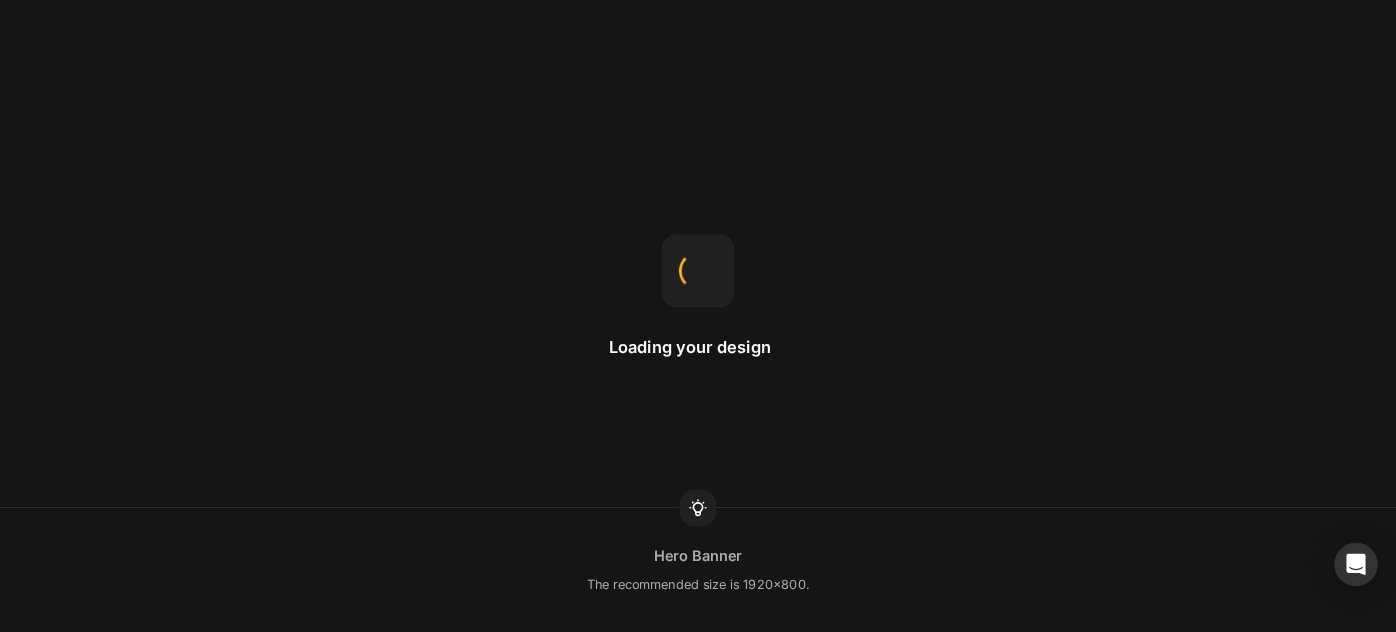 scroll, scrollTop: 0, scrollLeft: 0, axis: both 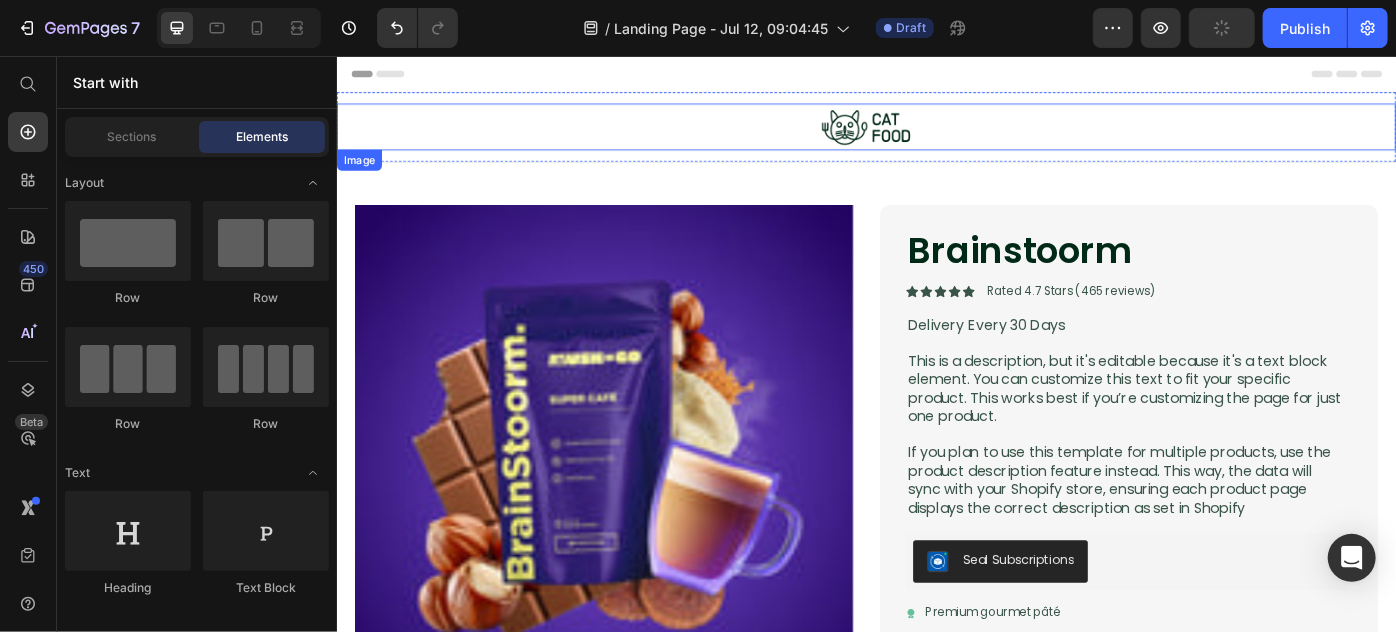 click at bounding box center [936, 135] 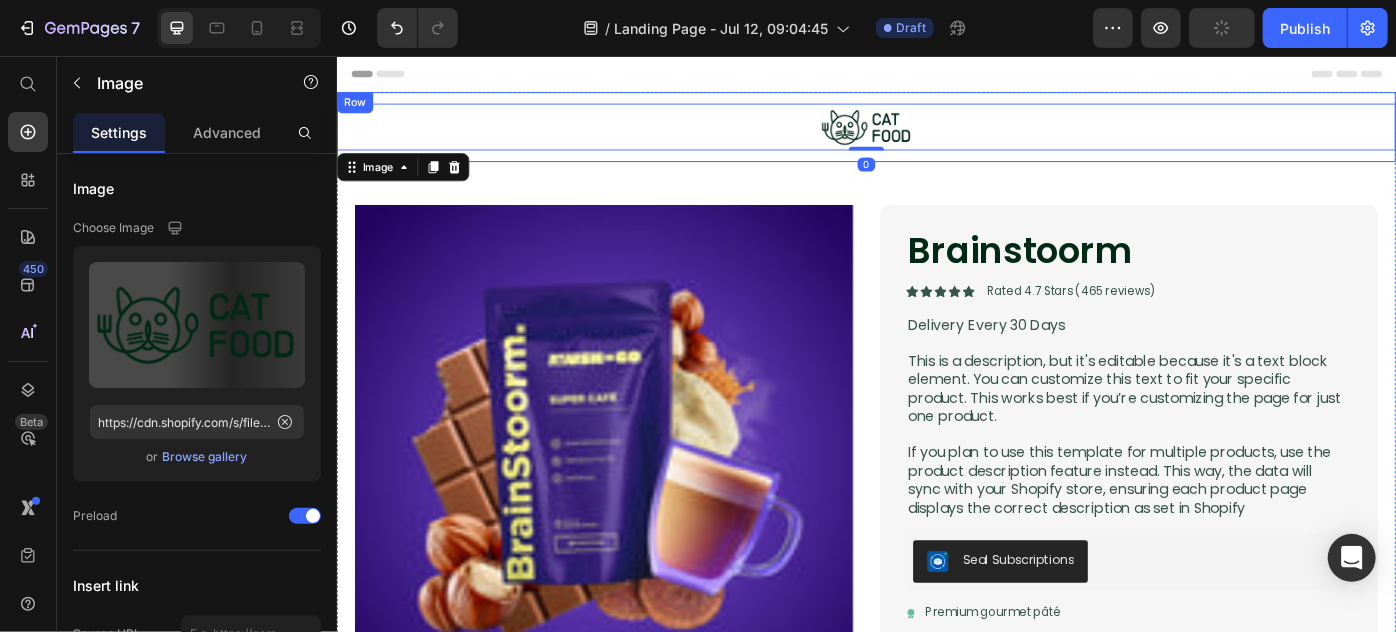 click on "Image   0 Row" at bounding box center (936, 136) 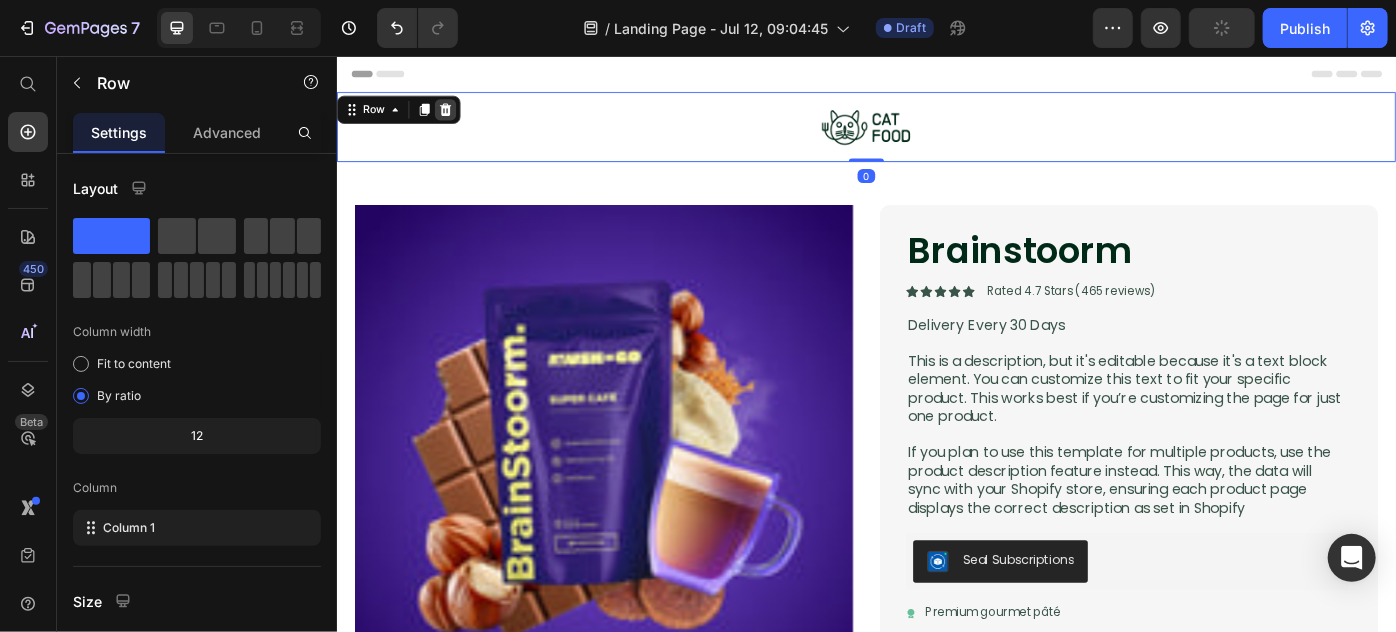click 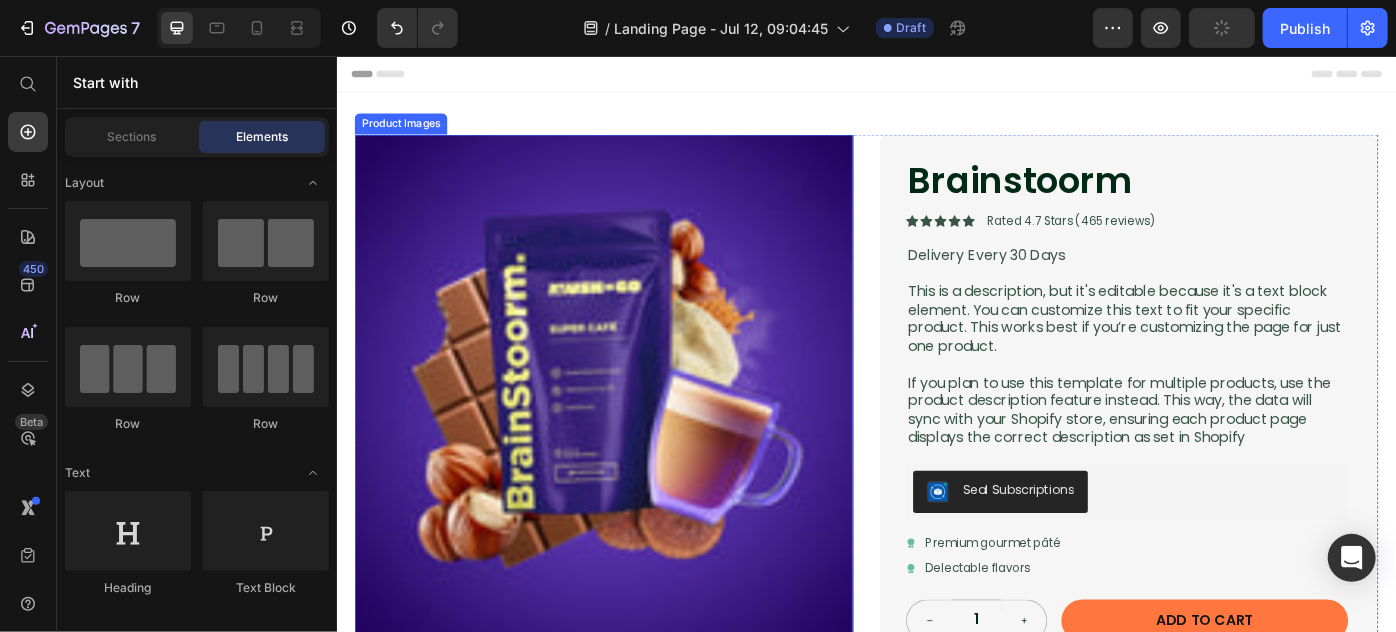click at bounding box center [638, 426] 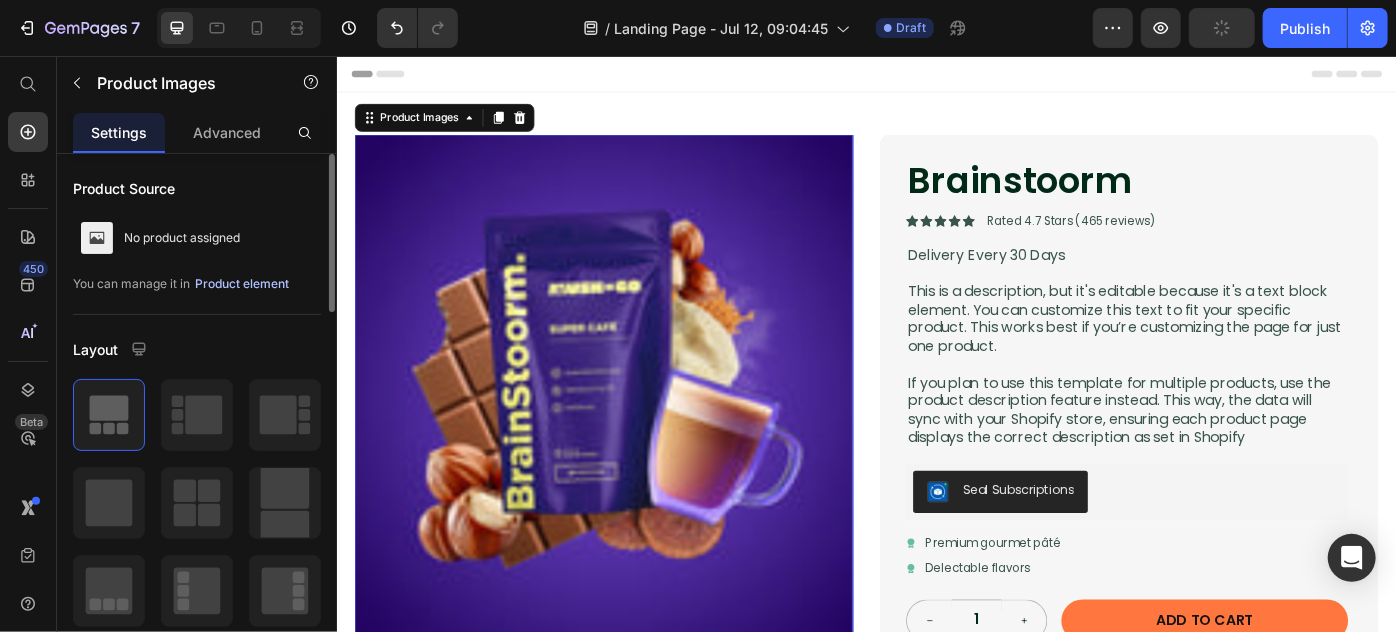 click on "Product element" at bounding box center (242, 284) 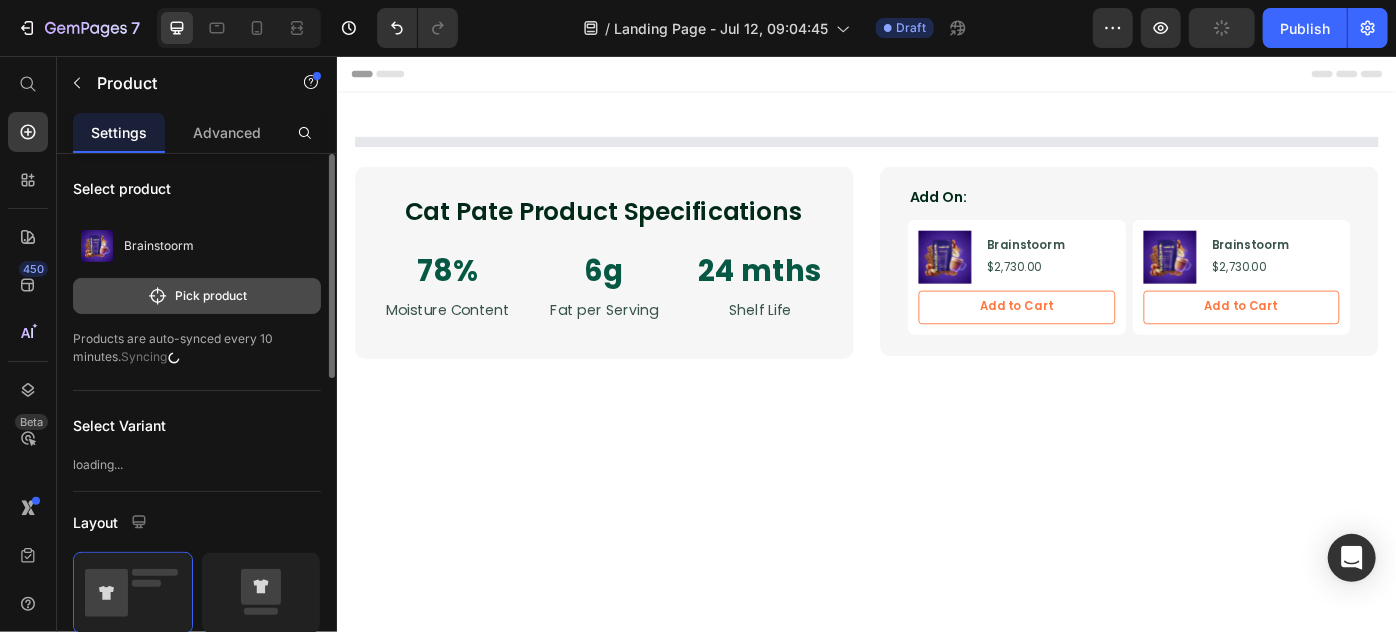 click on "Pick product" at bounding box center [197, 296] 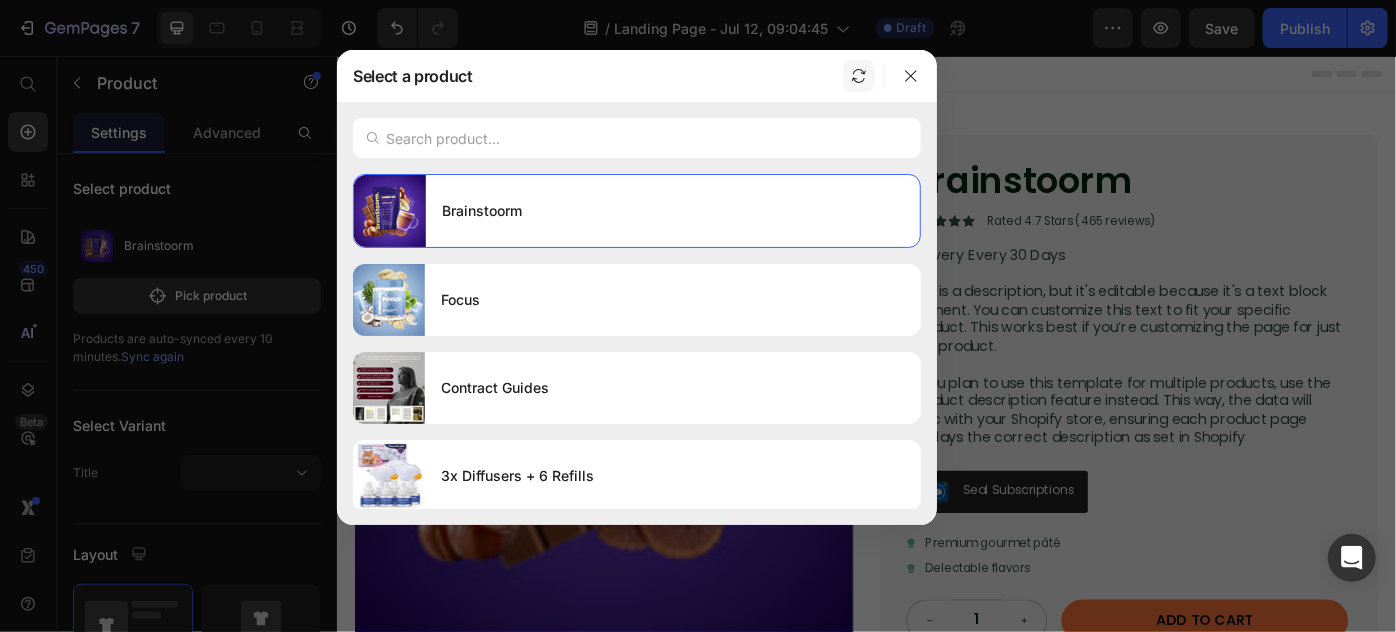 click 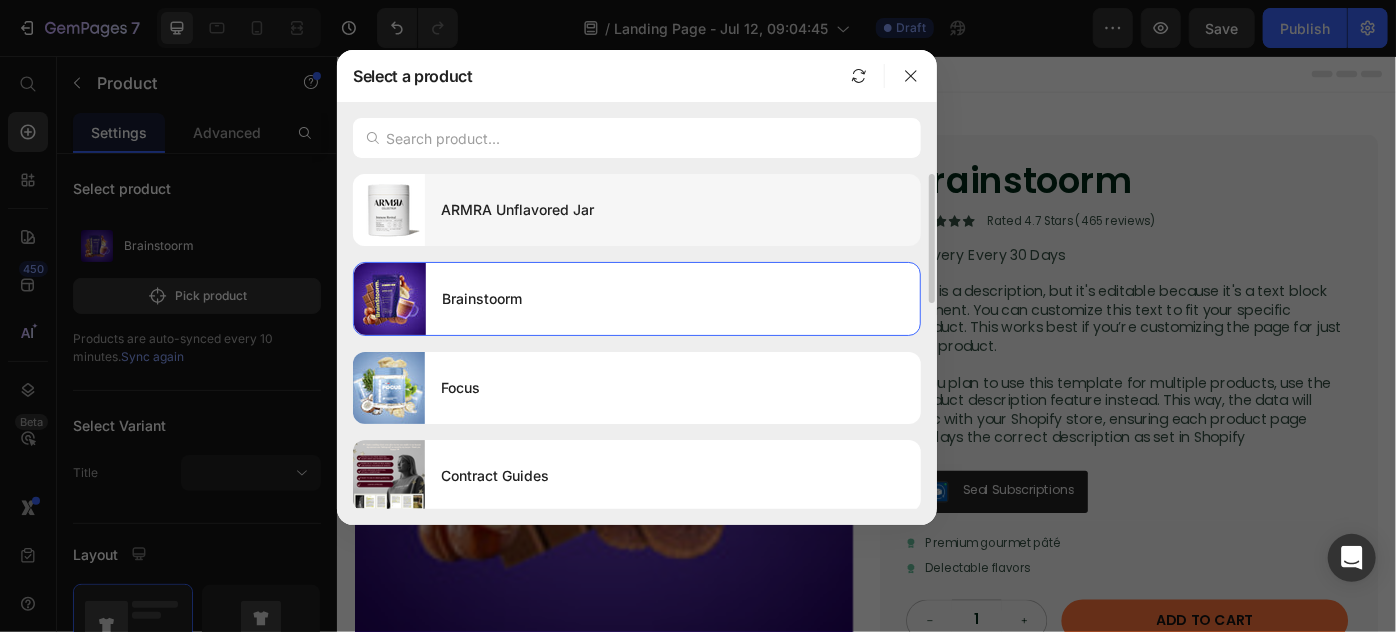 click on "ARMRA Unflavored Jar" at bounding box center [673, 210] 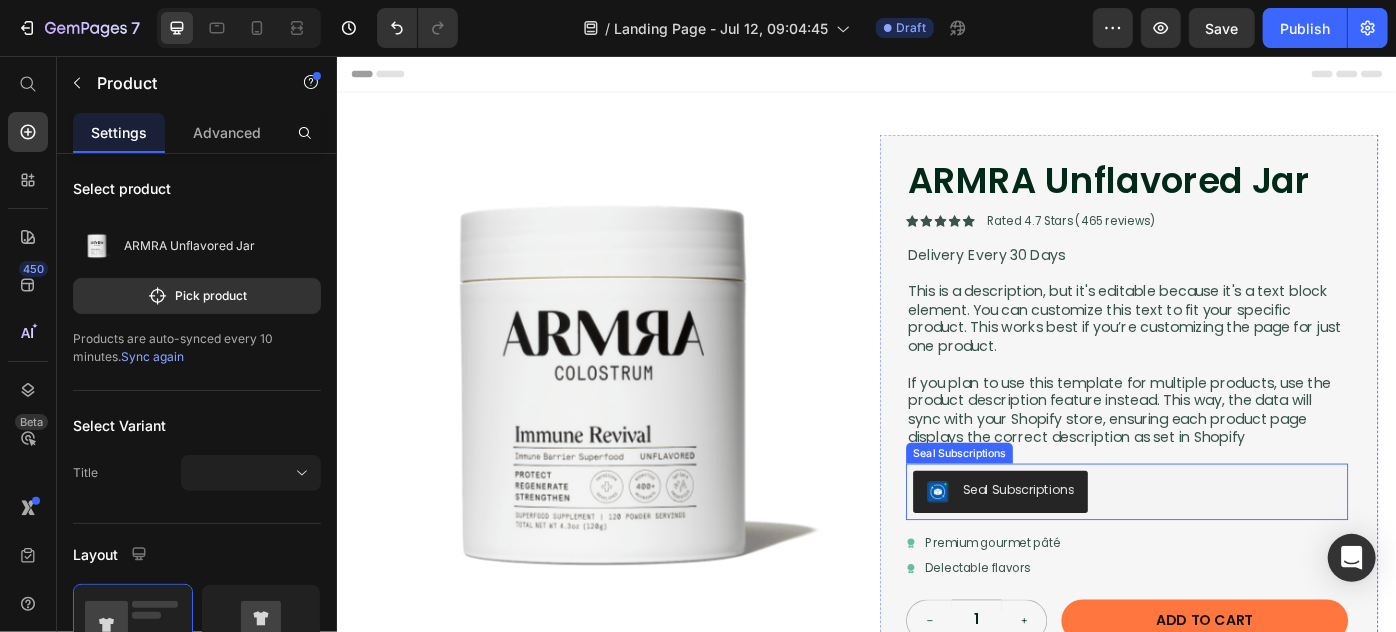click on "Seal Subscriptions" at bounding box center (1108, 547) 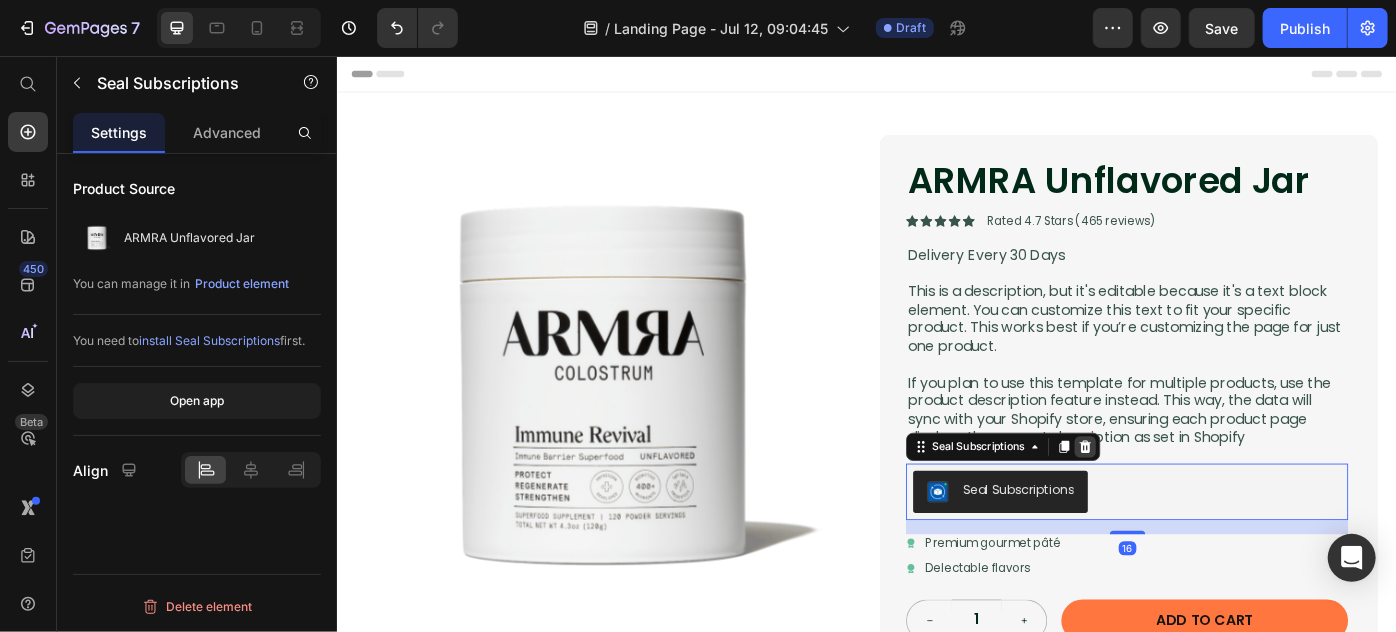 click 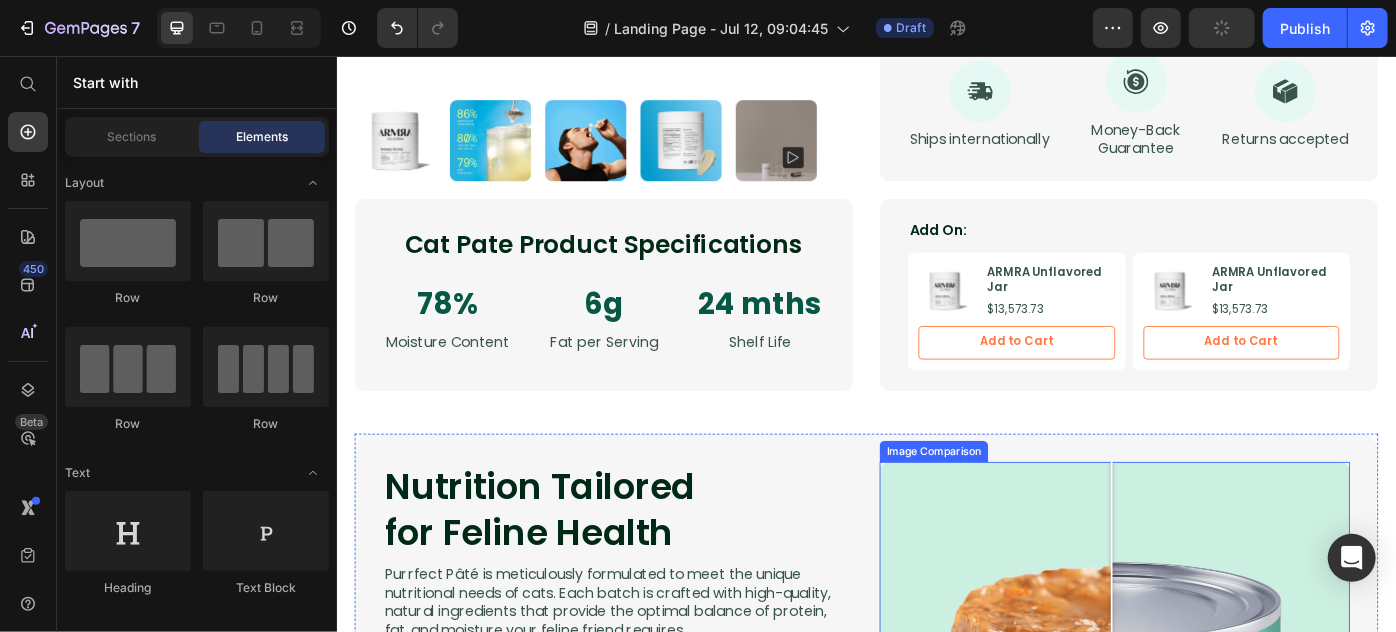 scroll, scrollTop: 636, scrollLeft: 0, axis: vertical 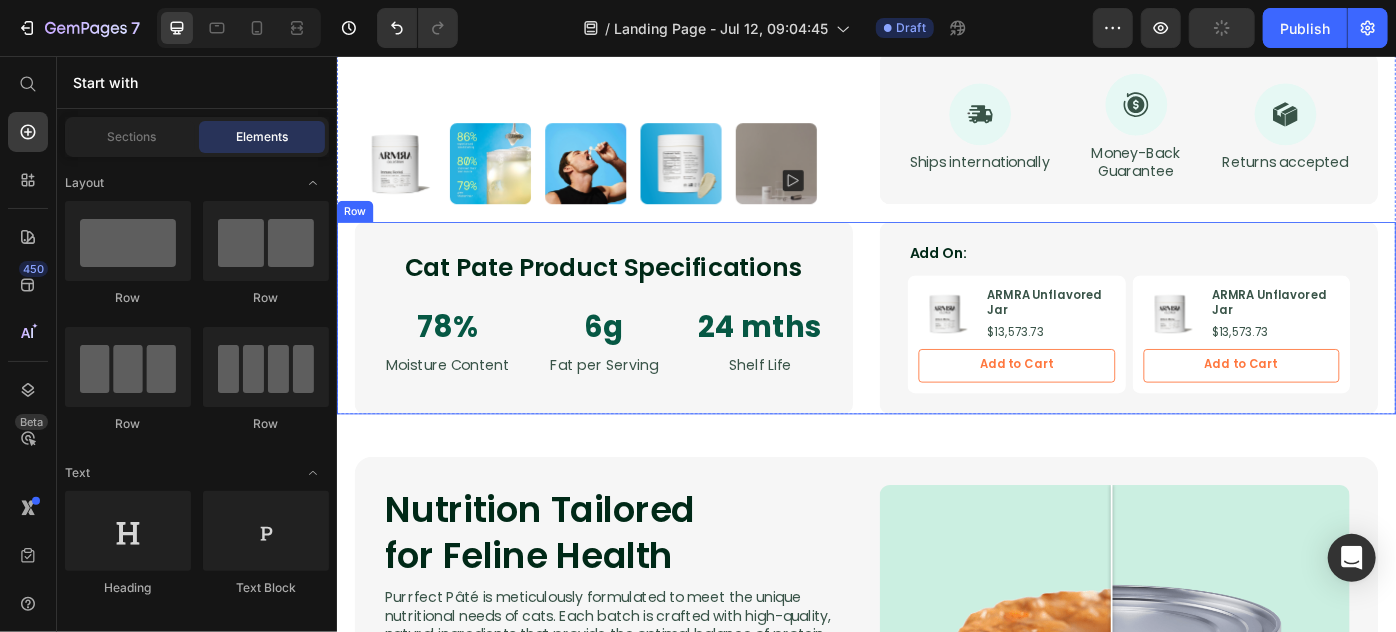 click on "Cat Pate Product Specifications  Heading 78% Text Block Moisture Content Text Block 6g Text Block Fat per Serving Text Block 24 mths Text Block Shelf Life Text Block Row Row Add On: Text Block Product Images ARMRA Unflavored Jar Product Title $13,573.73 Product Price Row Add to Cart Add to Cart Product Hero Banner Product Images ARMRA Unflavored Jar Product Title $13,573.73 Product Price Row Add to Cart Add to Cart Product Hero Banner Row Row Row" at bounding box center [936, 352] 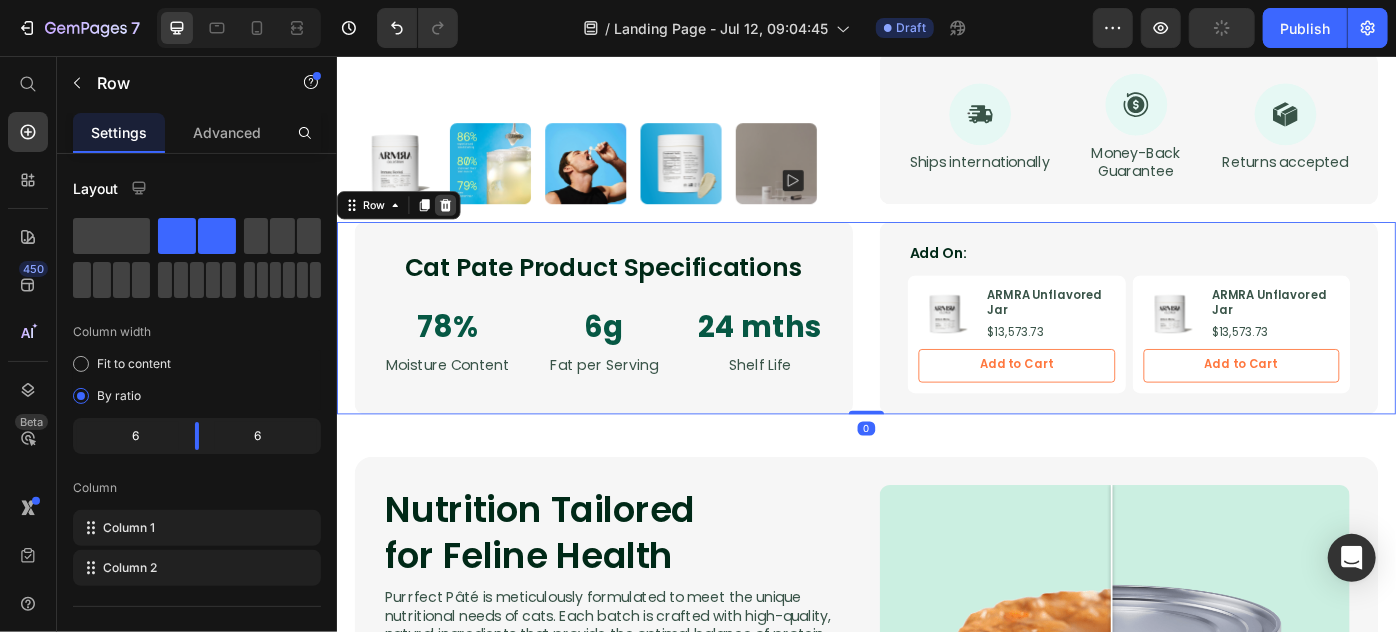 click 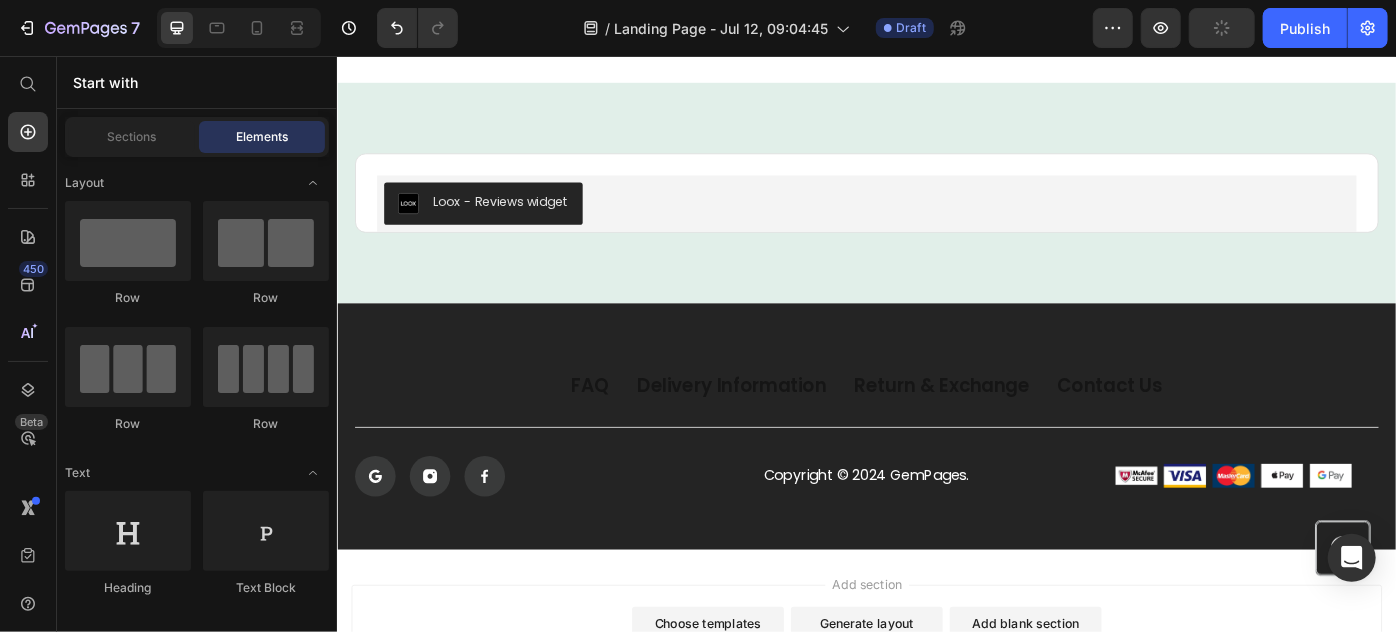 scroll, scrollTop: 3009, scrollLeft: 0, axis: vertical 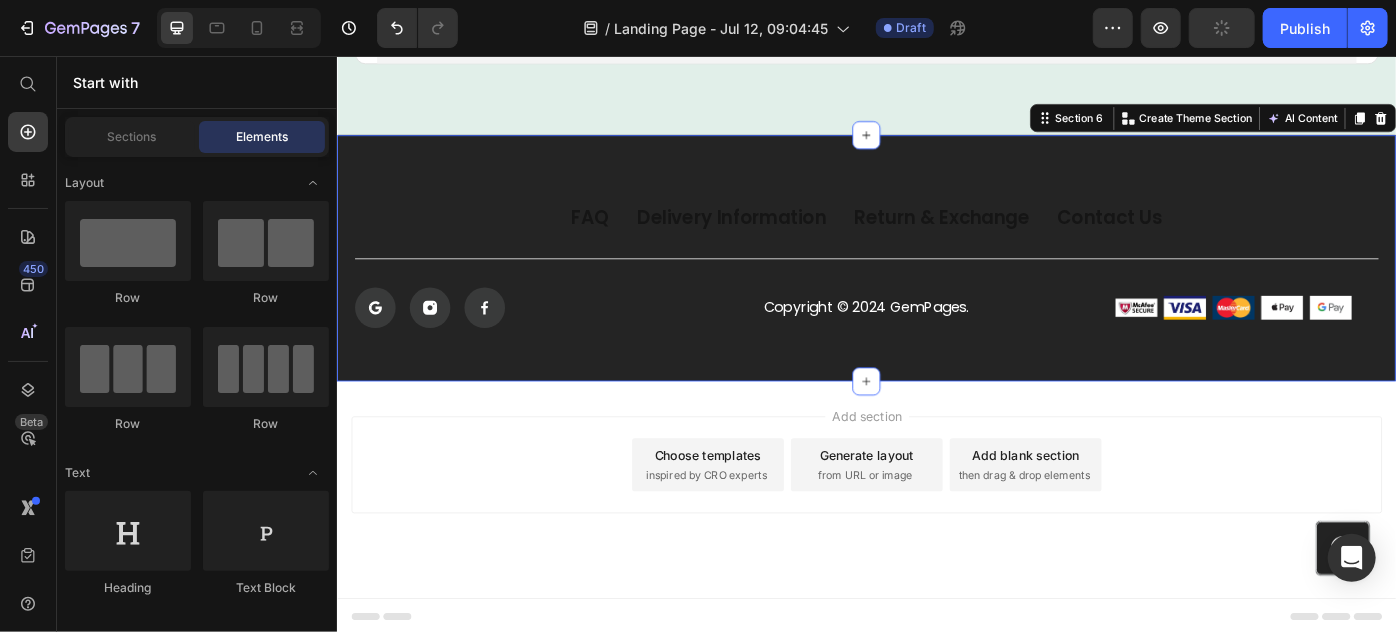 click on "FAQ   Button Delivery Information Button Return & Exchange   Button Contact Us Button Row
Icon
Icon
Icon Row Copyright © 2024 GemPages.  Text Block Image Image Image Image Image Row Row
Icon Section 6   Create Theme Section AI Content Write with GemAI What would you like to describe here? Tone and Voice Persuasive Product Getting products... Show more Generate" at bounding box center [936, 283] 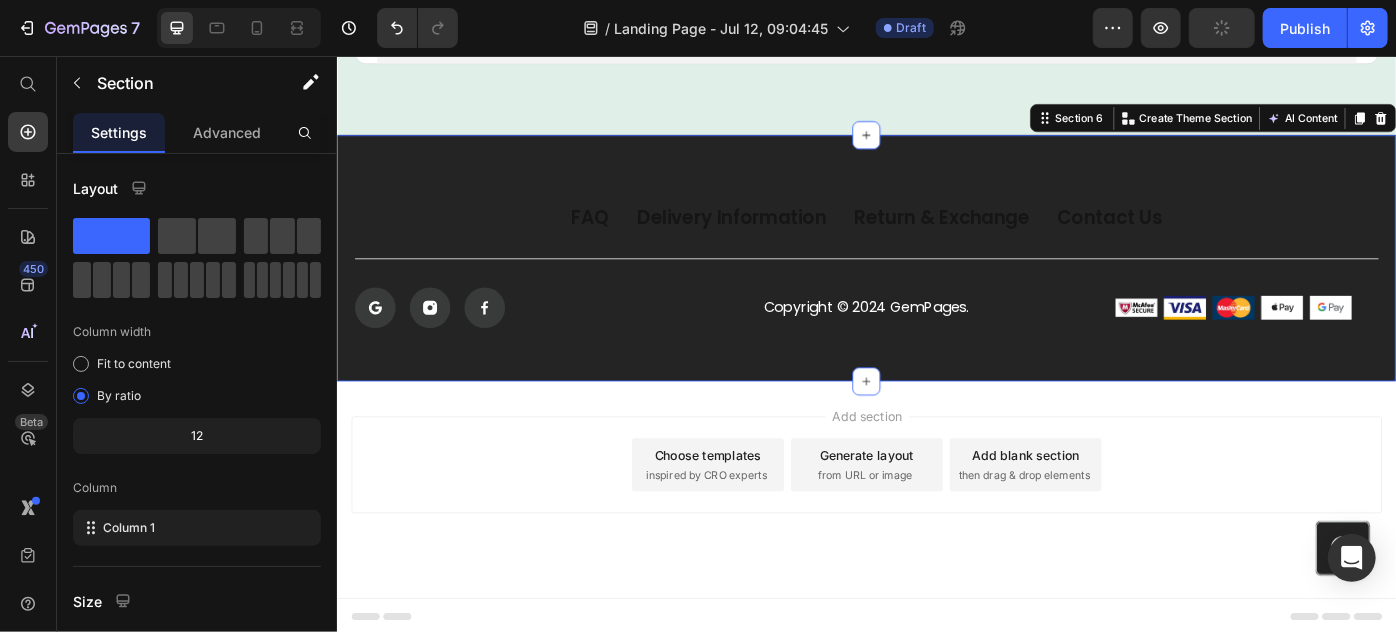 click 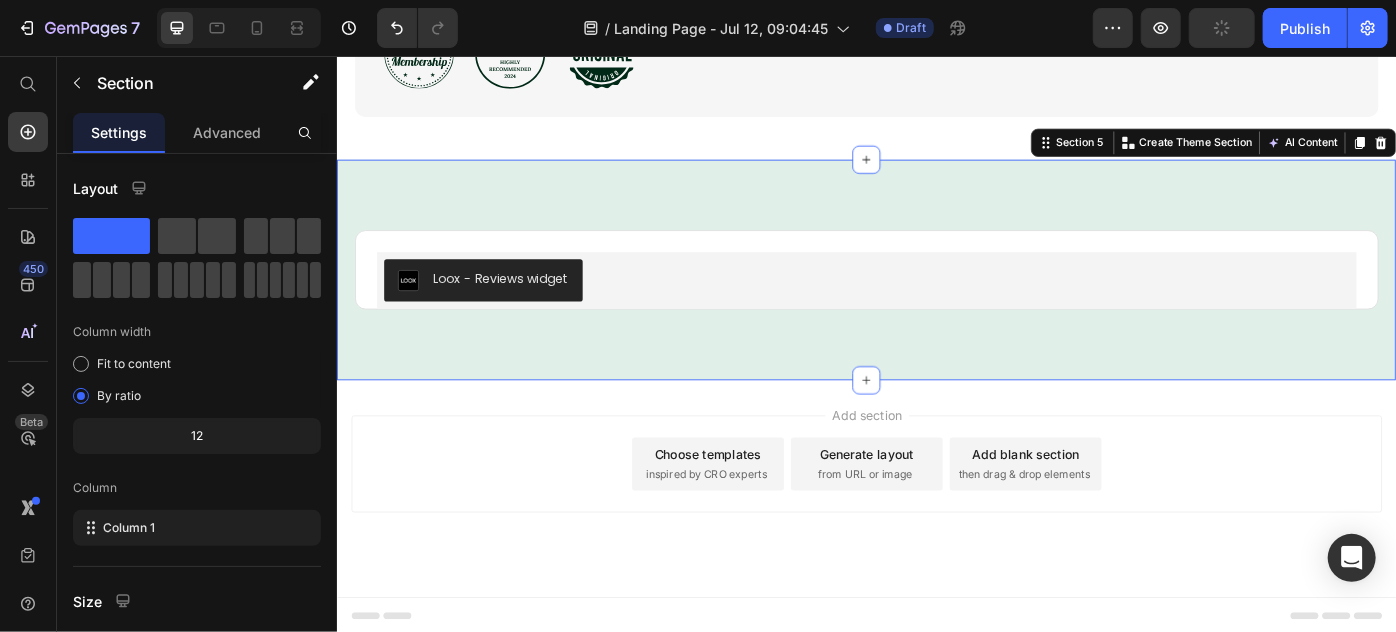 click on "Loox - Reviews widget Loox Product Row Section 5   Create Theme Section AI Content Write with GemAI What would you like to describe here? Tone and Voice Persuasive Product Getting products... Show more Generate" at bounding box center (936, 297) 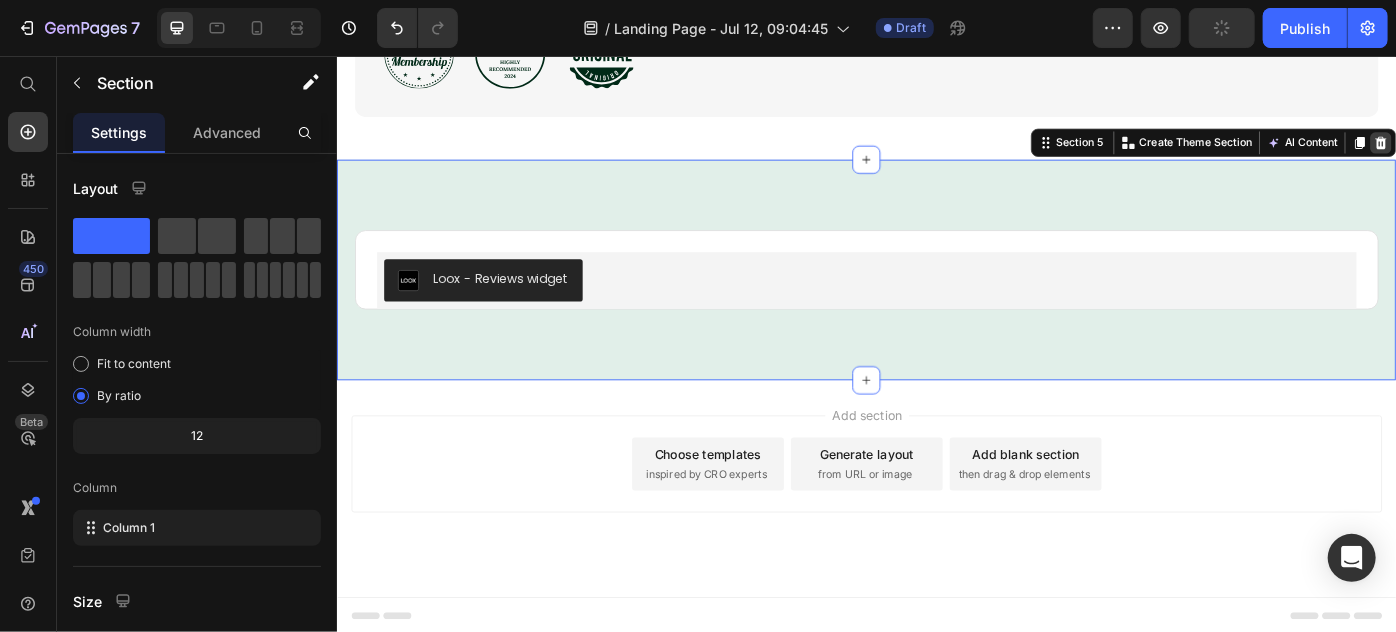 click 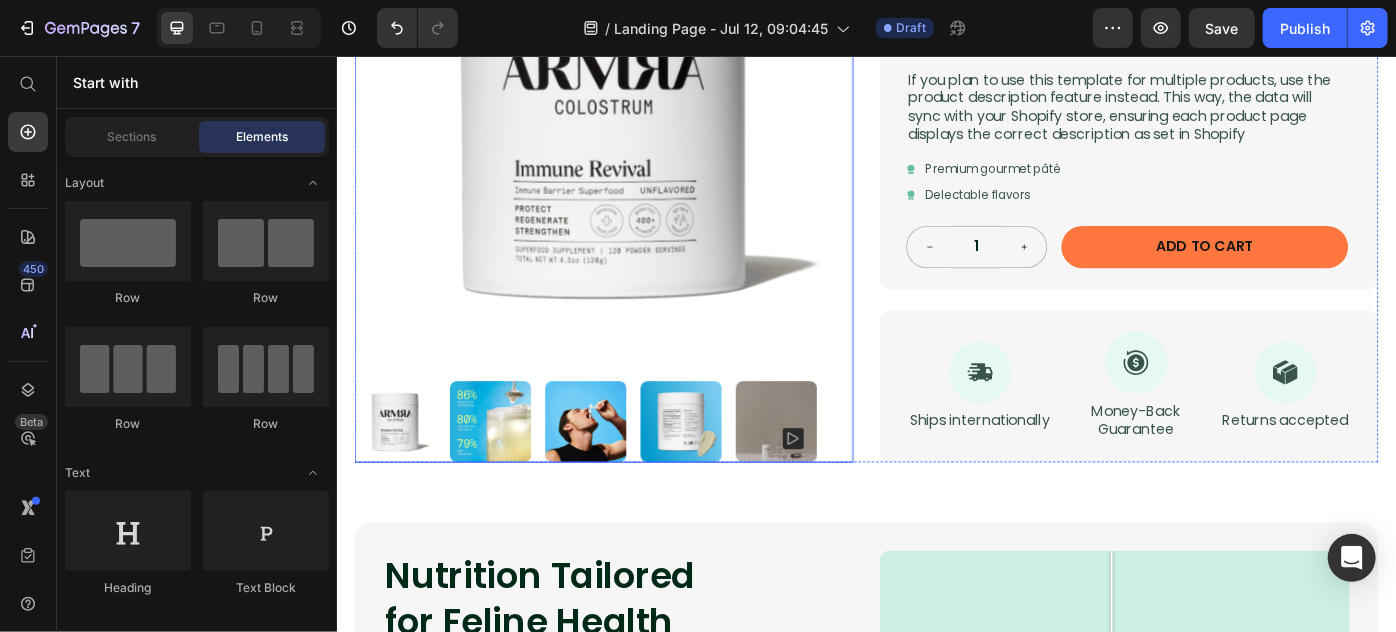 scroll, scrollTop: 363, scrollLeft: 0, axis: vertical 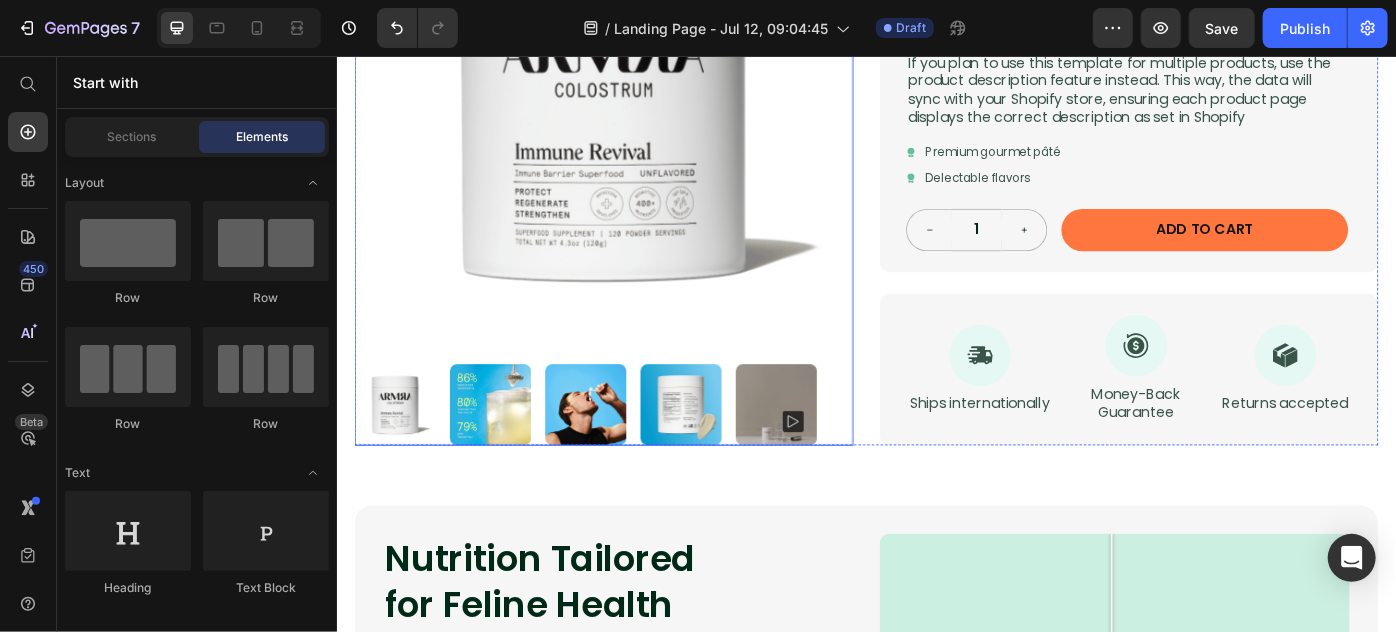 click at bounding box center [638, 105] 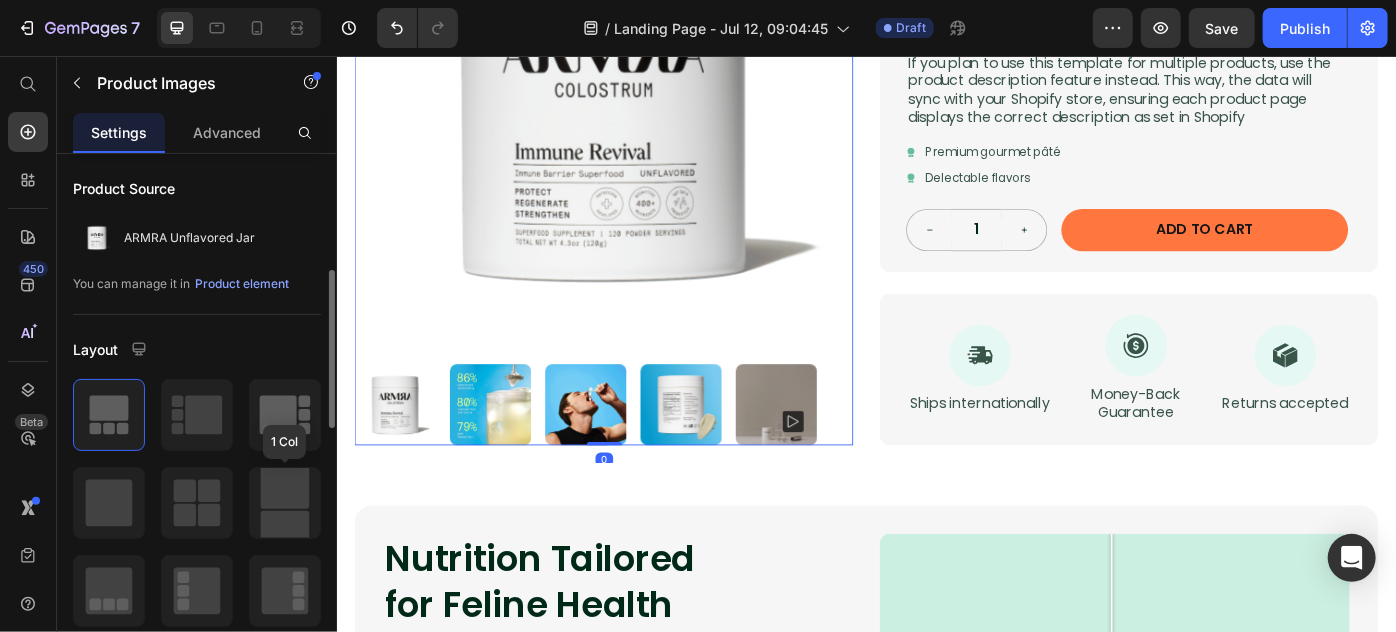 scroll, scrollTop: 90, scrollLeft: 0, axis: vertical 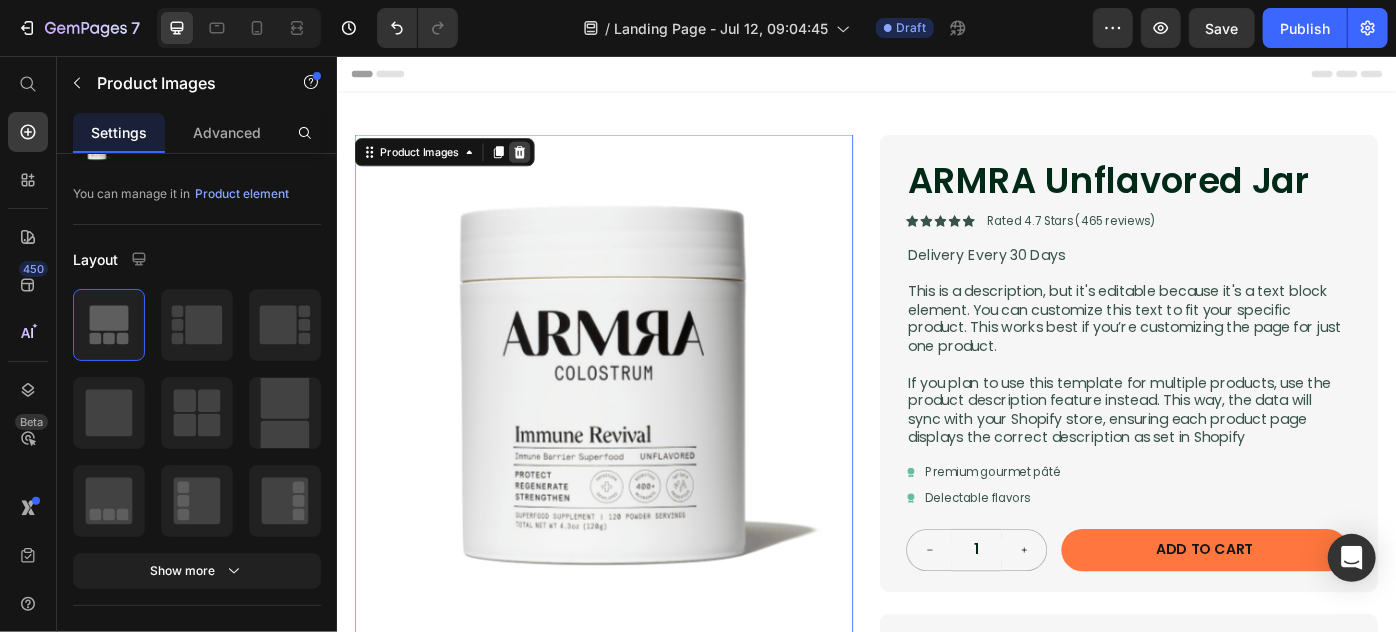 click 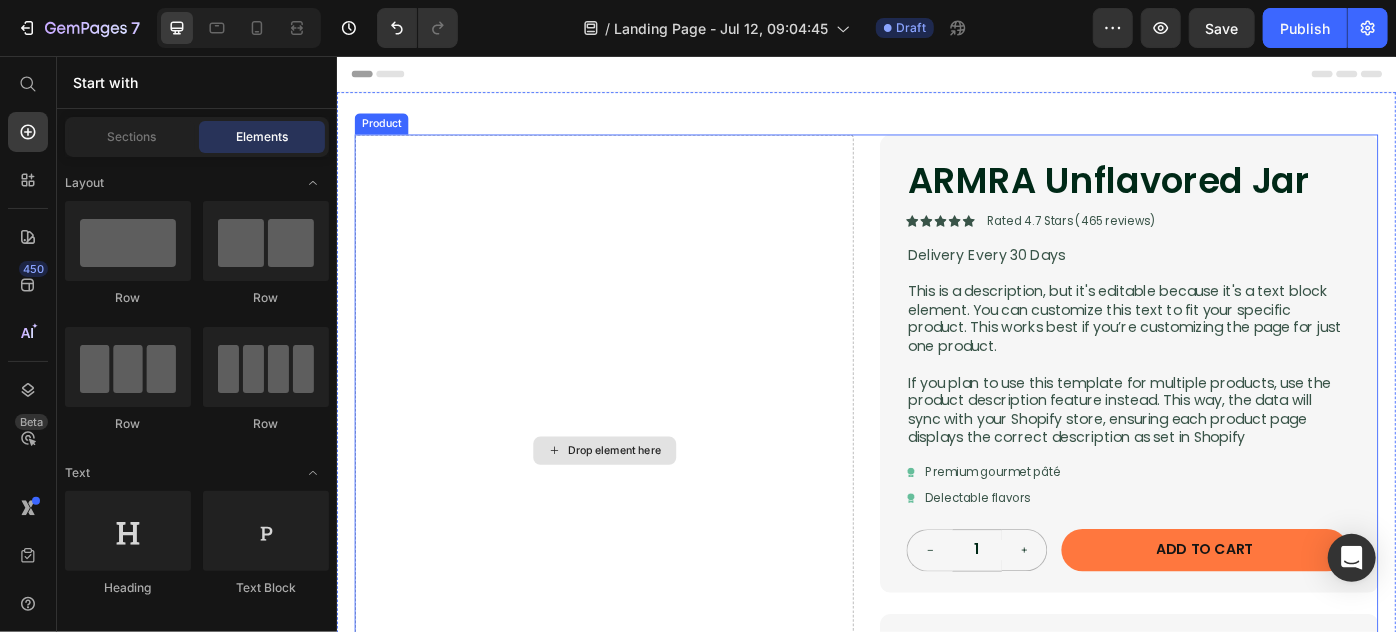 click on "Drop element here" at bounding box center [638, 501] 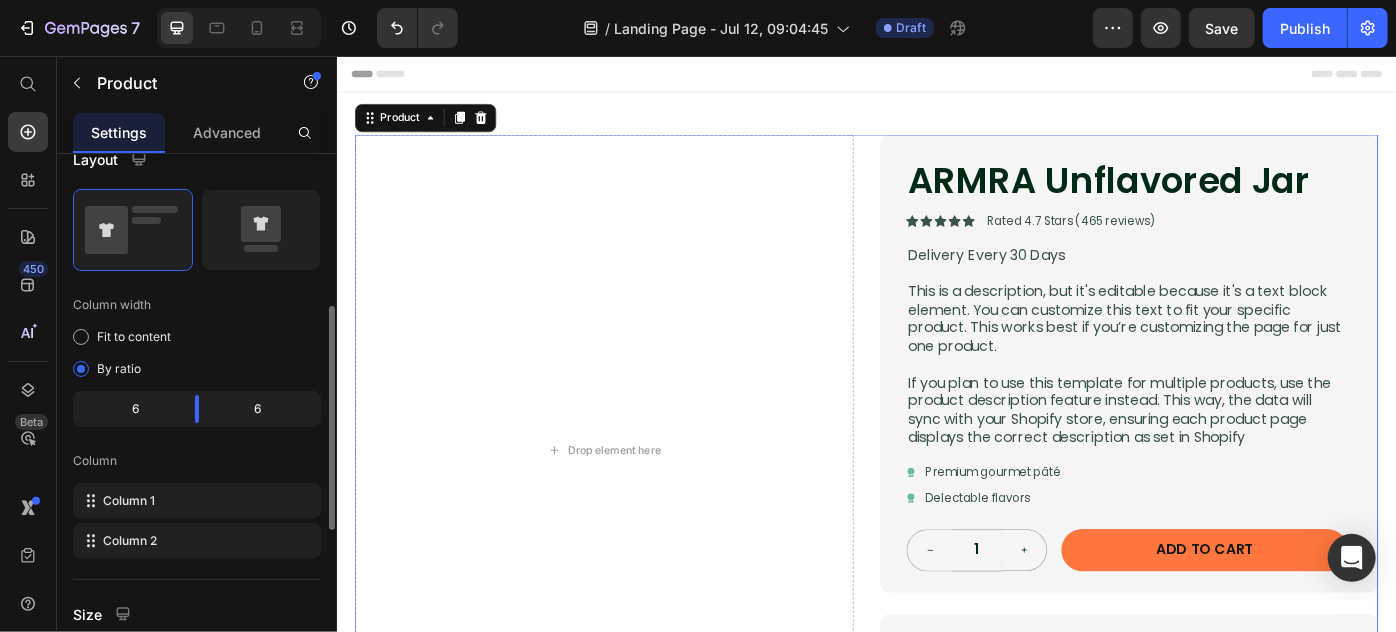 scroll, scrollTop: 454, scrollLeft: 0, axis: vertical 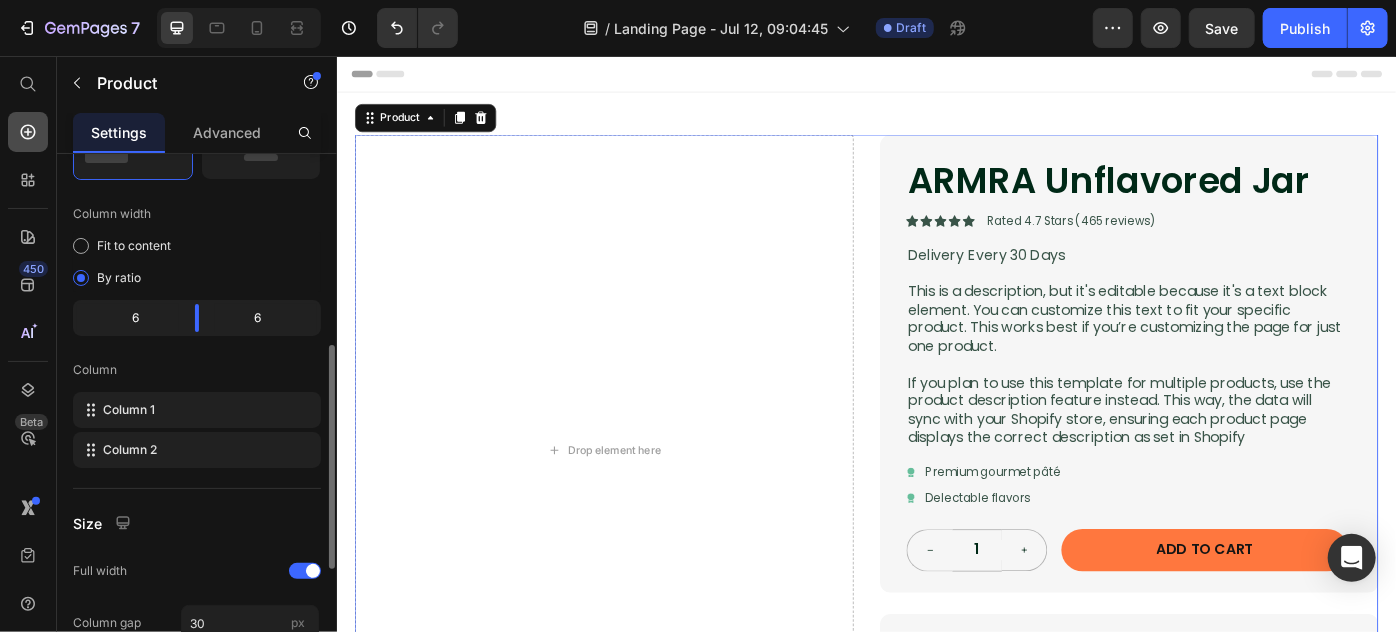 click 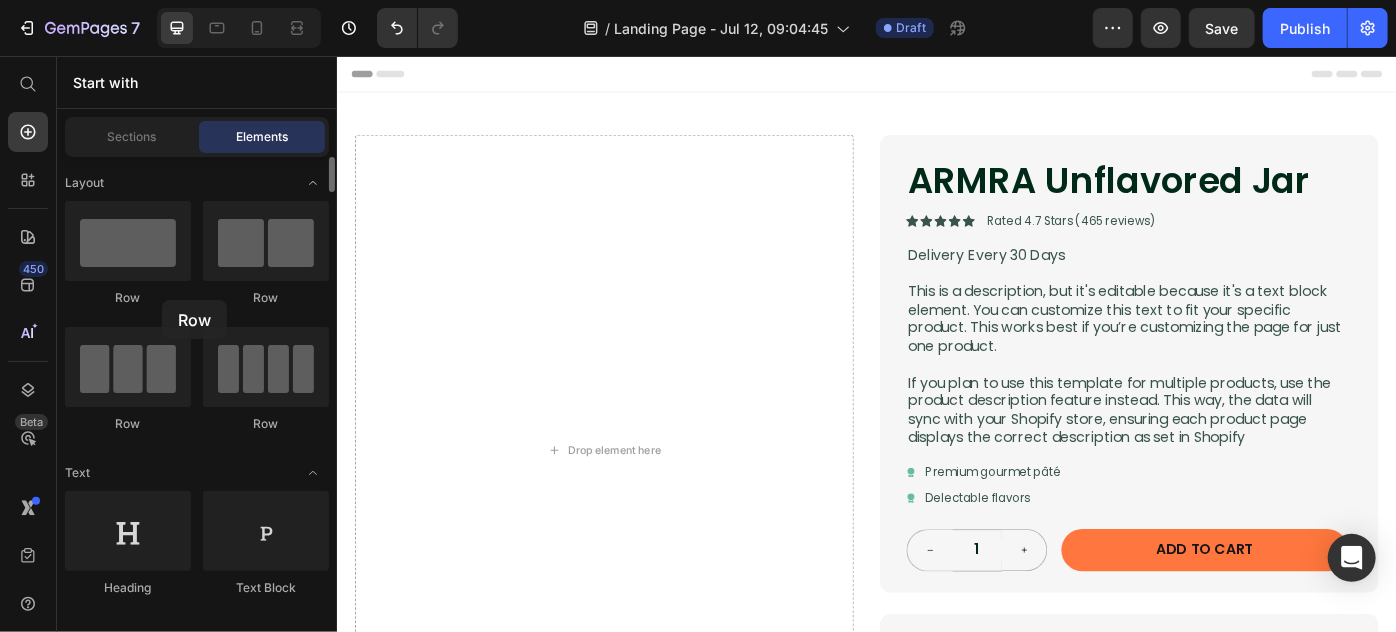 drag, startPoint x: 139, startPoint y: 263, endPoint x: 162, endPoint y: 300, distance: 43.56604 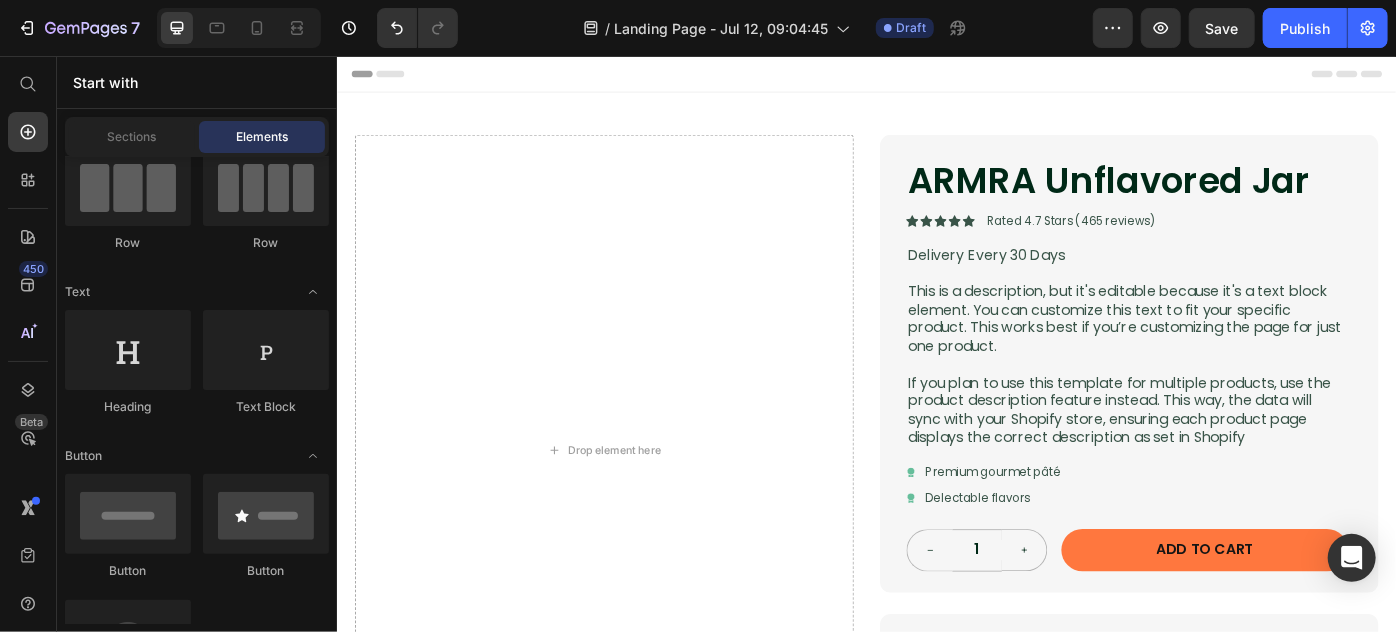 scroll, scrollTop: 0, scrollLeft: 0, axis: both 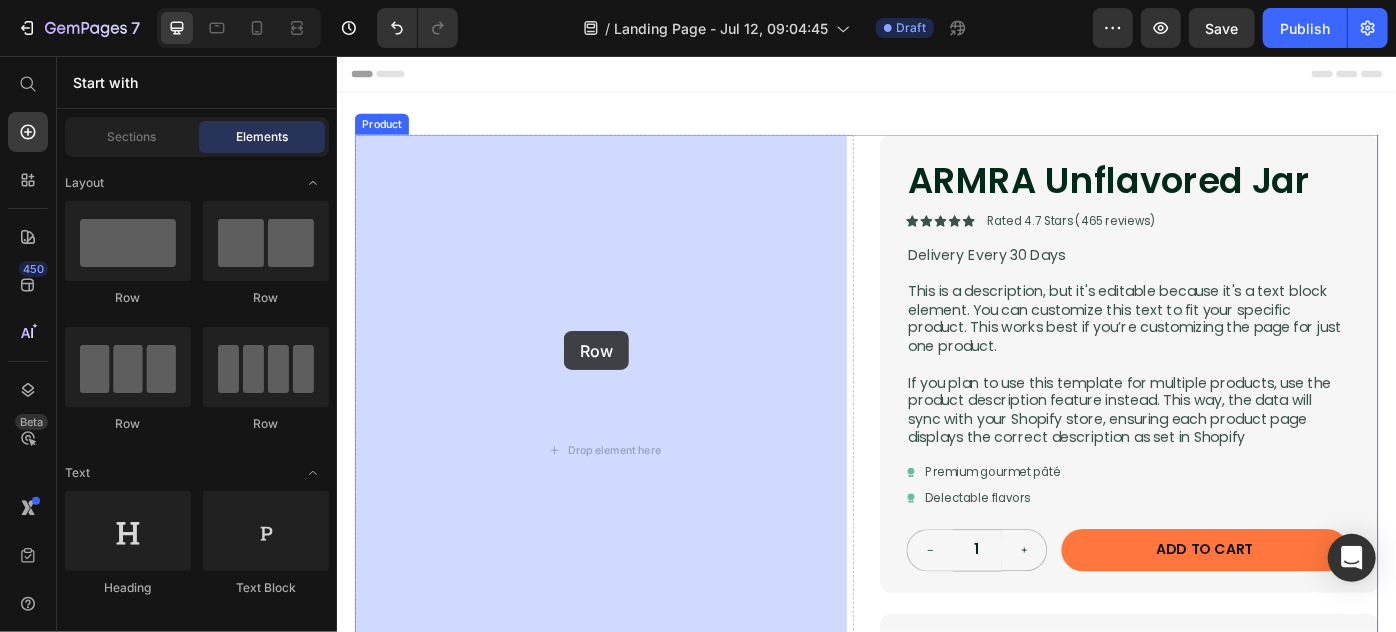 drag, startPoint x: 477, startPoint y: 315, endPoint x: 712, endPoint y: 391, distance: 246.98381 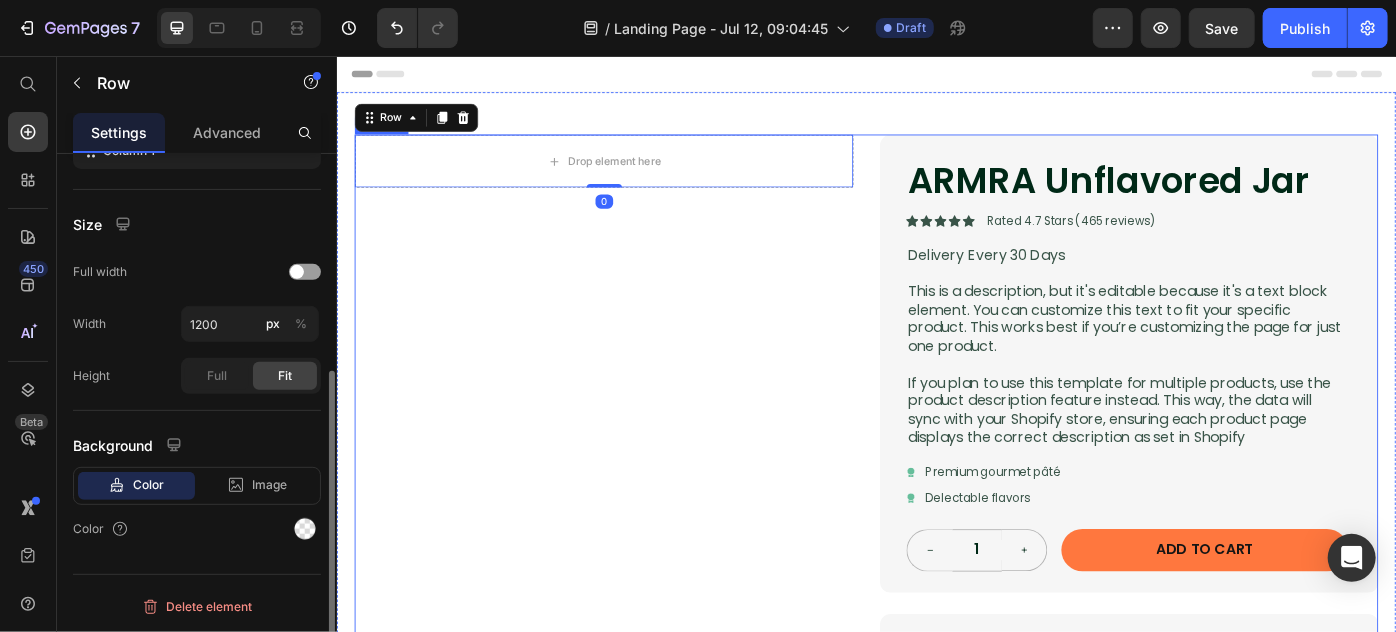 scroll, scrollTop: 0, scrollLeft: 0, axis: both 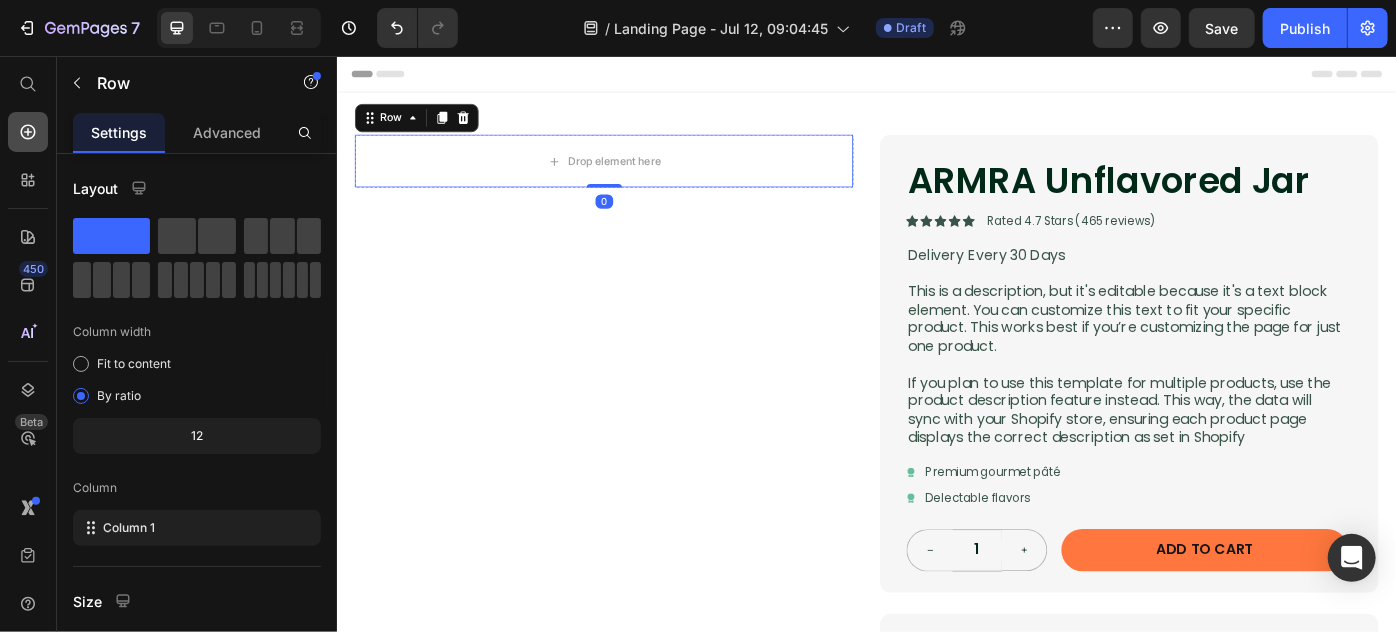 click 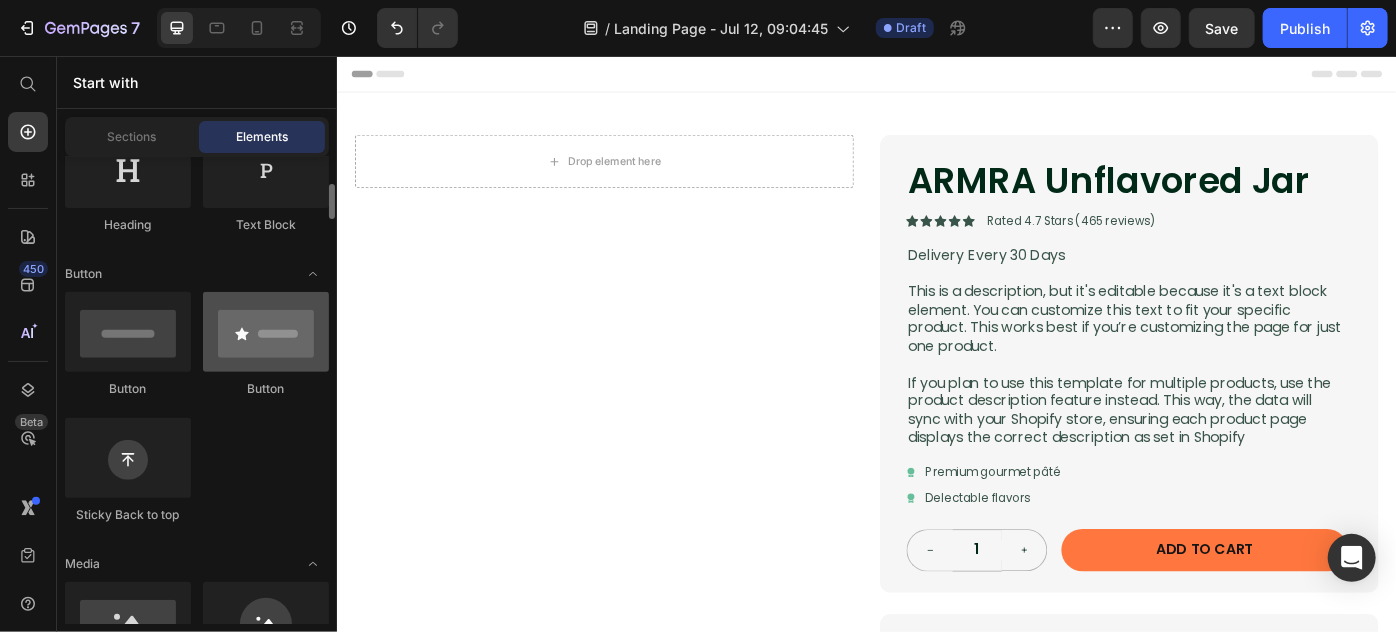 scroll, scrollTop: 545, scrollLeft: 0, axis: vertical 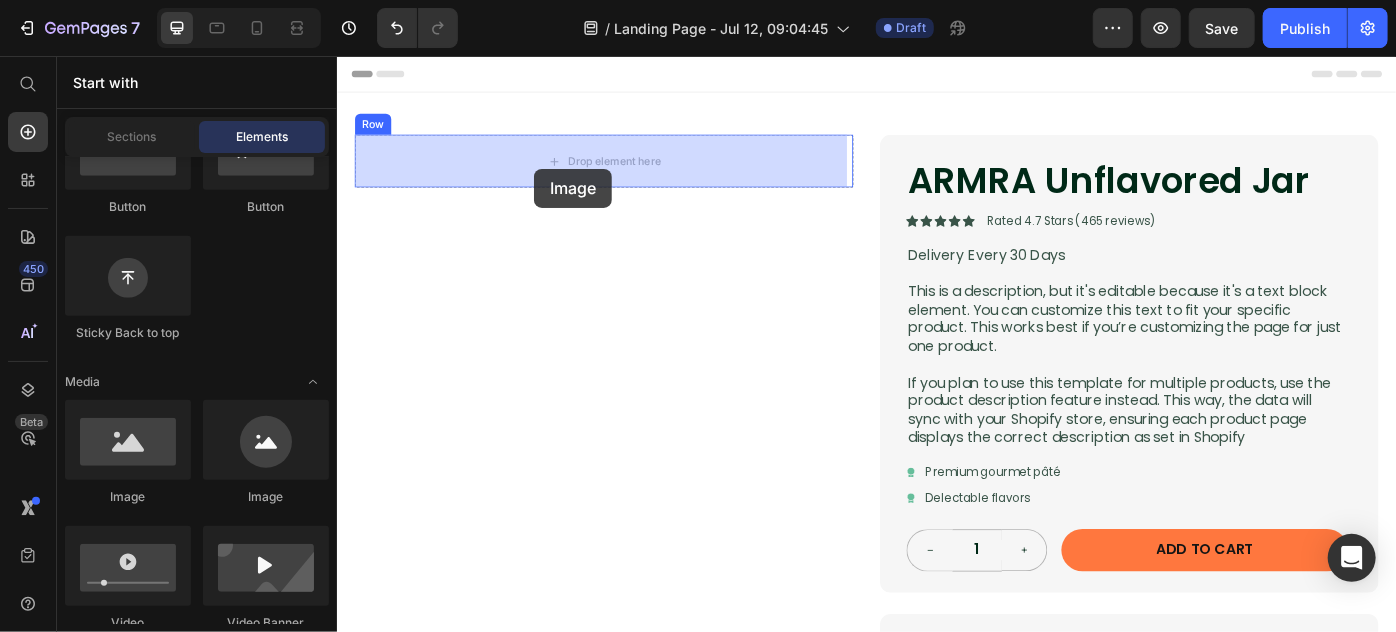 drag, startPoint x: 453, startPoint y: 513, endPoint x: 559, endPoint y: 183, distance: 346.6064 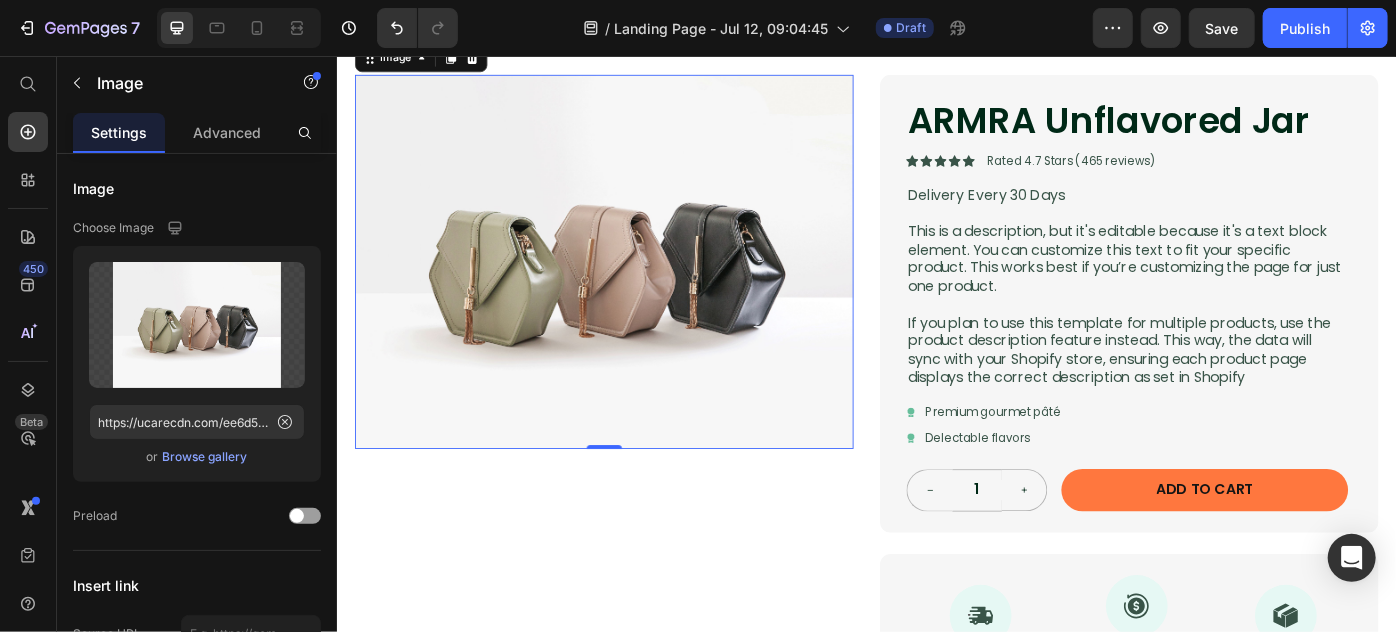scroll, scrollTop: 181, scrollLeft: 0, axis: vertical 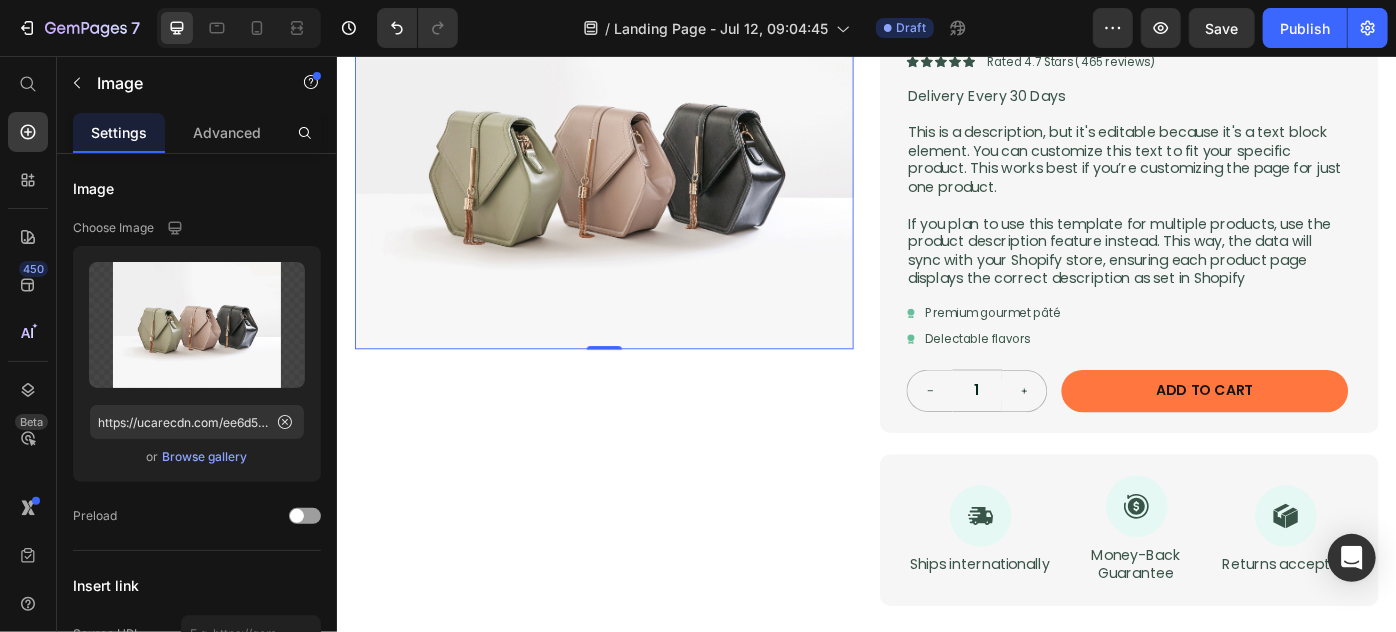 click at bounding box center [638, 175] 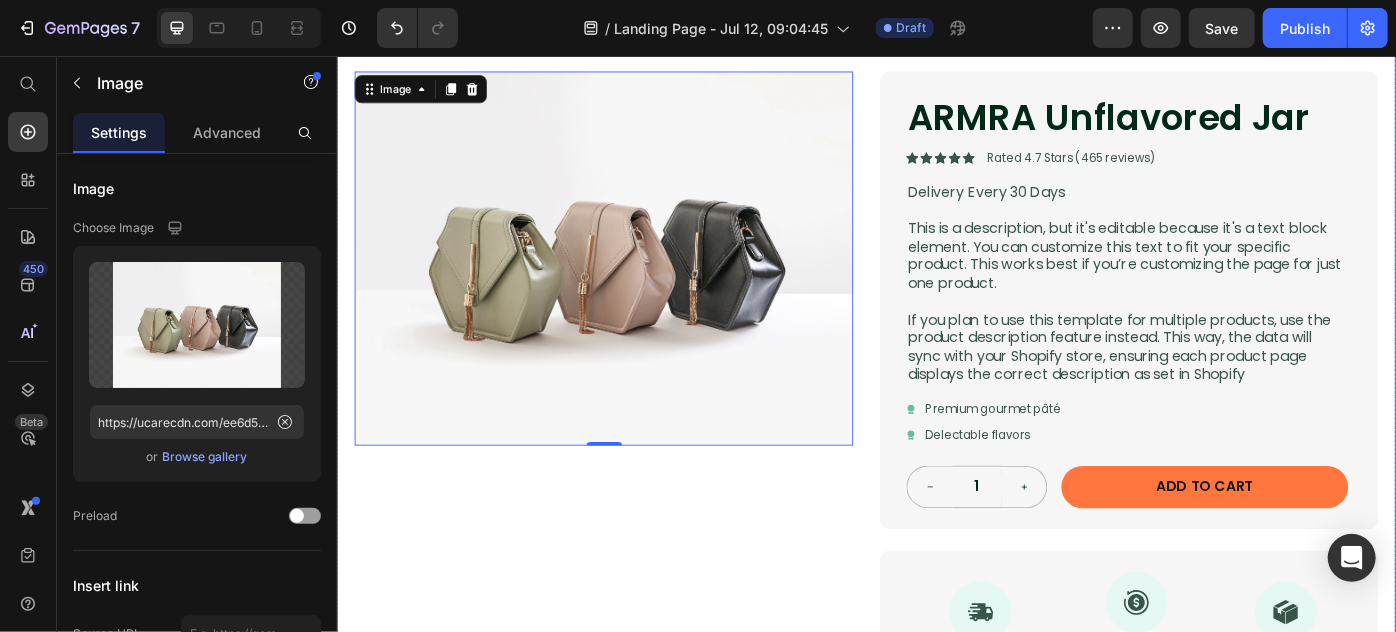 scroll, scrollTop: 0, scrollLeft: 0, axis: both 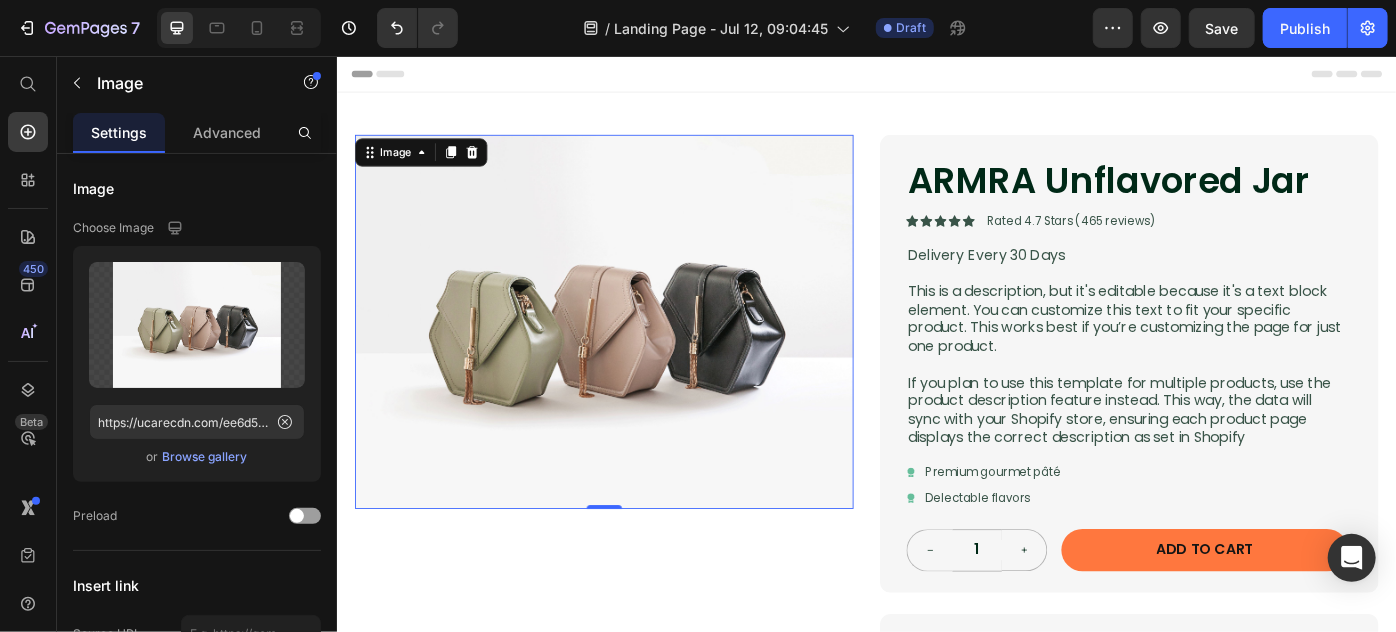 click at bounding box center [638, 356] 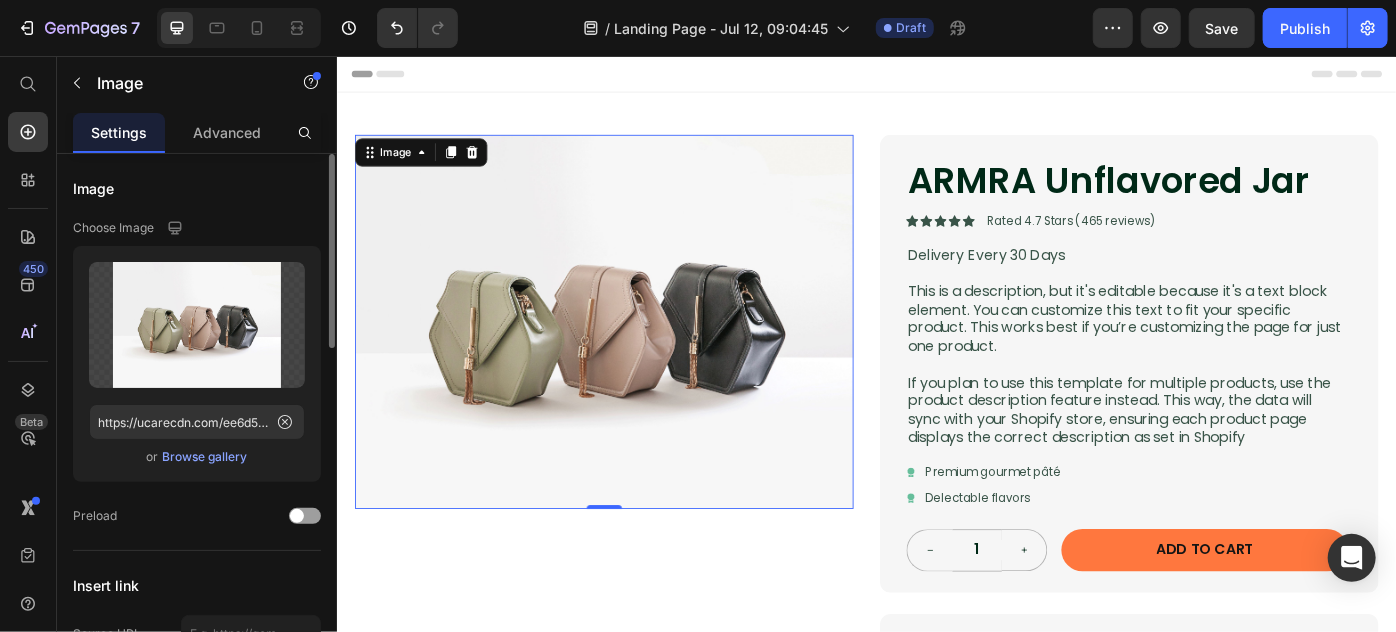 click on "Browse gallery" at bounding box center [205, 457] 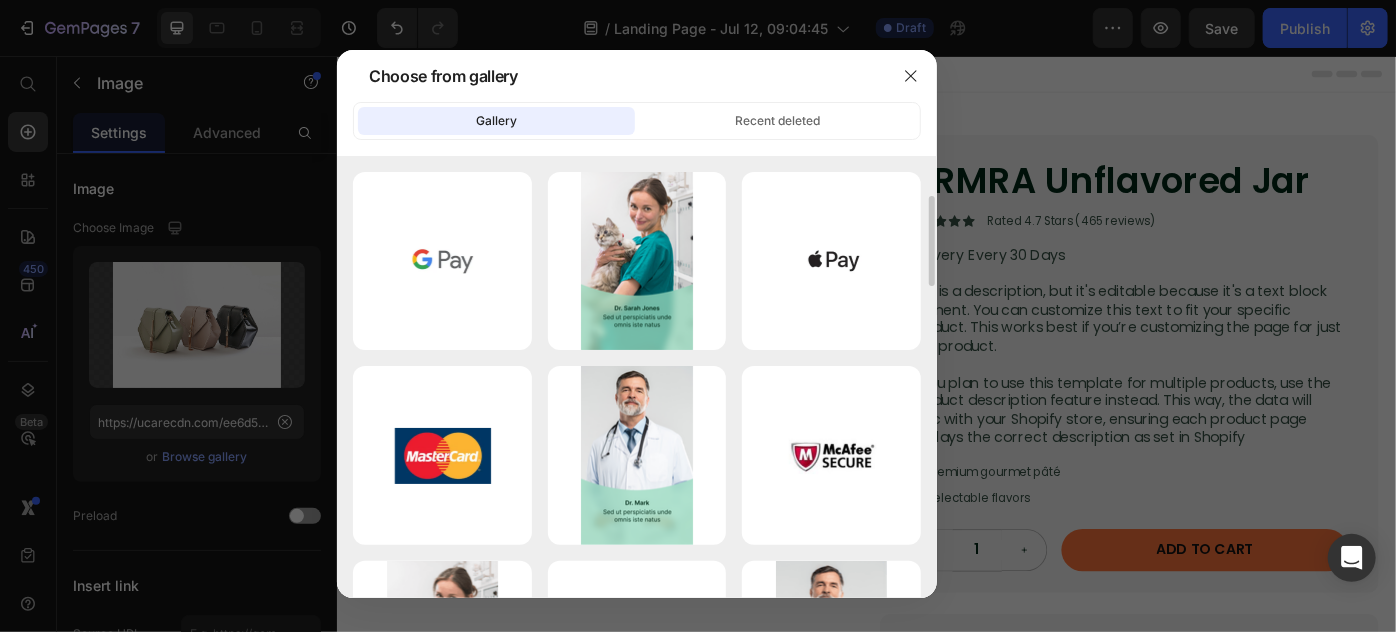 scroll, scrollTop: 0, scrollLeft: 0, axis: both 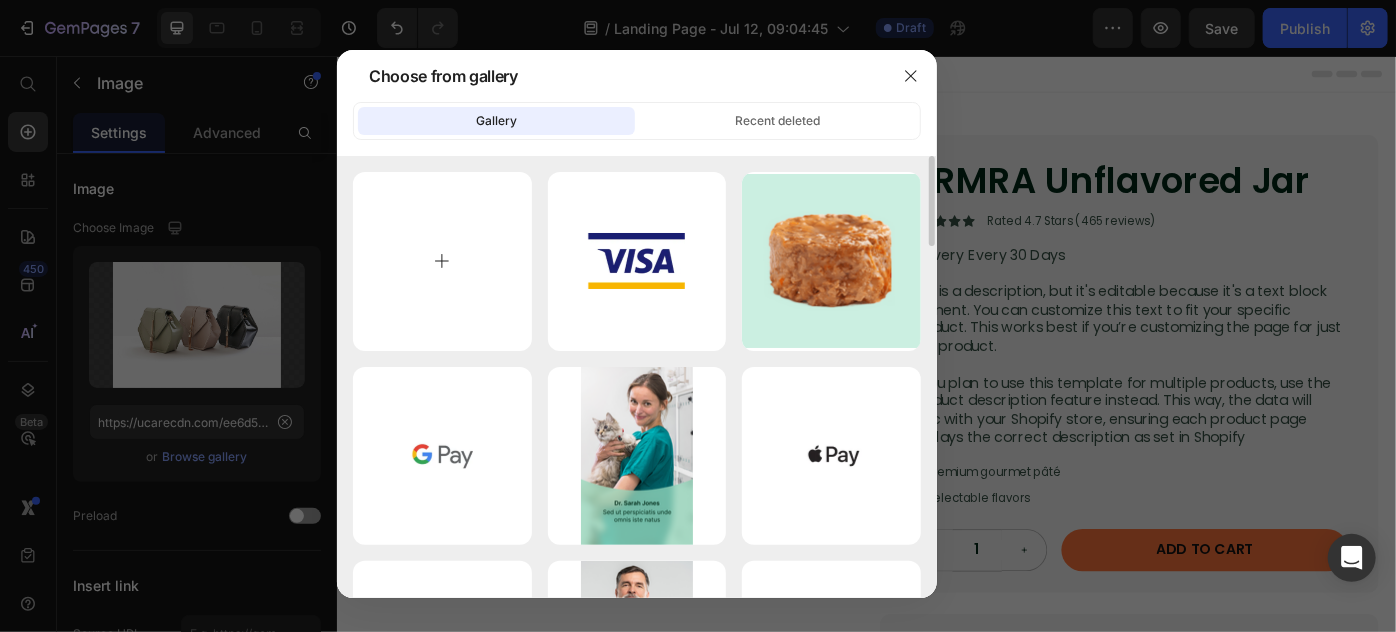 click at bounding box center [442, 261] 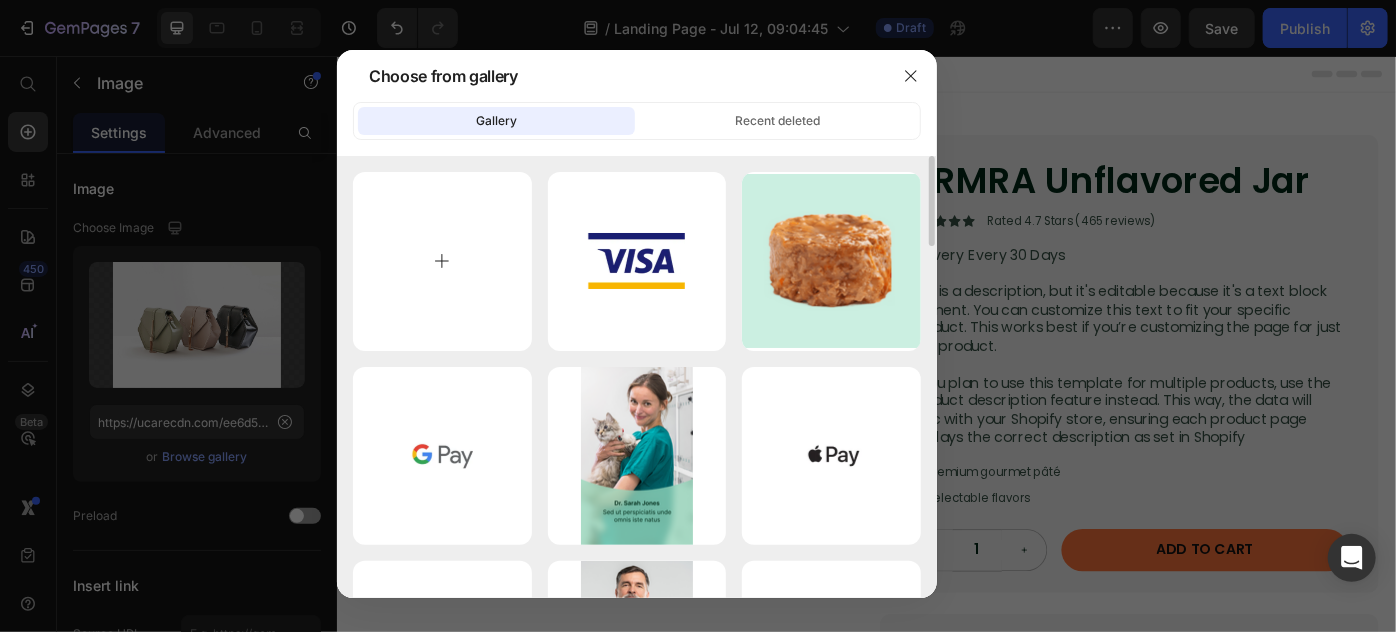 type on "C:\fakepath\ARMRA_Immune_Revival_Unflavored_180g_Front_406f4a6a-f4fe-4367-a53a-e8a0fbcd3af6_1_1.png" 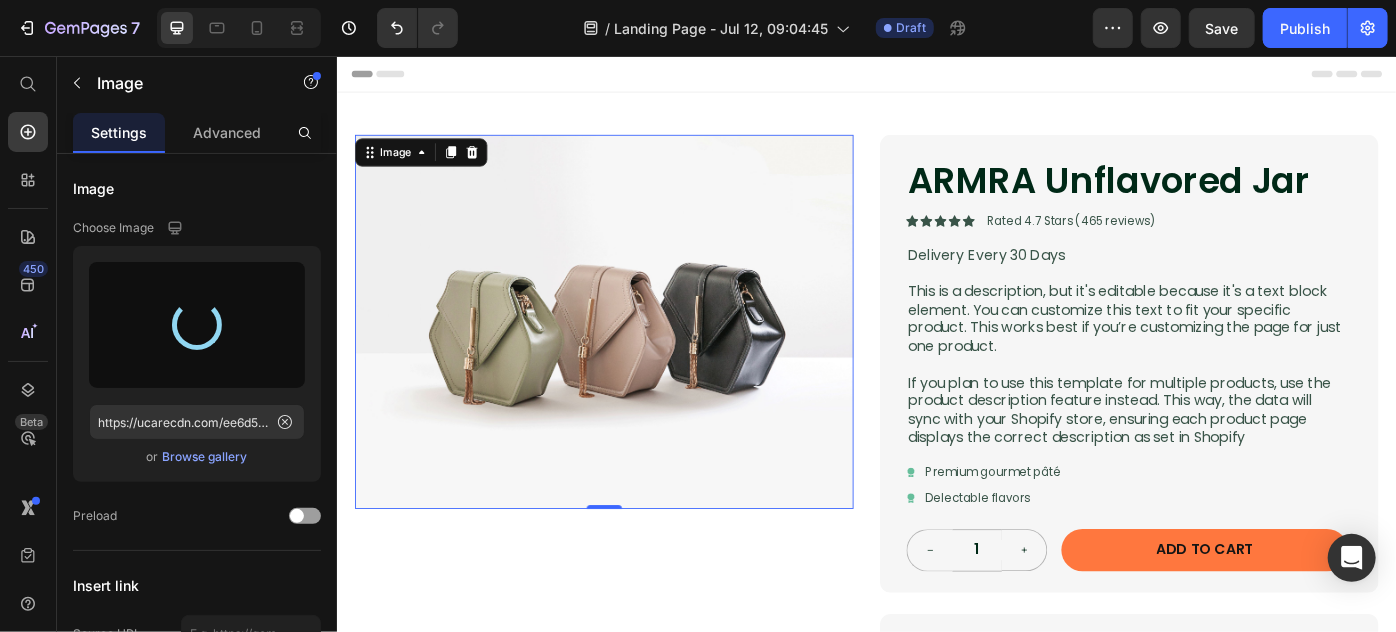 type on "https://cdn.shopify.com/s/files/1/0869/5912/8851/files/gempages_511364164535452839-f3cb3ffd-391d-48ed-9349-158455a57b9f.png" 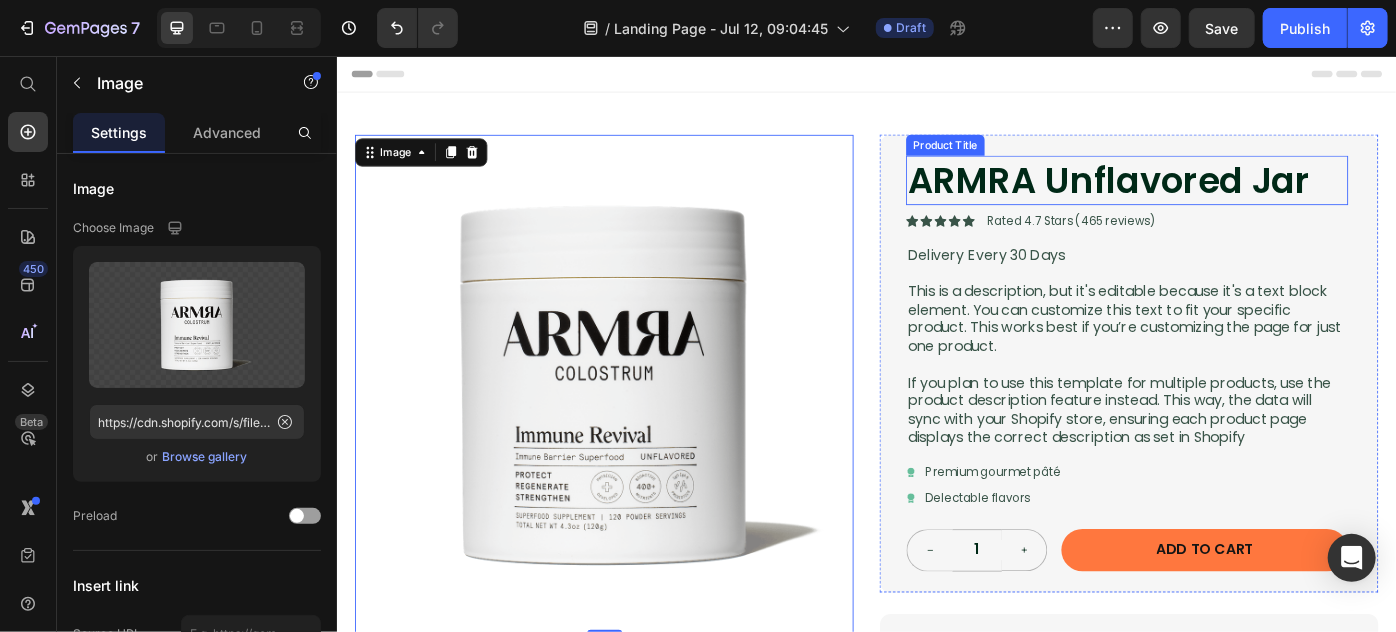 click on "ARMRA Unflavored Jar" at bounding box center (1231, 196) 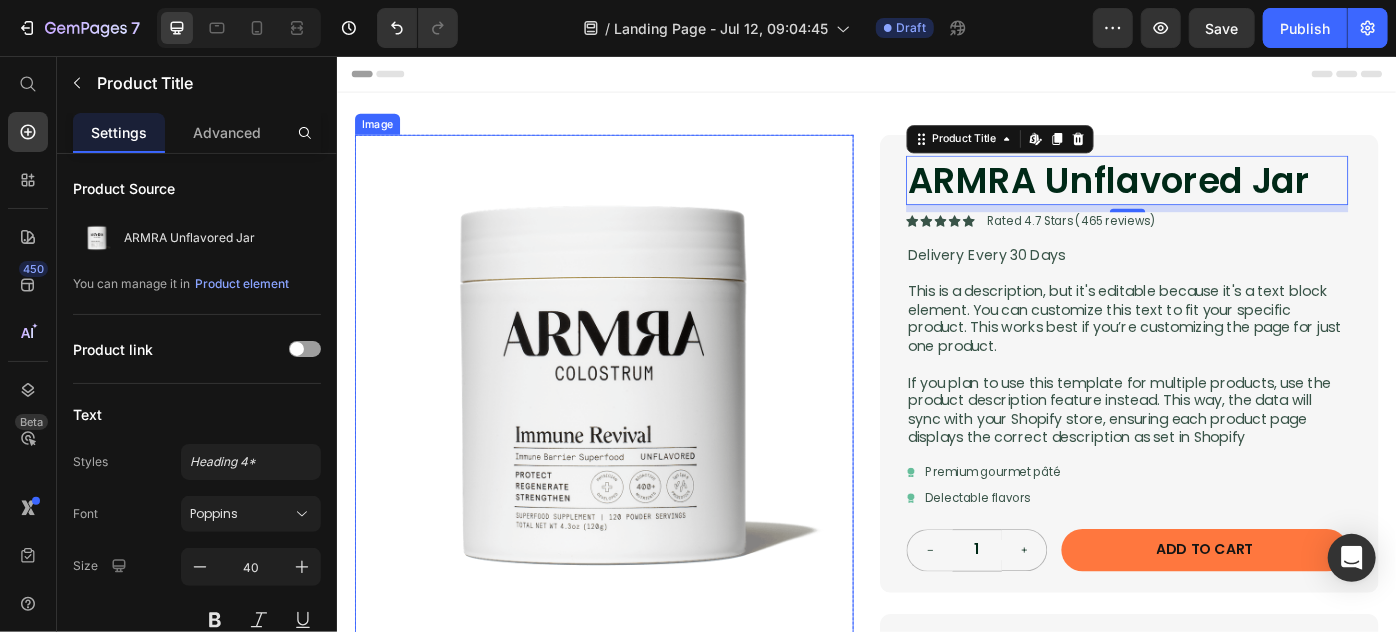 click at bounding box center [638, 426] 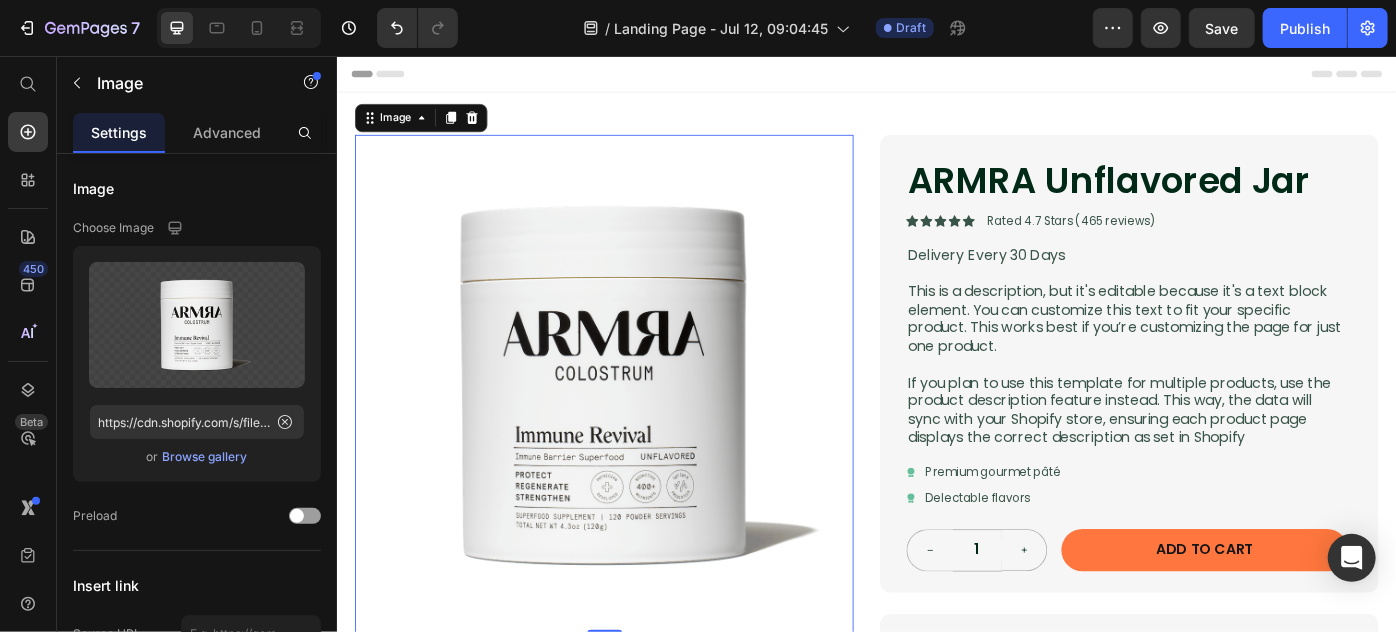 click at bounding box center (638, 426) 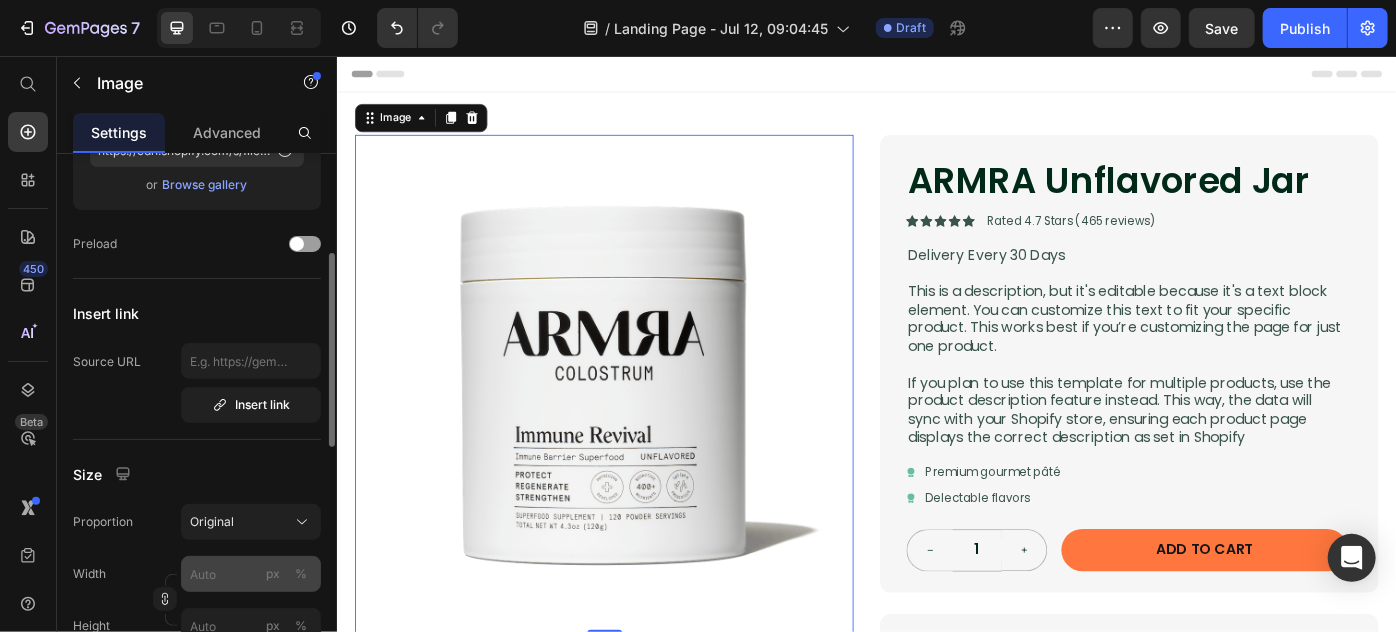 scroll, scrollTop: 454, scrollLeft: 0, axis: vertical 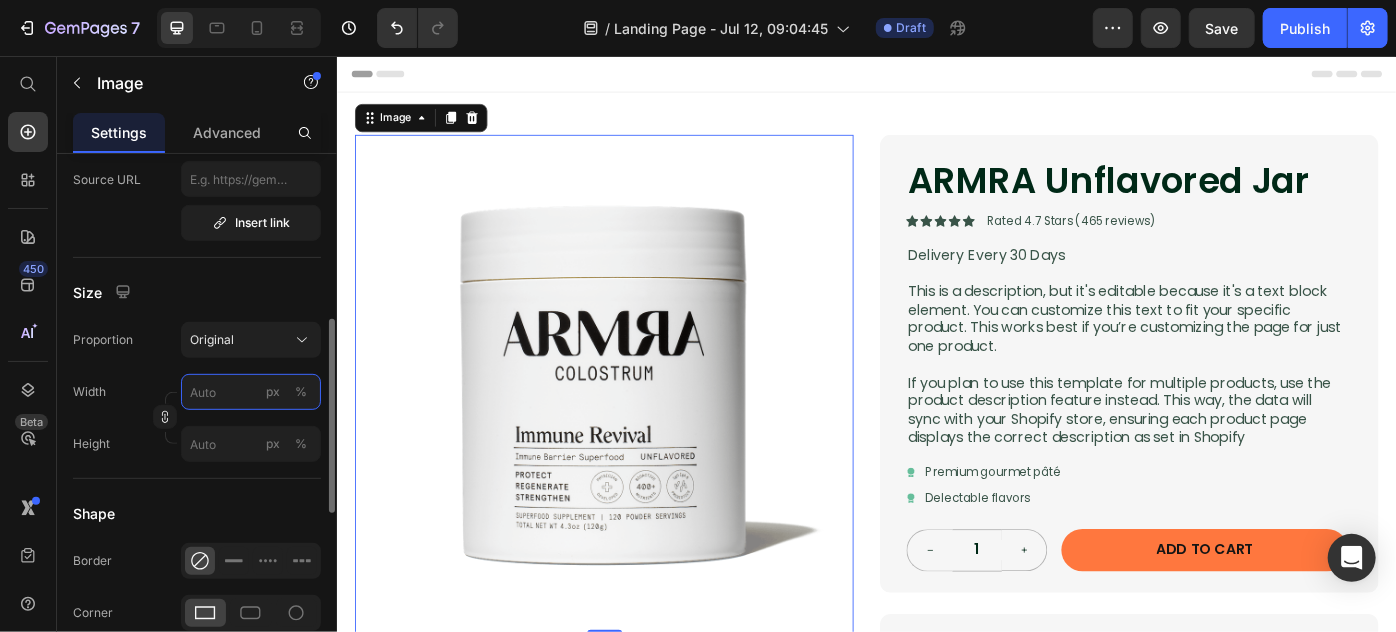 click on "px %" at bounding box center [251, 392] 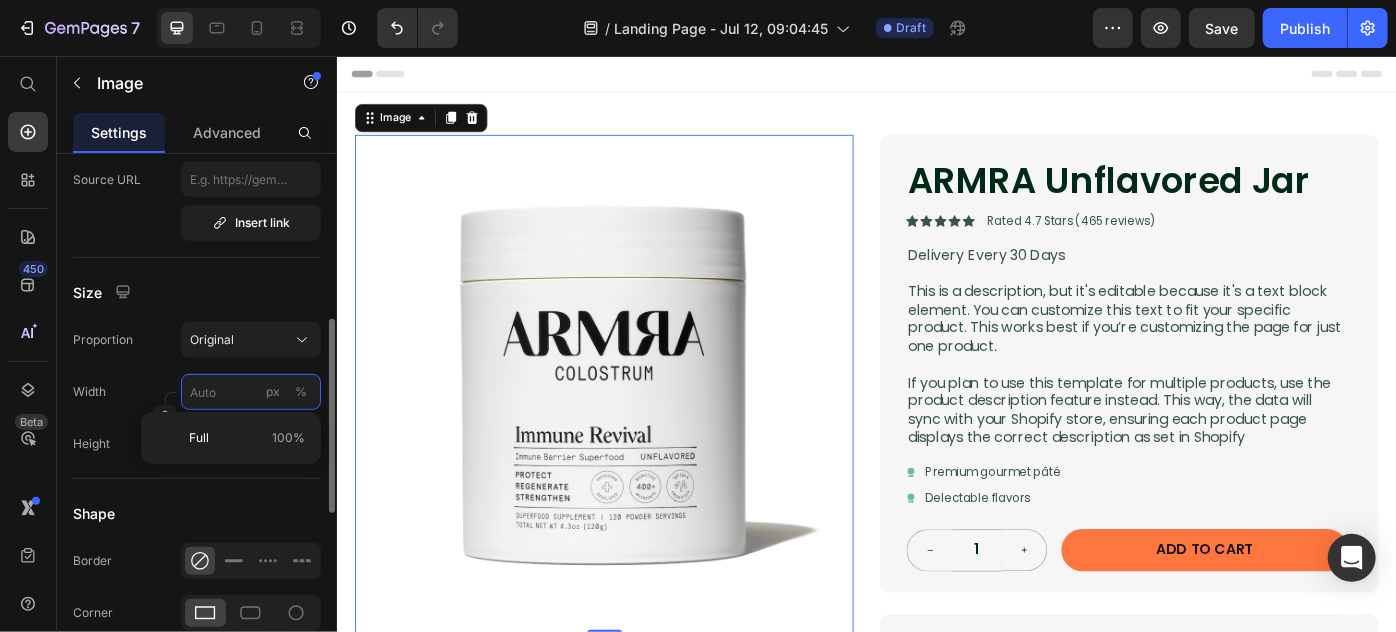 paste on "524.912" 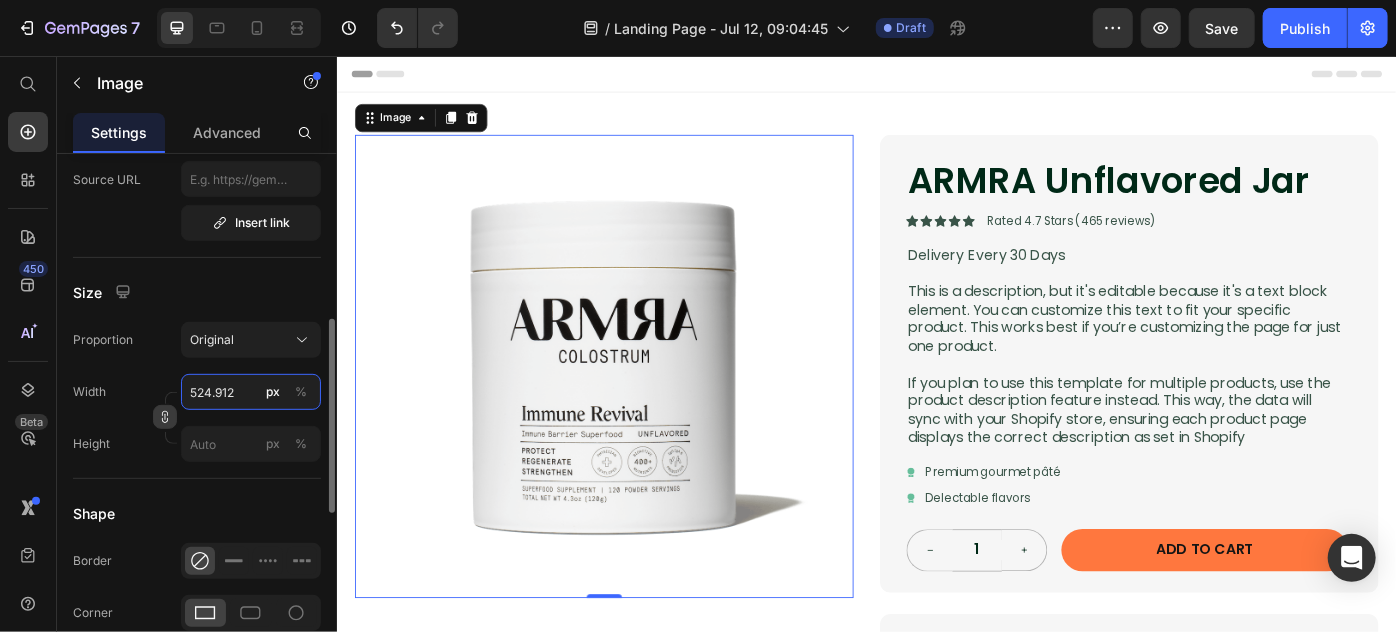 type on "524.912" 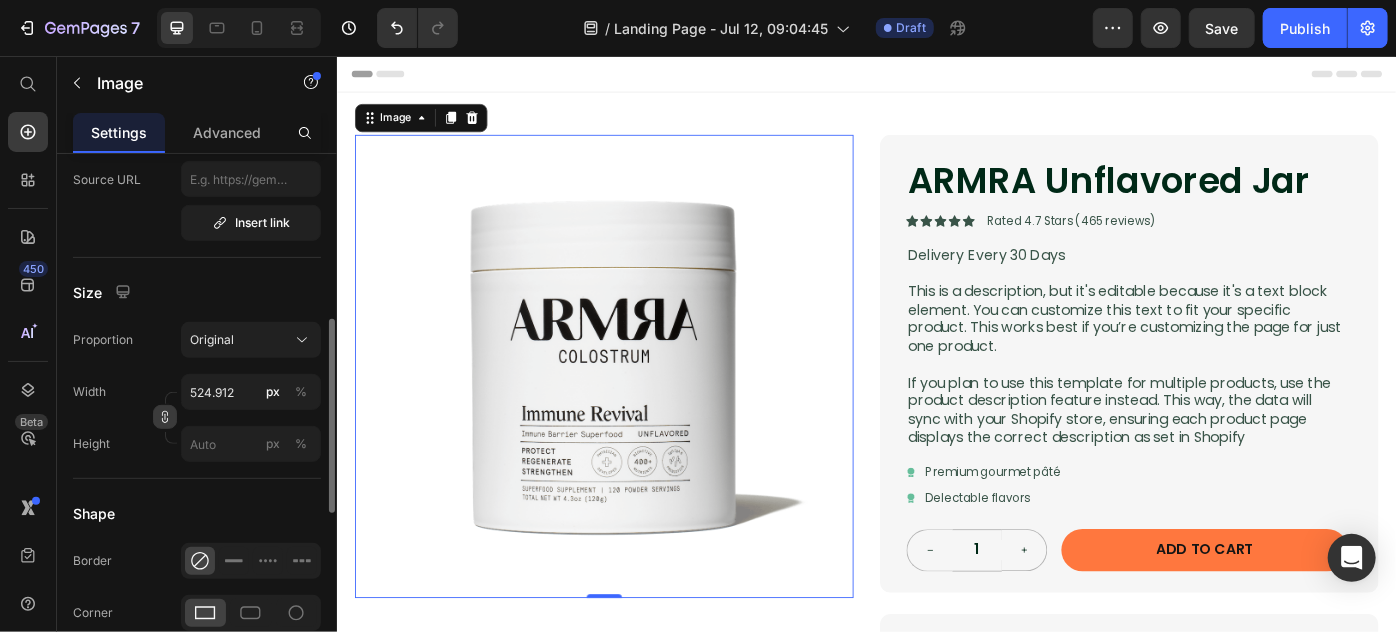 click 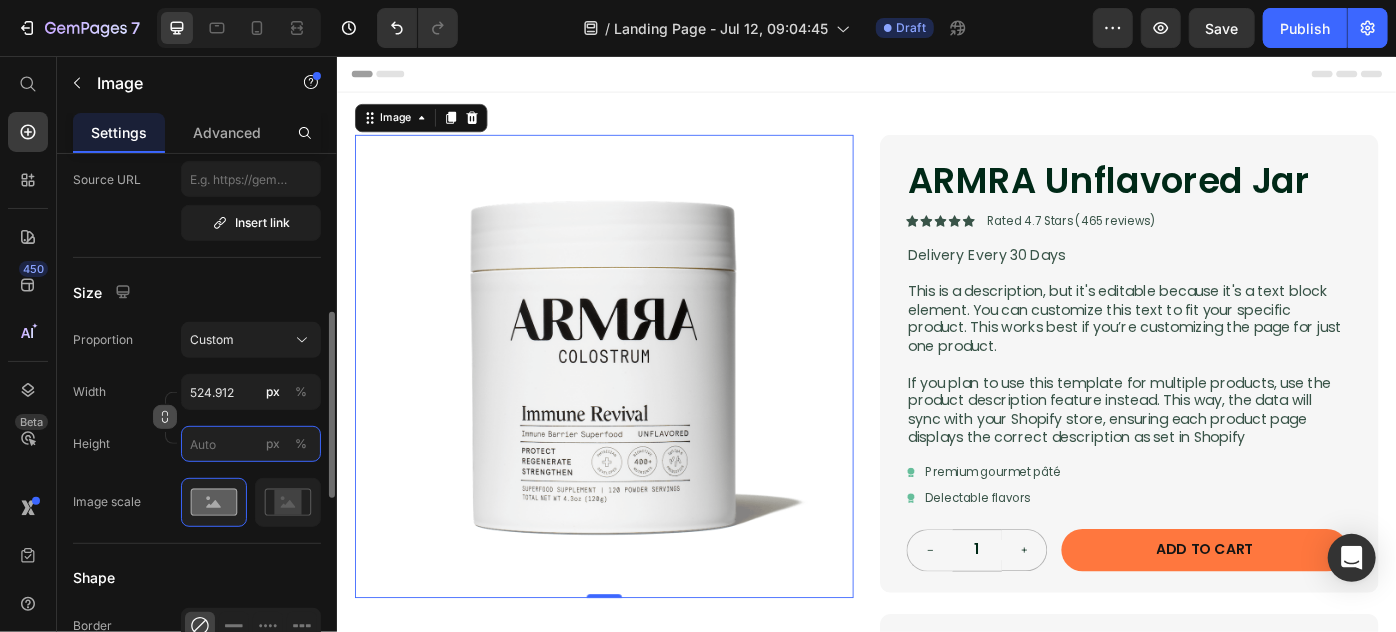 click on "px %" at bounding box center [251, 444] 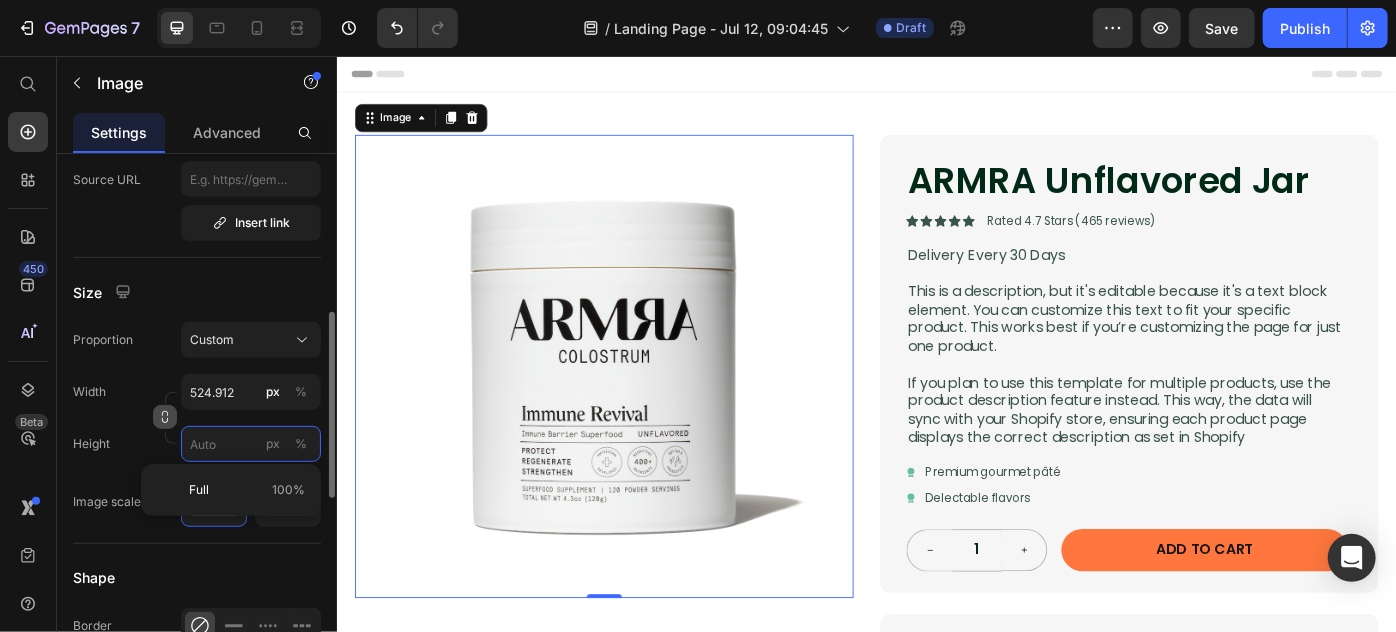 paste on "553.838" 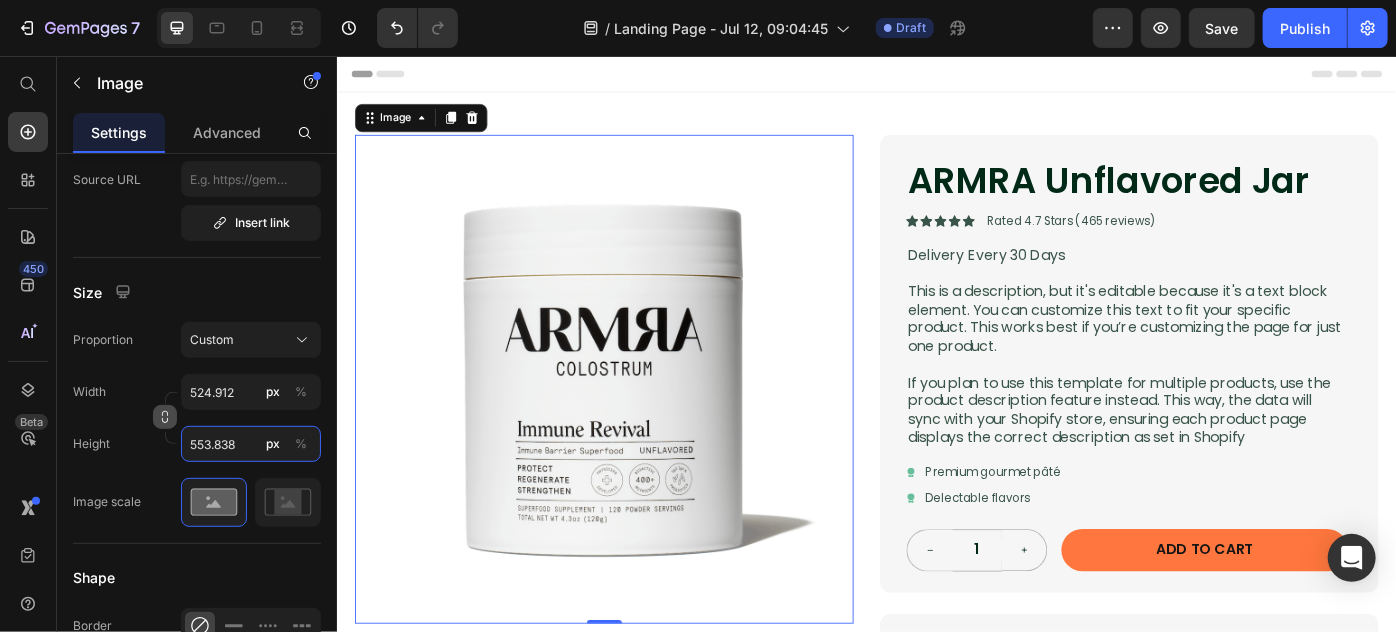 type on "553.838" 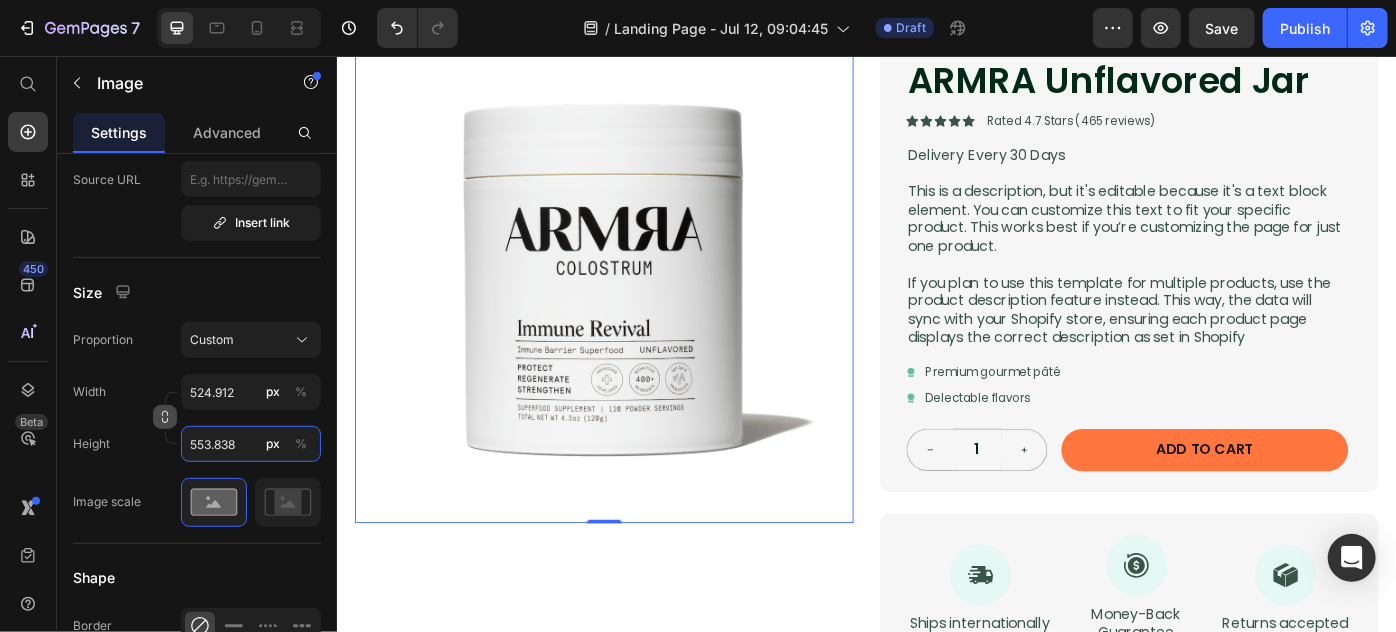 scroll, scrollTop: 0, scrollLeft: 0, axis: both 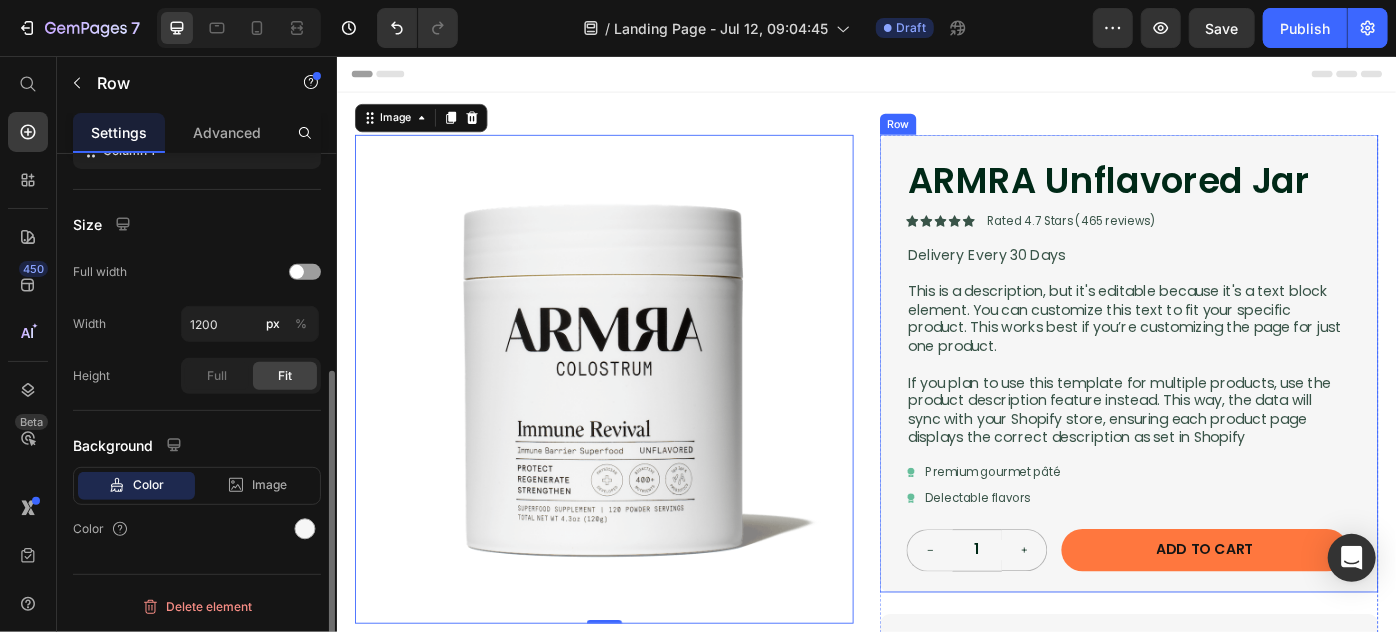 click on "ARMRA Unflavored Jar Product Title
Icon
Icon
Icon
Icon
Icon Icon List Rated 4.7 Stars (465 reviews) Text Block Row Delivery Every 30 Days Text Block This is a description, but it's editable because it's a text block element. You can customize this text to fit your specific product. This works best if you’re customizing the page for just one product.   If you plan to use this template for multiple products, use the product description feature instead. This way, the data will sync with your Shopify store, ensuring each product page displays the correct description as set in Shopify Text Block
Icon Premium gourmet pâté Text Block Row
Icon Delectable flavors Text Block Row 1 Product Quantity Add to cart Add to Cart Row Row" at bounding box center (1233, 403) 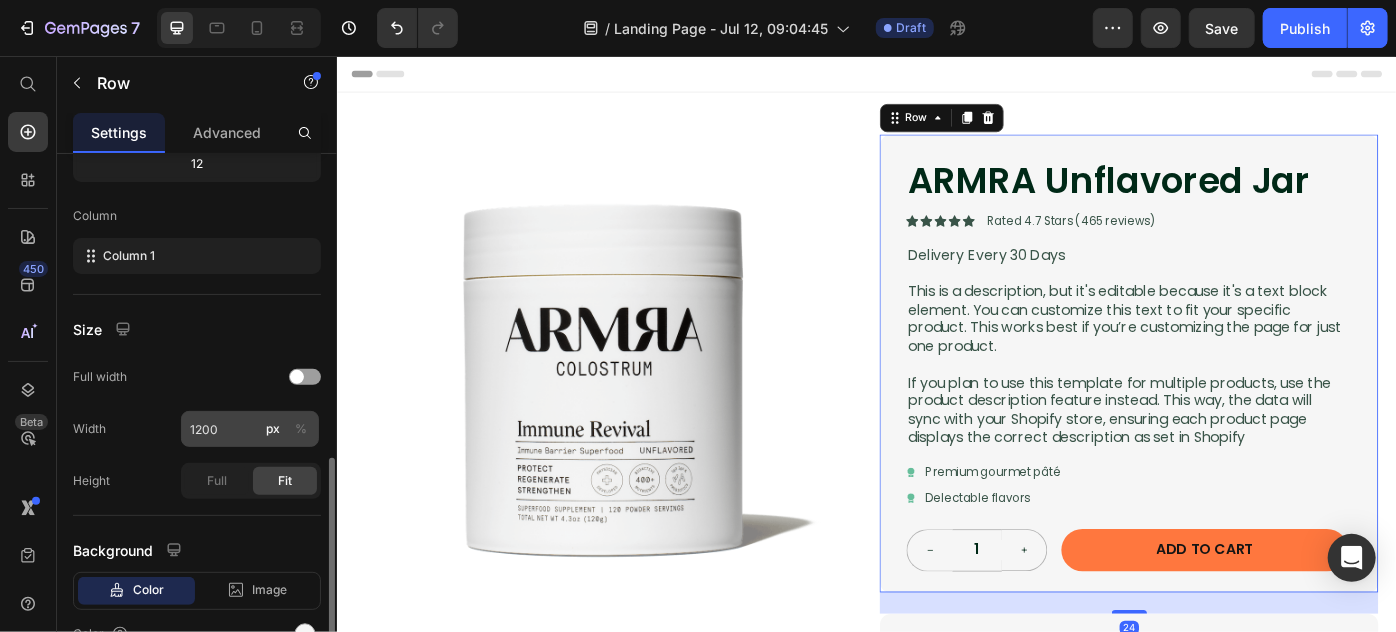 scroll, scrollTop: 374, scrollLeft: 0, axis: vertical 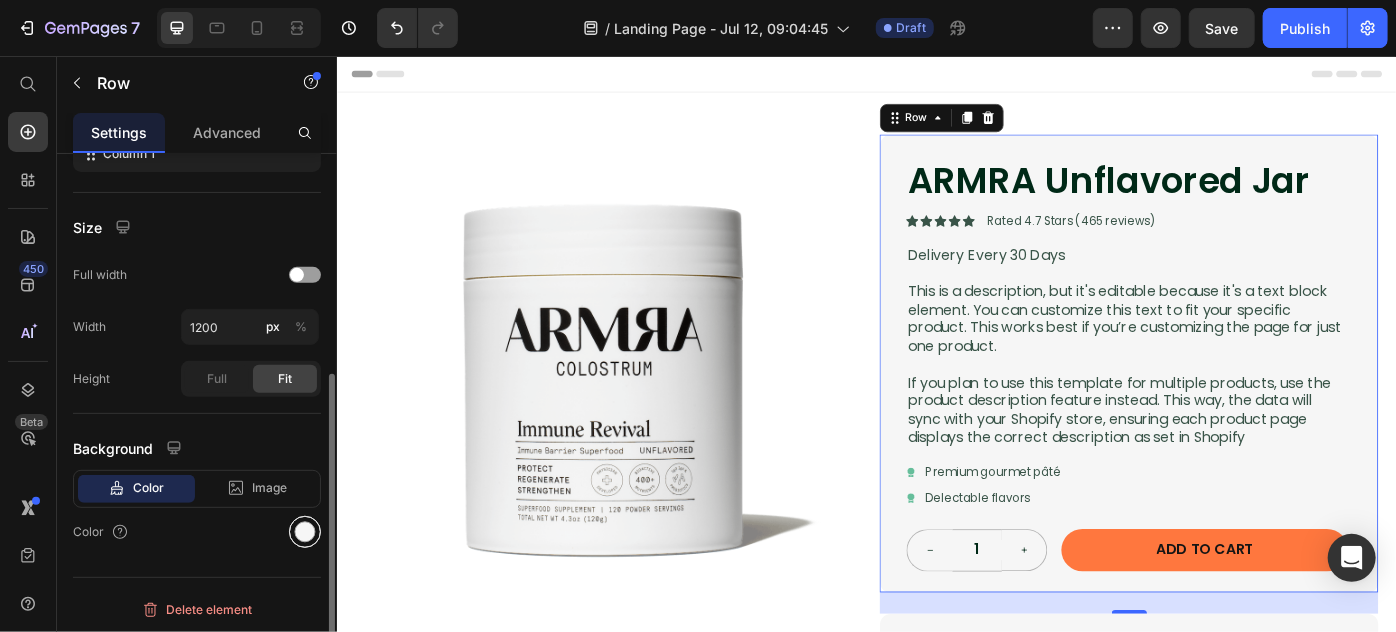 click at bounding box center [305, 532] 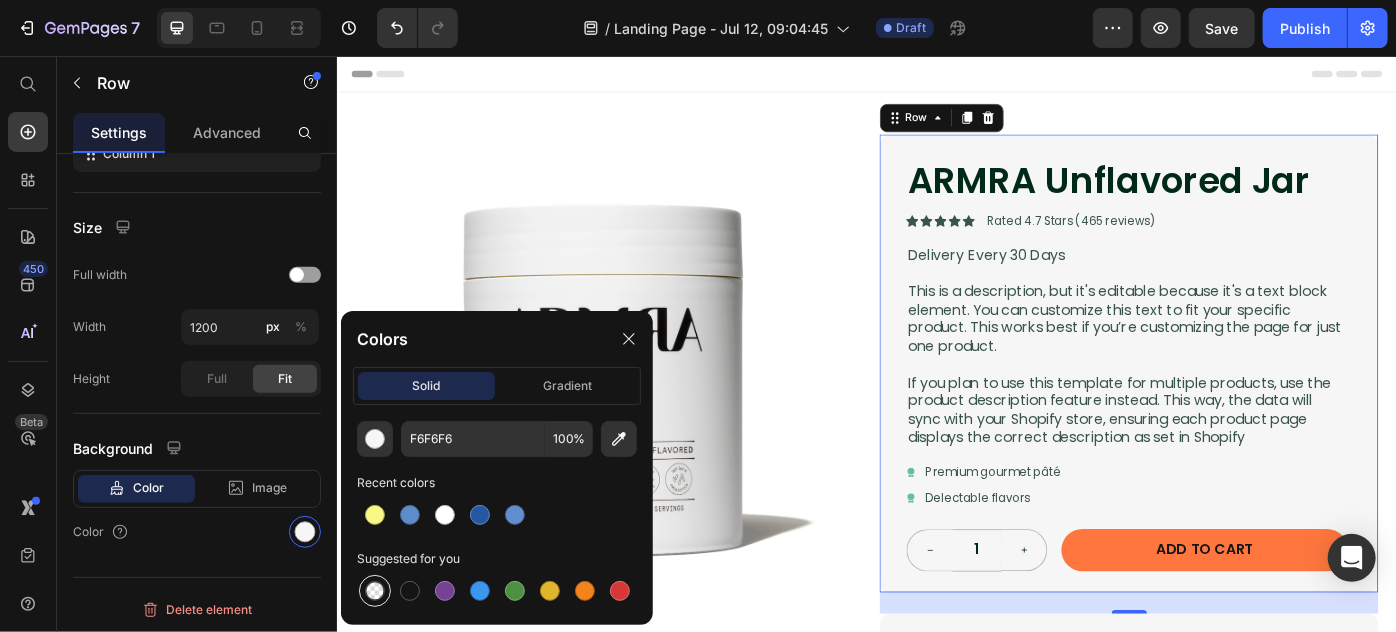 click at bounding box center (375, 591) 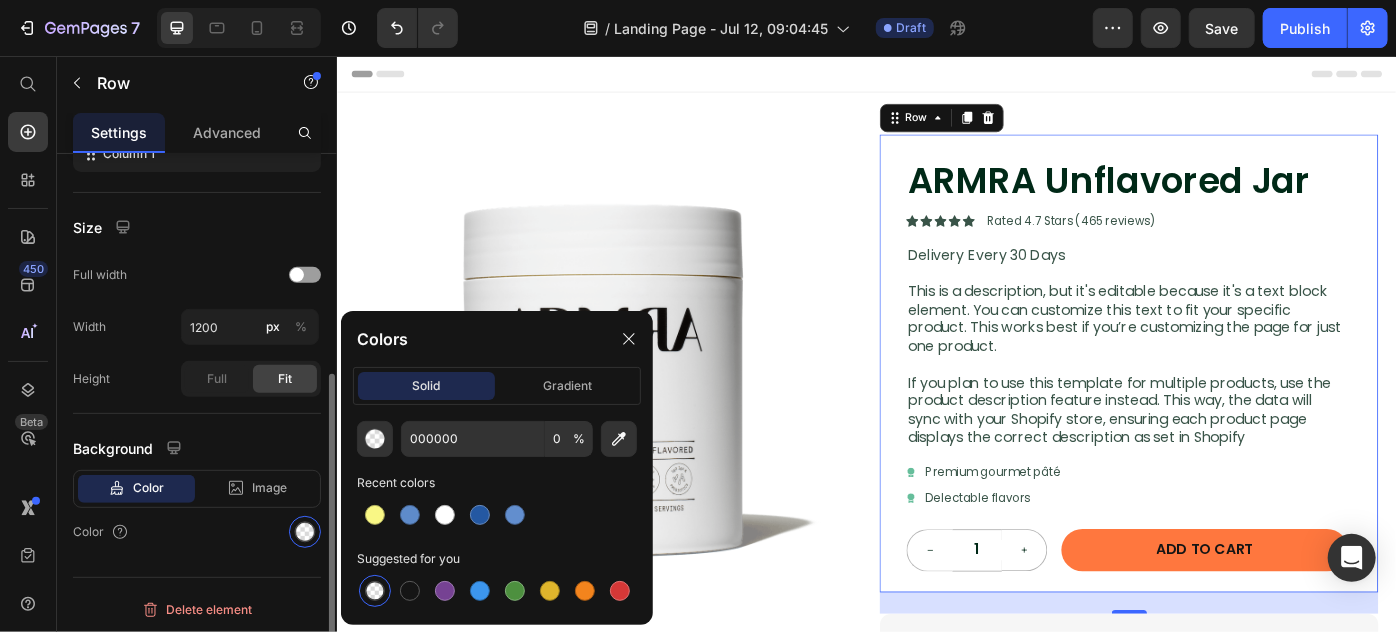click on "Color" at bounding box center [197, 532] 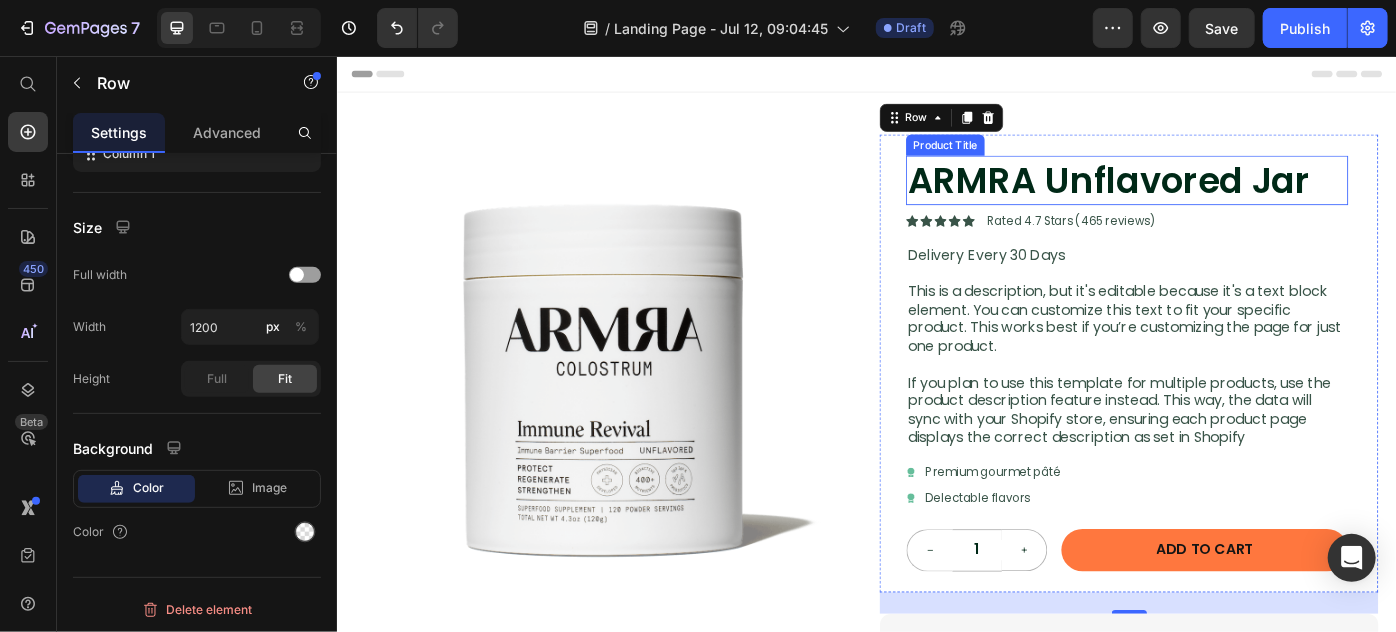 click on "ARMRA Unflavored Jar" at bounding box center (1231, 196) 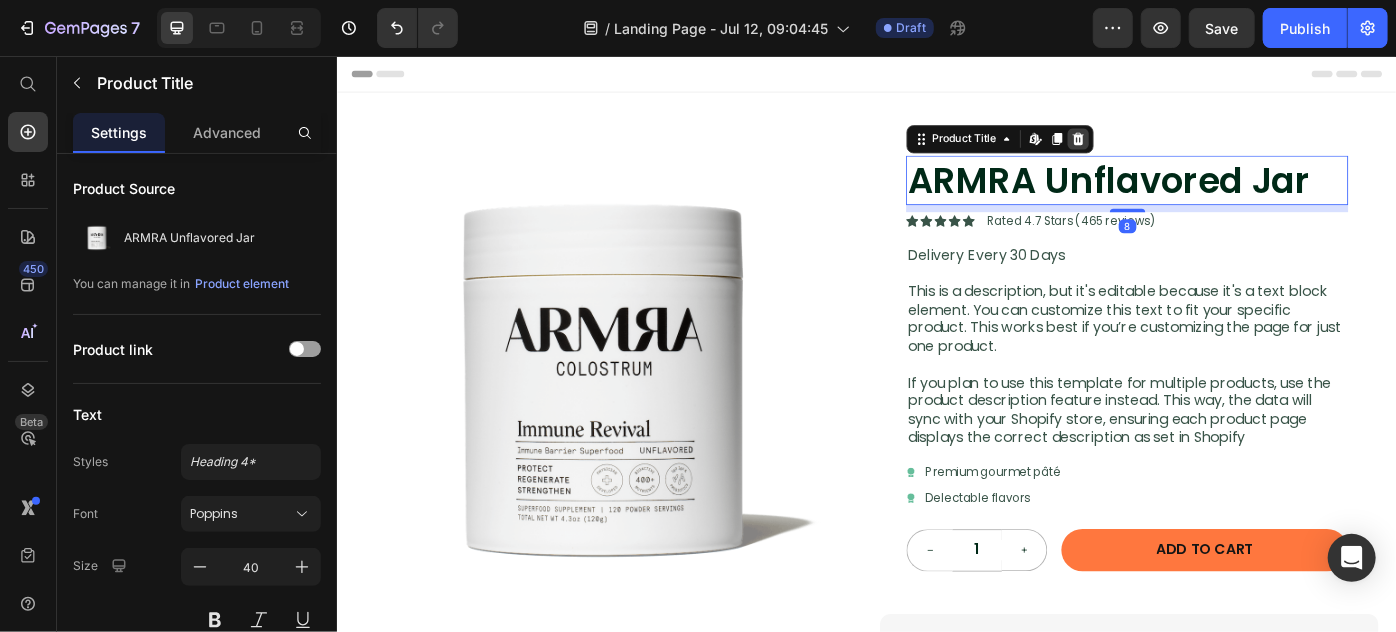 click 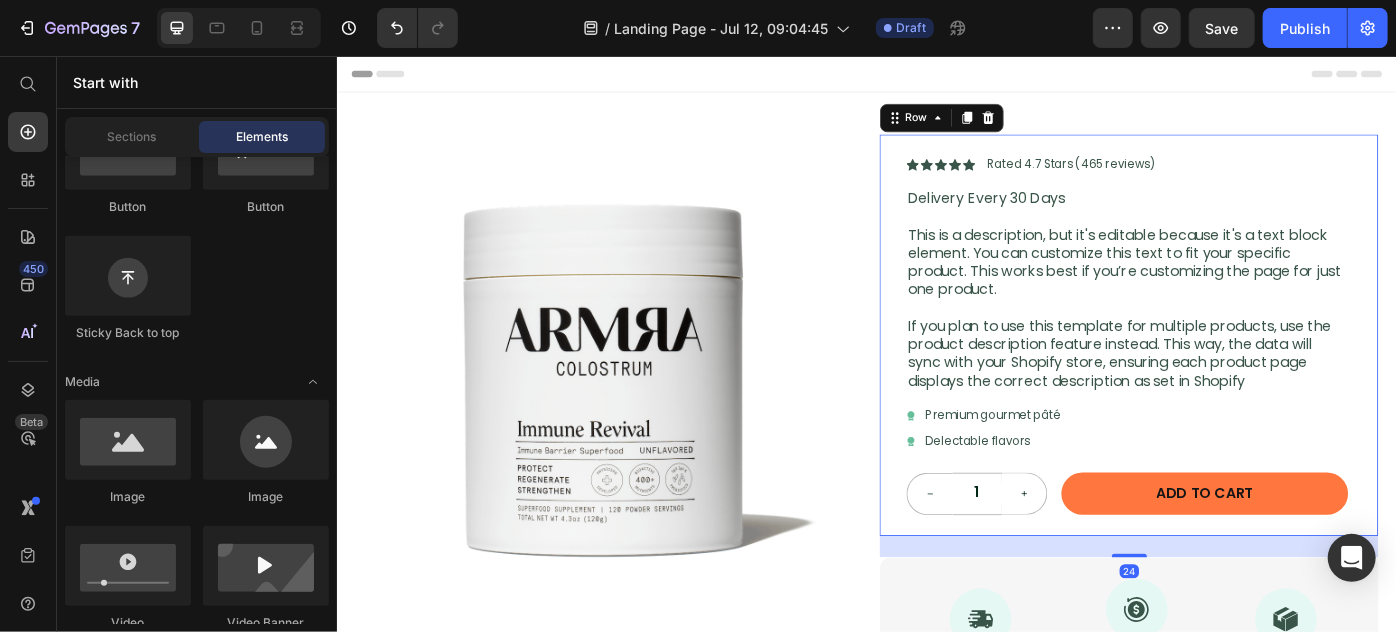 click on "Icon
Icon
Icon
Icon
Icon Icon List Rated 4.7 Stars (465 reviews) Text Block Row Delivery Every 30 Days Text Block This is a description, but it's editable because it's a text block element. You can customize this text to fit your specific product. This works best if you’re customizing the page for just one product.   If you plan to use this template for multiple products, use the product description feature instead. This way, the data will sync with your Shopify store, ensuring each product page displays the correct description as set in Shopify Text Block
Icon Premium gourmet pâté Text Block Row
Icon Delectable flavors Text Block Row 1 Product Quantity Add to cart Add to Cart Row" at bounding box center (1231, 371) 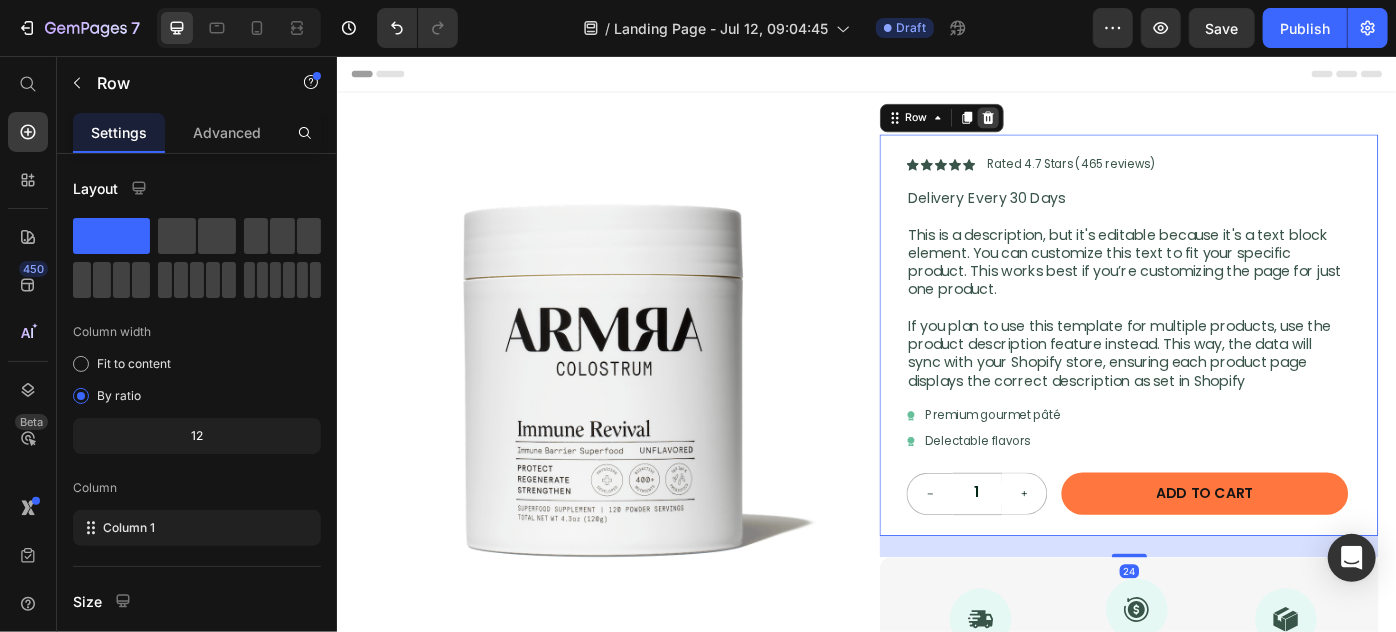 click at bounding box center (1074, 125) 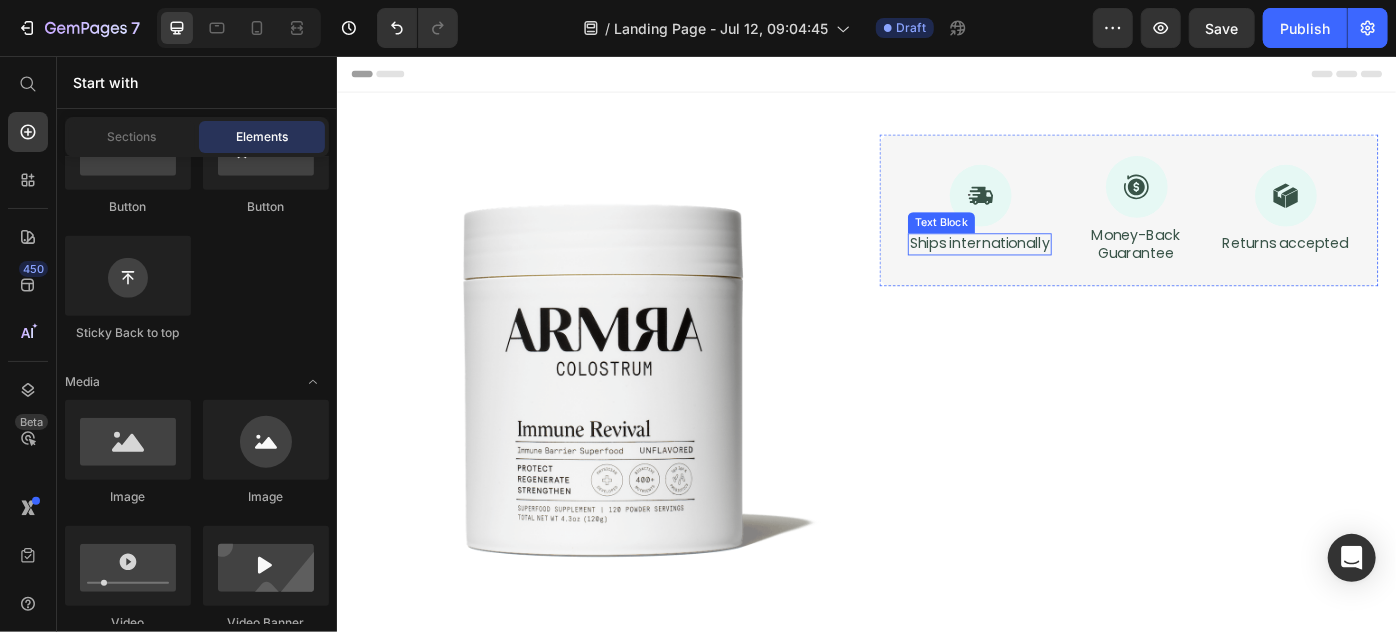 click on "Ships internationally" at bounding box center [1064, 268] 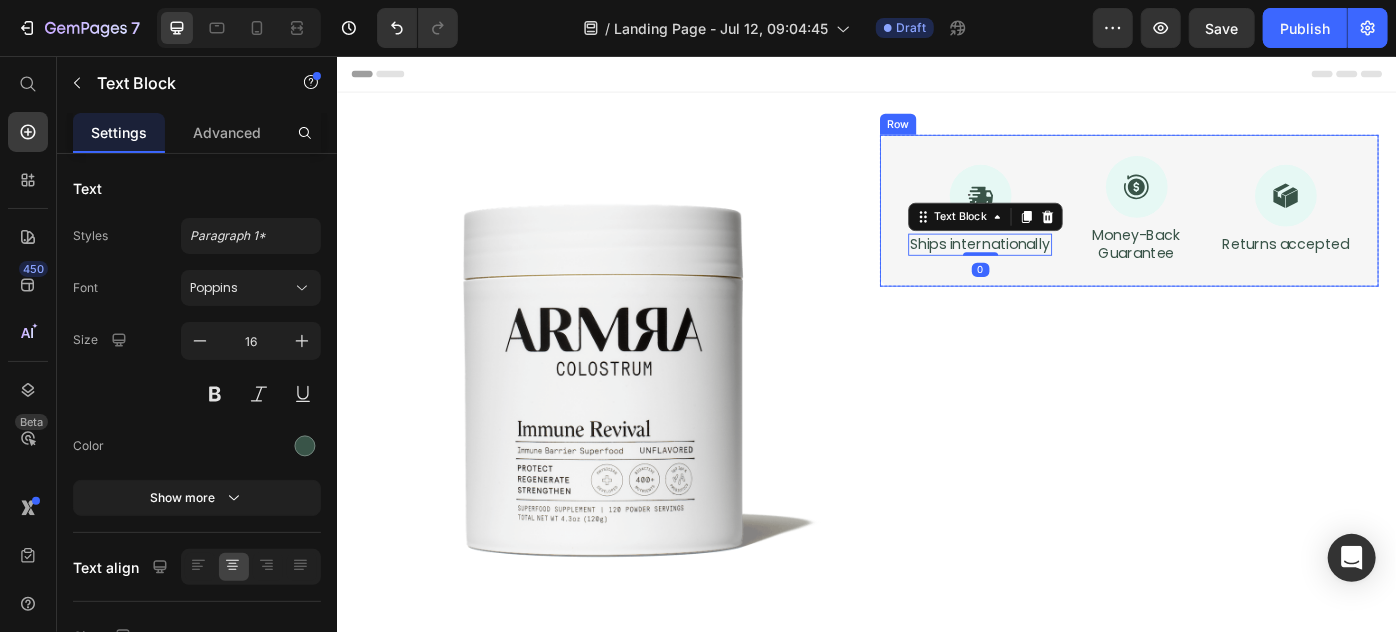 click on "Icon Ships internationally Text Block   0
Icon Money-Back Guarantee Text Block
Icon Returns accepted Text Block Row" at bounding box center (1233, 230) 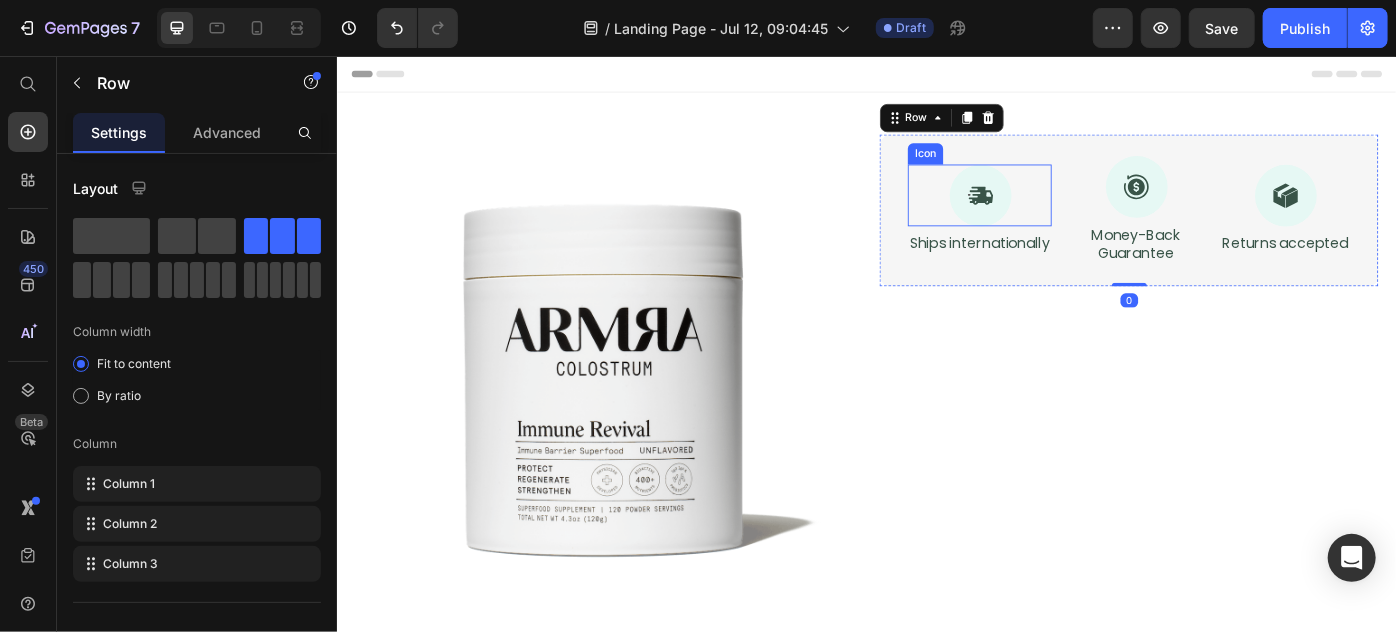 click 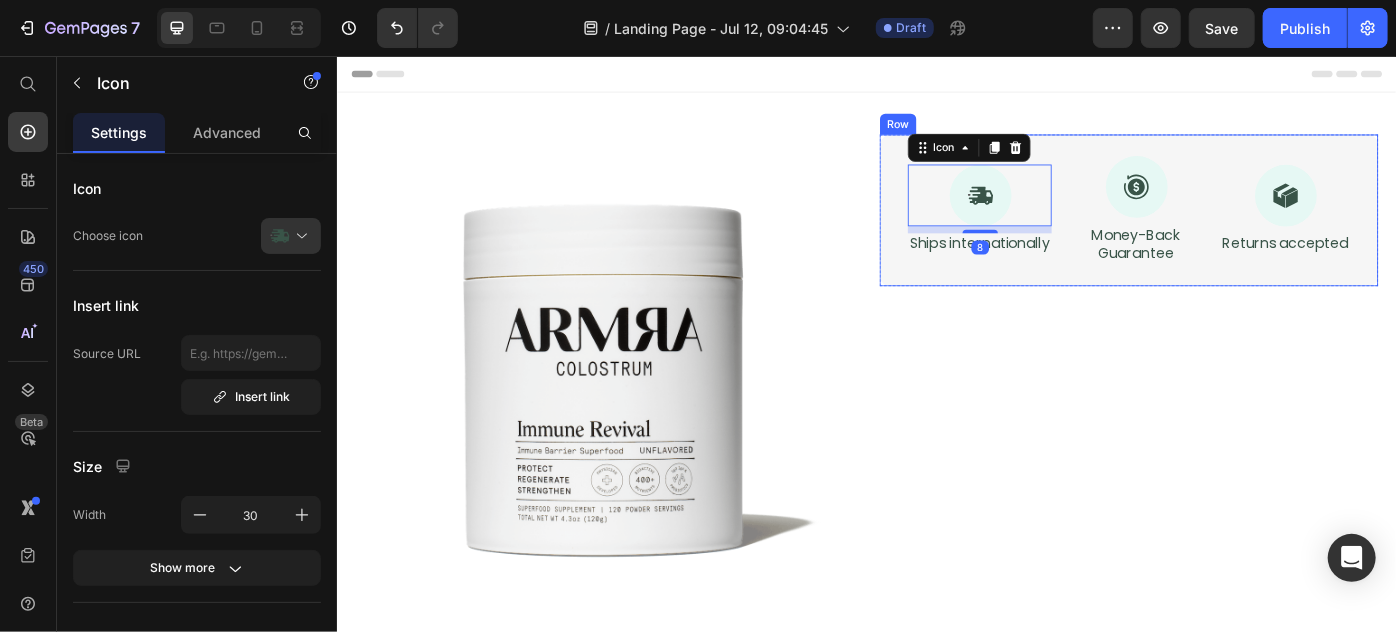 click on "Icon   8 Ships internationally Text Block
Icon Money-Back Guarantee Text Block
Icon Returns accepted Text Block Row" at bounding box center (1233, 230) 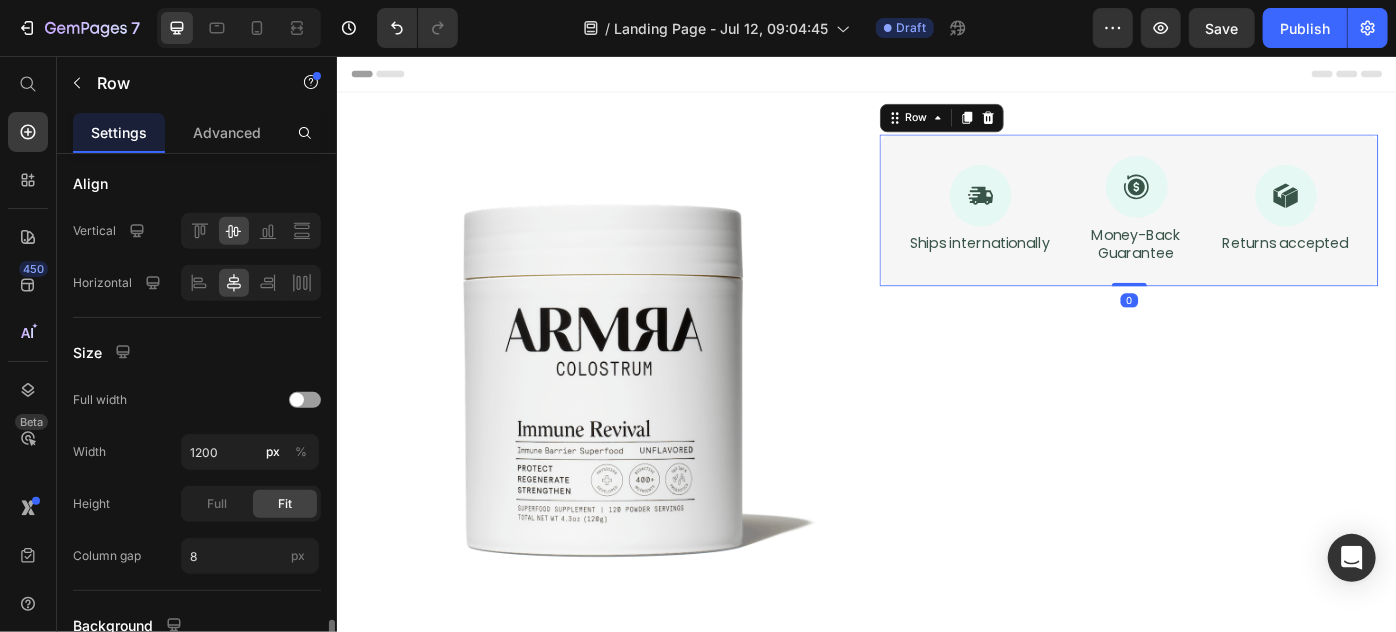 scroll, scrollTop: 631, scrollLeft: 0, axis: vertical 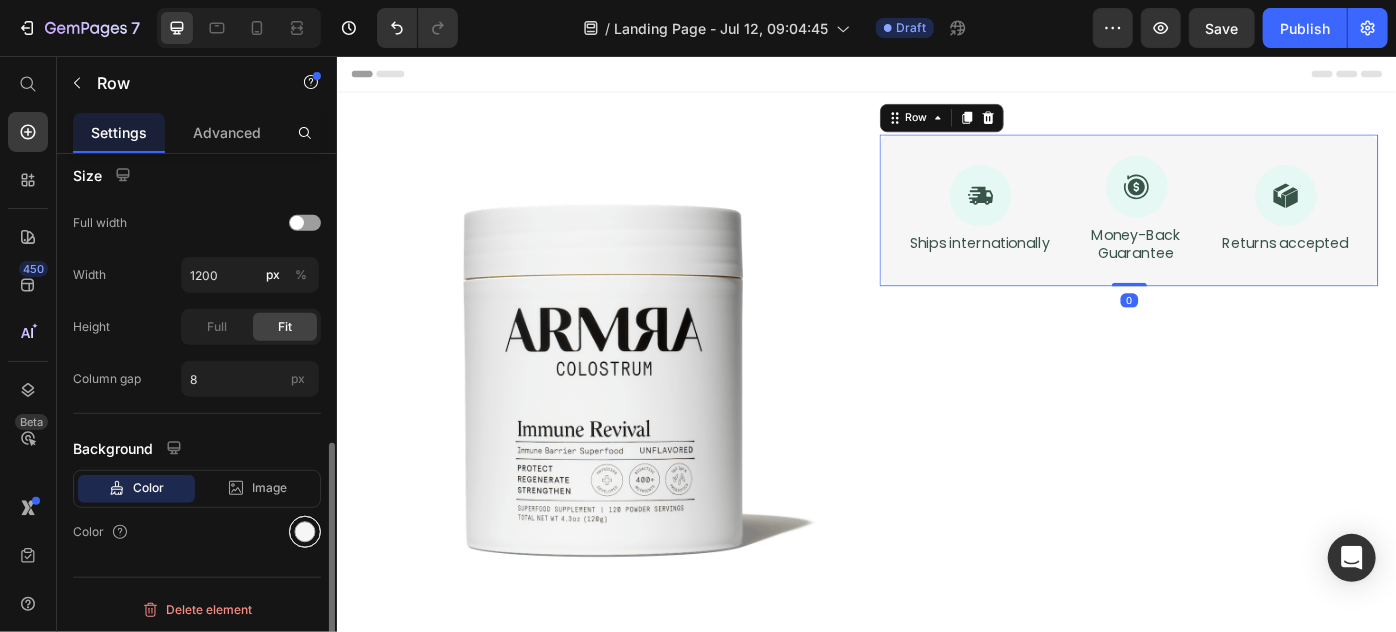 click at bounding box center [305, 532] 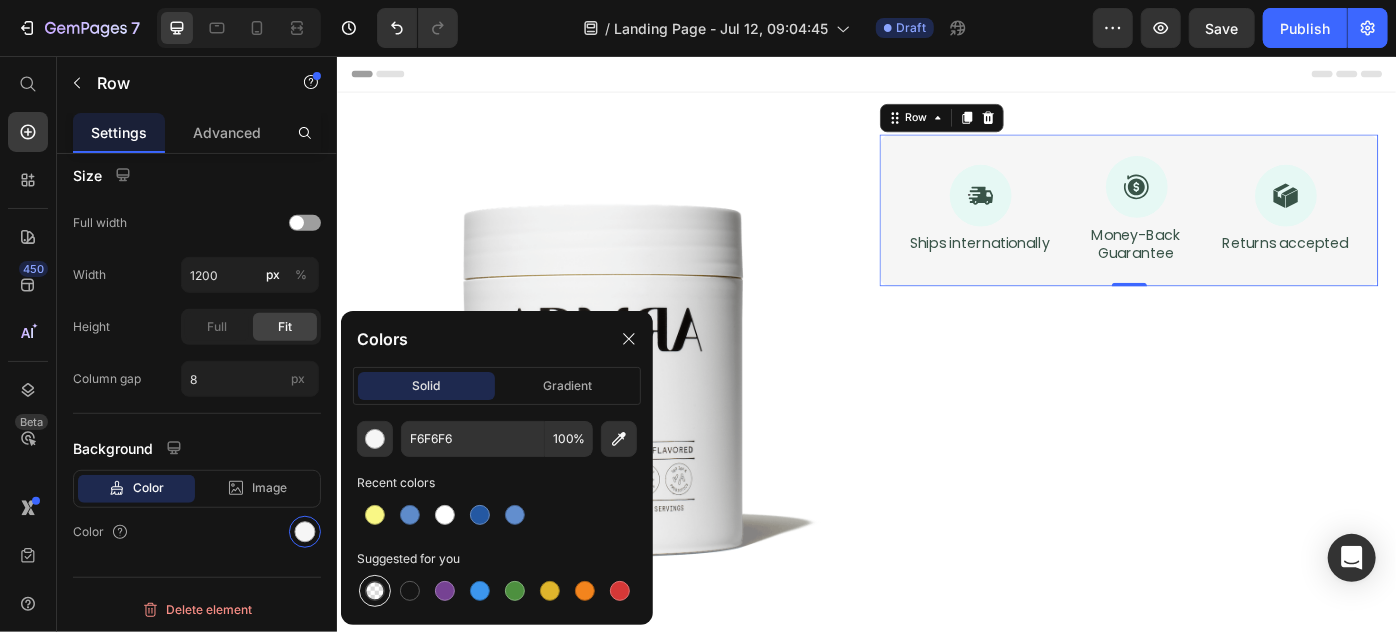 click at bounding box center (375, 591) 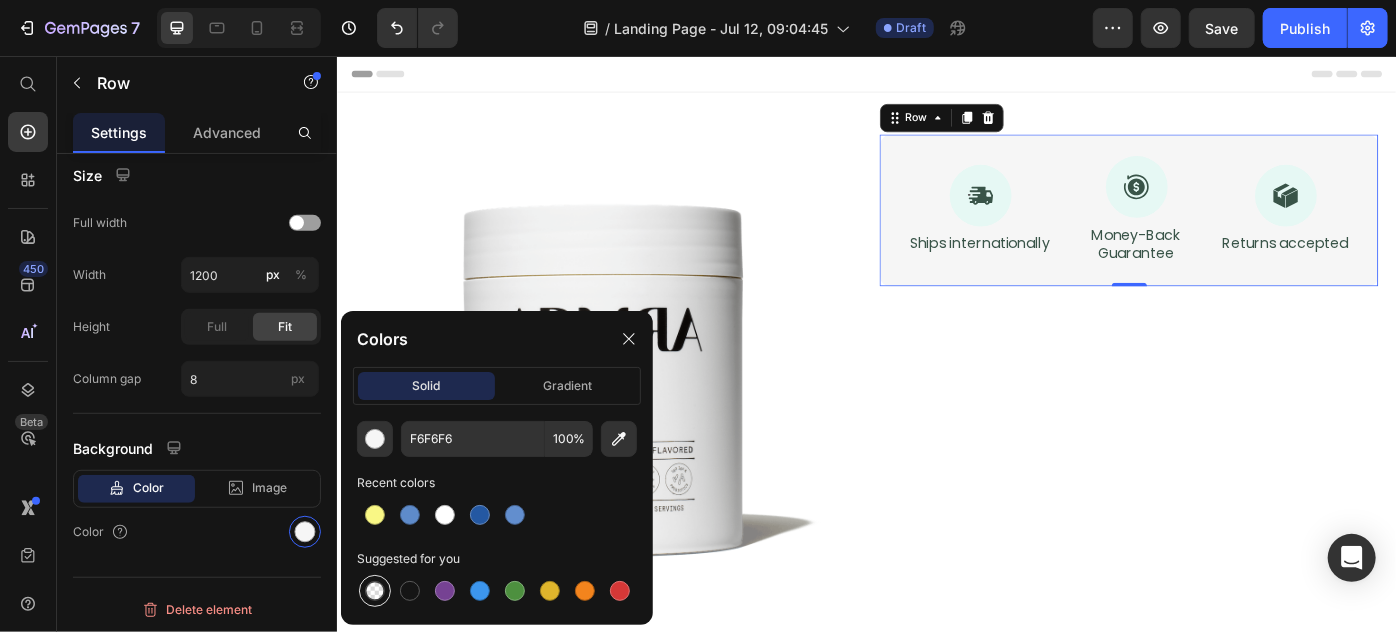 type on "000000" 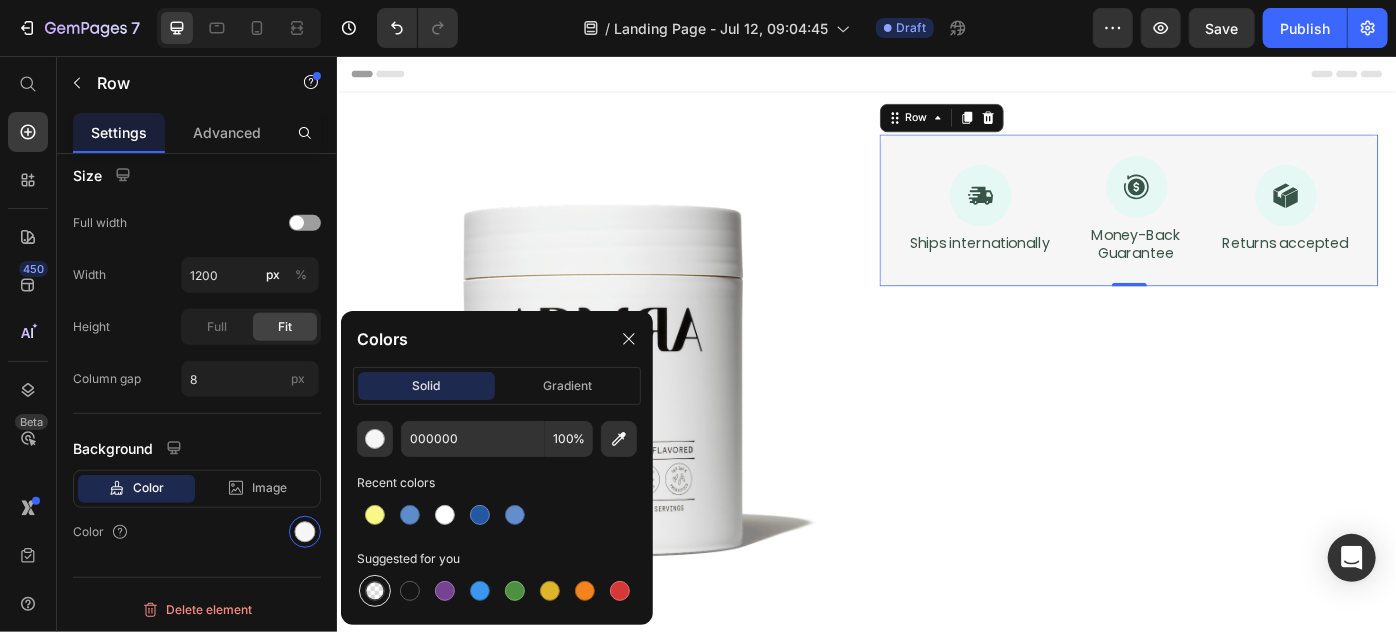 type on "0" 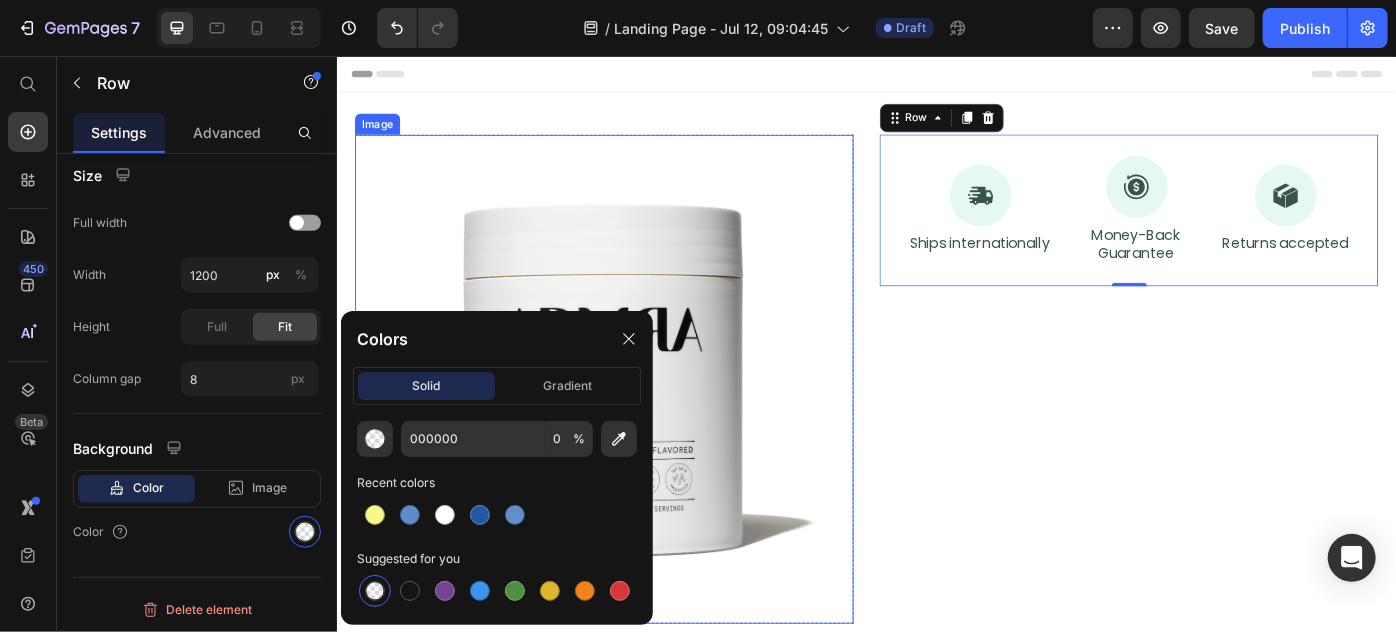 click at bounding box center [638, 421] 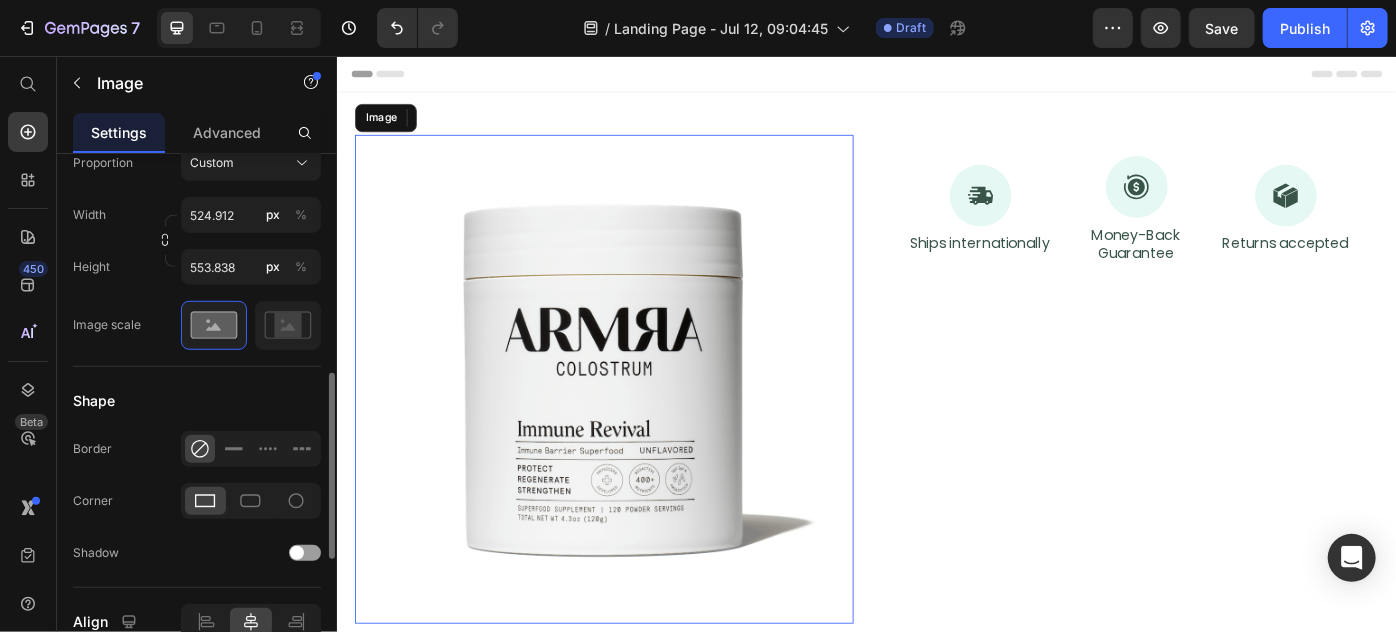 scroll, scrollTop: 0, scrollLeft: 0, axis: both 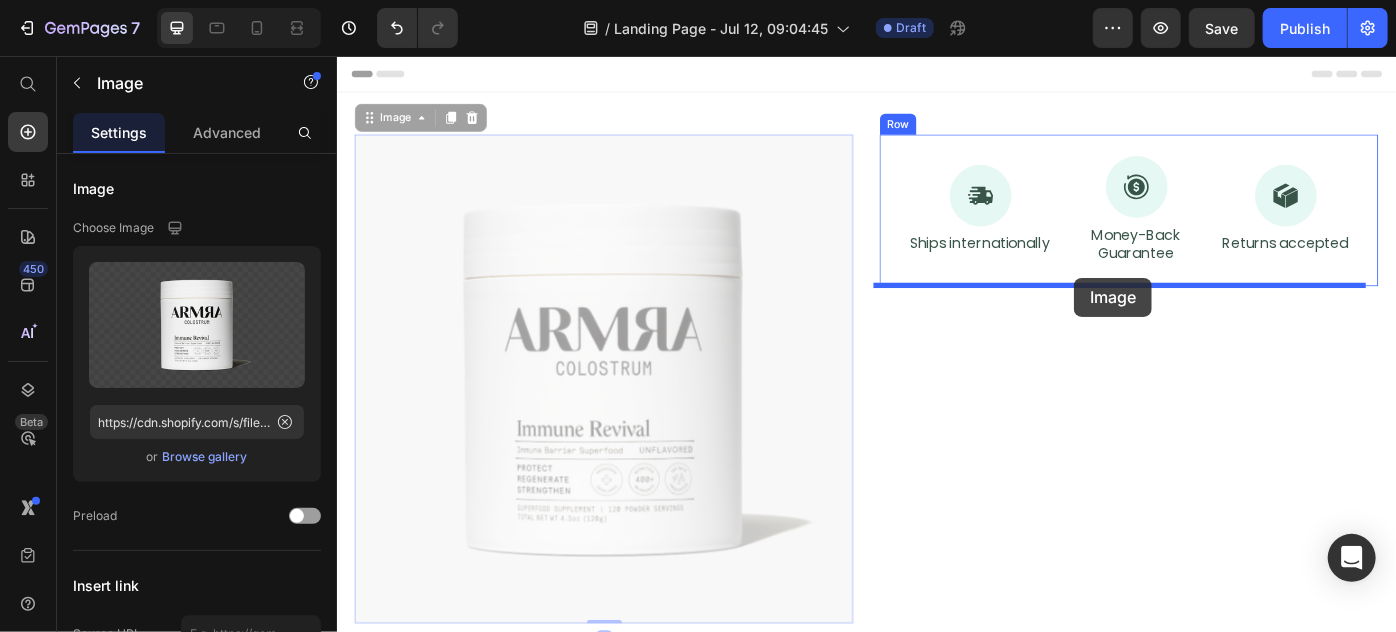 drag, startPoint x: 382, startPoint y: 124, endPoint x: 1171, endPoint y: 306, distance: 809.7191 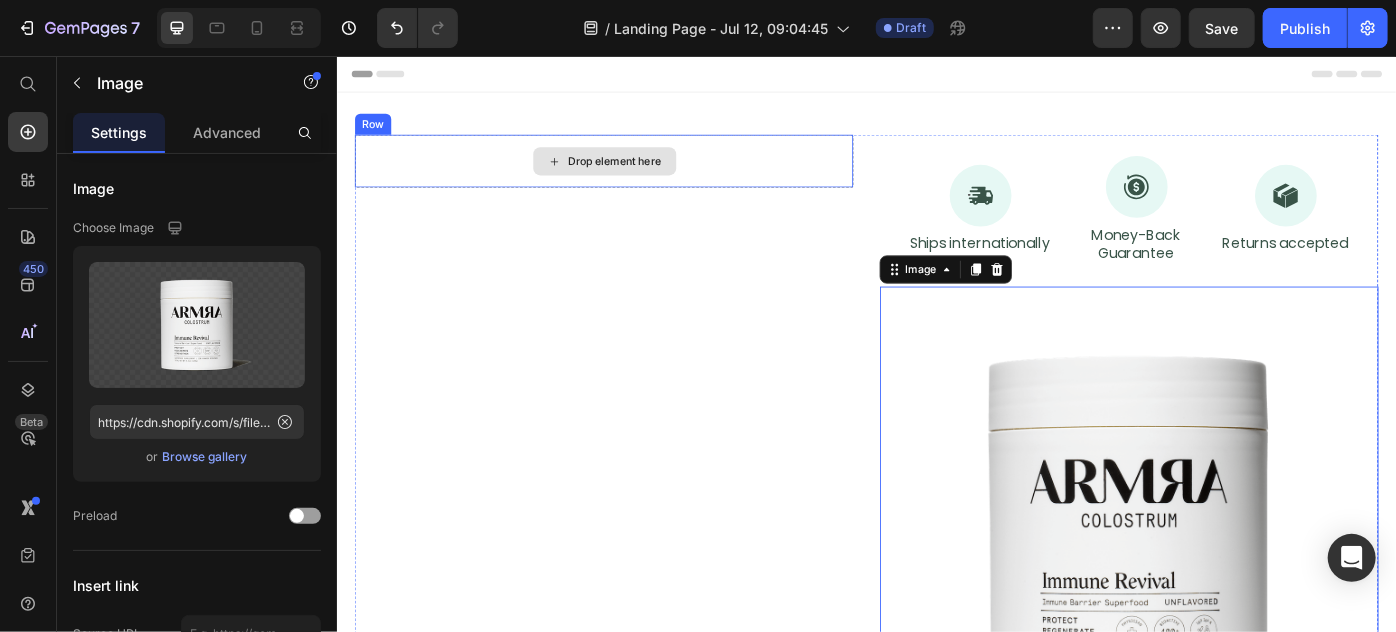 drag, startPoint x: 560, startPoint y: 172, endPoint x: 543, endPoint y: 182, distance: 19.723083 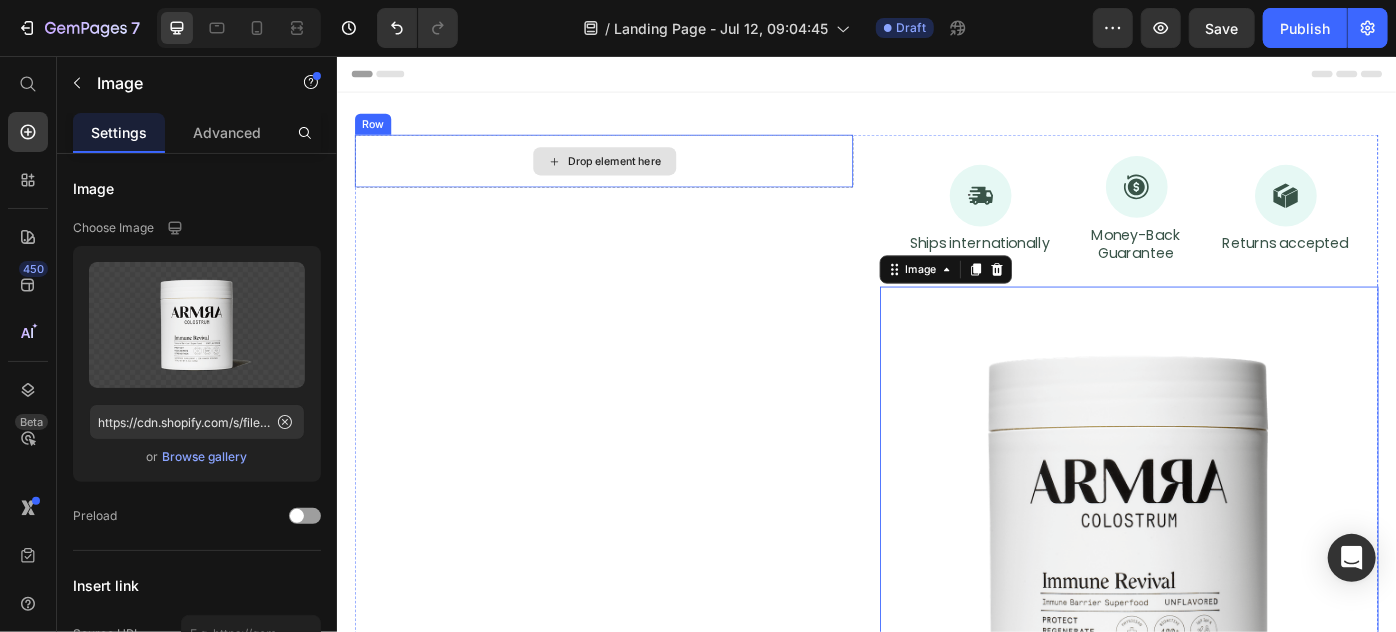 click on "Drop element here" at bounding box center [639, 174] 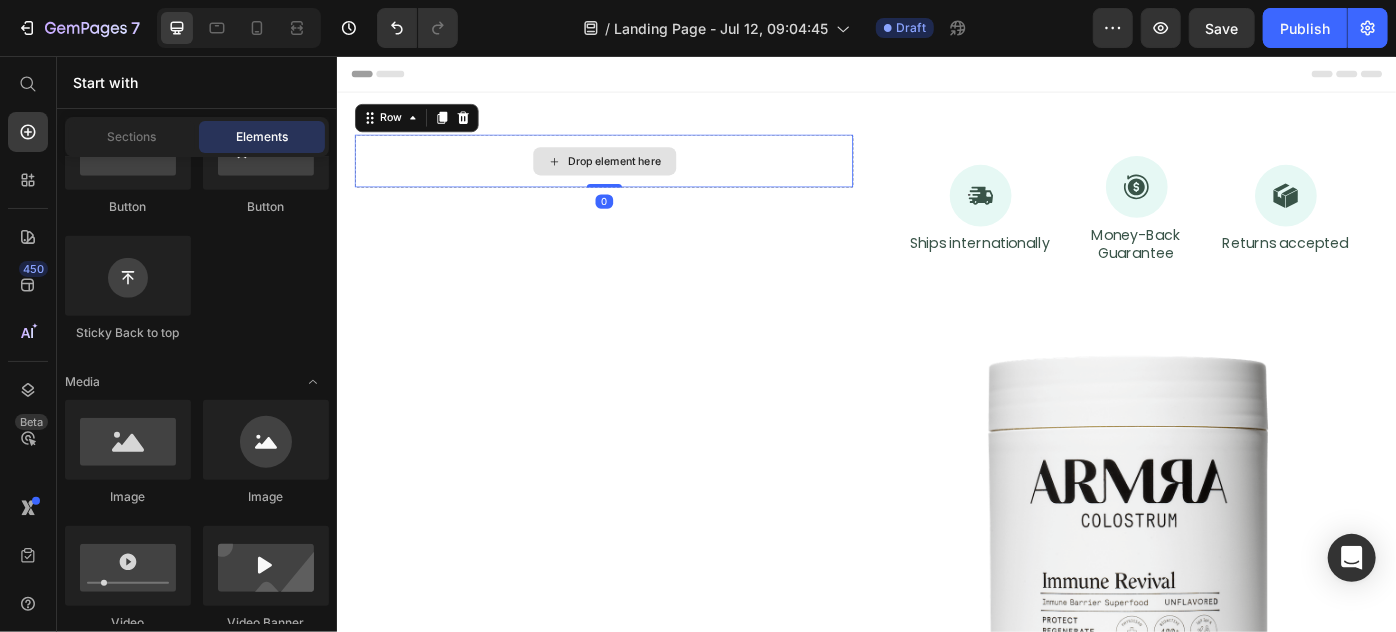 click on "Drop element here" at bounding box center [638, 174] 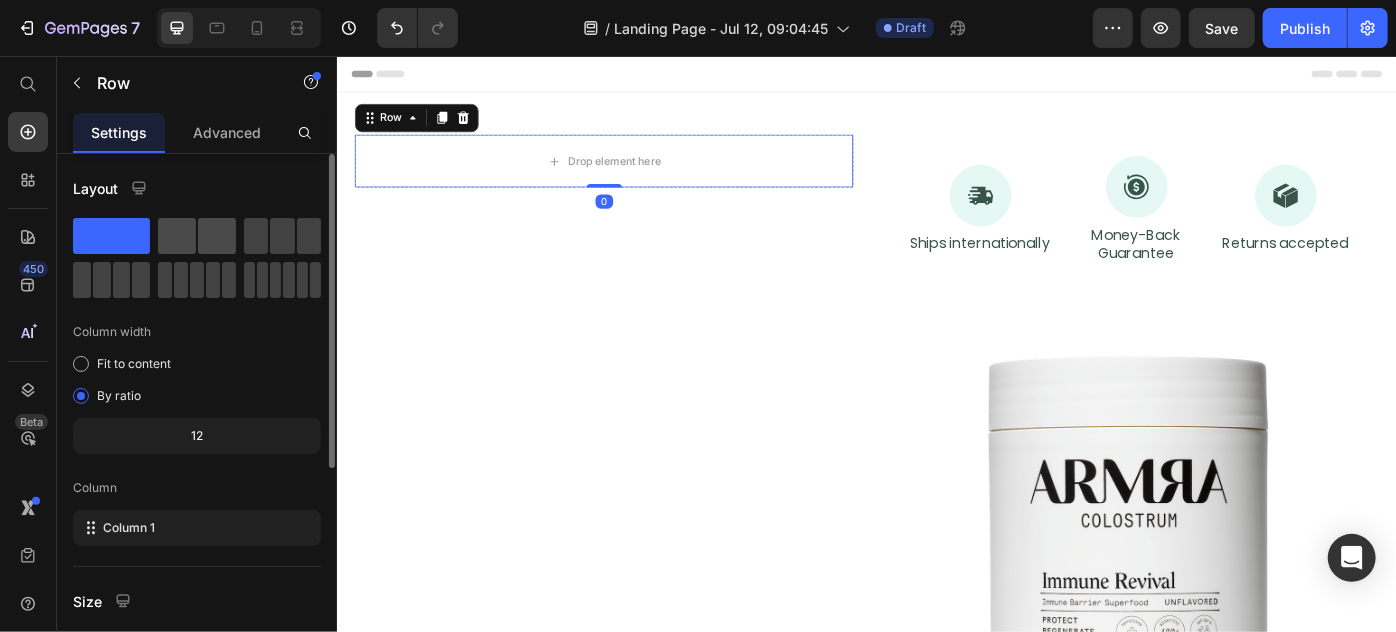 click 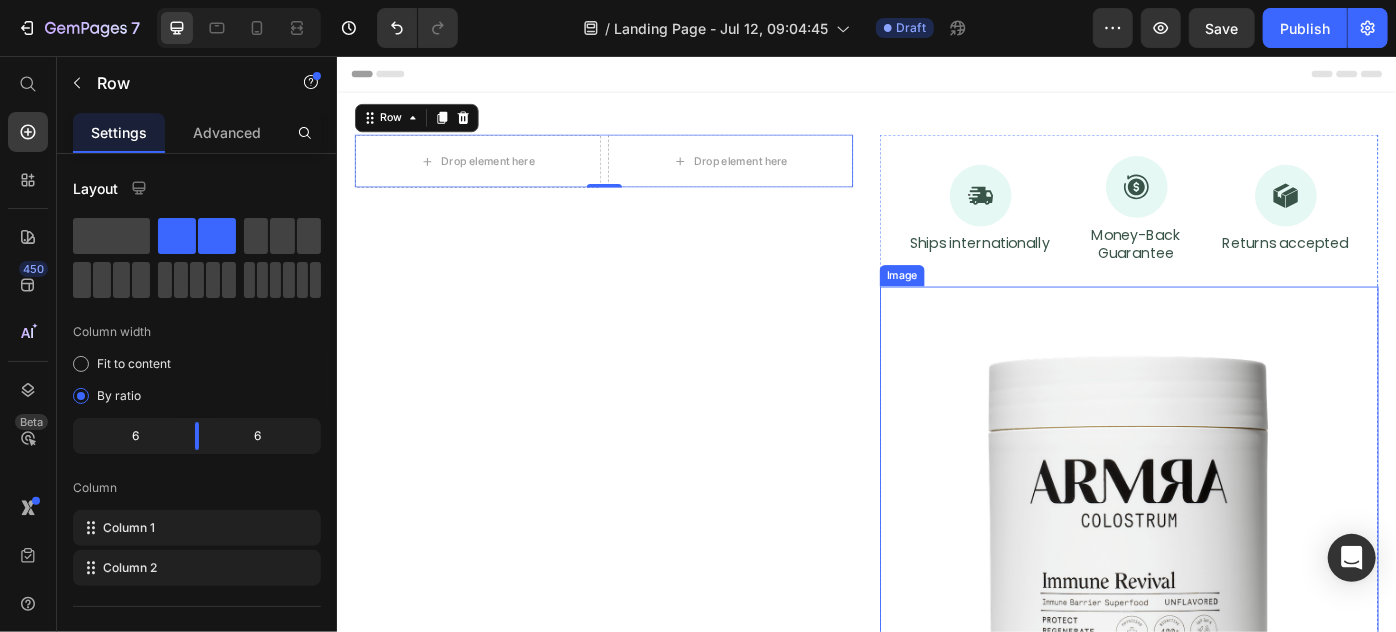 click at bounding box center (1233, 593) 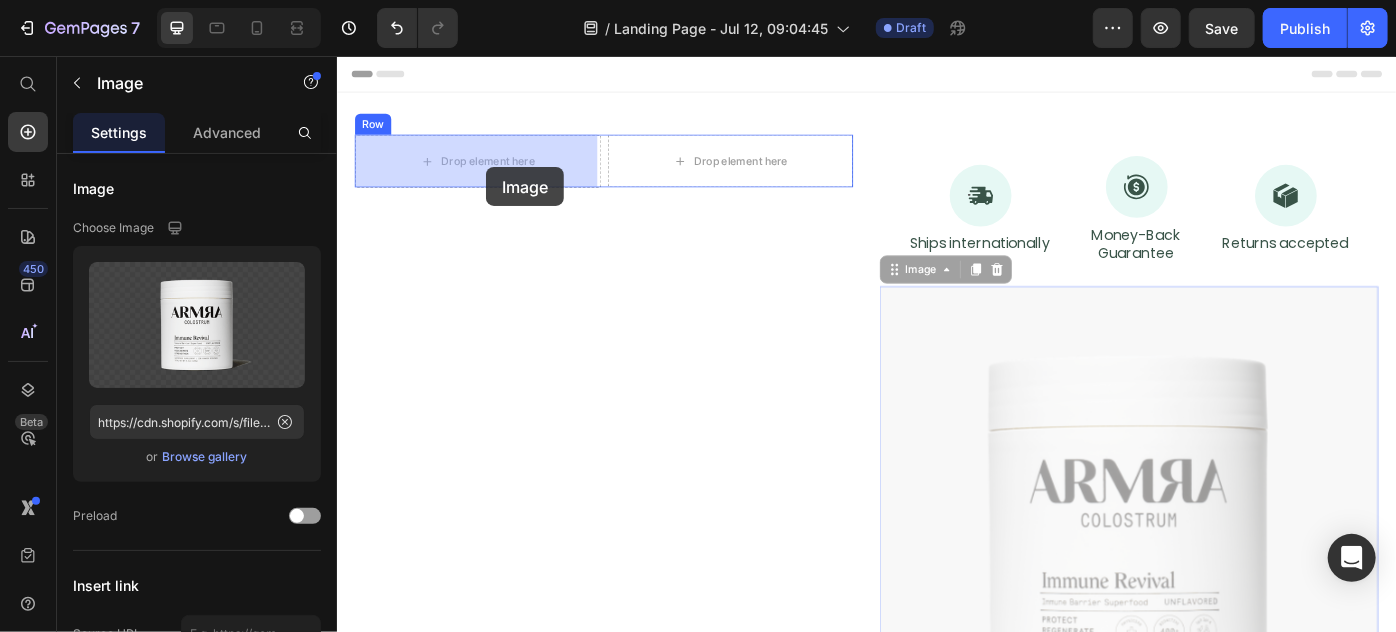 drag, startPoint x: 965, startPoint y: 298, endPoint x: 501, endPoint y: 182, distance: 478.28024 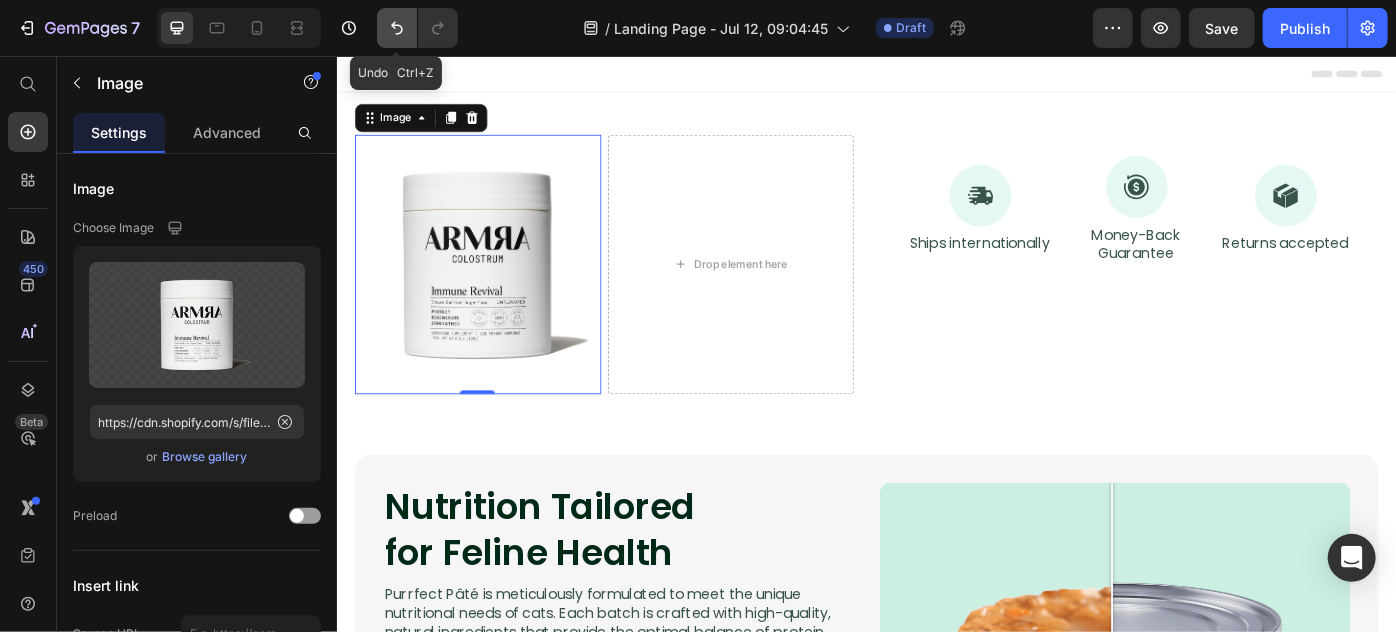 click 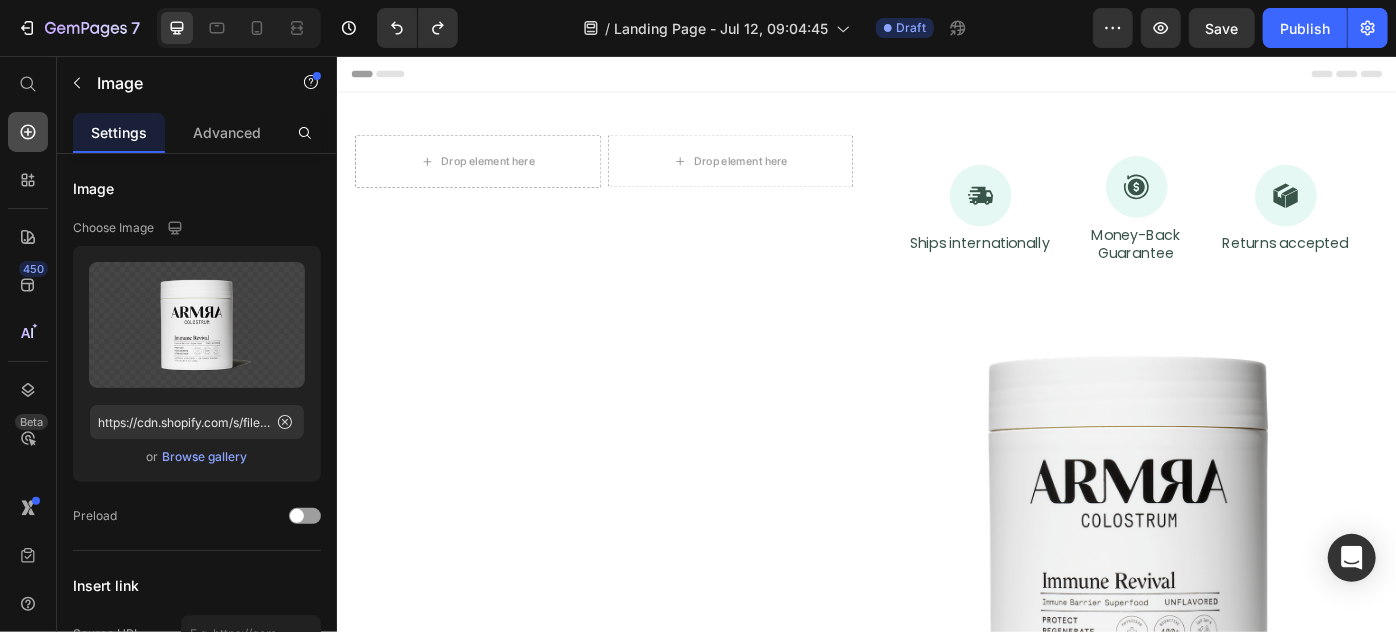 click 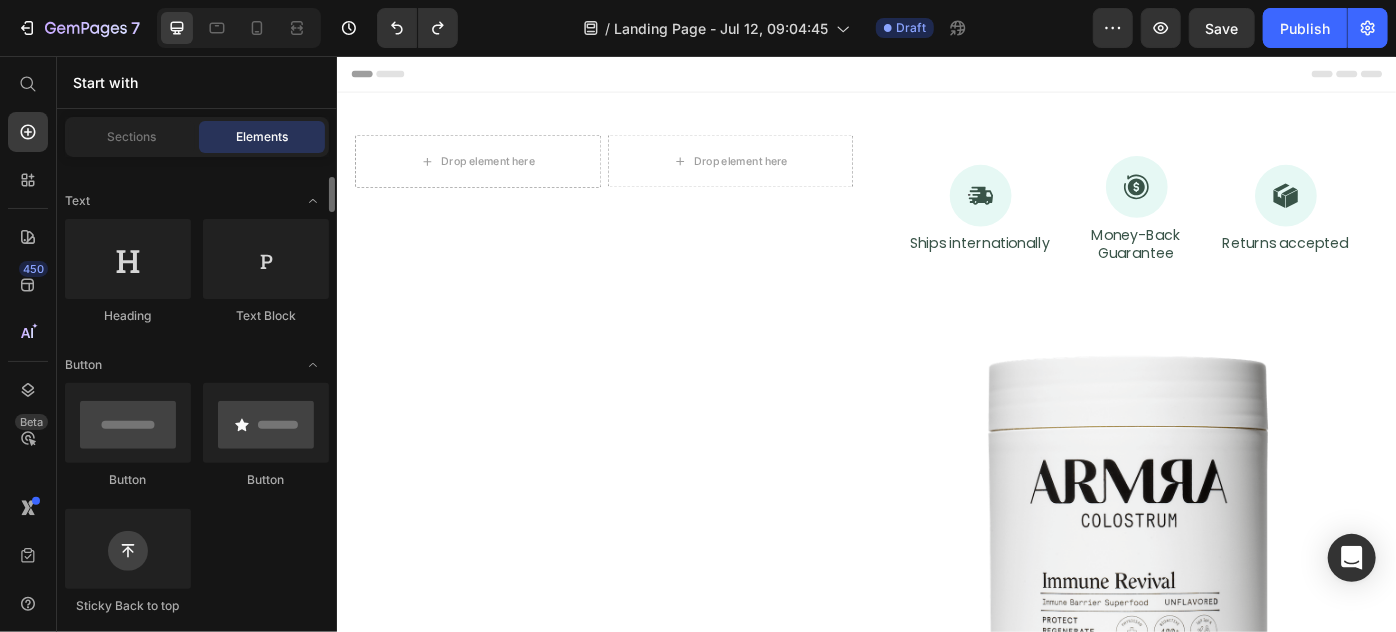 scroll, scrollTop: 0, scrollLeft: 0, axis: both 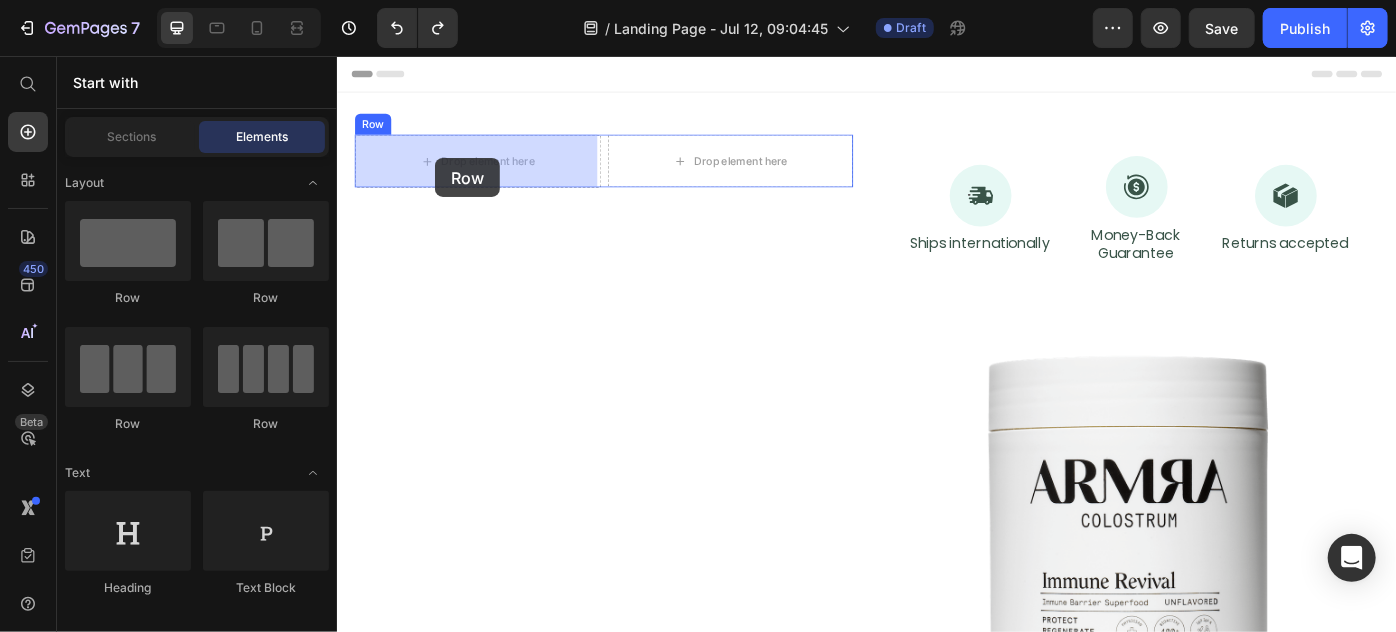 drag, startPoint x: 485, startPoint y: 320, endPoint x: 449, endPoint y: 170, distance: 154.25952 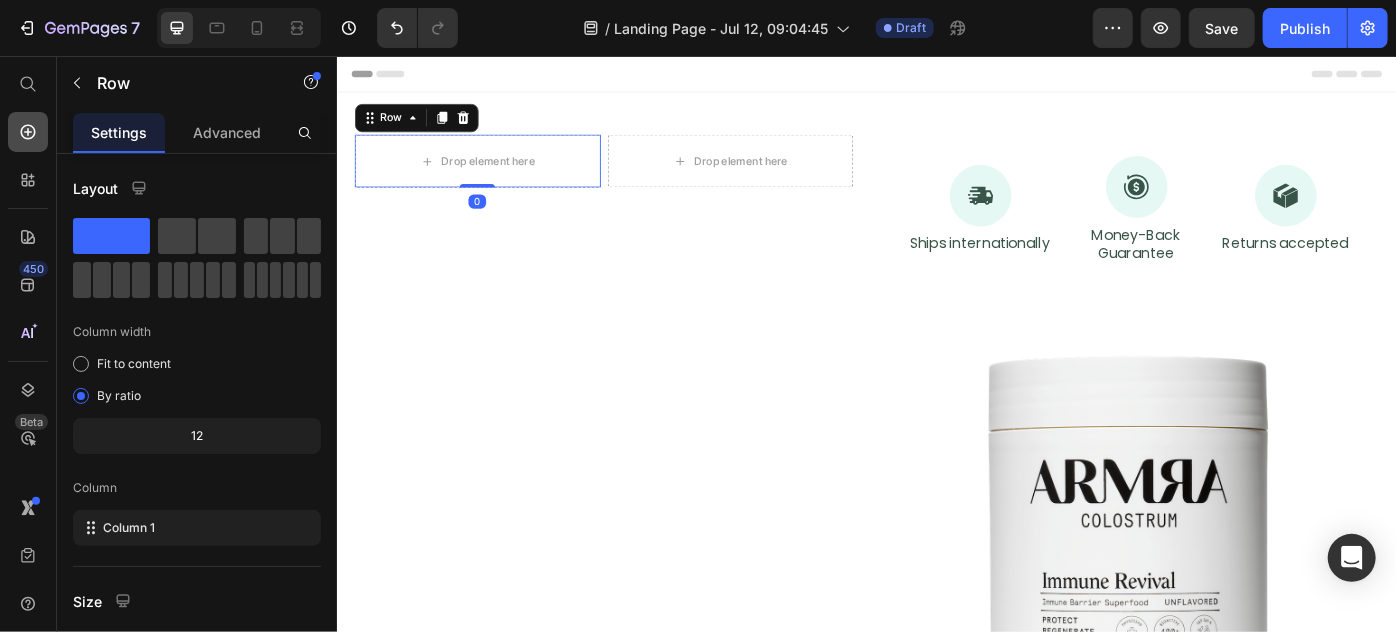 click 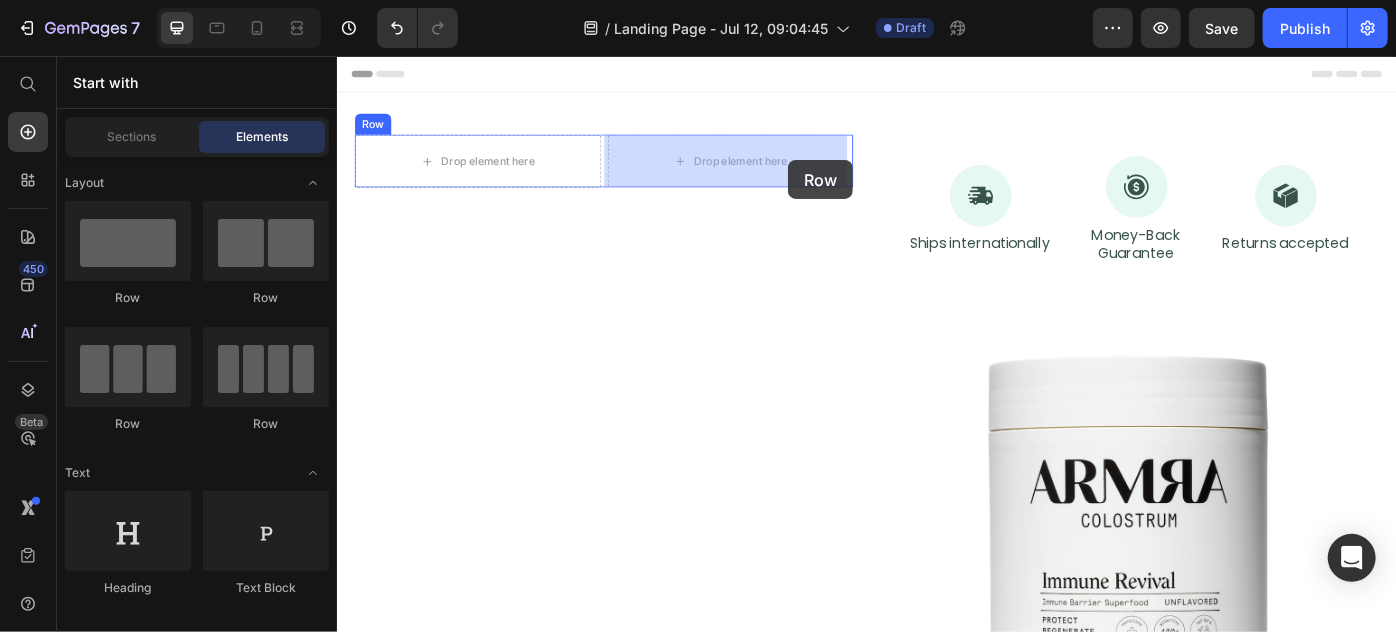 drag, startPoint x: 442, startPoint y: 272, endPoint x: 847, endPoint y: 173, distance: 416.92444 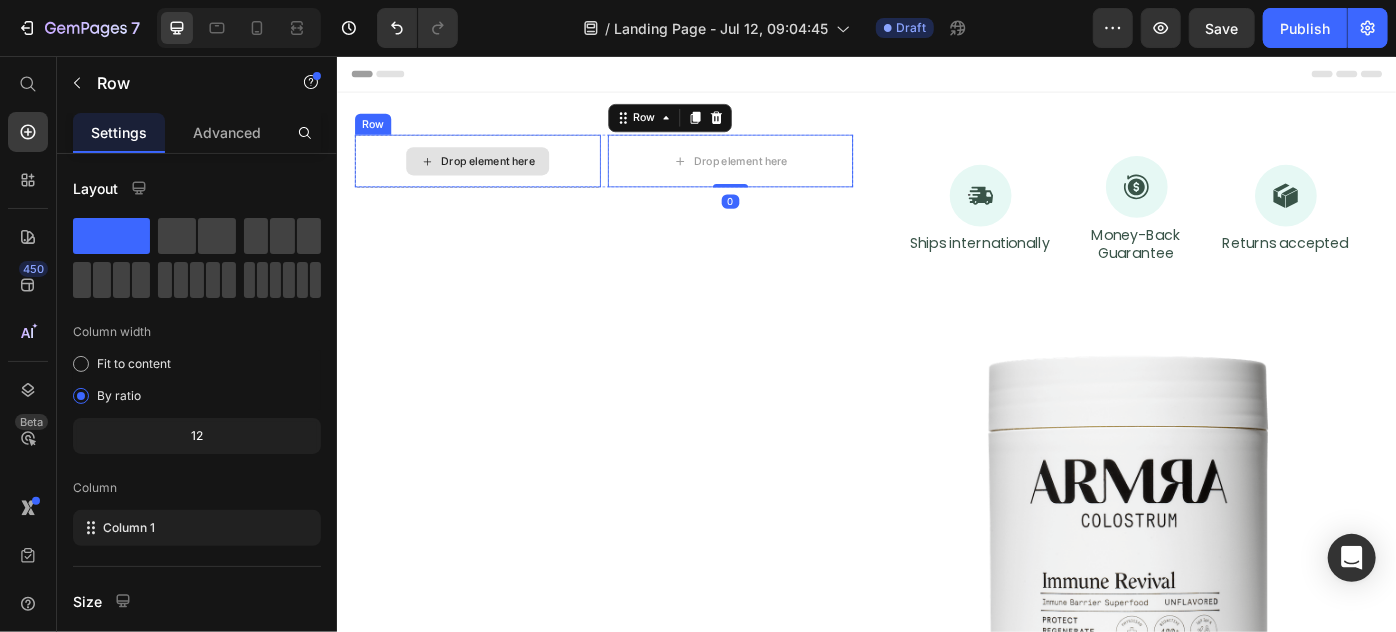click on "Drop element here" at bounding box center (495, 174) 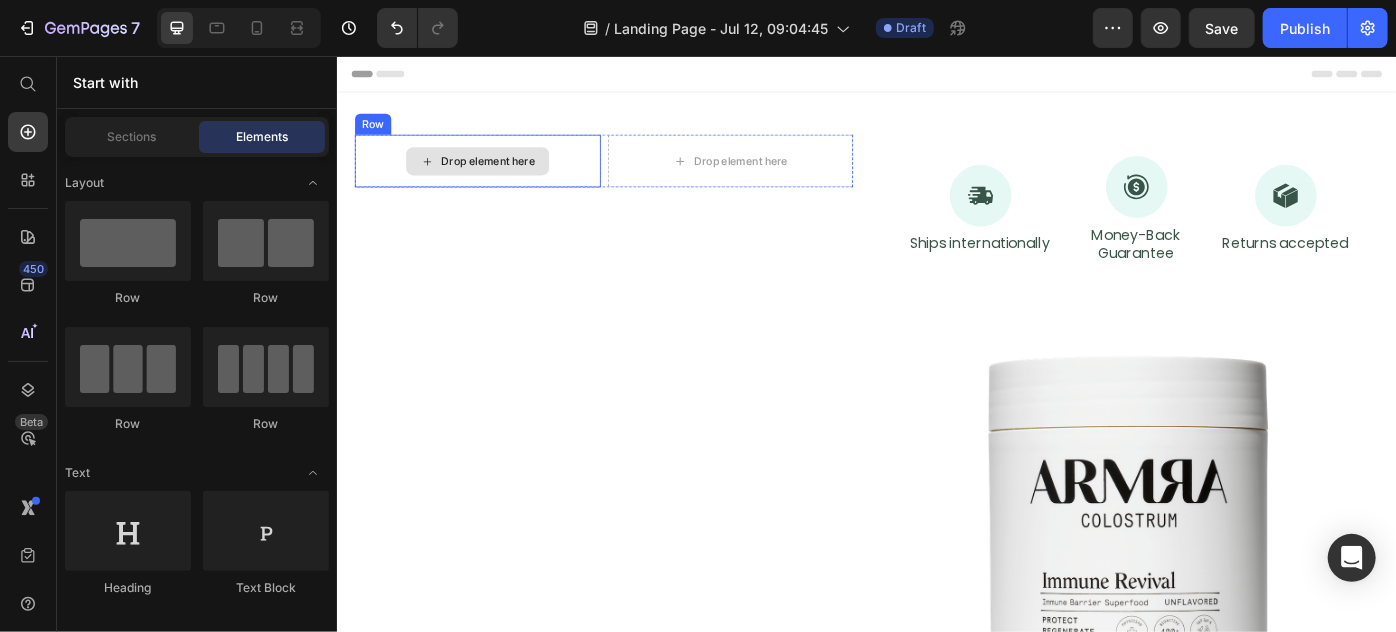 click on "Drop element here" at bounding box center [495, 174] 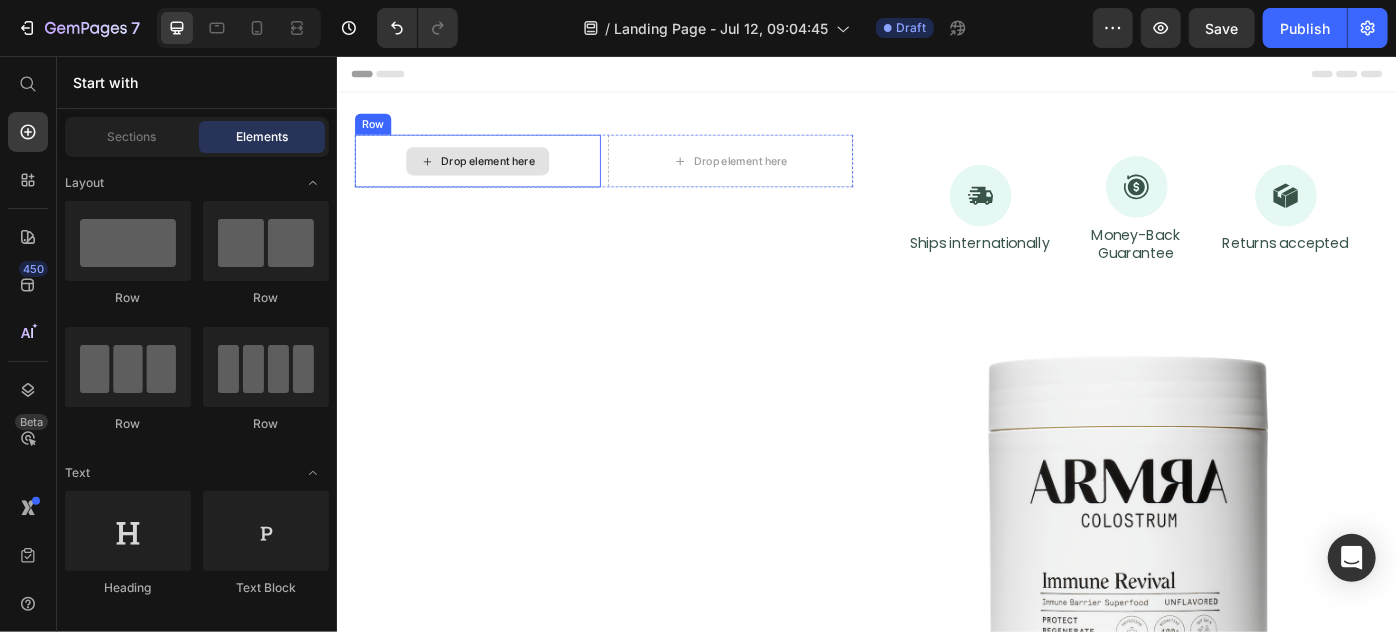 click on "Drop element here" at bounding box center [507, 174] 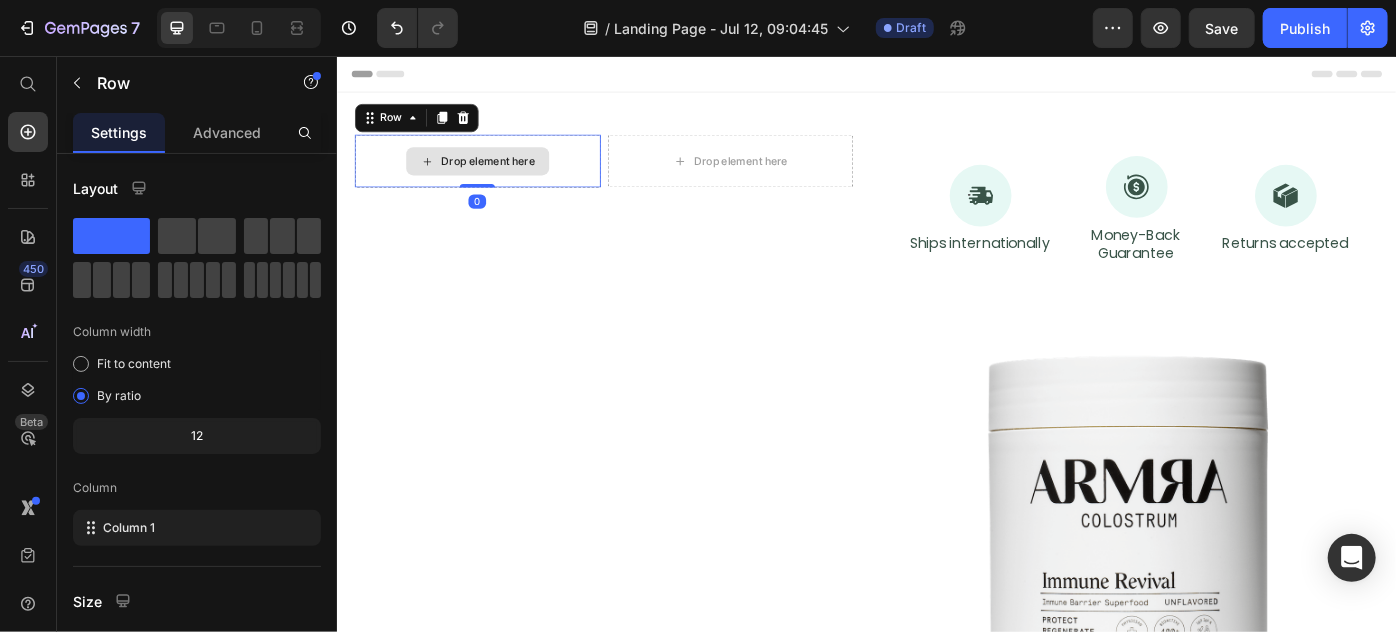 click on "Drop element here" at bounding box center [495, 174] 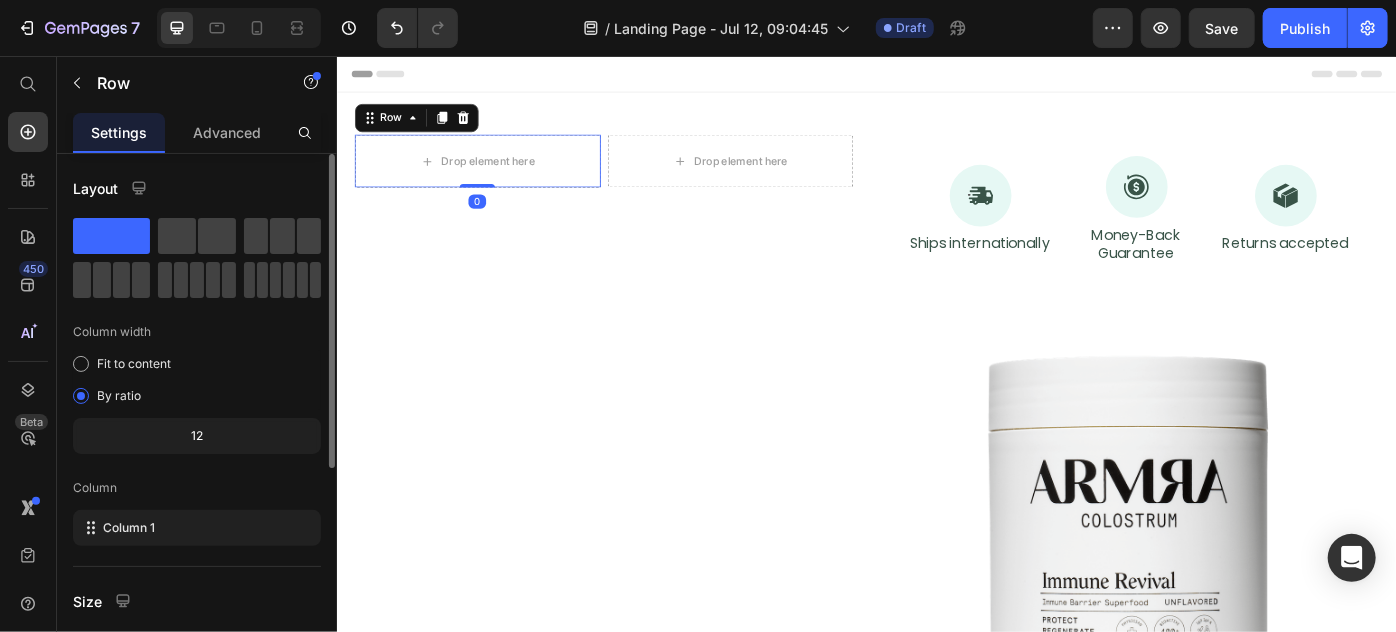 scroll, scrollTop: 363, scrollLeft: 0, axis: vertical 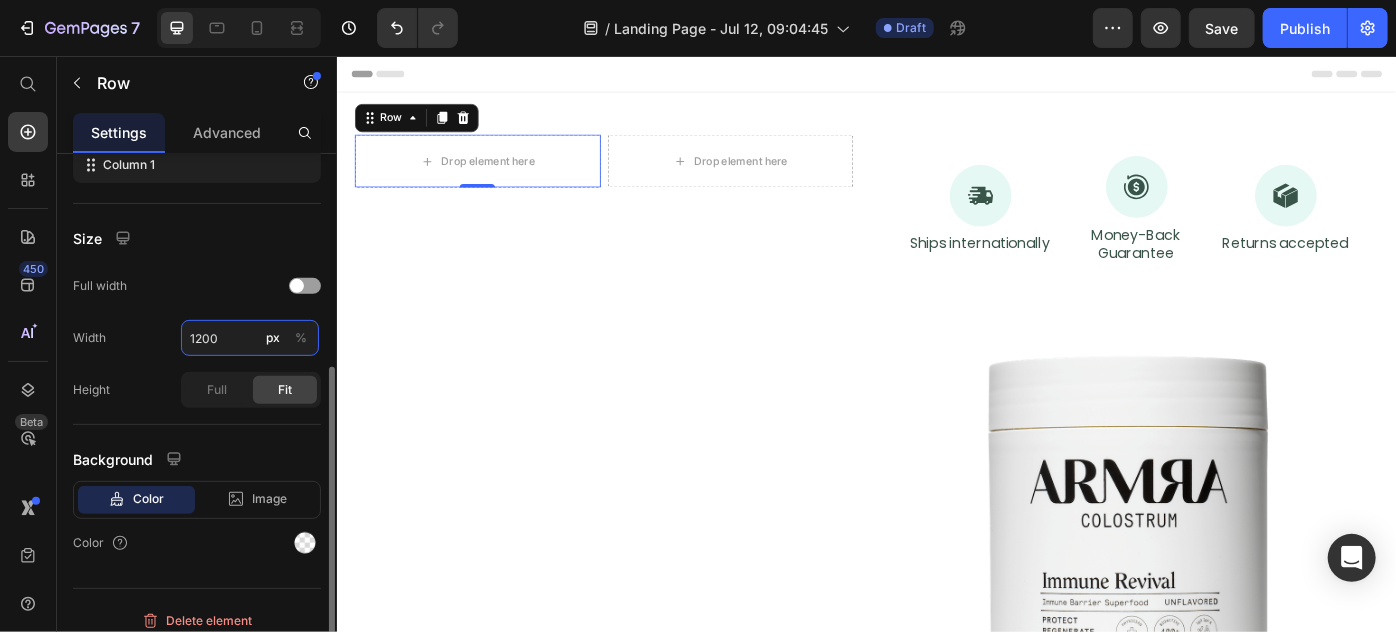 click on "1200" at bounding box center (250, 338) 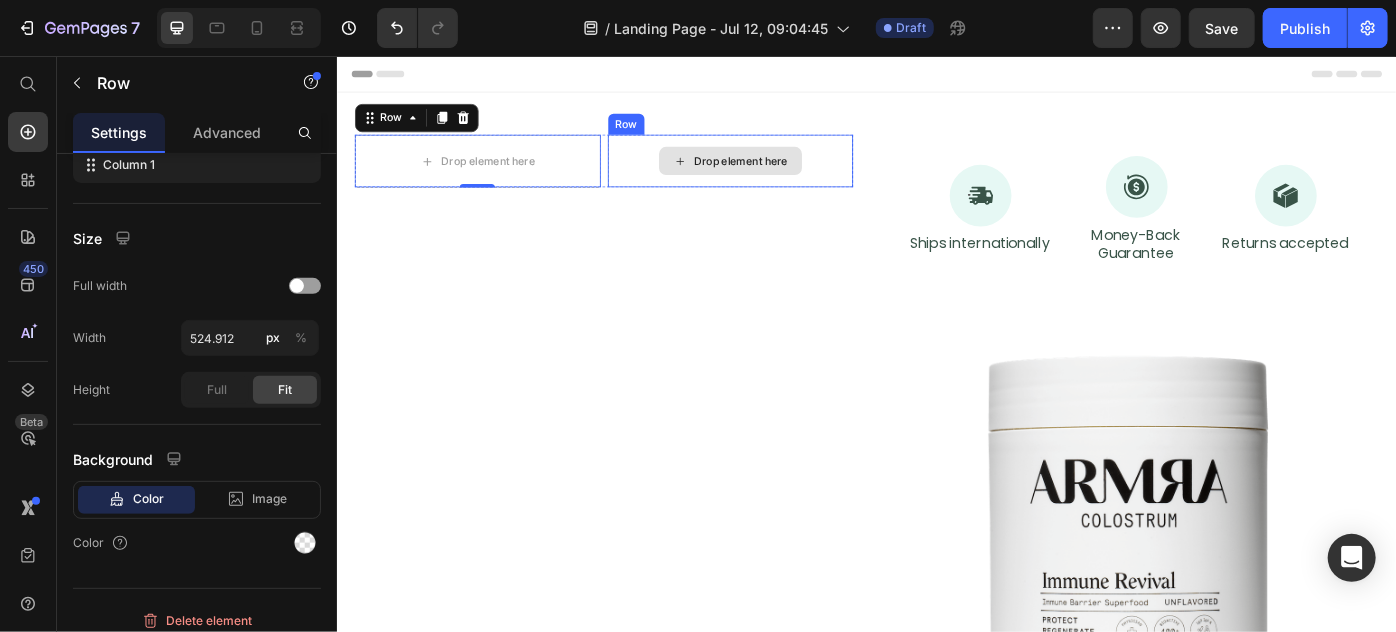 click on "Drop element here" at bounding box center (782, 174) 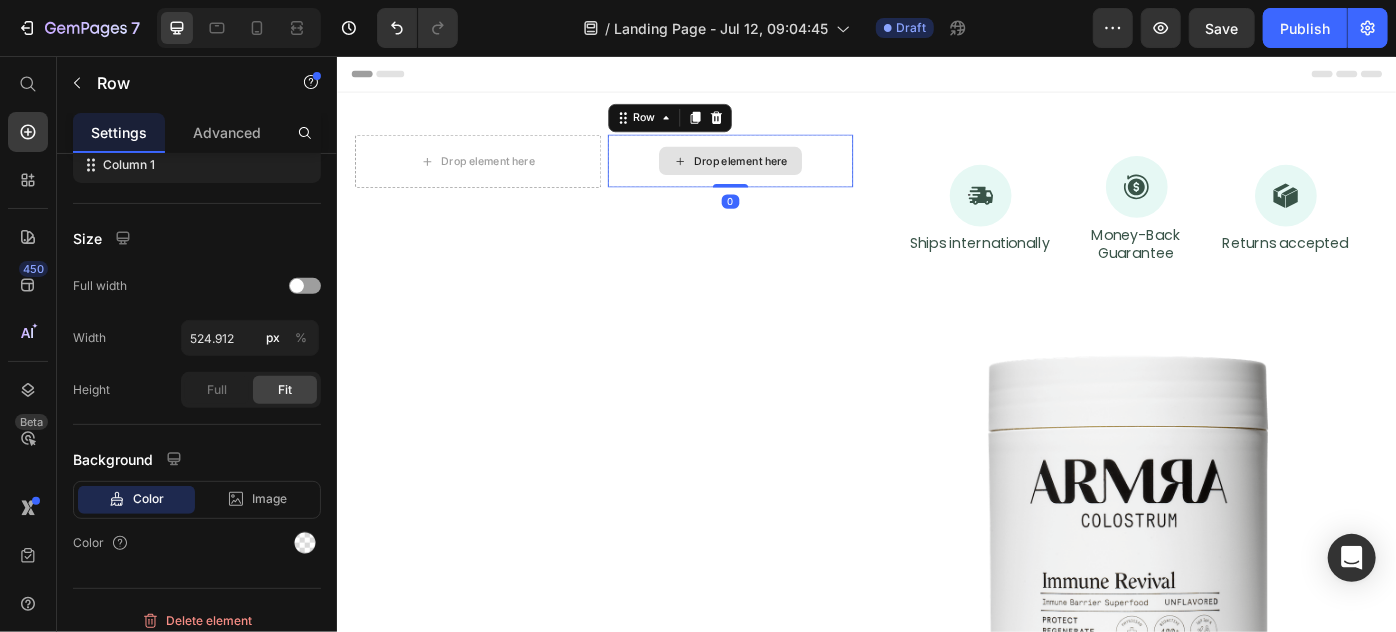 scroll, scrollTop: 362, scrollLeft: 0, axis: vertical 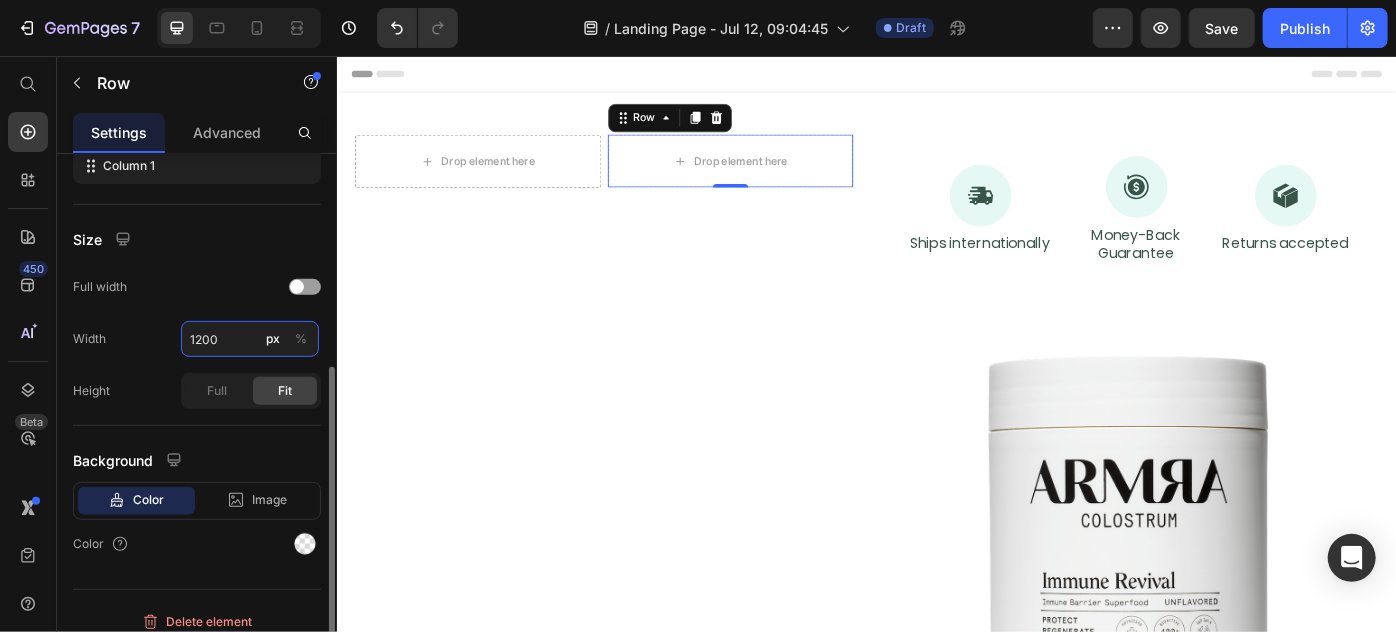 click on "1200" at bounding box center (250, 339) 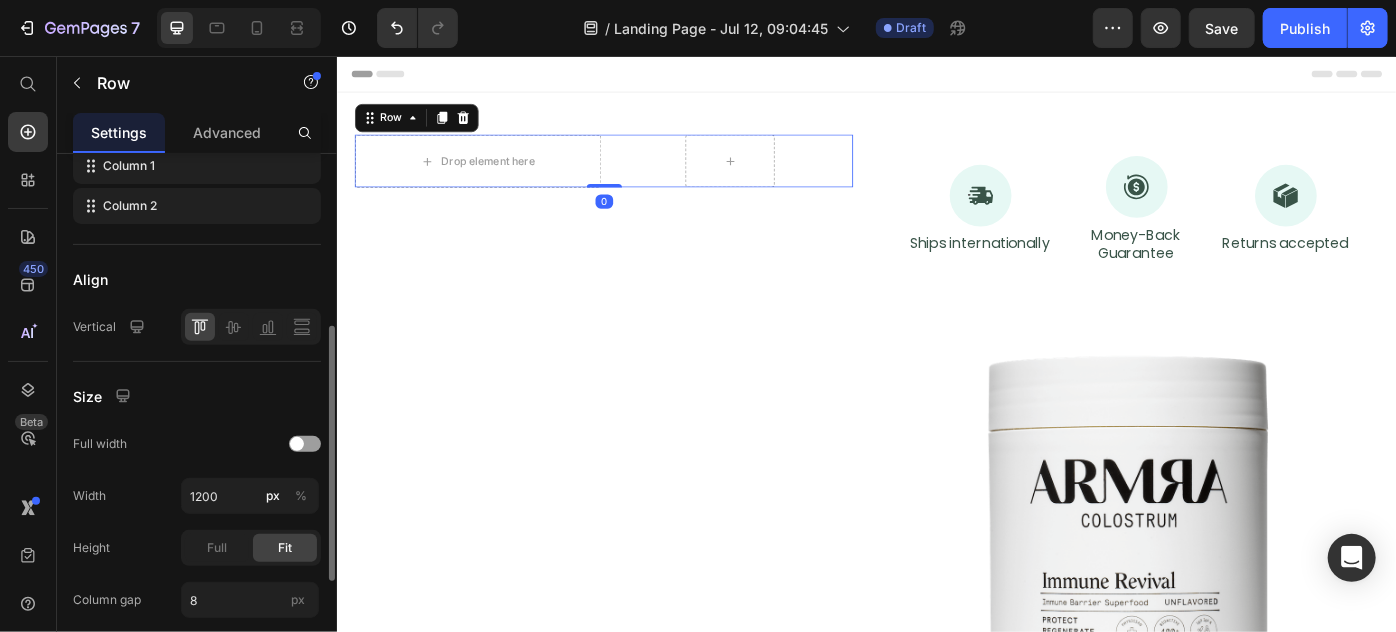 click on "Row" at bounding box center [782, 174] 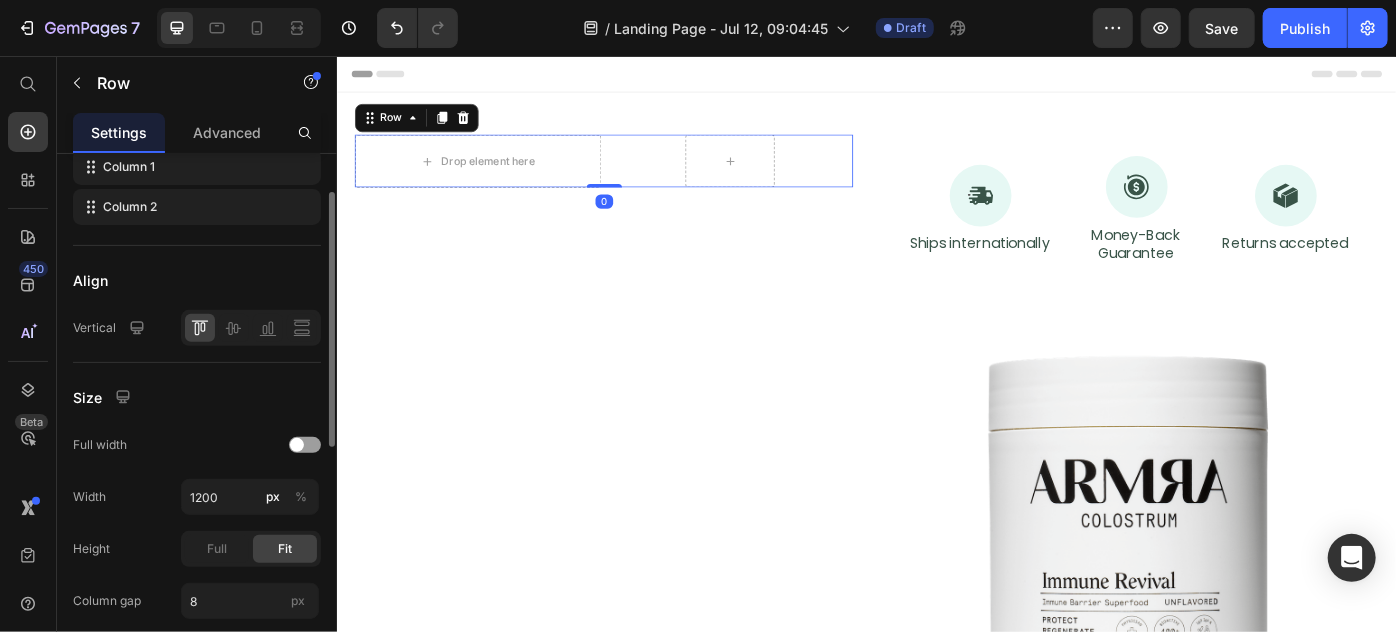 scroll, scrollTop: 270, scrollLeft: 0, axis: vertical 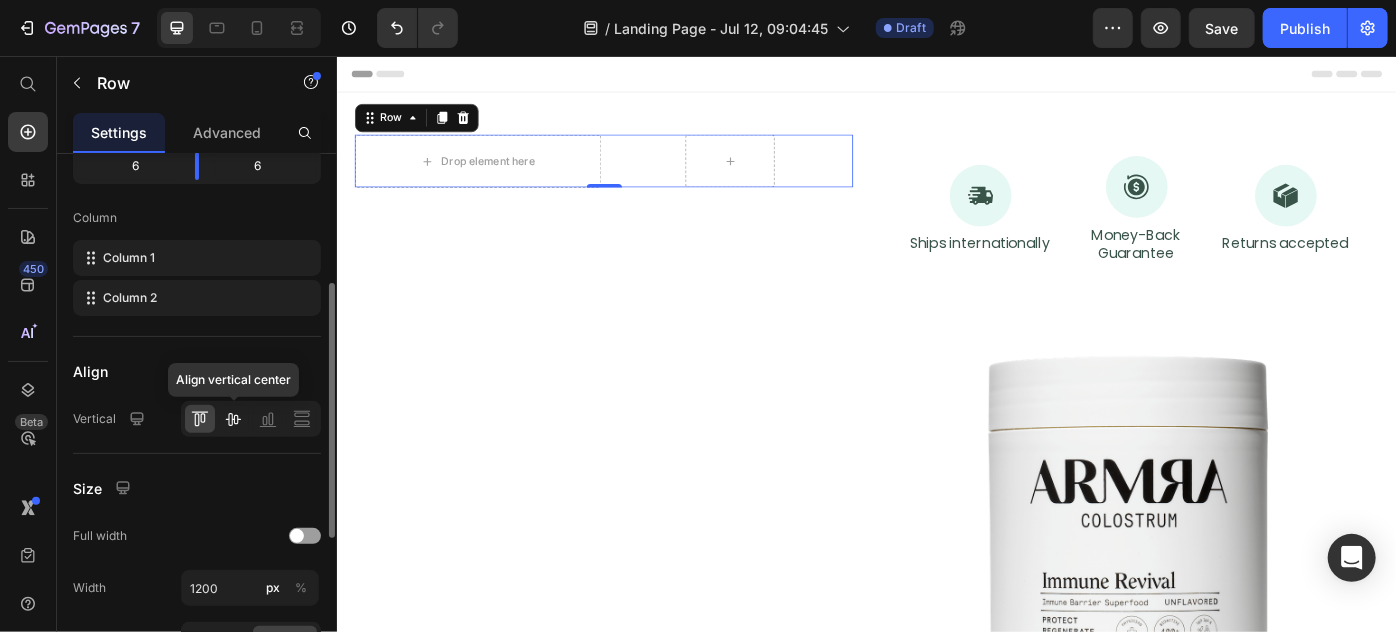 click 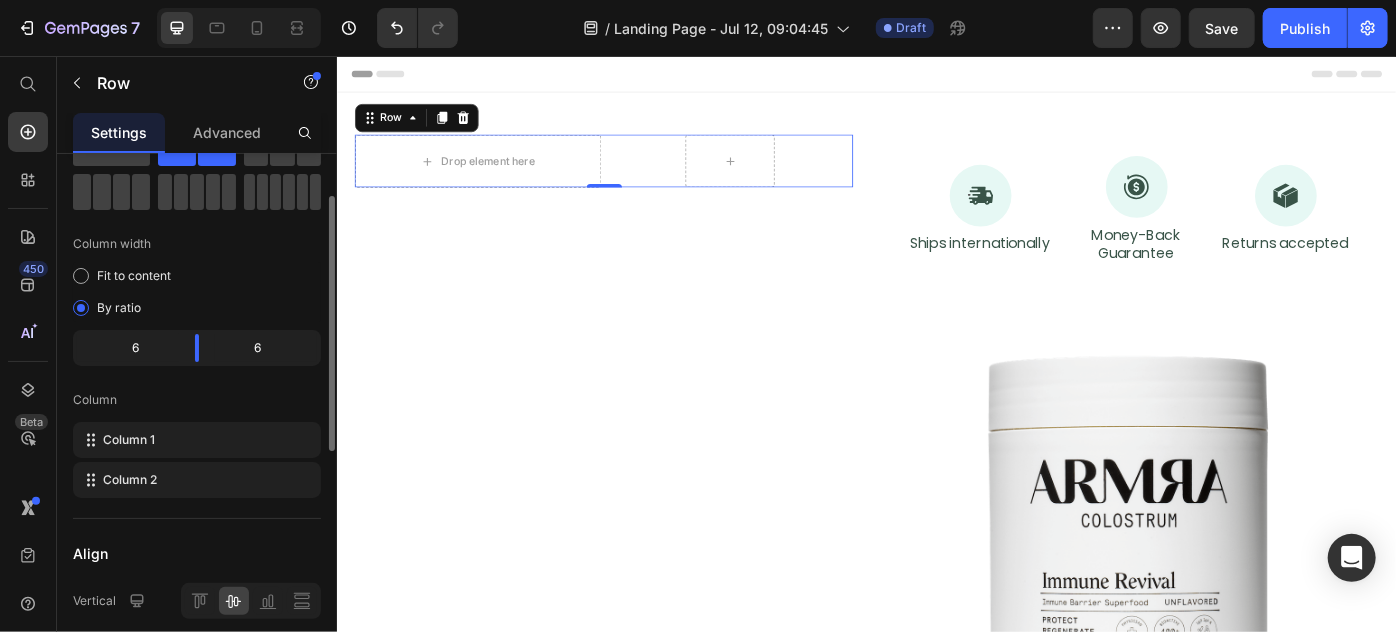 scroll, scrollTop: 0, scrollLeft: 0, axis: both 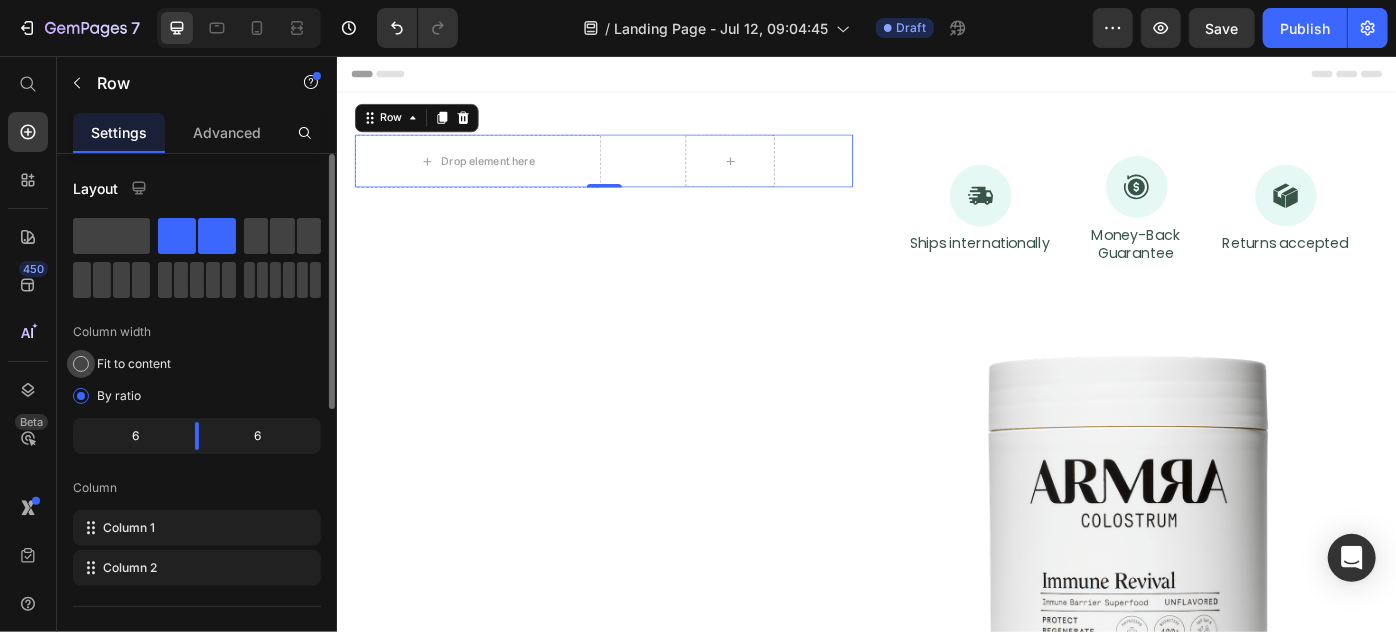 click on "Fit to content" at bounding box center (134, 364) 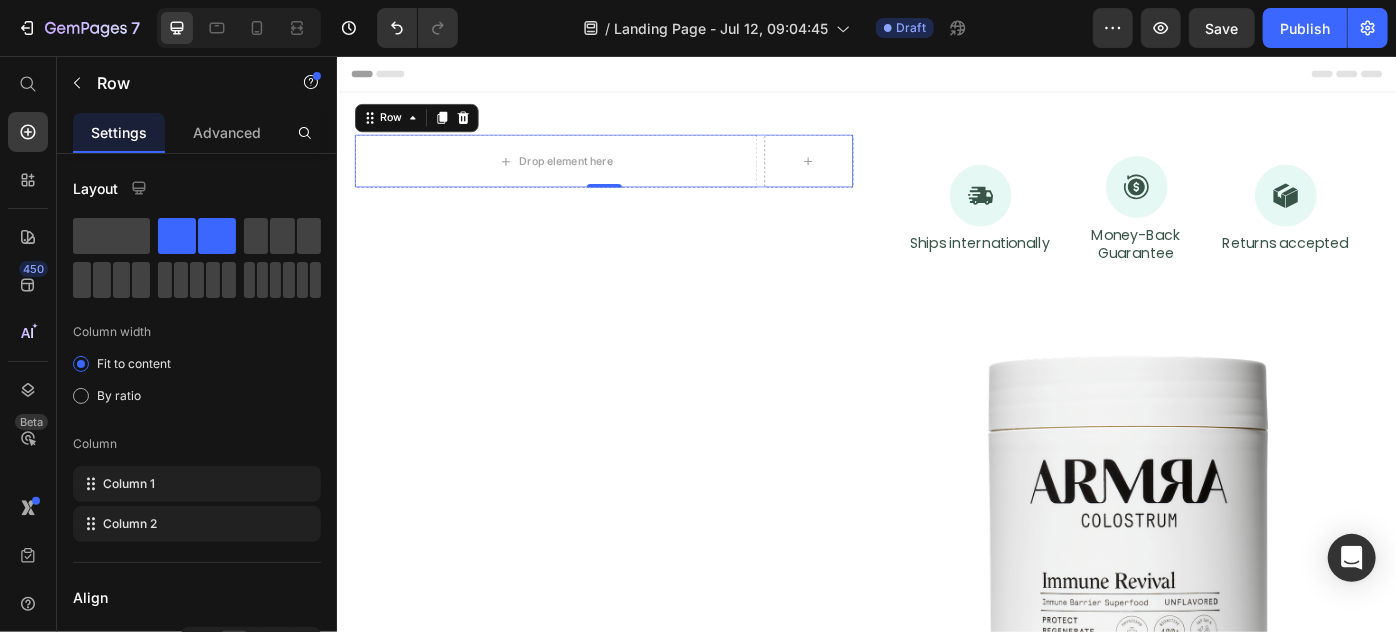 click at bounding box center [1233, 593] 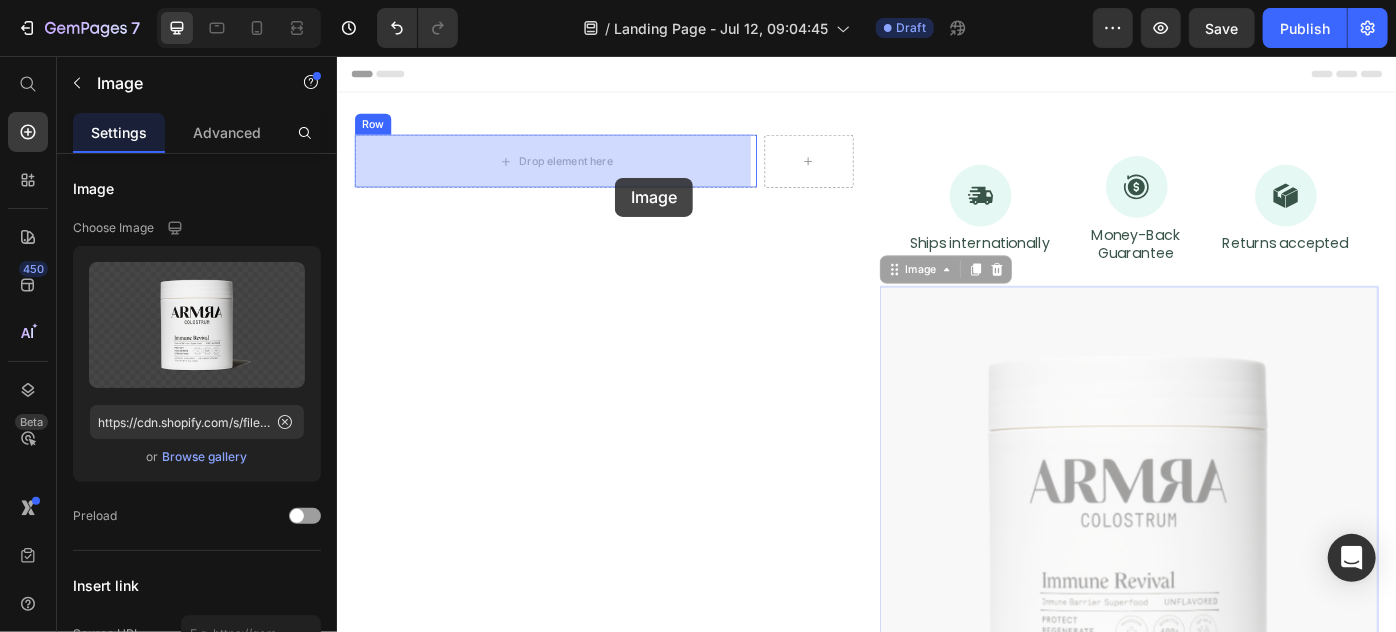 drag, startPoint x: 958, startPoint y: 306, endPoint x: 651, endPoint y: 193, distance: 327.13605 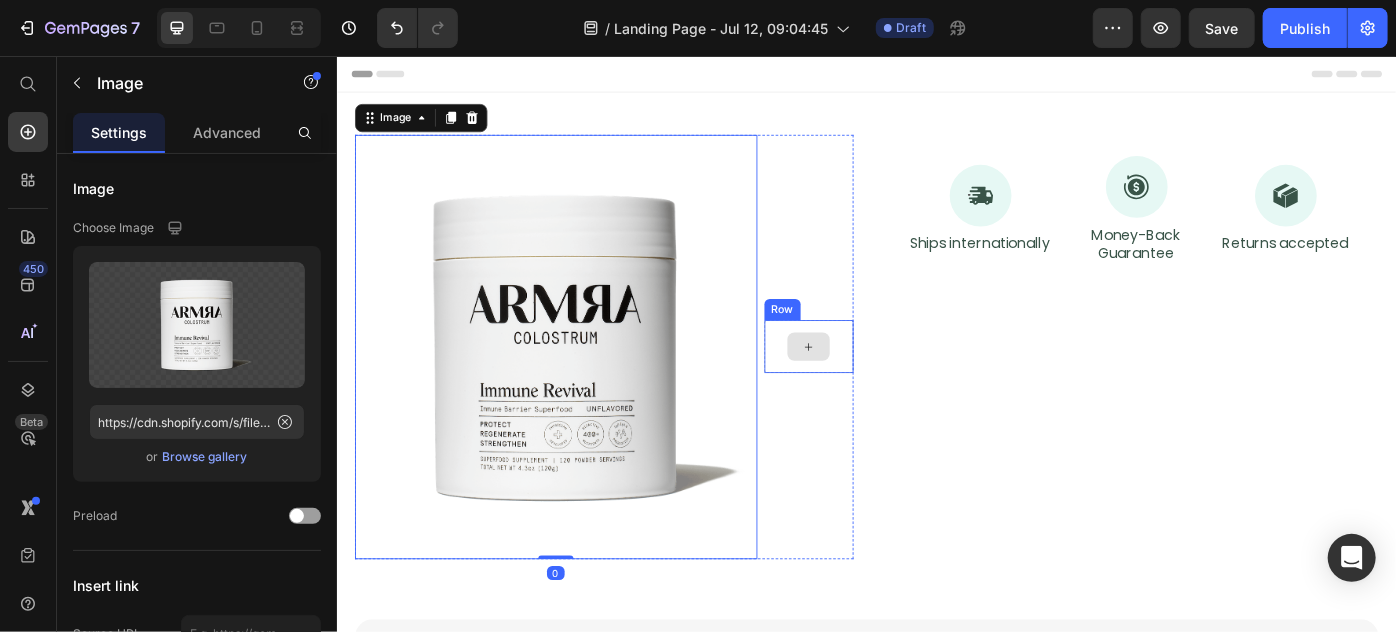 click at bounding box center (870, 384) 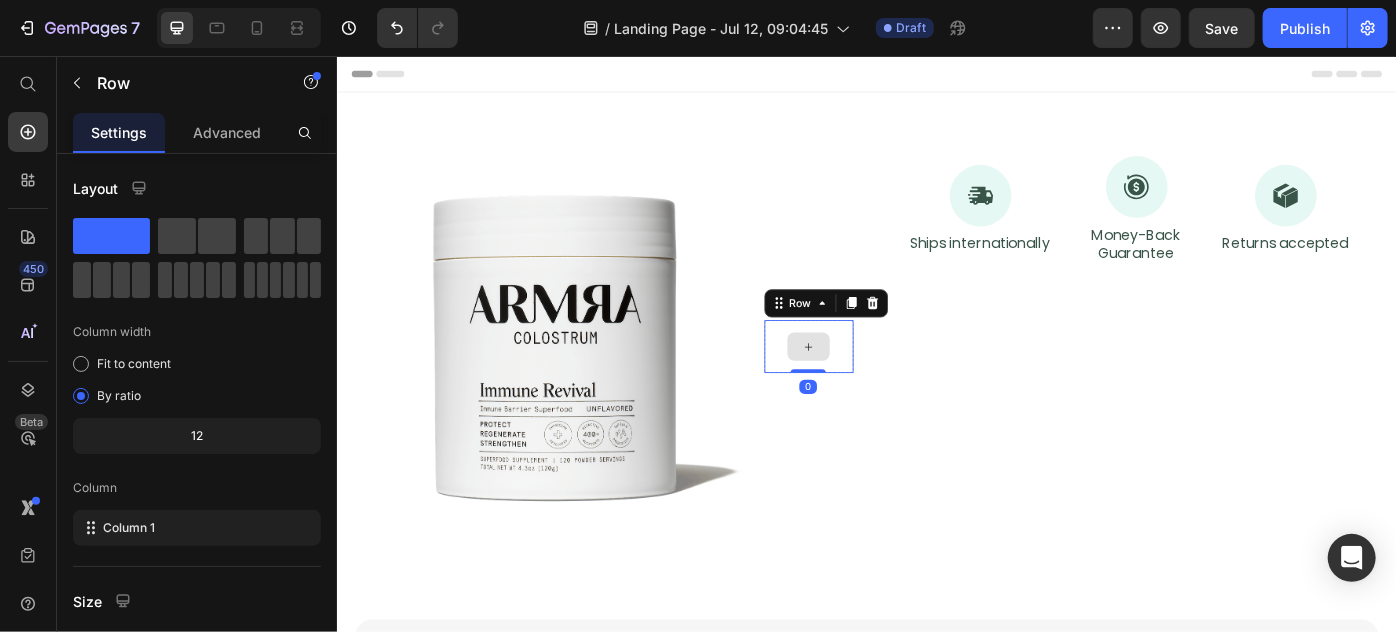 click at bounding box center [870, 384] 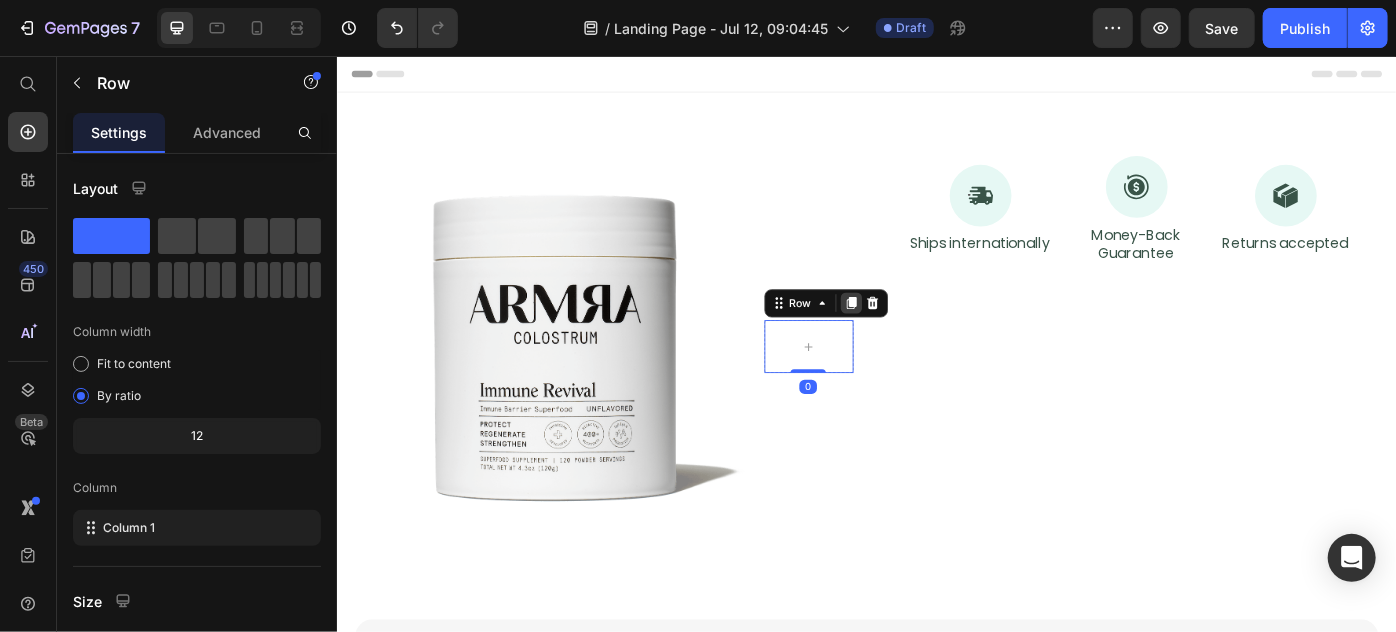 click 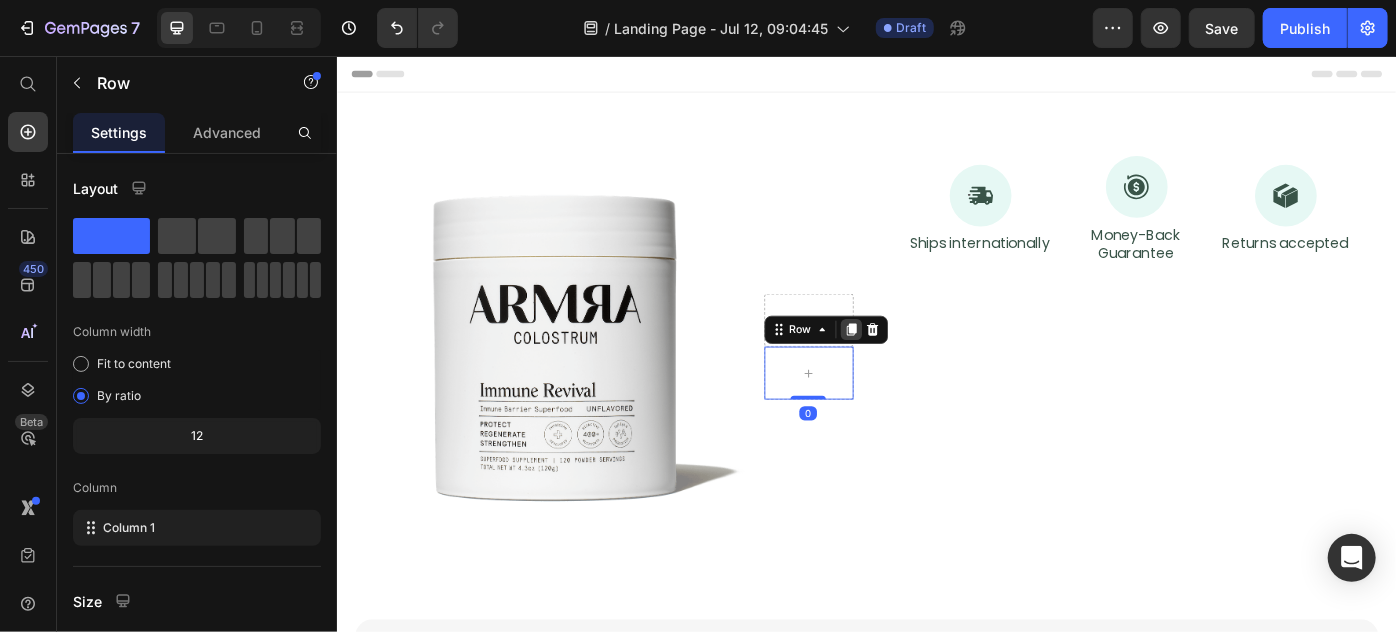 click 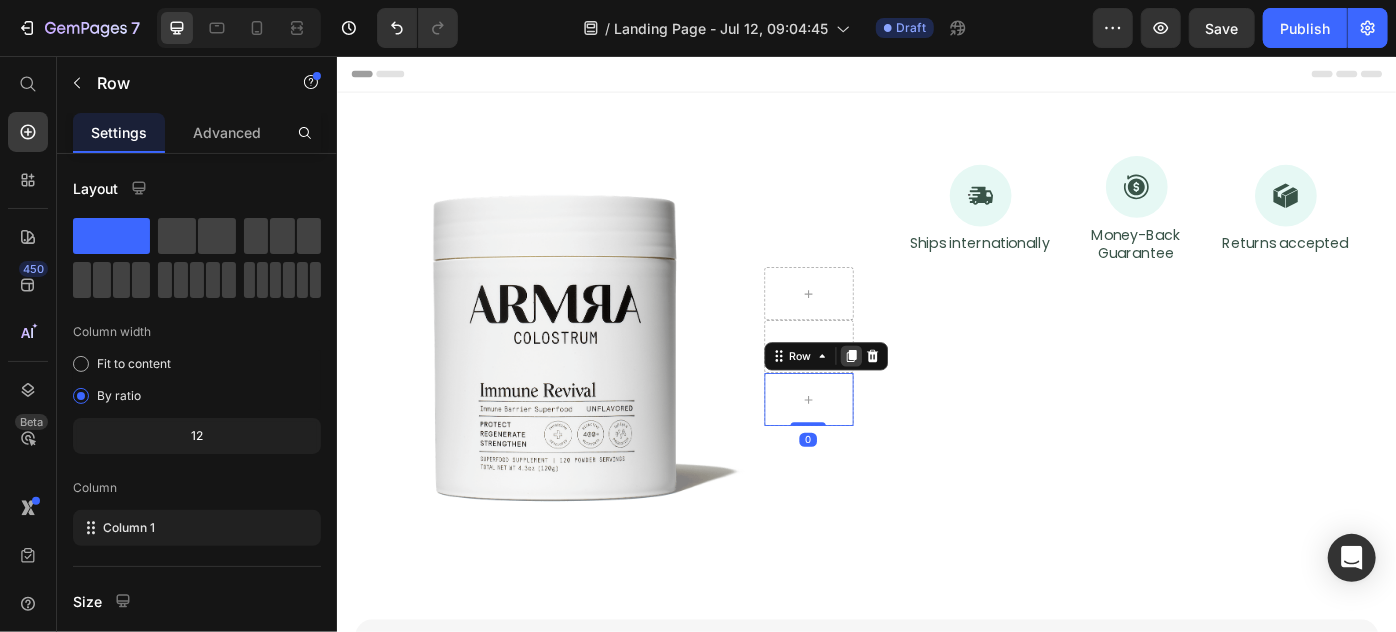 click 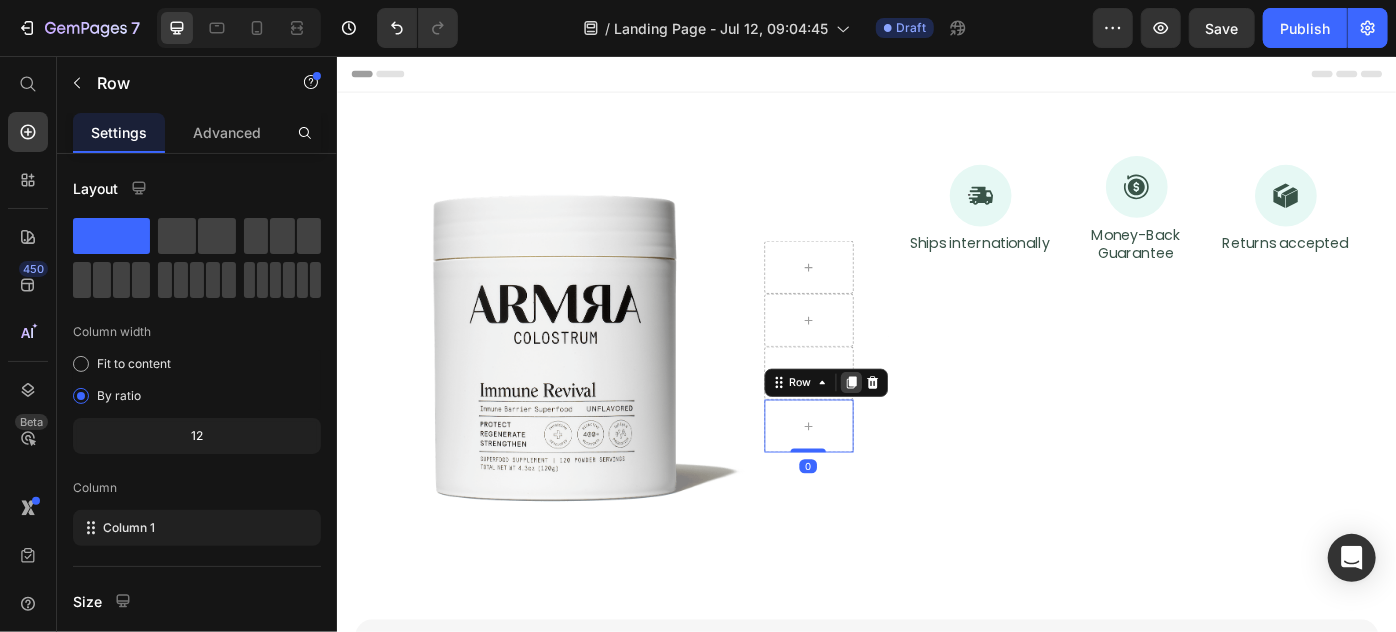 click 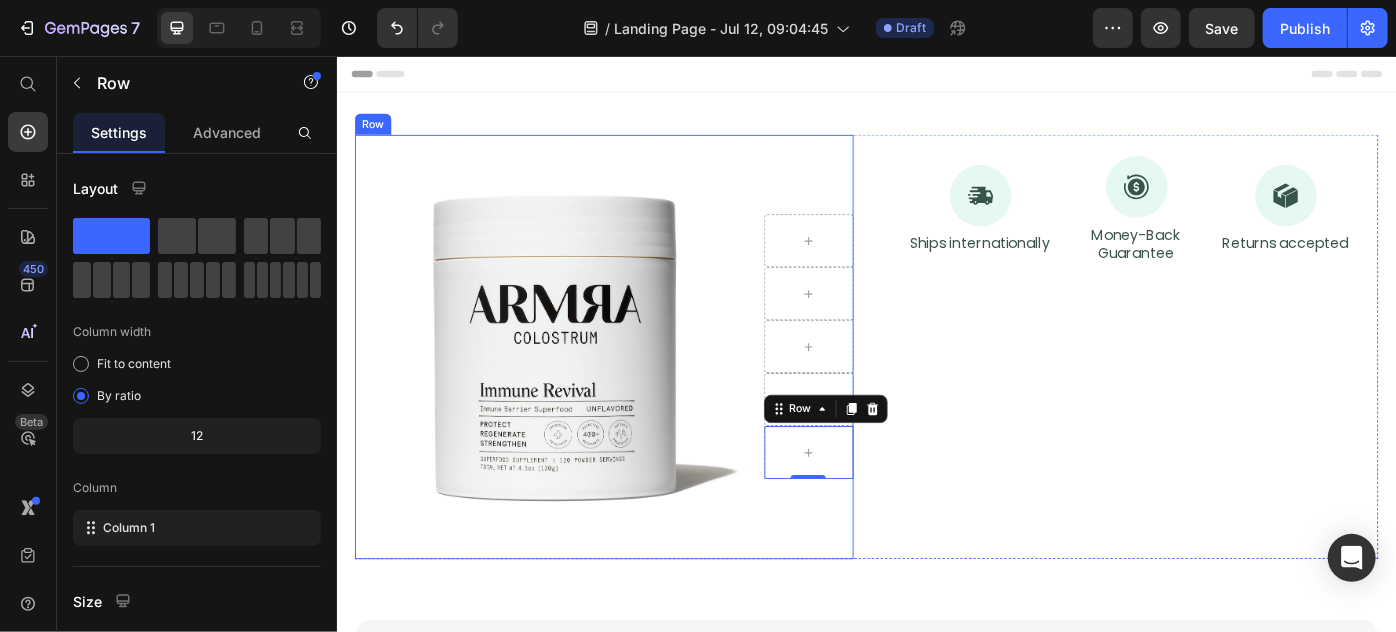 click on "Row
Row
Row
Row
Row   0" at bounding box center (870, 384) 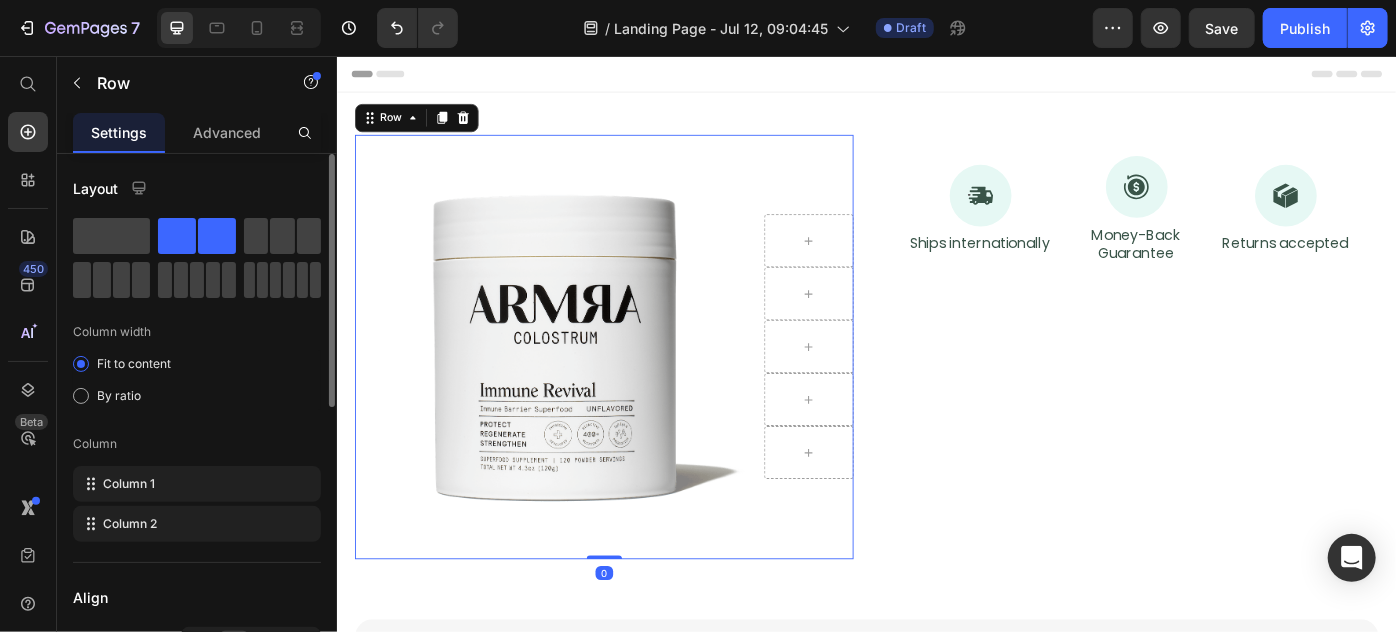 scroll, scrollTop: 272, scrollLeft: 0, axis: vertical 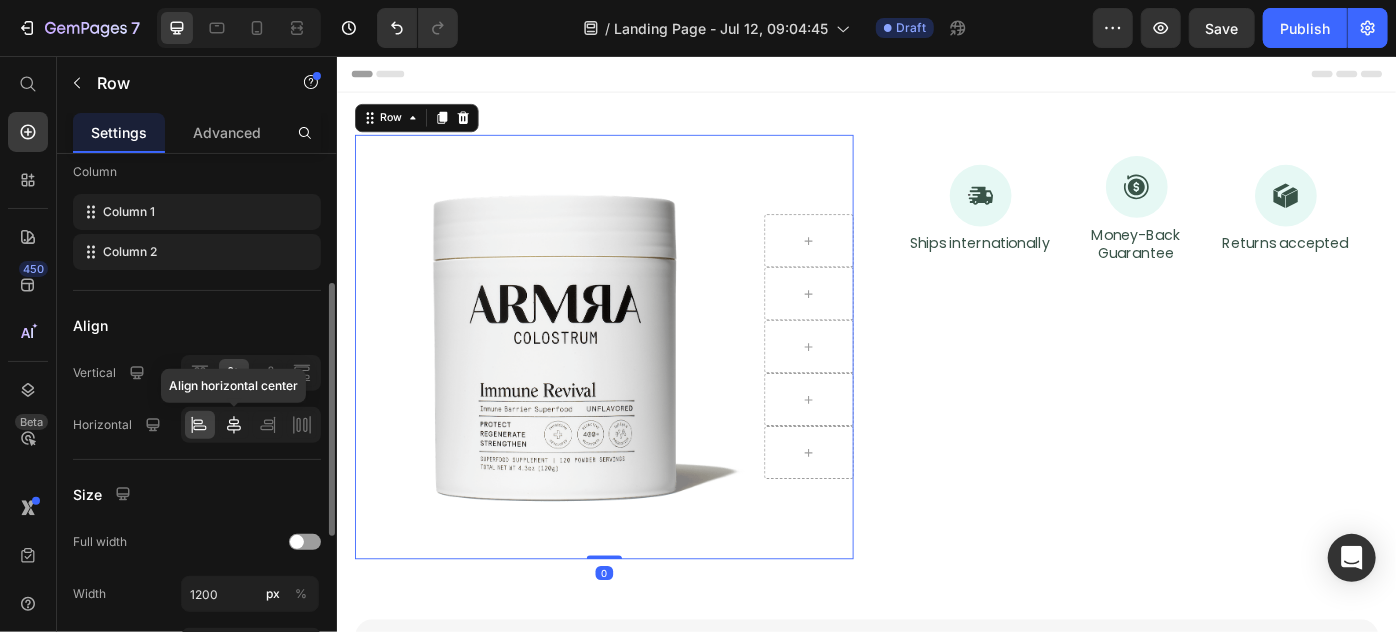 click 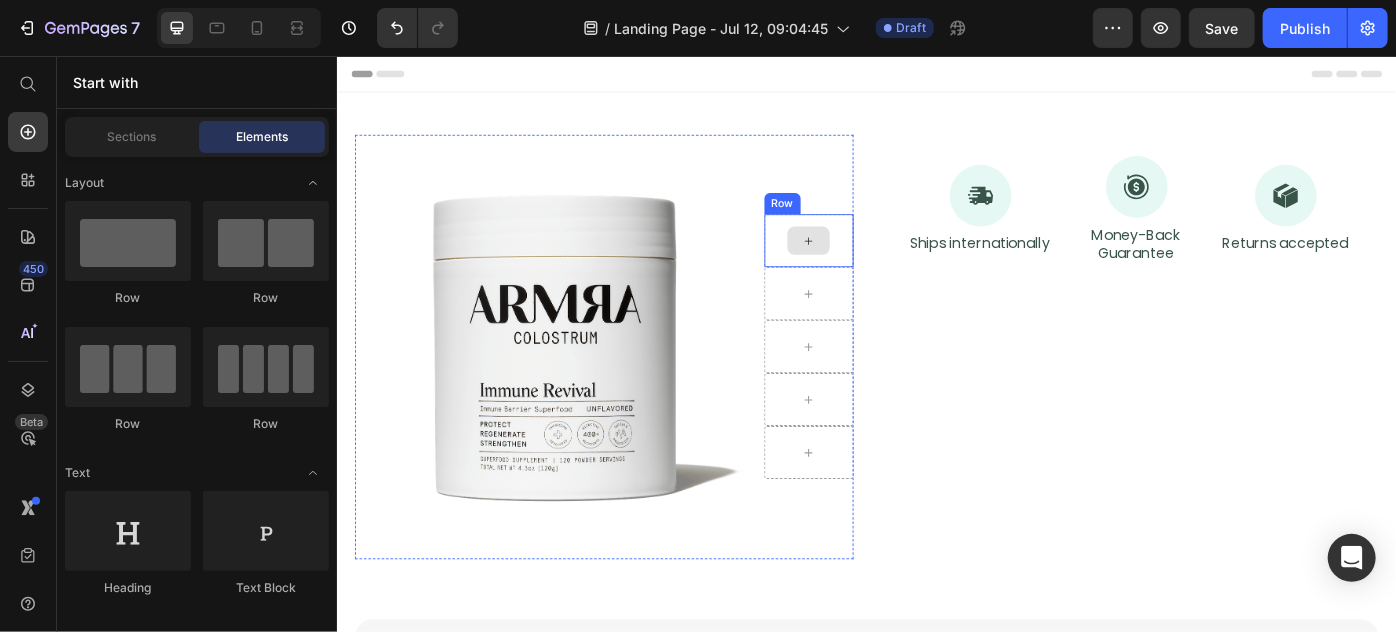 click at bounding box center (870, 264) 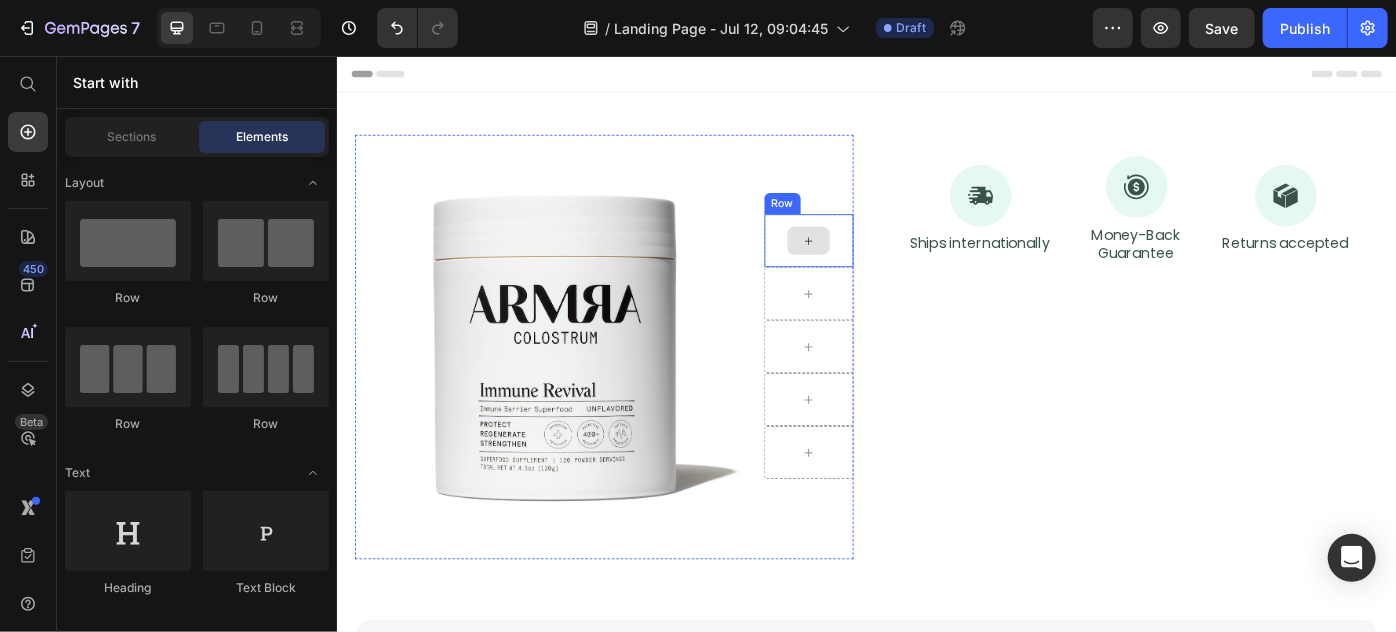 click 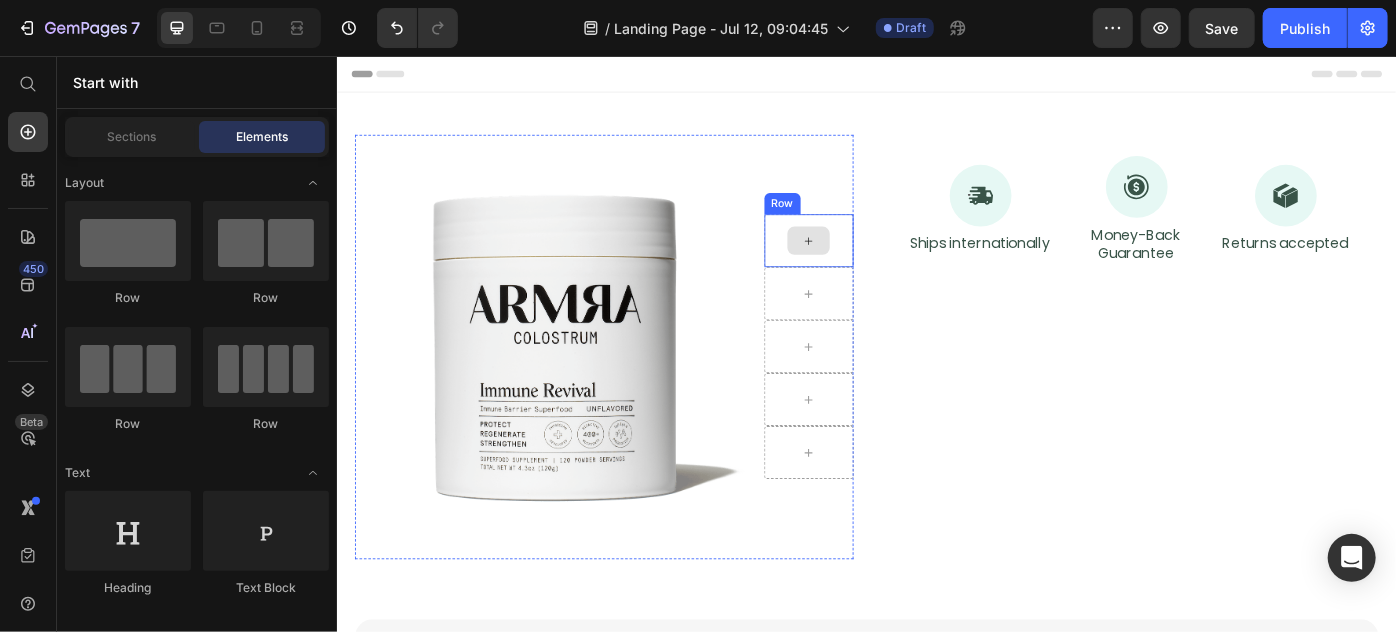 click at bounding box center [870, 264] 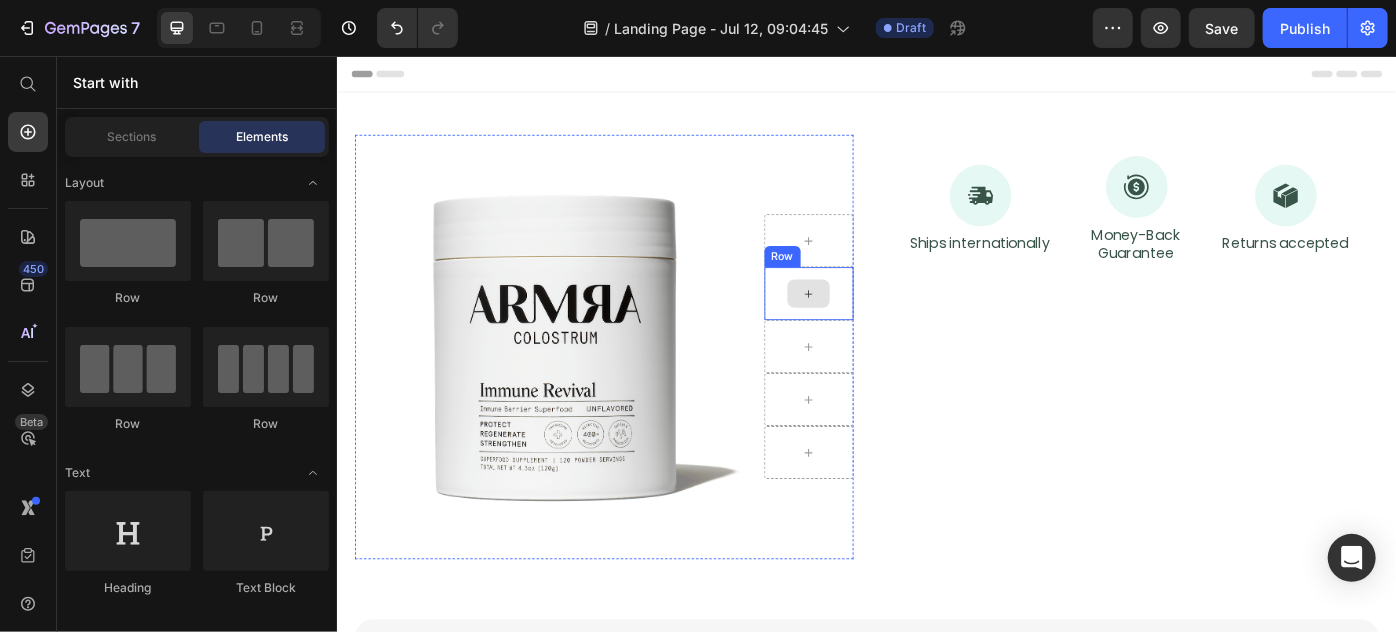 click at bounding box center [870, 324] 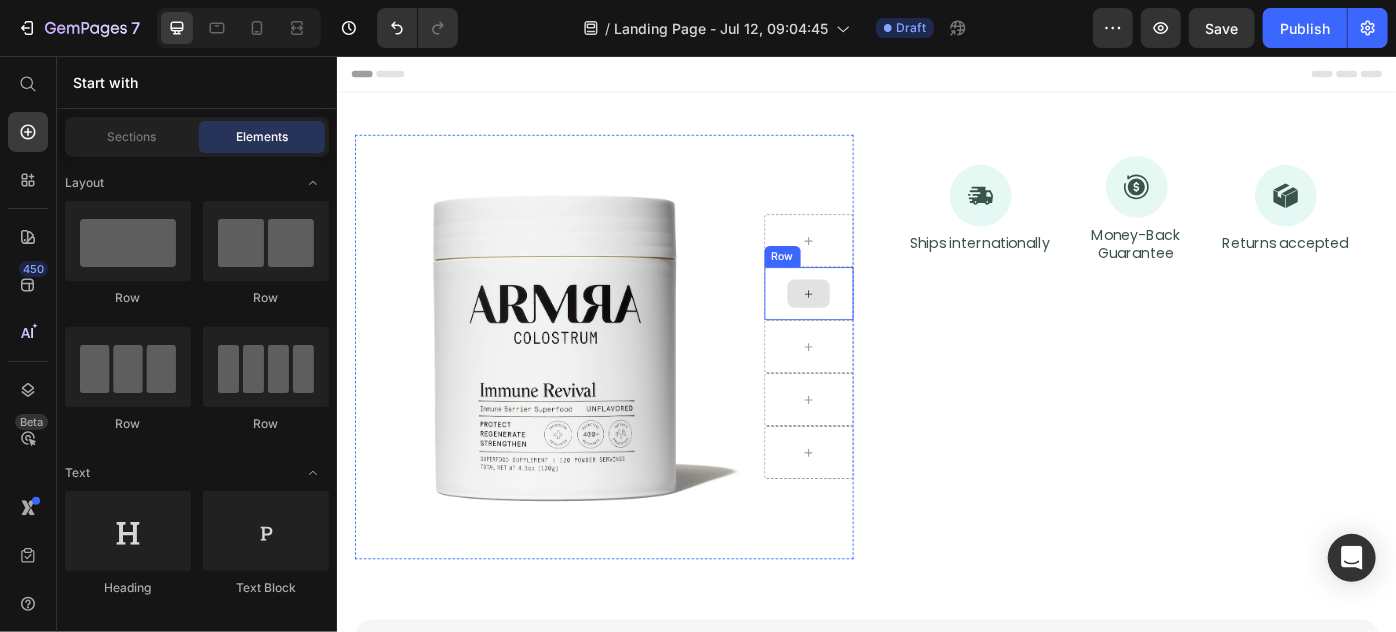 drag, startPoint x: 859, startPoint y: 330, endPoint x: 855, endPoint y: 345, distance: 15.524175 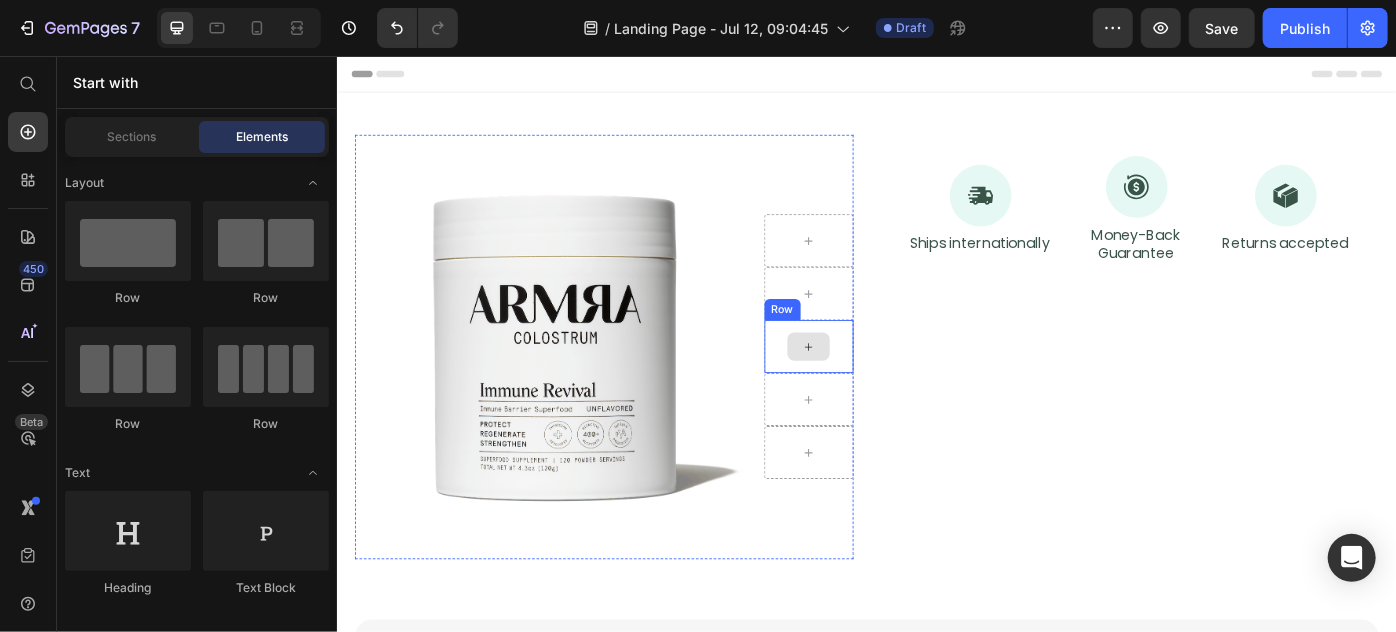 click at bounding box center (870, 384) 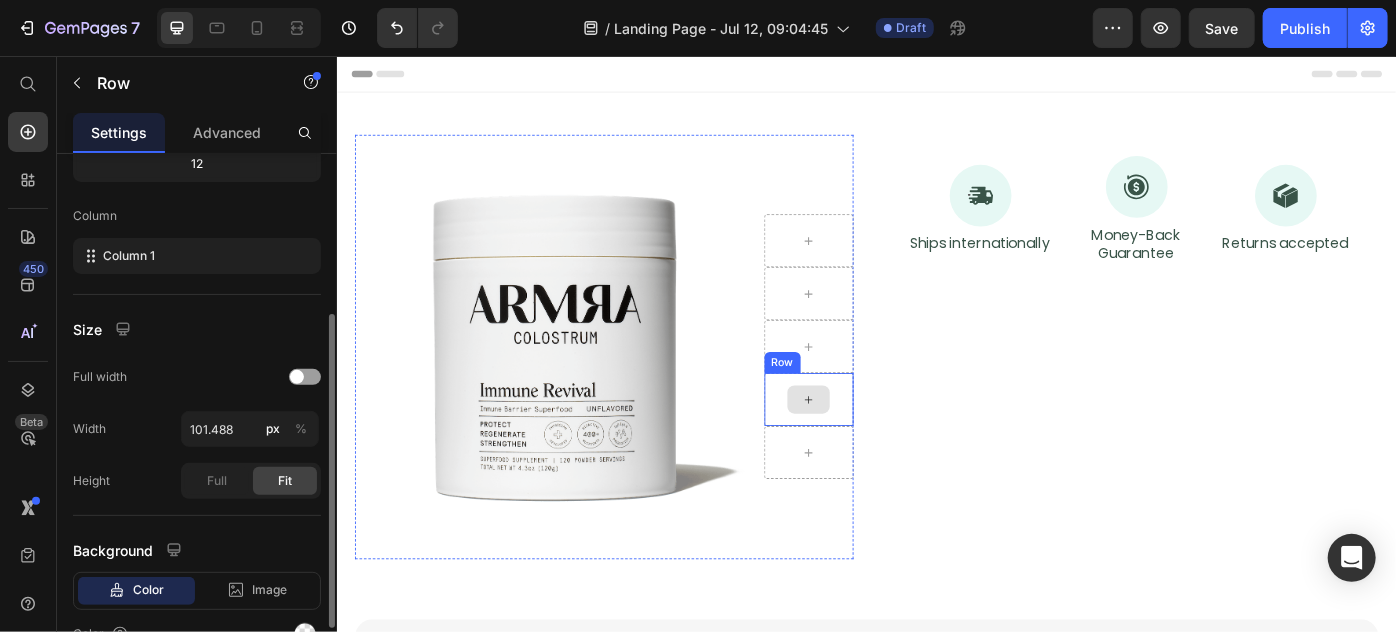 click at bounding box center (870, 444) 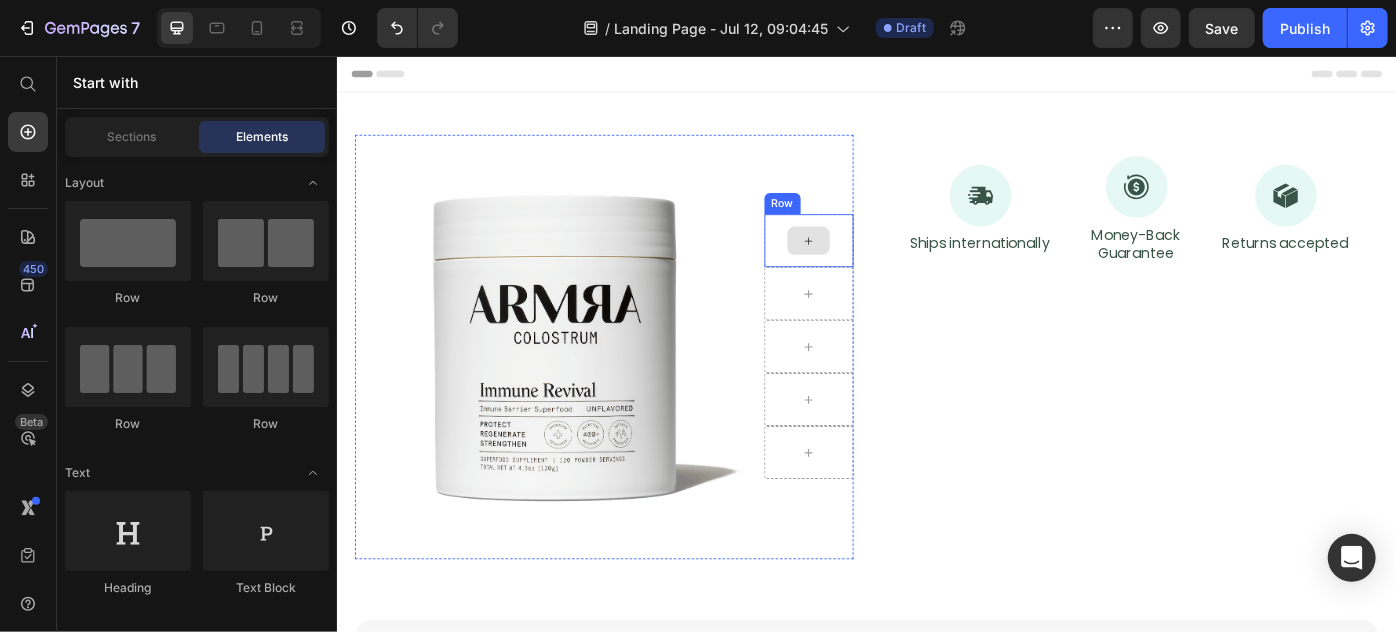 drag, startPoint x: 844, startPoint y: 267, endPoint x: 864, endPoint y: 255, distance: 23.323807 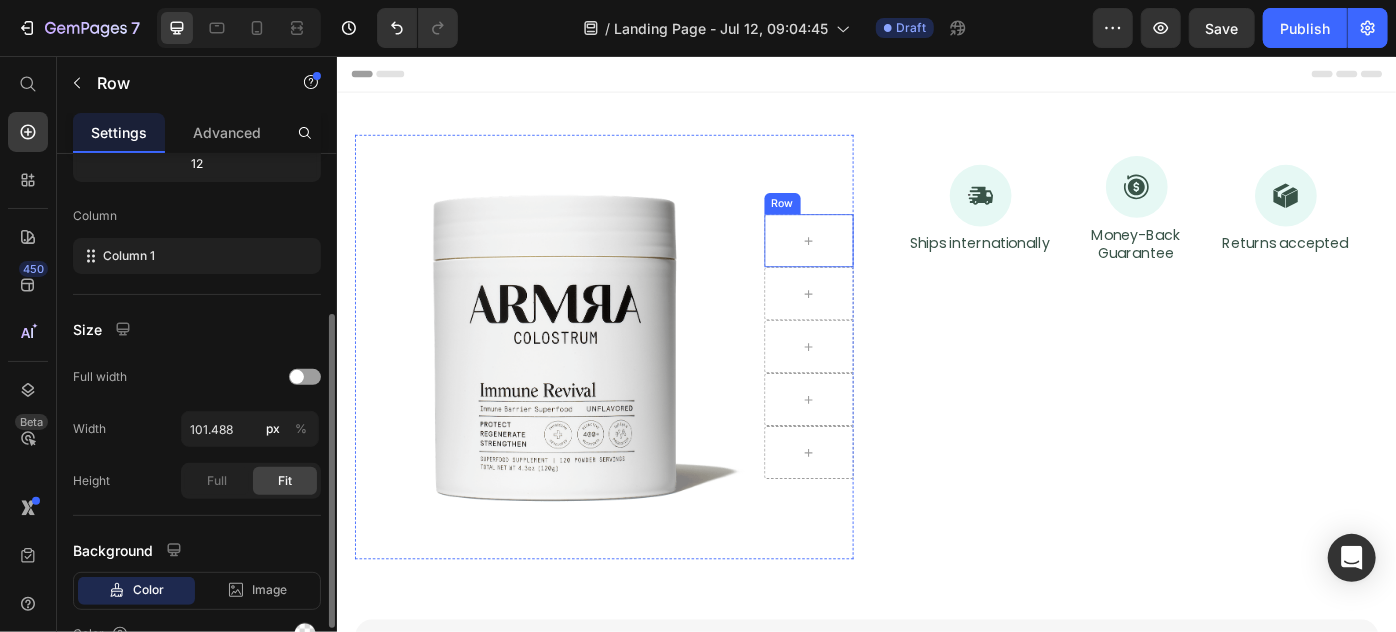 click on "Row" at bounding box center [840, 222] 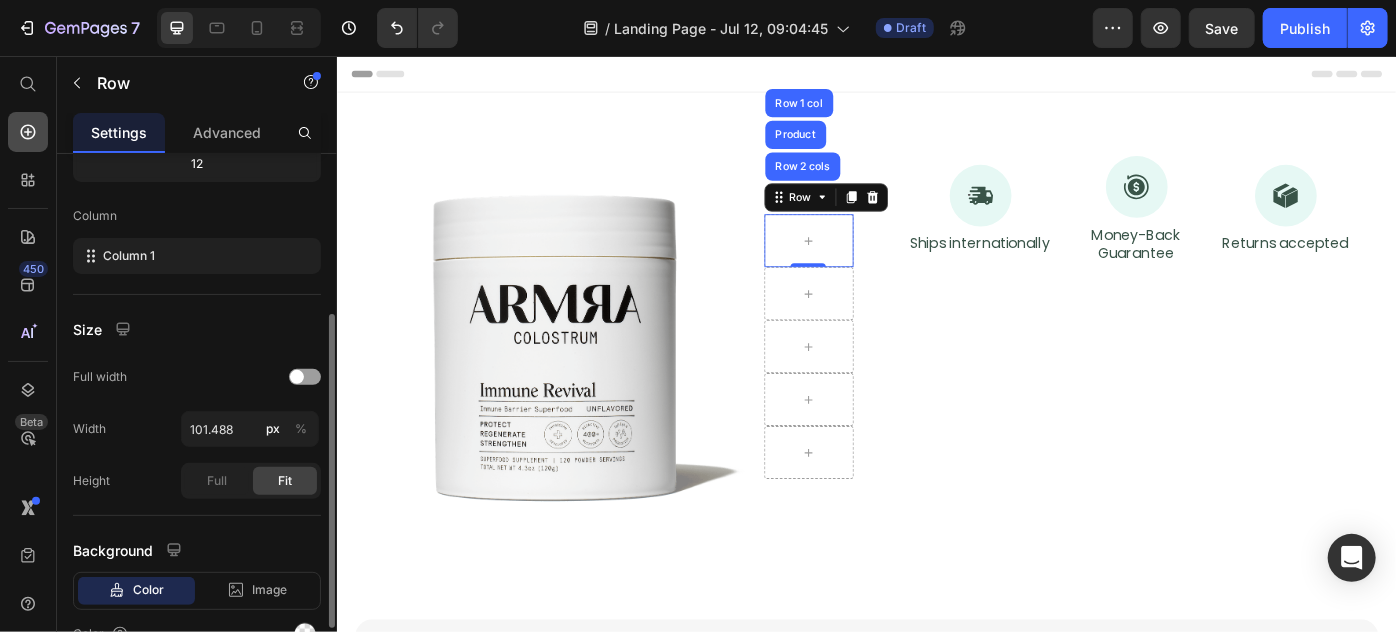 click 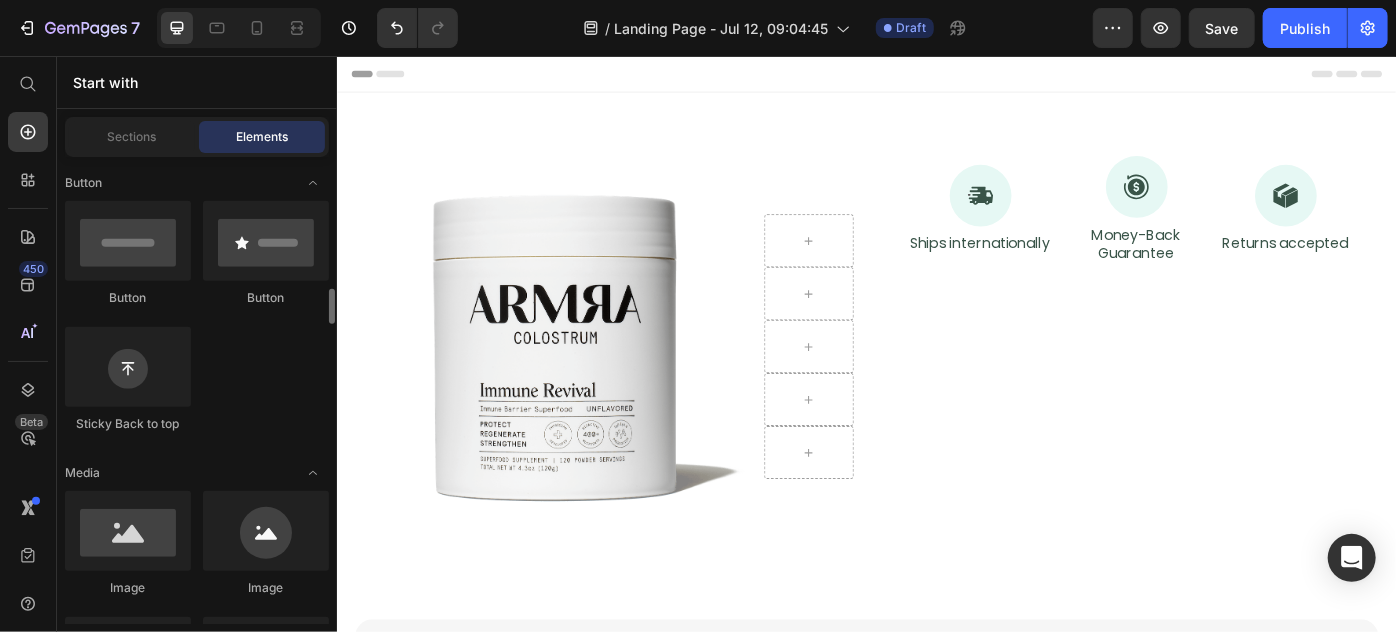 scroll, scrollTop: 545, scrollLeft: 0, axis: vertical 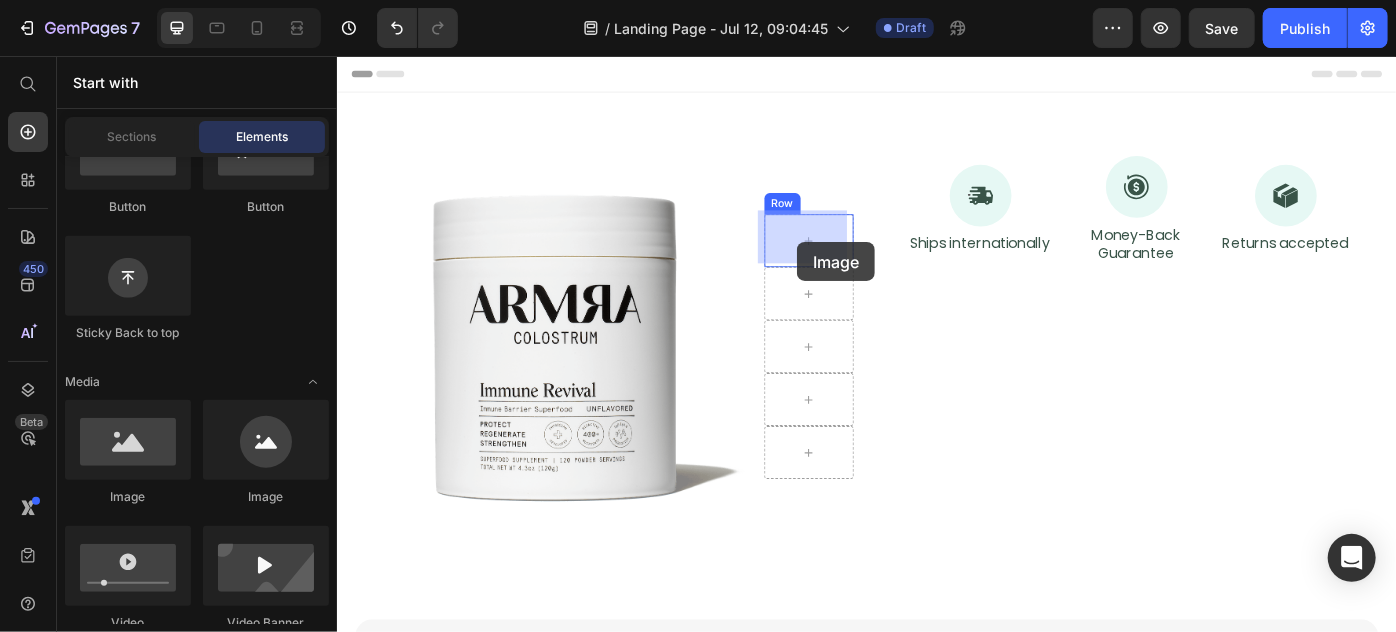 drag, startPoint x: 467, startPoint y: 500, endPoint x: 857, endPoint y: 266, distance: 454.81424 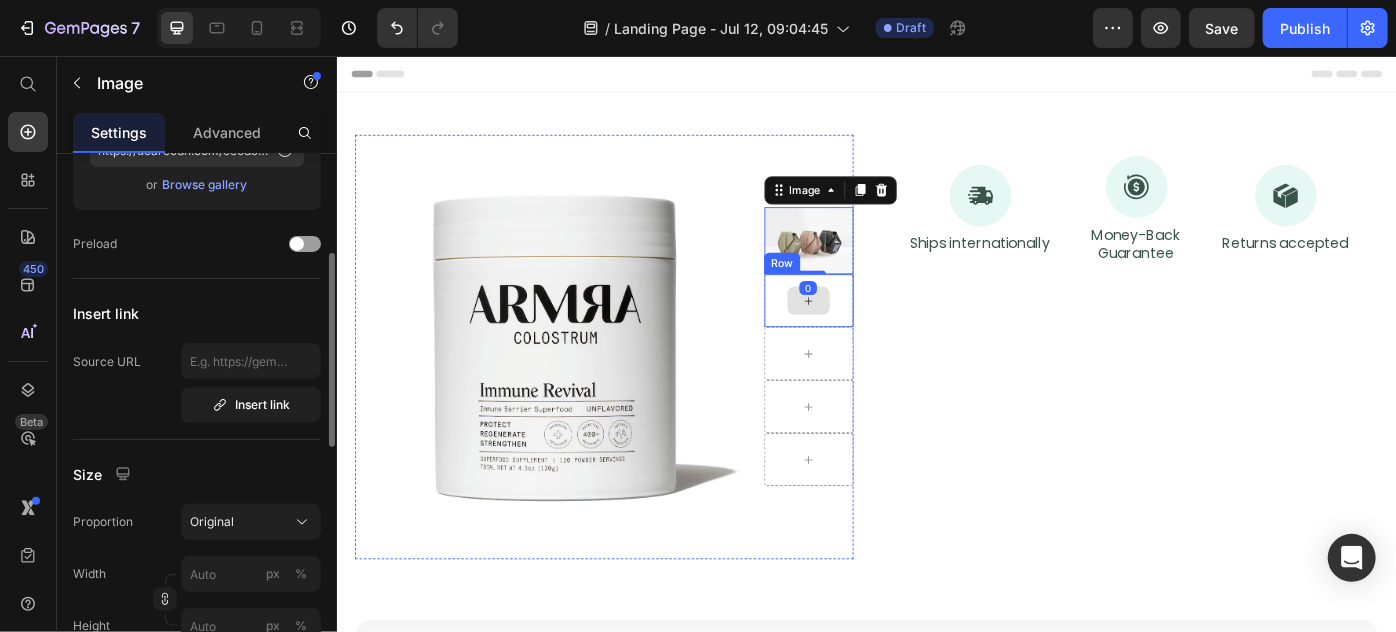 scroll, scrollTop: 0, scrollLeft: 0, axis: both 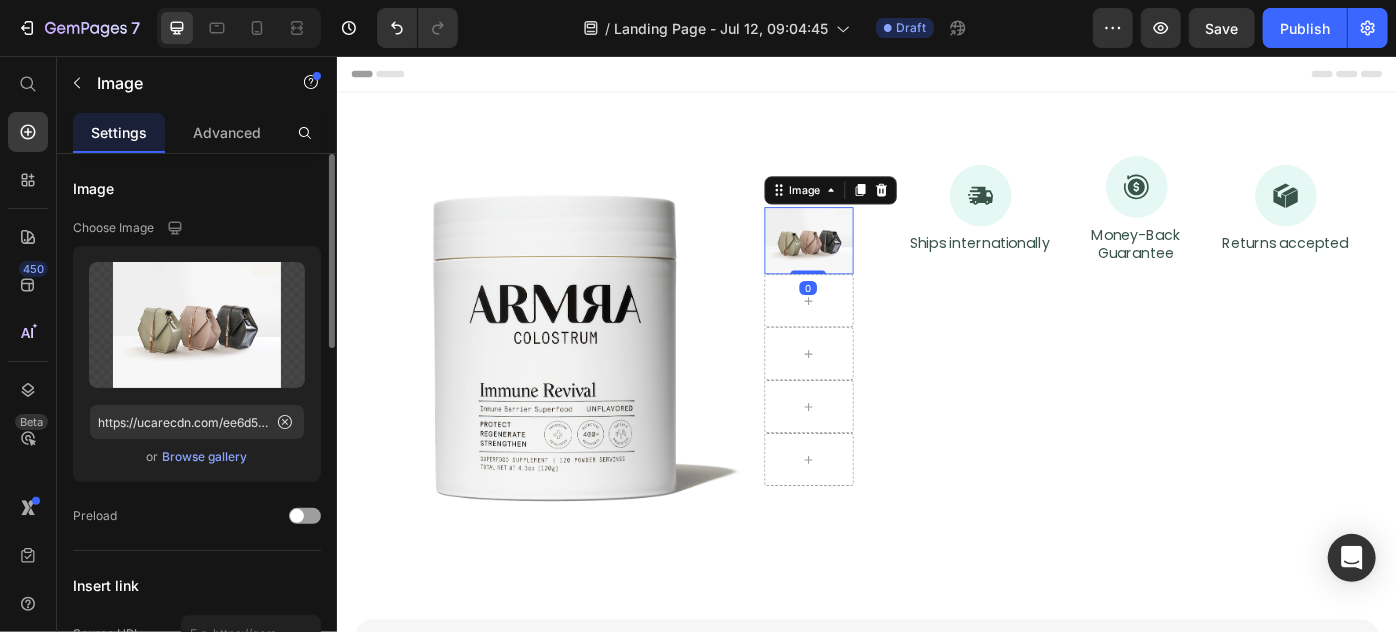 click on "Browse gallery" at bounding box center (205, 457) 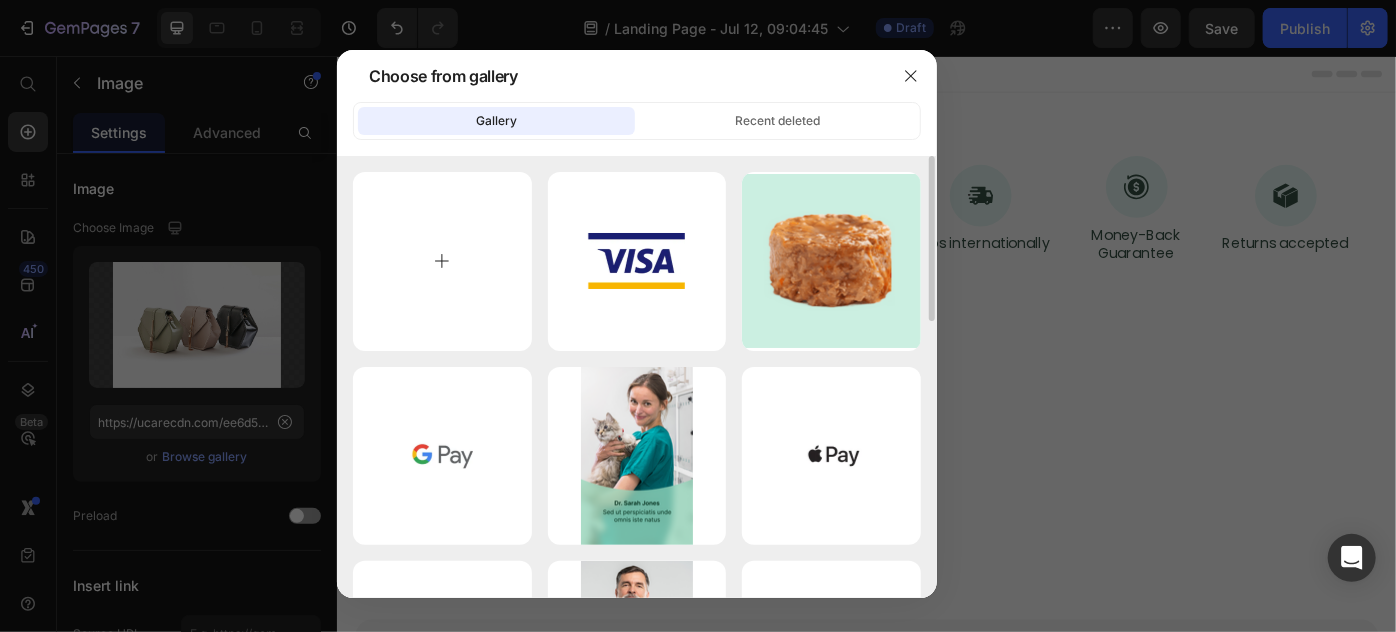 click at bounding box center (442, 261) 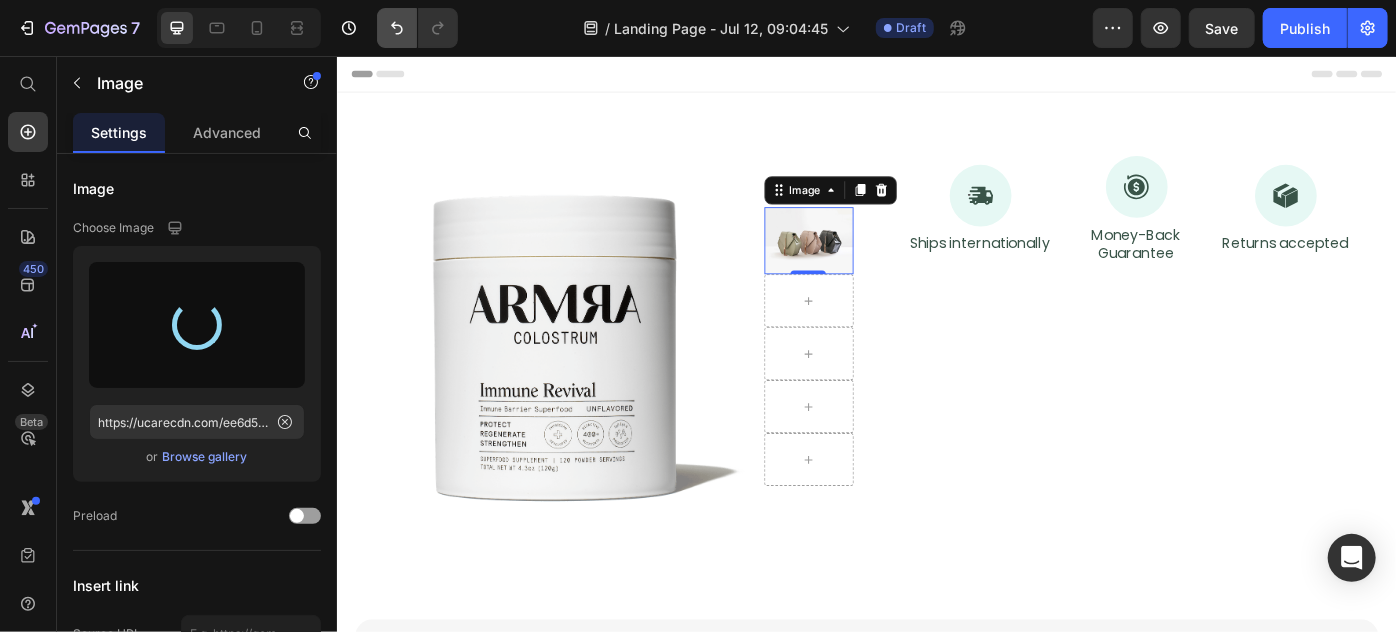 type on "https://cdn.shopify.com/s/files/1/0869/5912/8851/files/gempages_511364164535452839-0d55fb6d-a7c0-4948-a16a-f5918a7fae72.png" 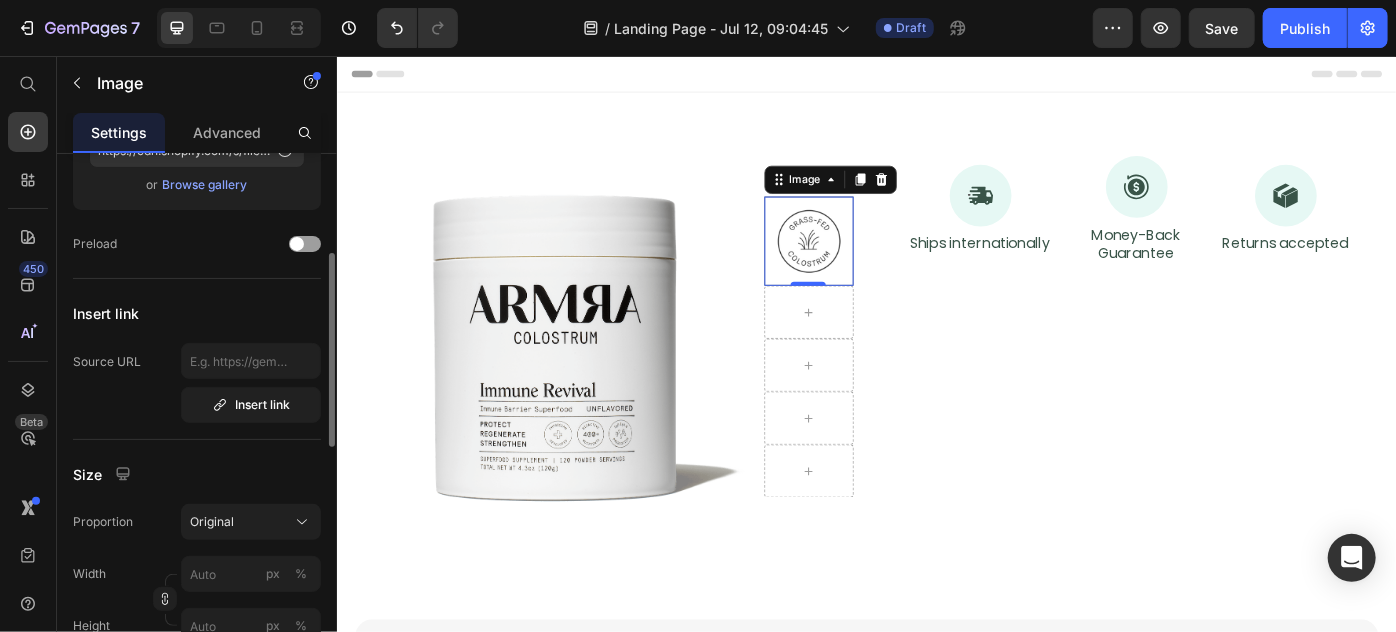 scroll, scrollTop: 363, scrollLeft: 0, axis: vertical 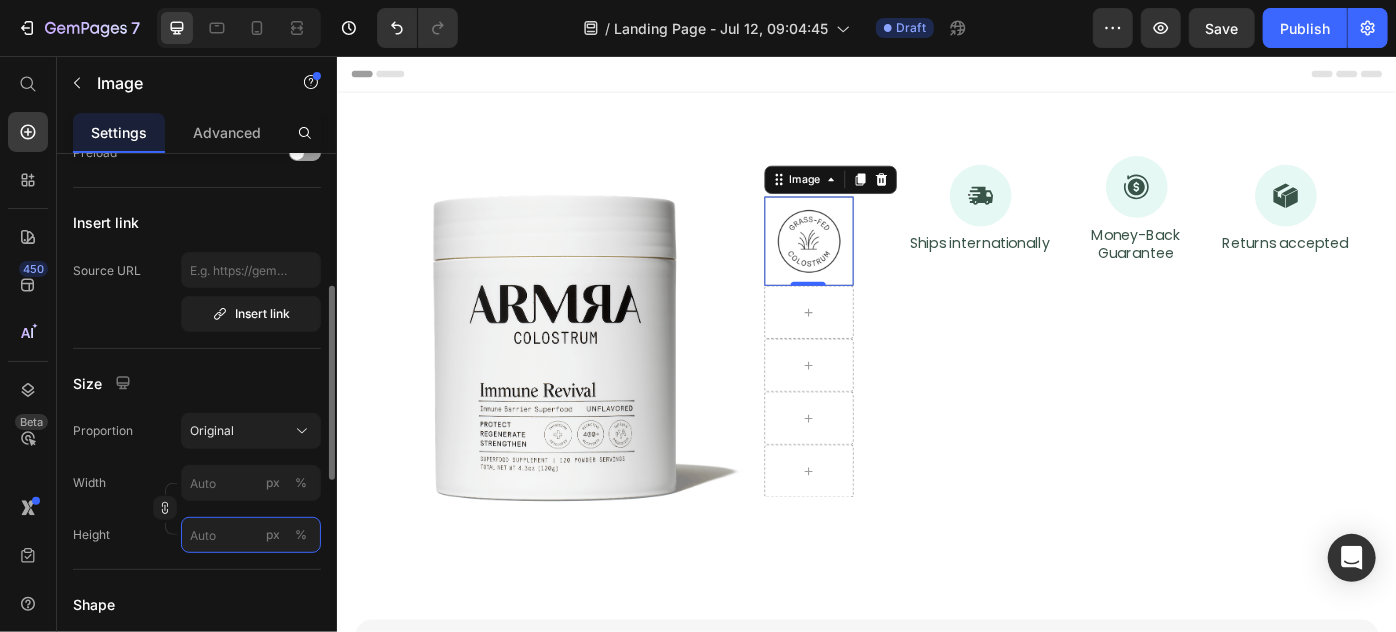 click on "px %" at bounding box center (251, 535) 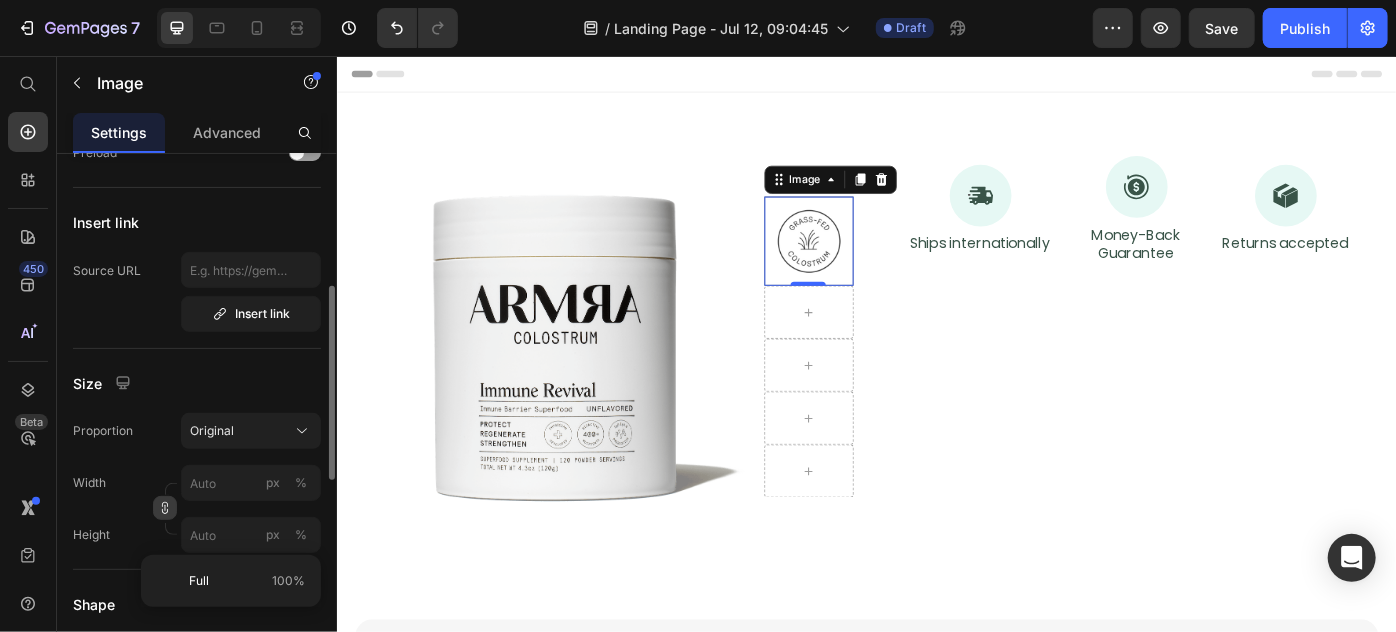 click 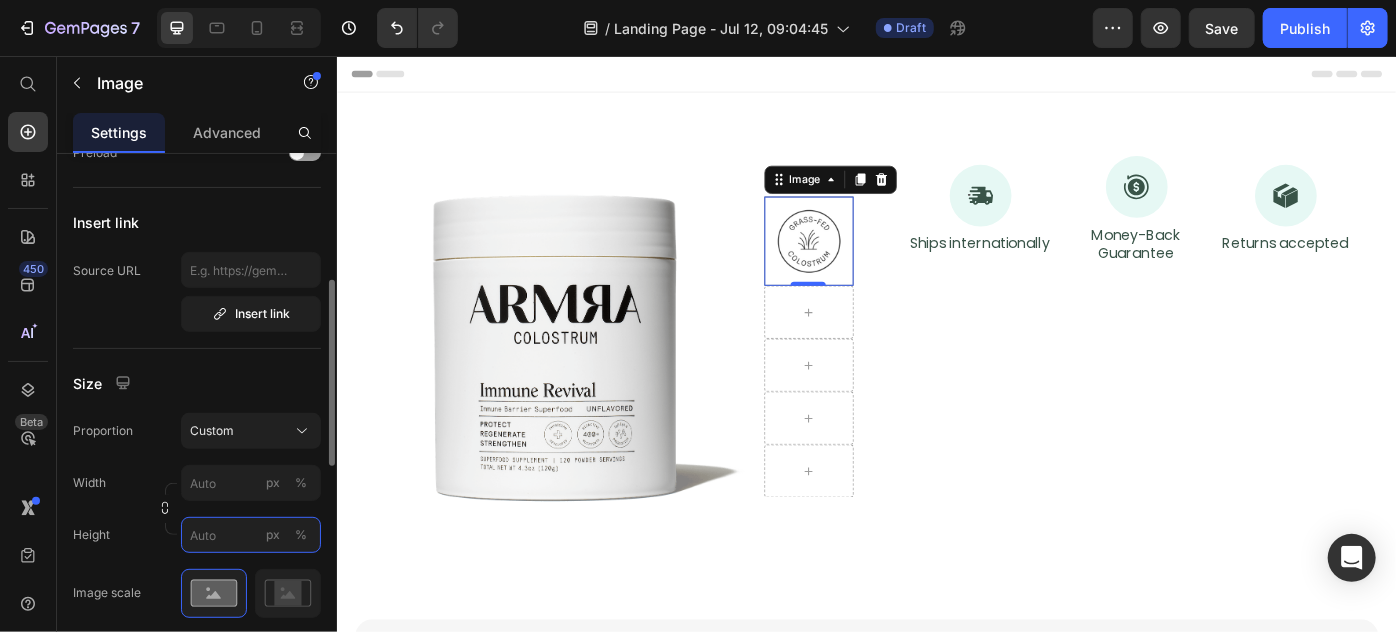 click on "px %" at bounding box center (251, 535) 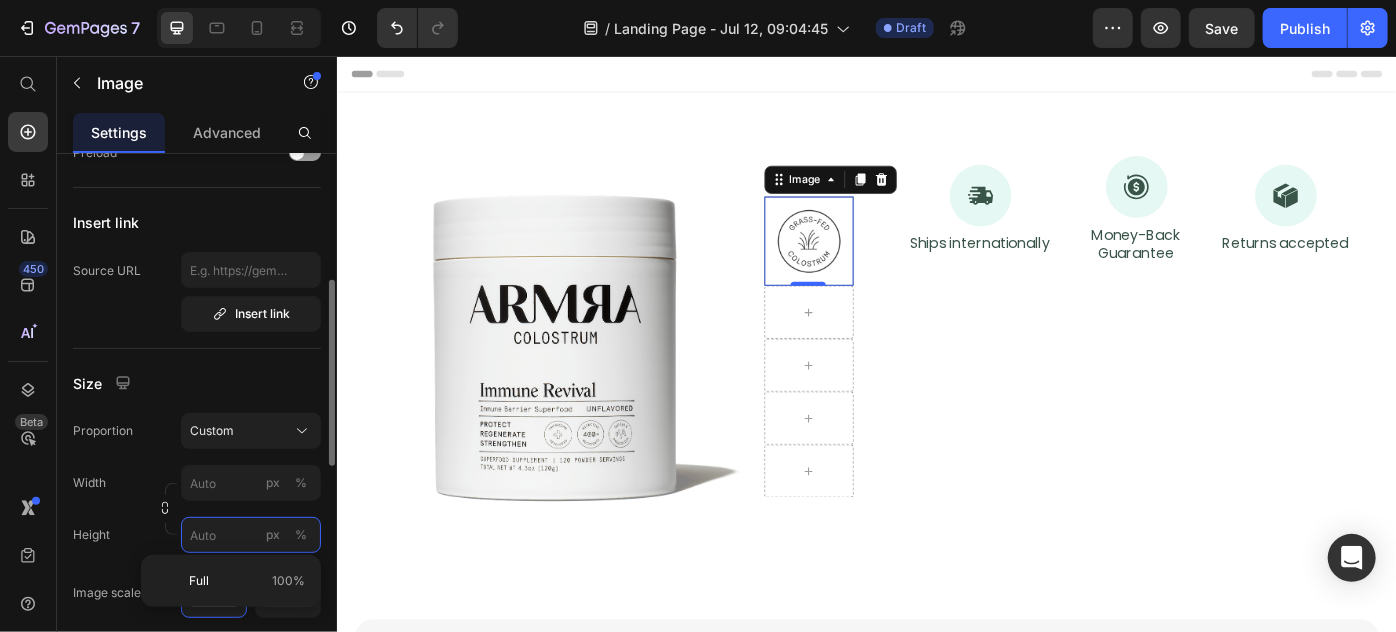 paste on "101.488" 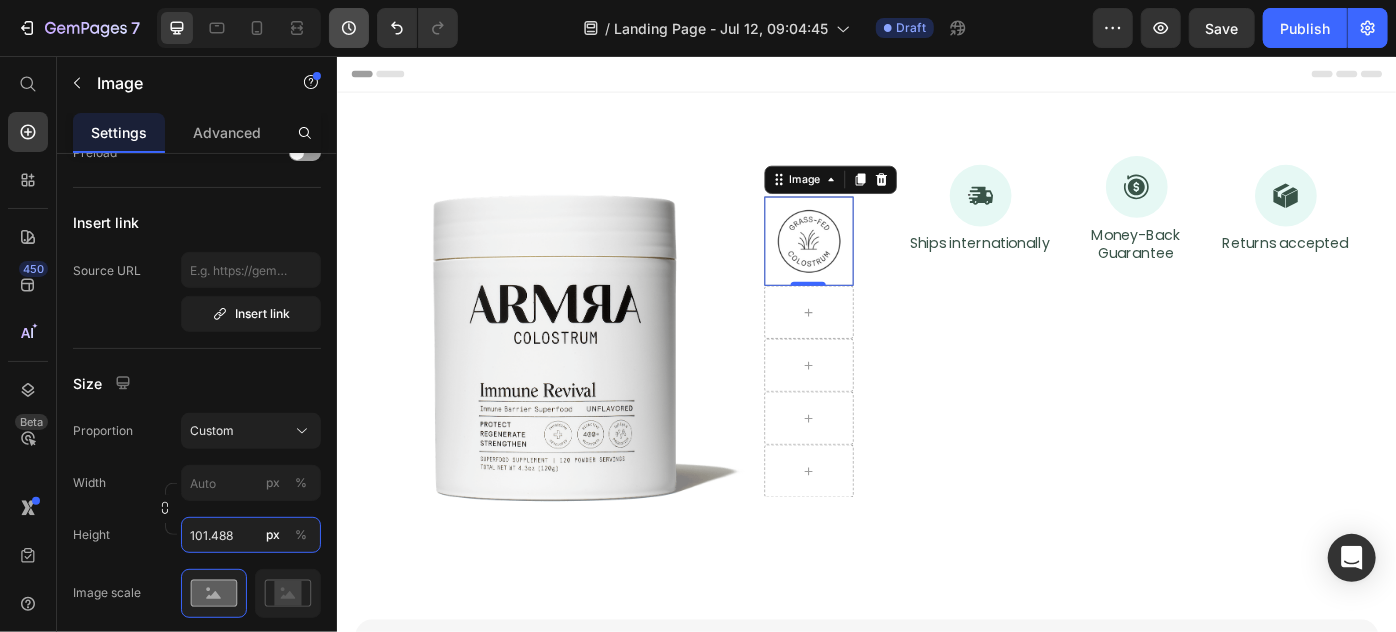 type on "101.488" 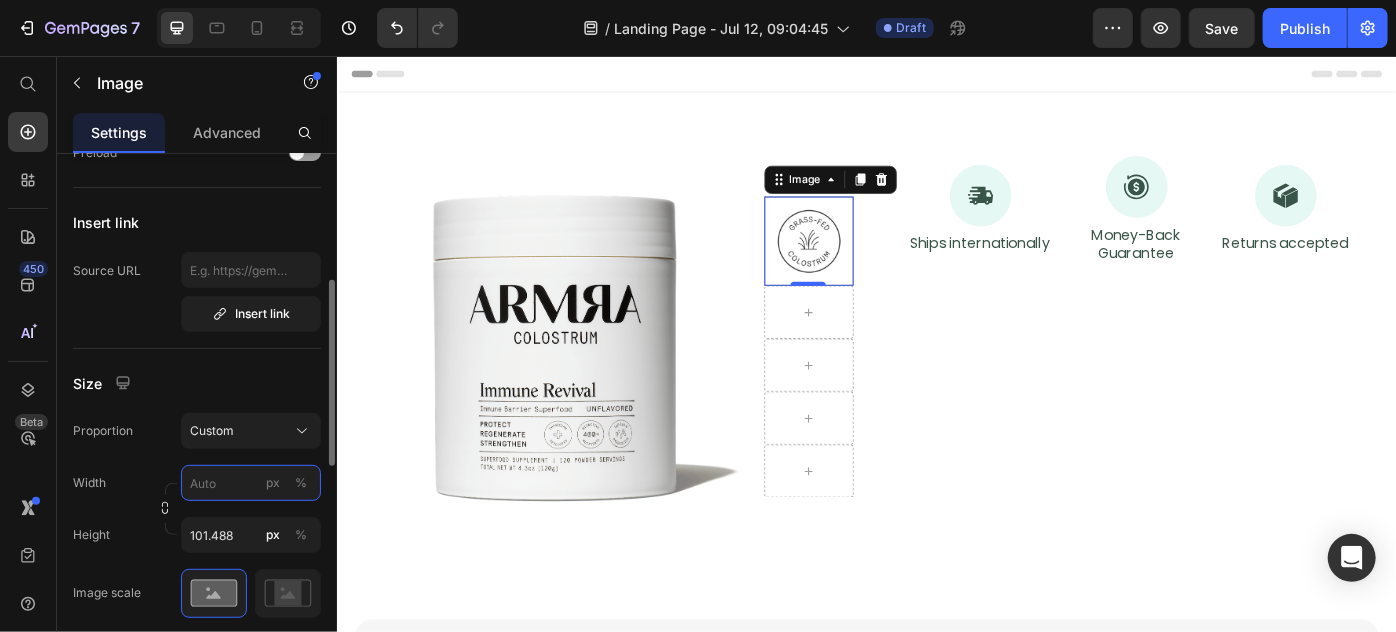click on "px %" at bounding box center [251, 483] 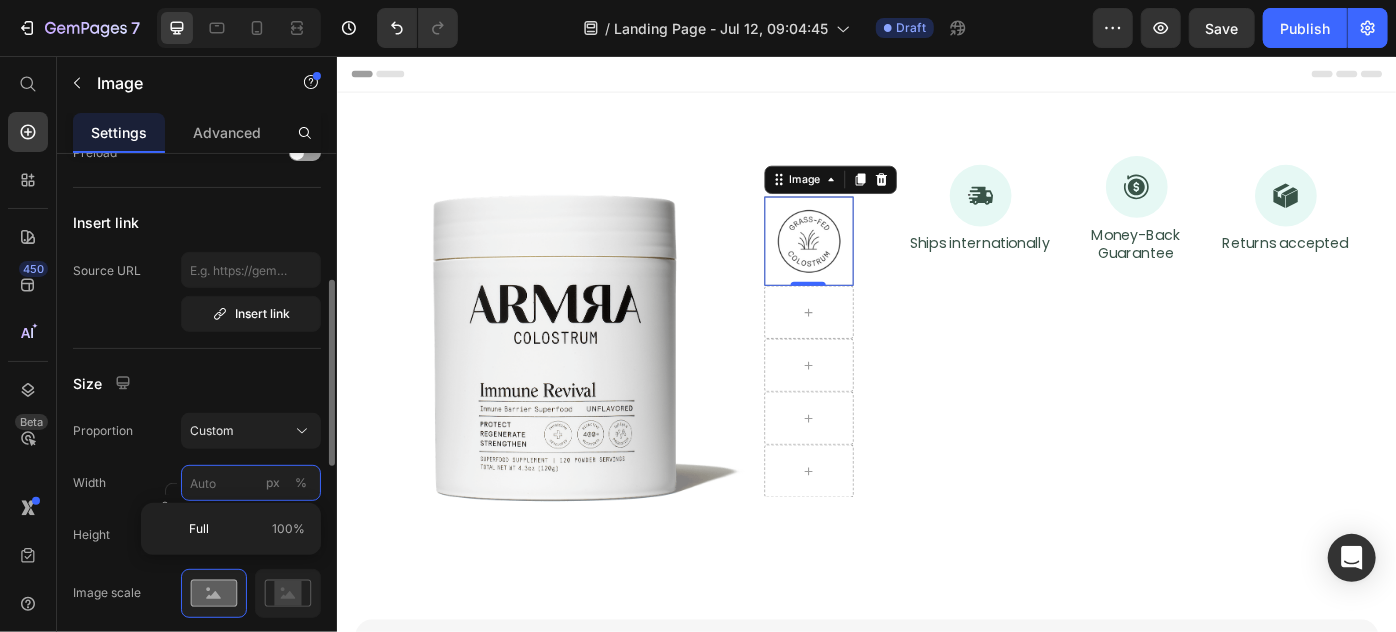 paste on "101.488" 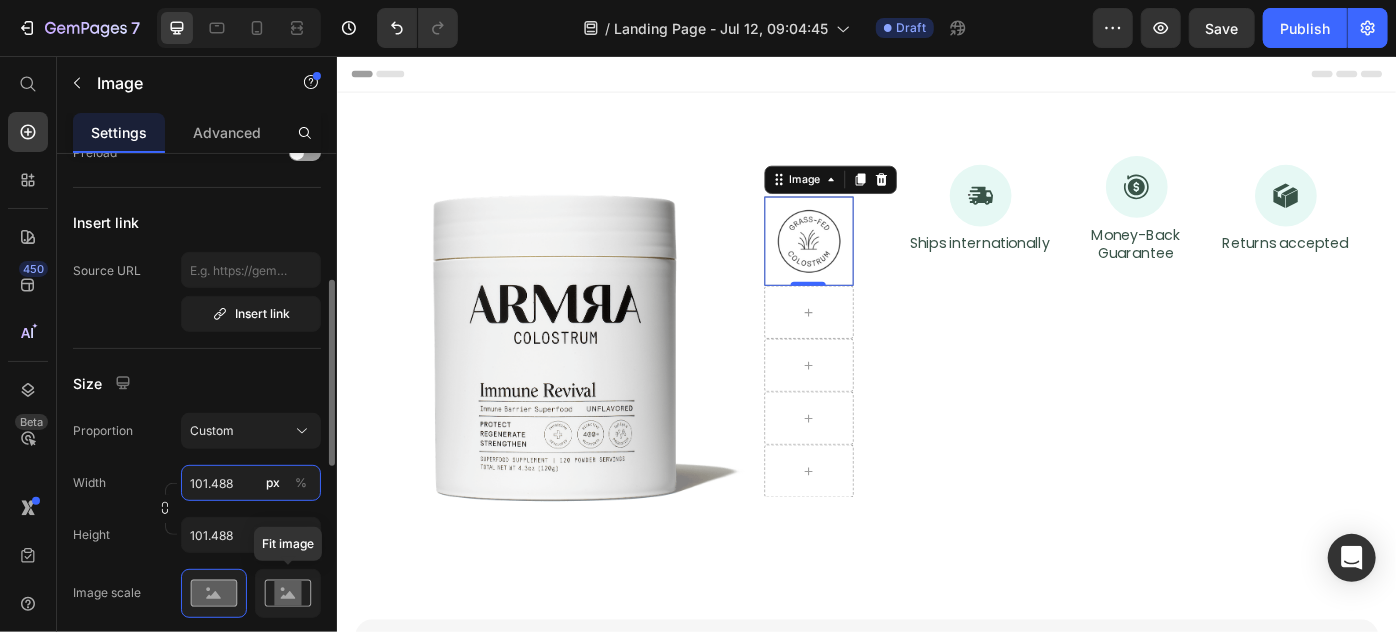 type on "101.488" 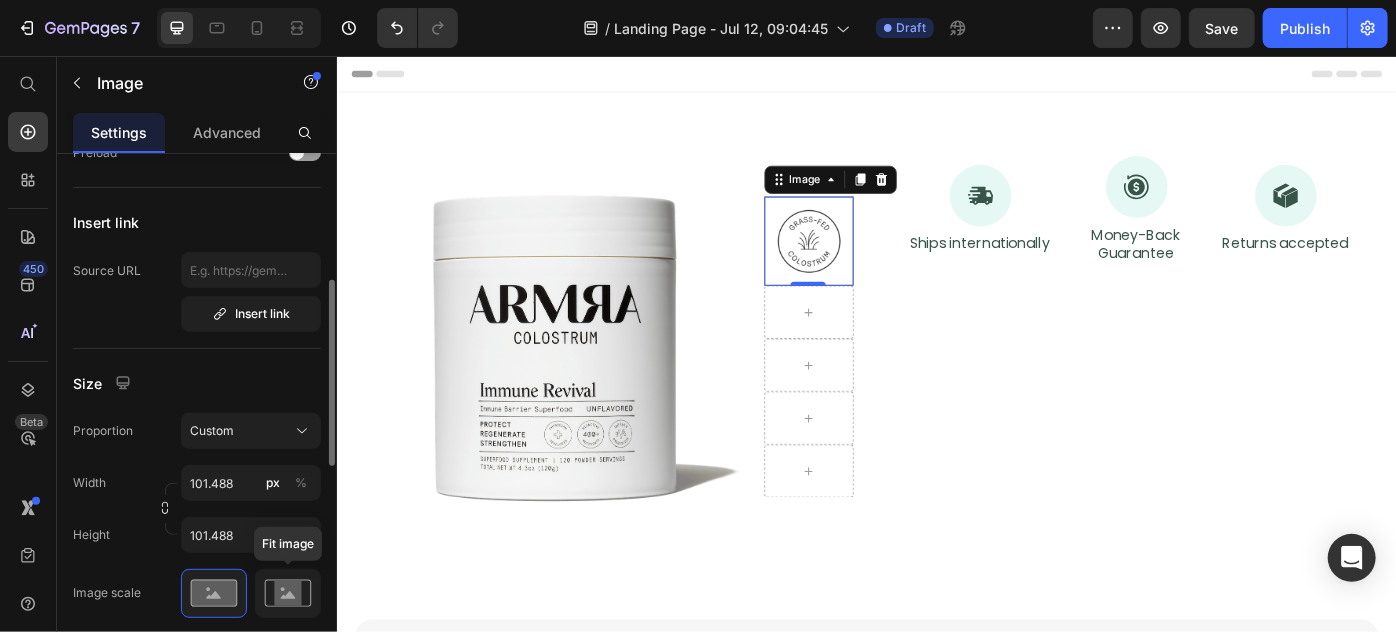 click 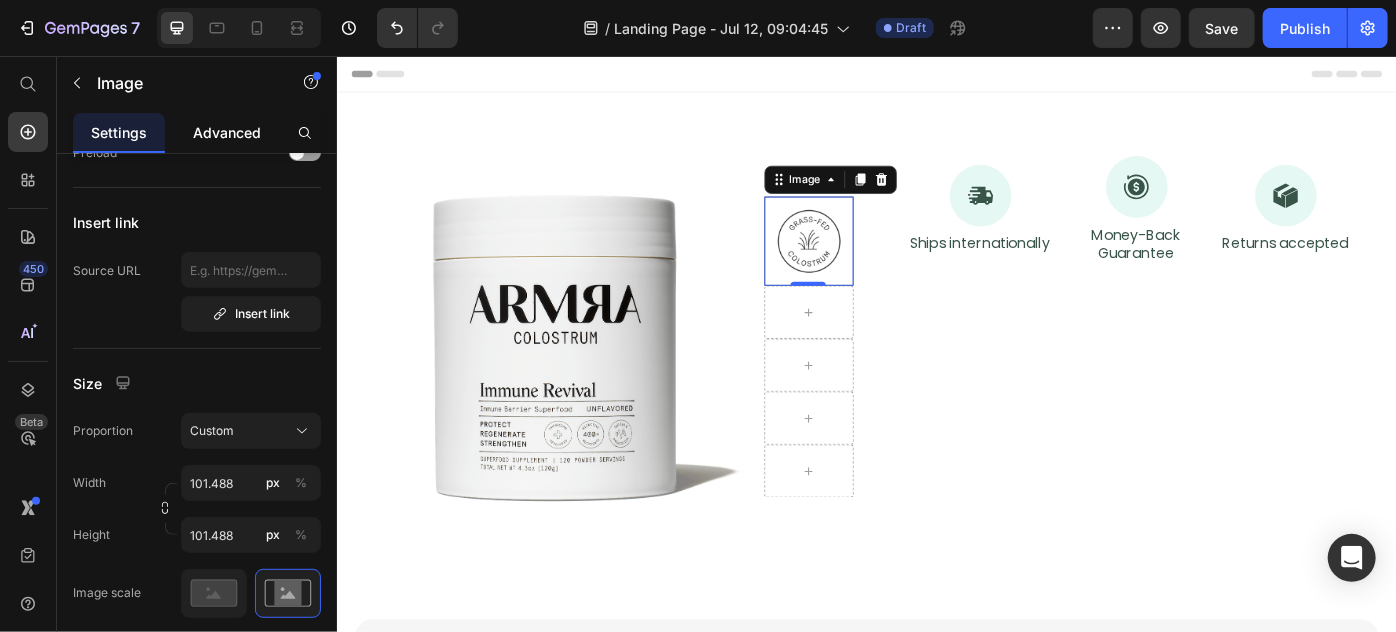 click on "Advanced" at bounding box center (227, 132) 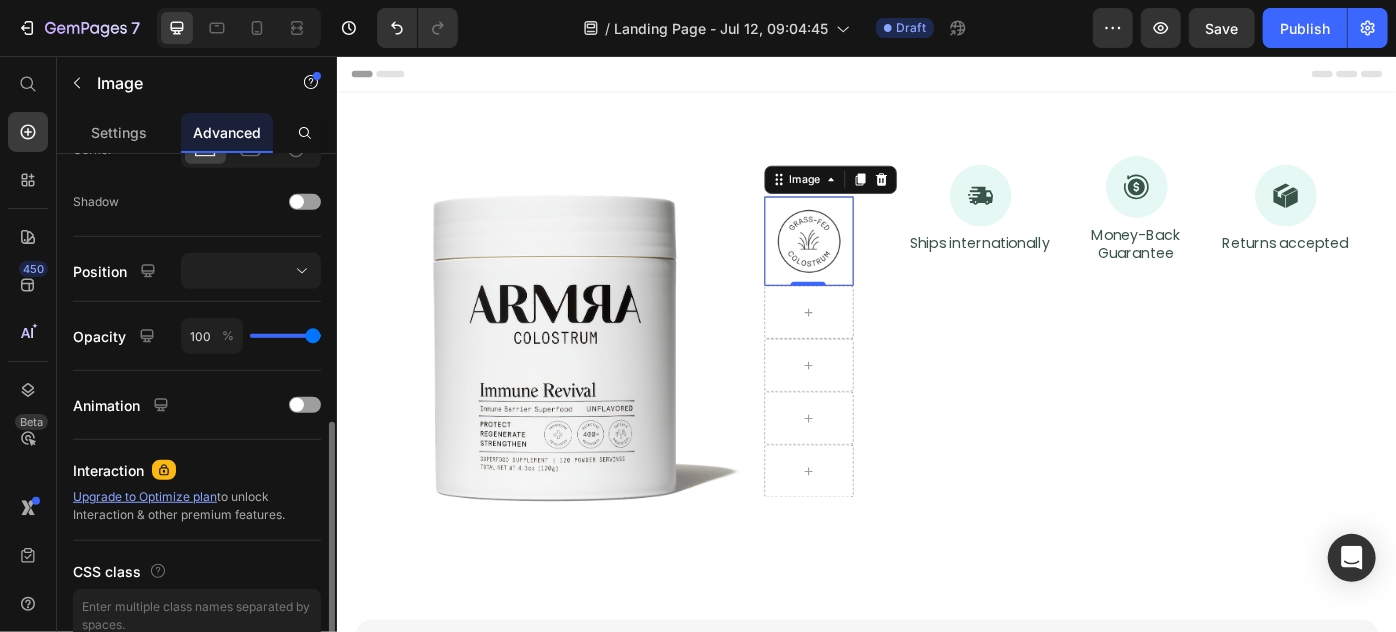 scroll, scrollTop: 454, scrollLeft: 0, axis: vertical 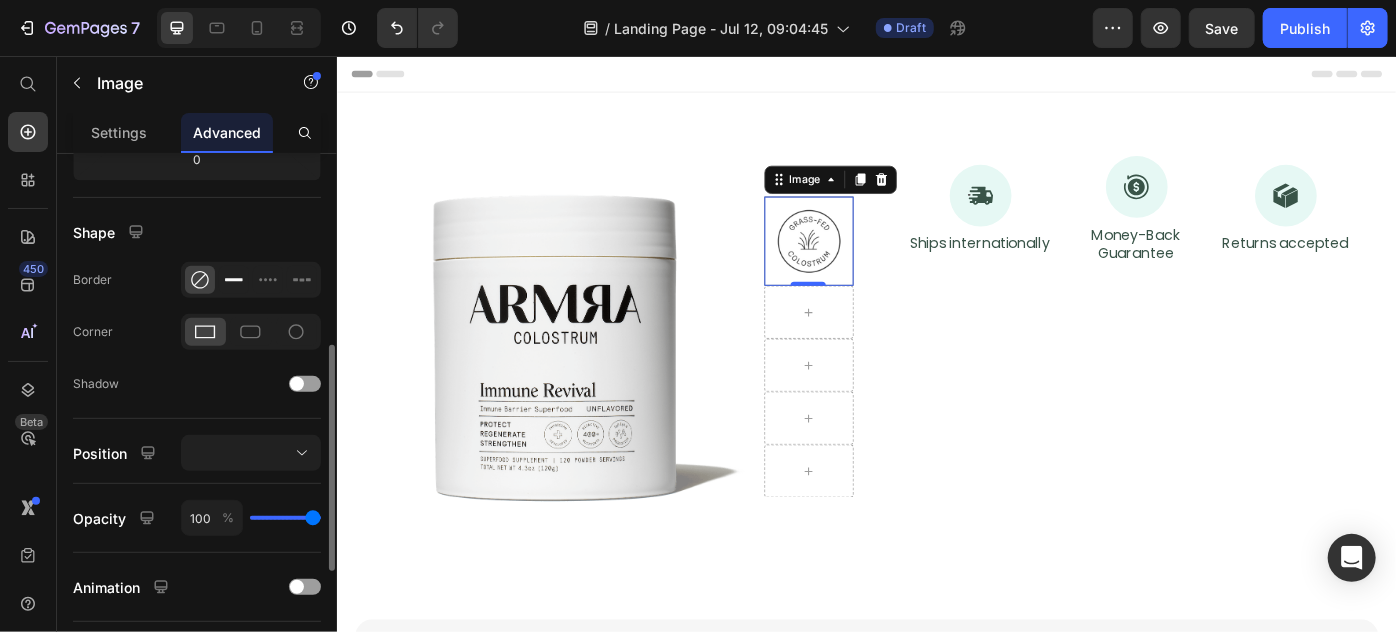 click 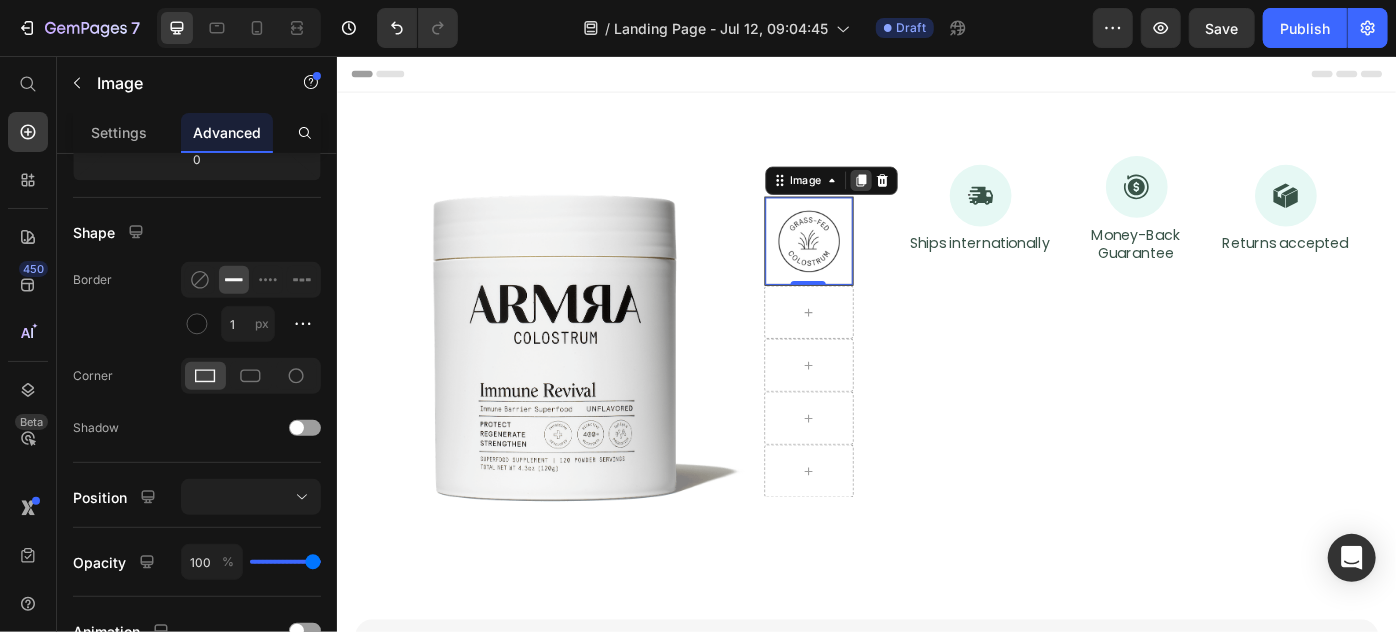 click 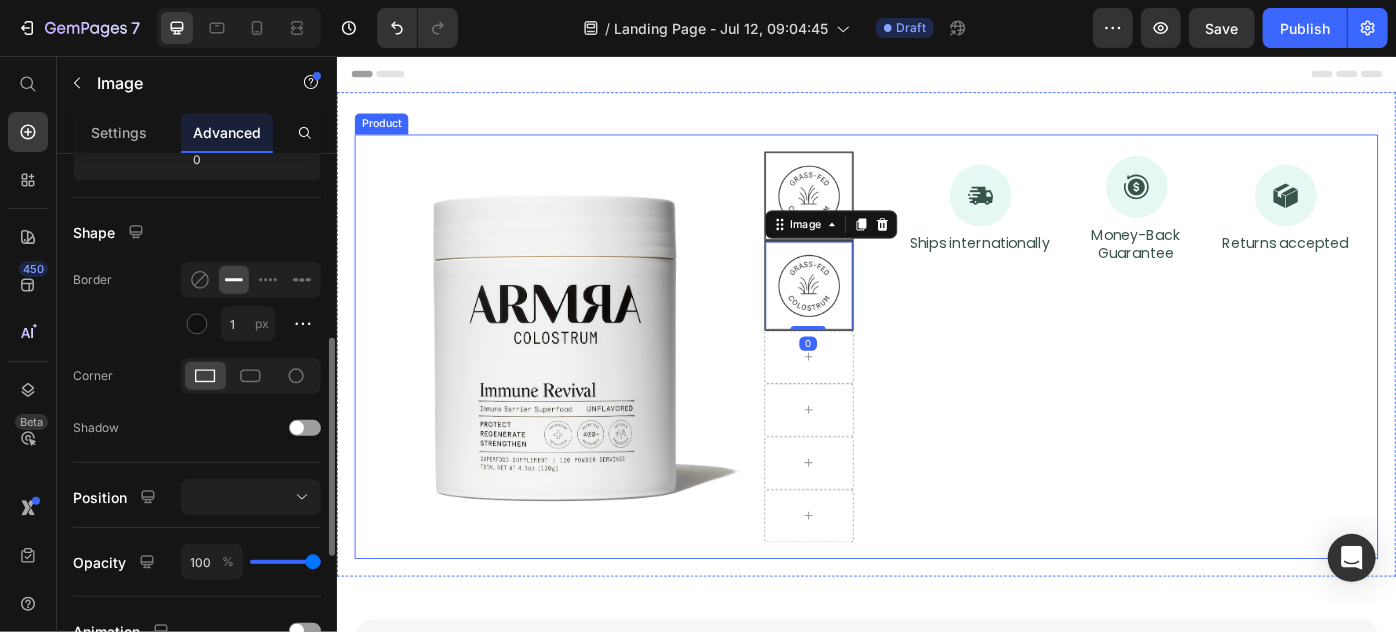 scroll, scrollTop: 453, scrollLeft: 0, axis: vertical 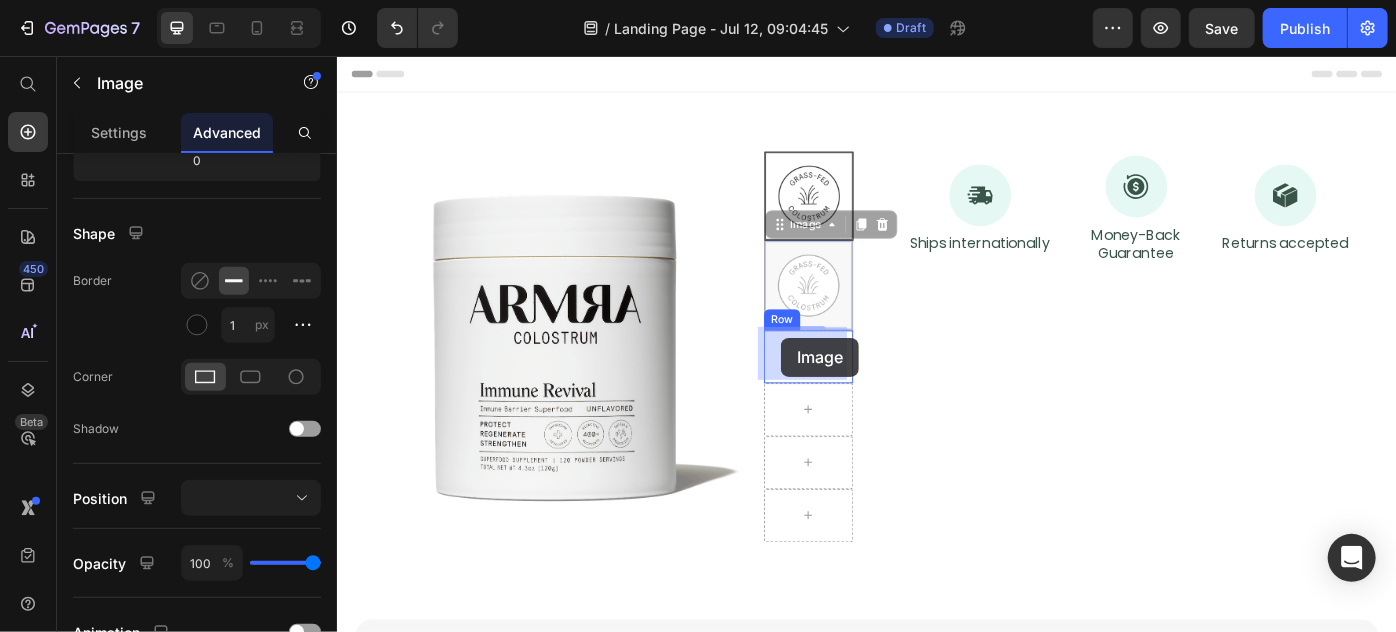drag, startPoint x: 827, startPoint y: 244, endPoint x: 839, endPoint y: 374, distance: 130.55267 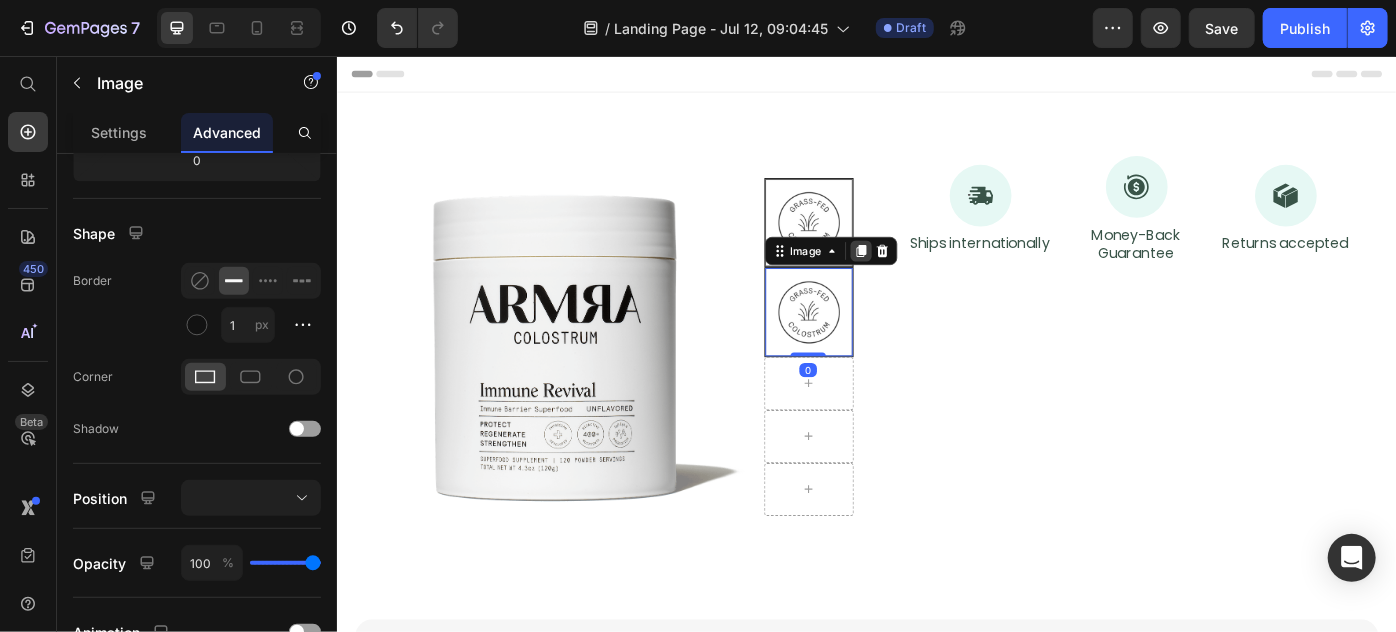 click at bounding box center (930, 276) 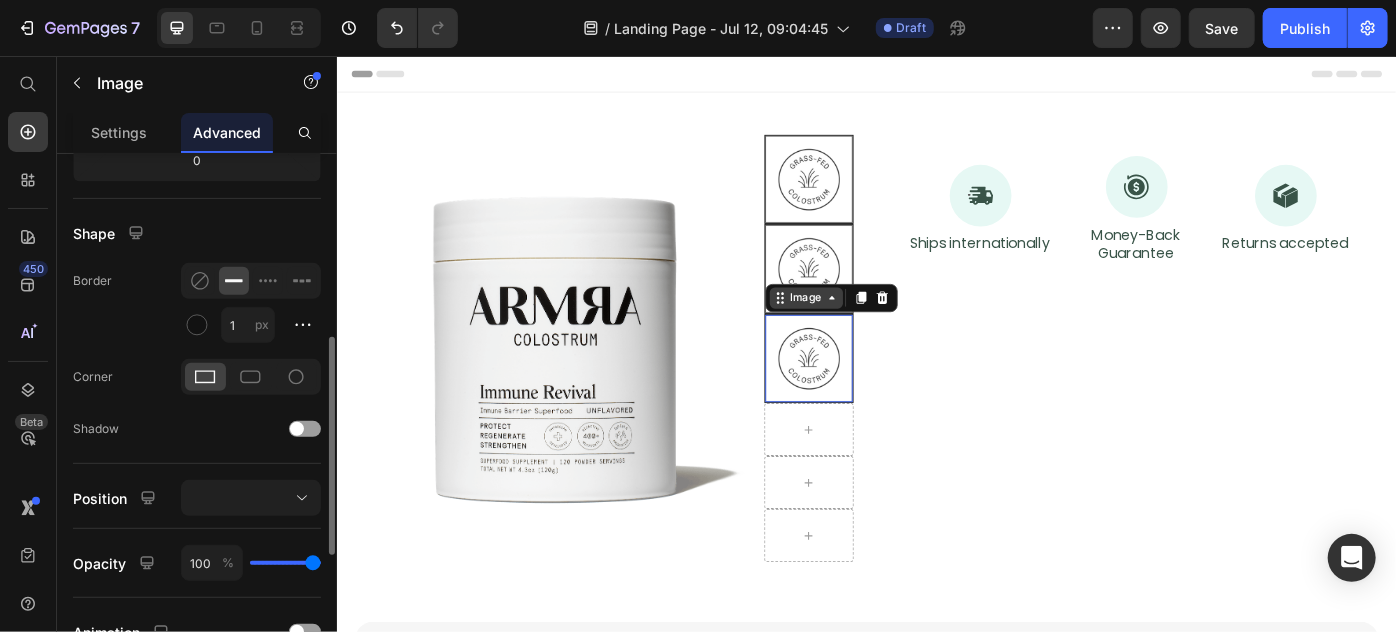 scroll, scrollTop: 452, scrollLeft: 0, axis: vertical 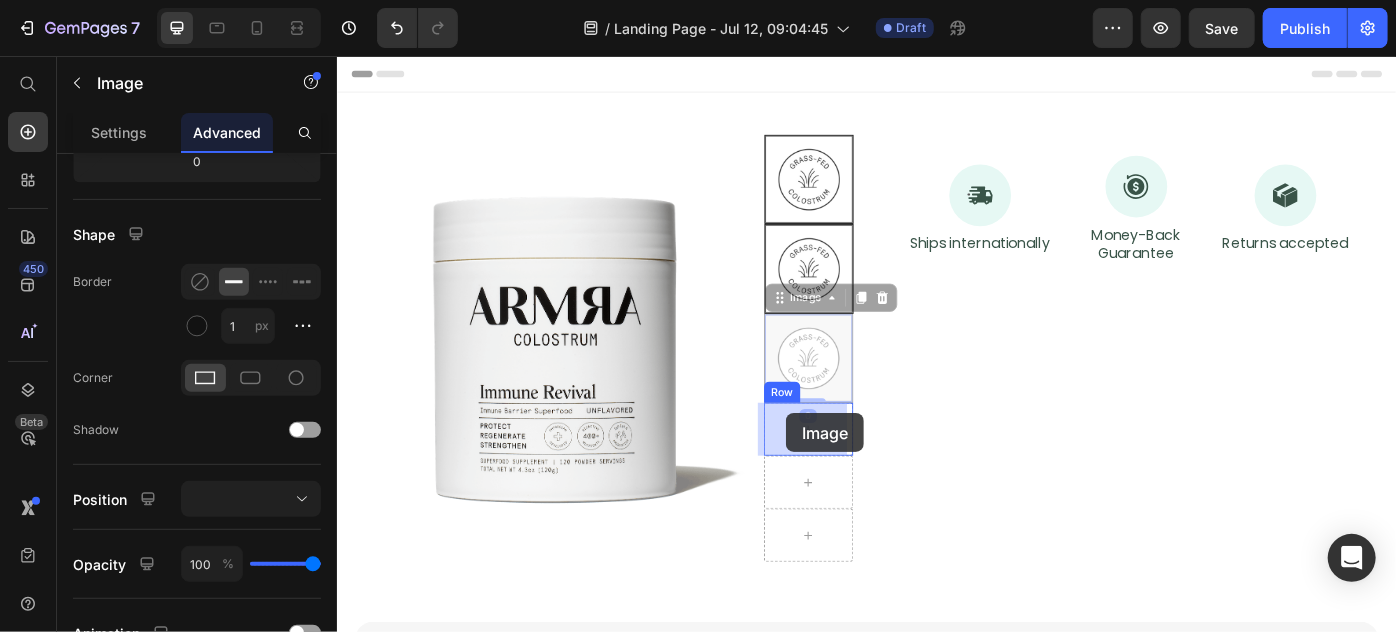 drag, startPoint x: 819, startPoint y: 325, endPoint x: 846, endPoint y: 460, distance: 137.67352 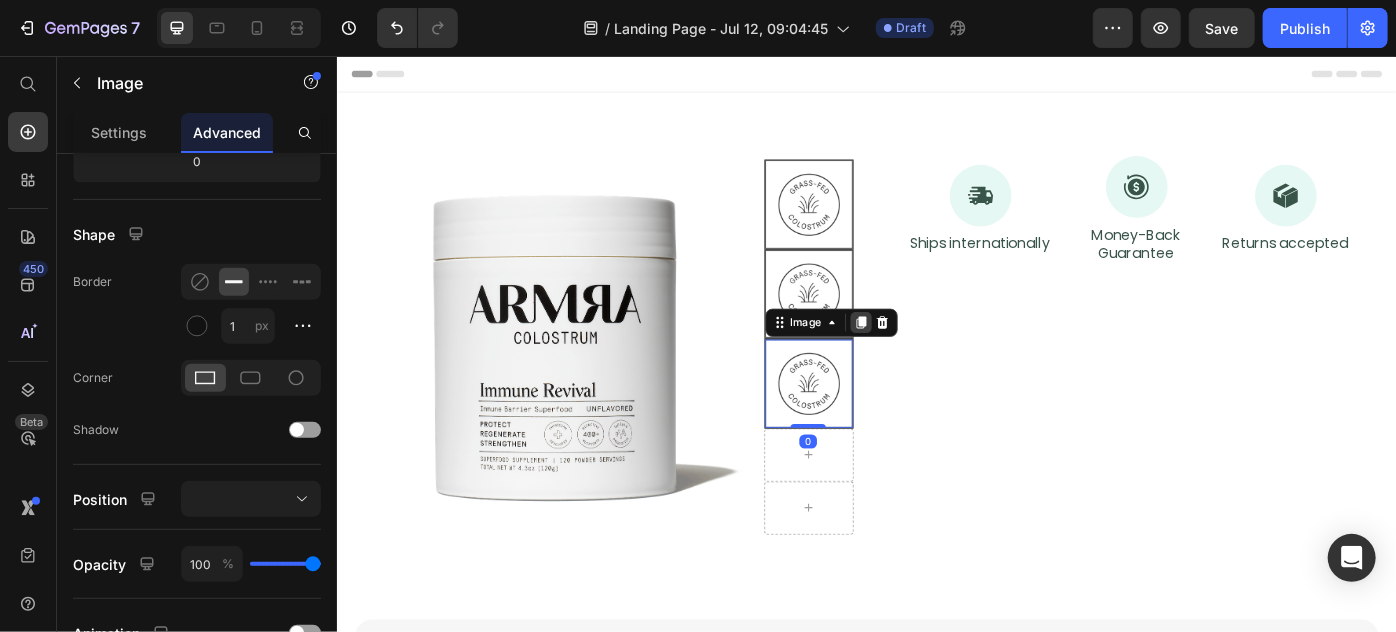 click 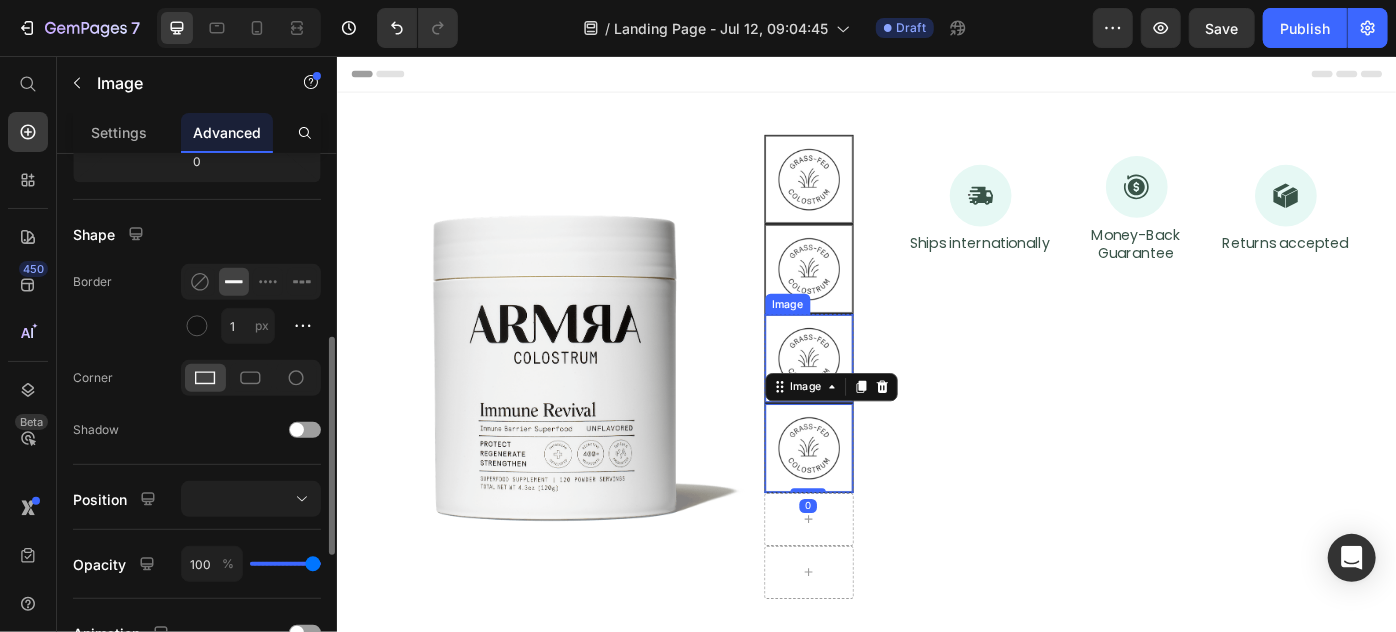 scroll, scrollTop: 451, scrollLeft: 0, axis: vertical 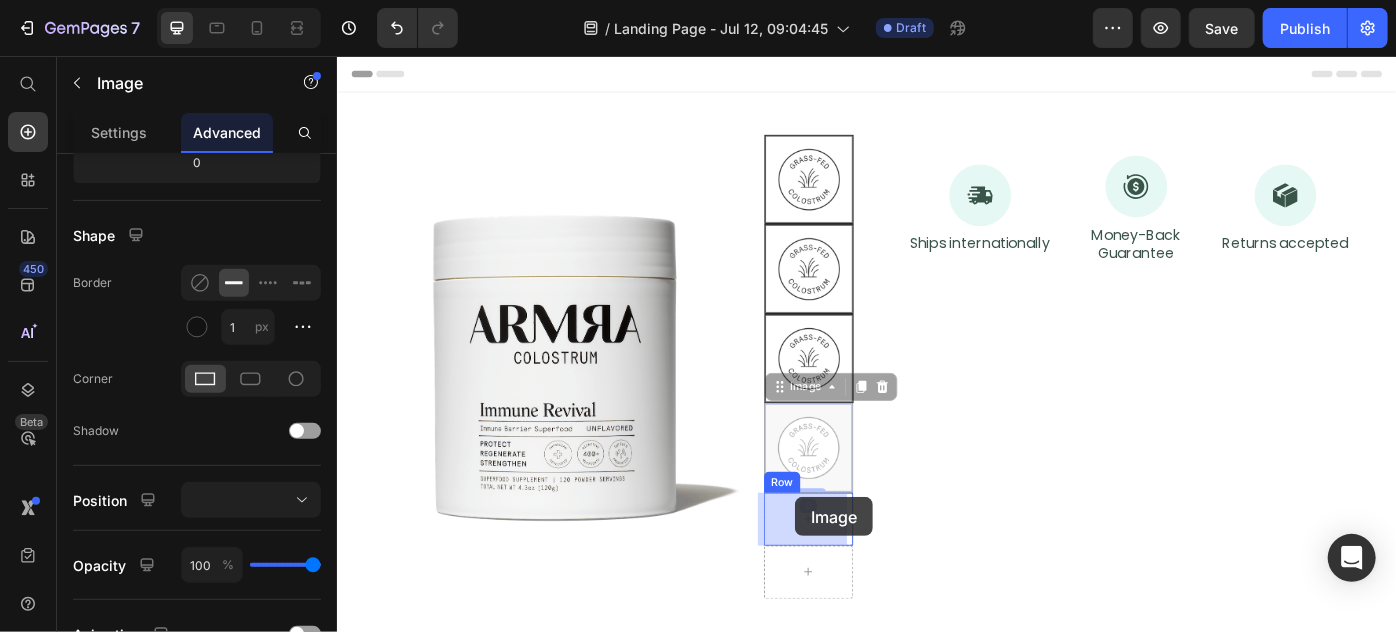 drag, startPoint x: 829, startPoint y: 430, endPoint x: 855, endPoint y: 555, distance: 127.67537 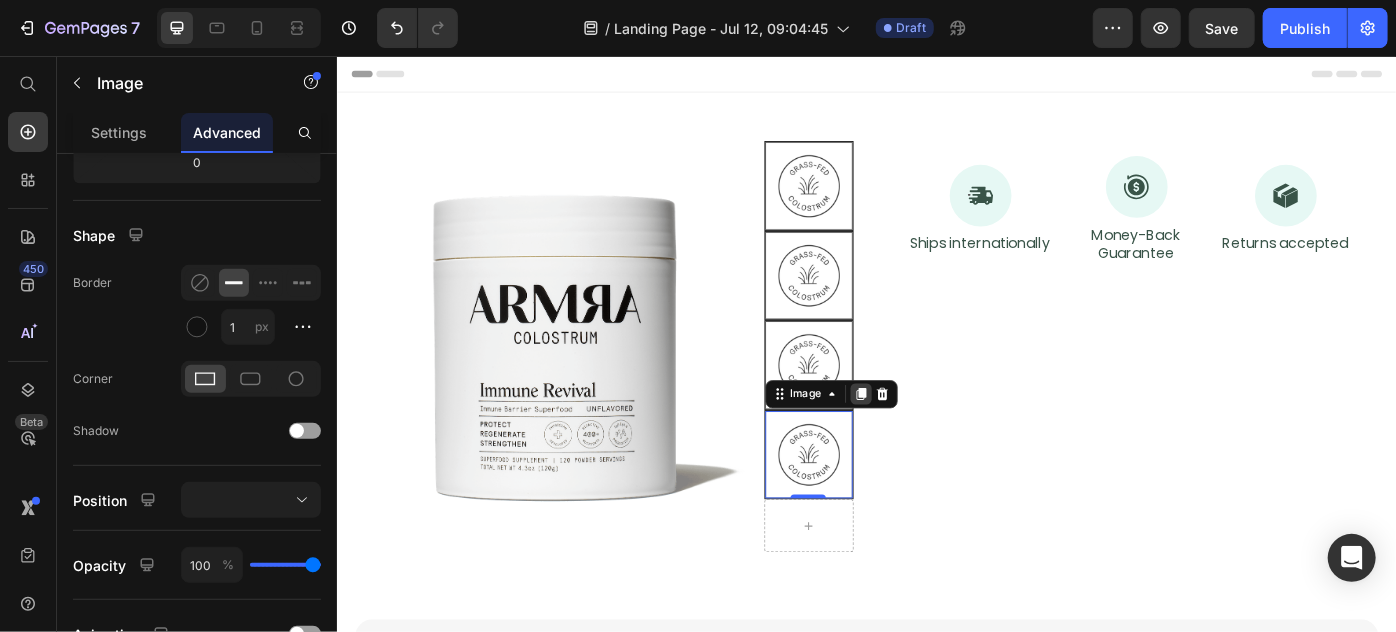 click 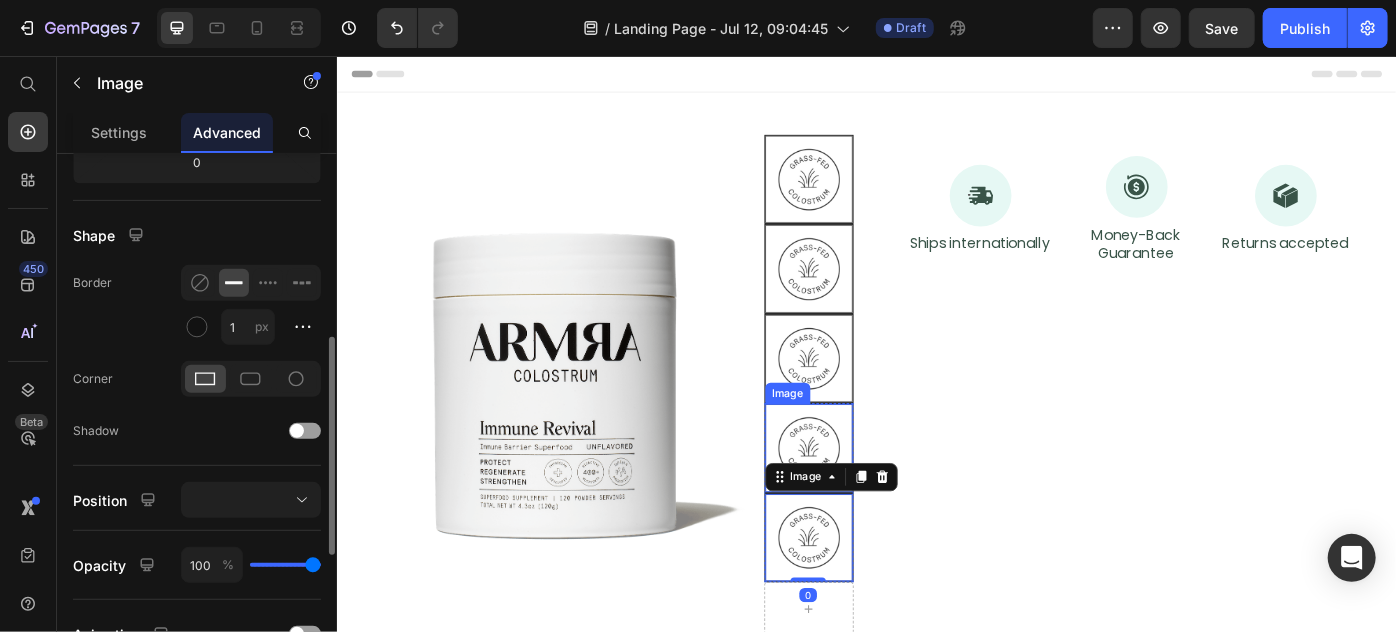 scroll, scrollTop: 450, scrollLeft: 0, axis: vertical 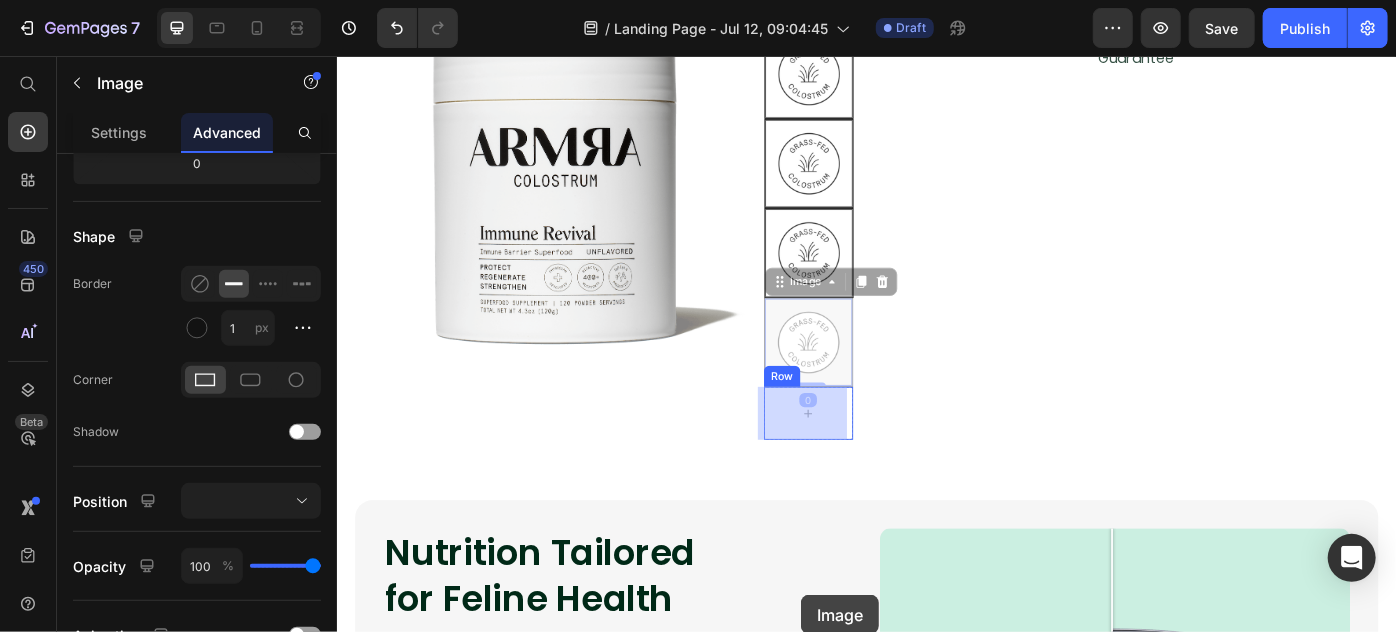 drag, startPoint x: 827, startPoint y: 527, endPoint x: 863, endPoint y: 667, distance: 144.55449 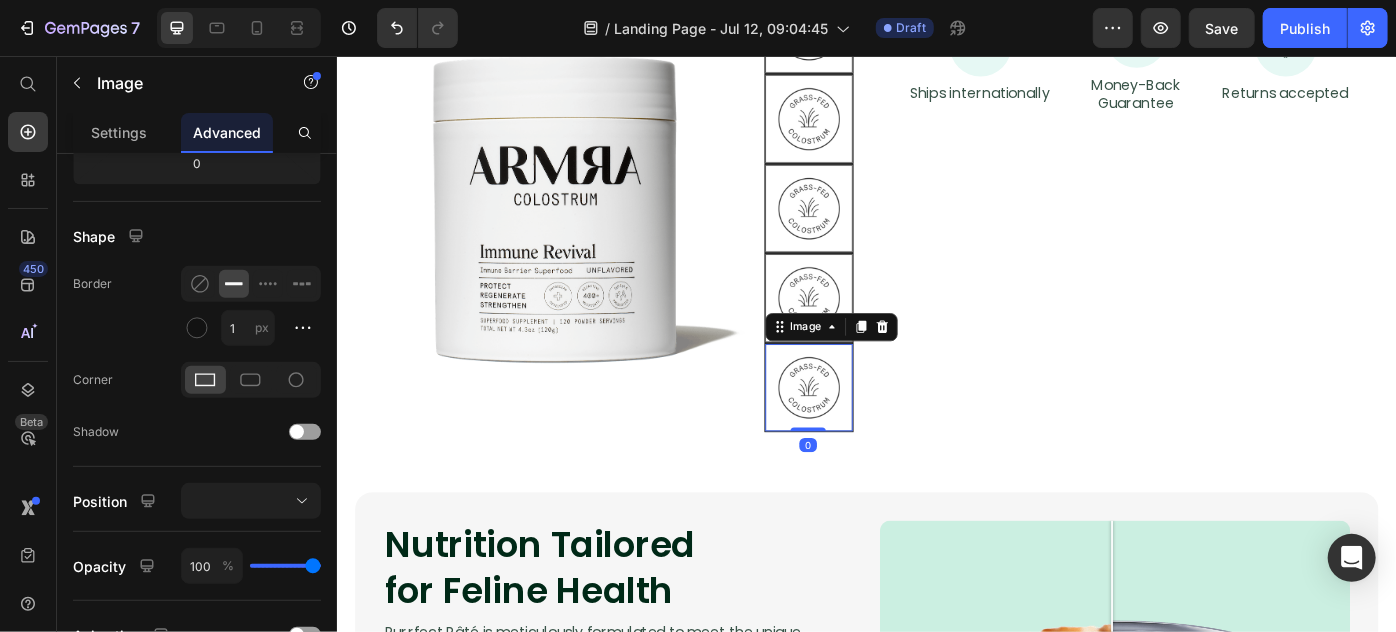 scroll, scrollTop: 0, scrollLeft: 0, axis: both 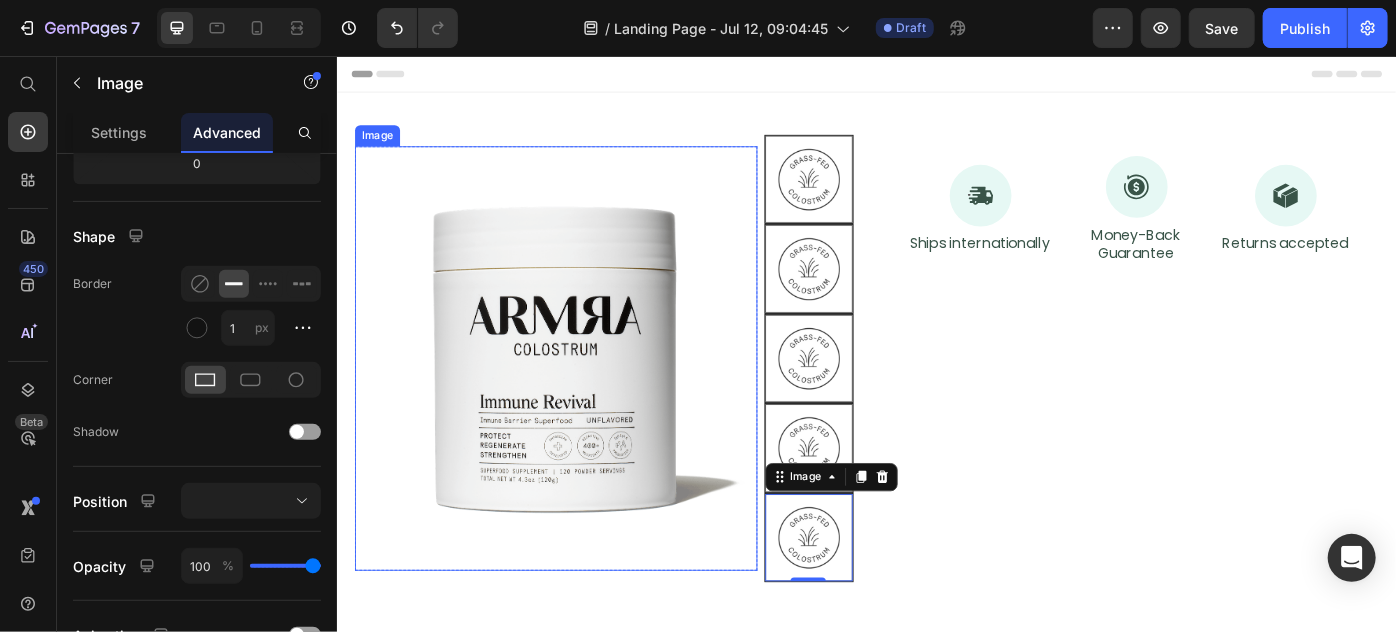 click at bounding box center (584, 397) 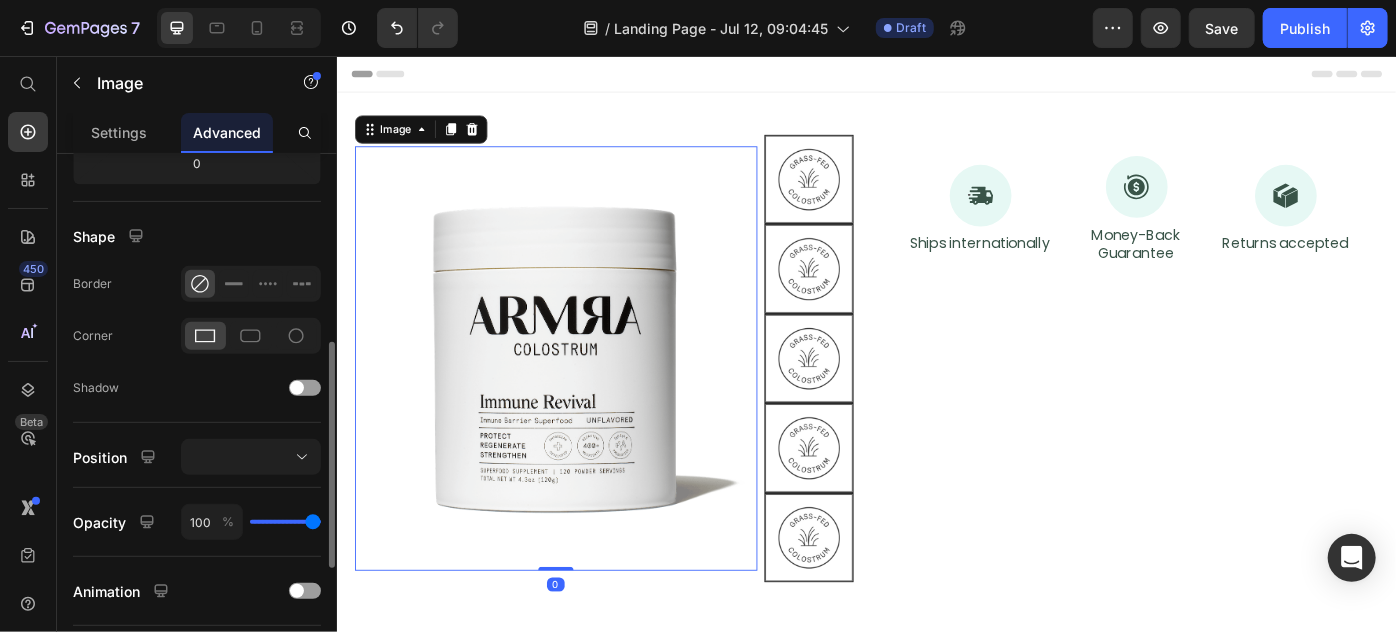 scroll, scrollTop: 449, scrollLeft: 0, axis: vertical 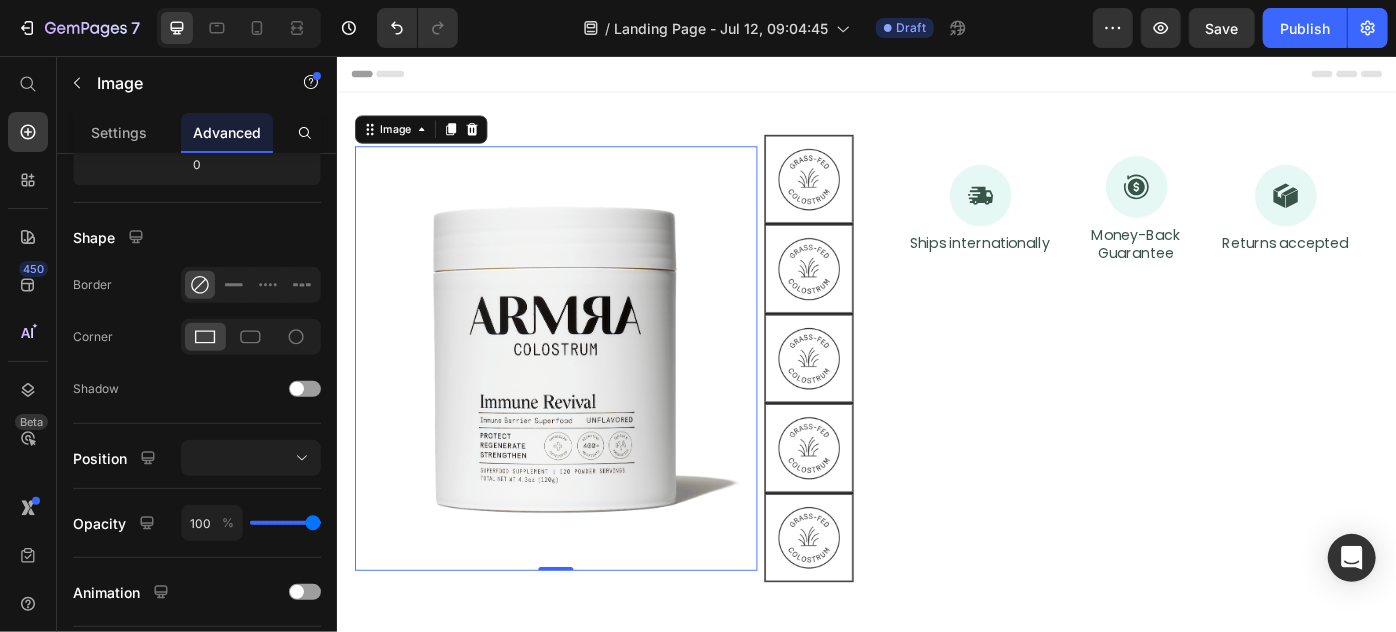 click at bounding box center [584, 397] 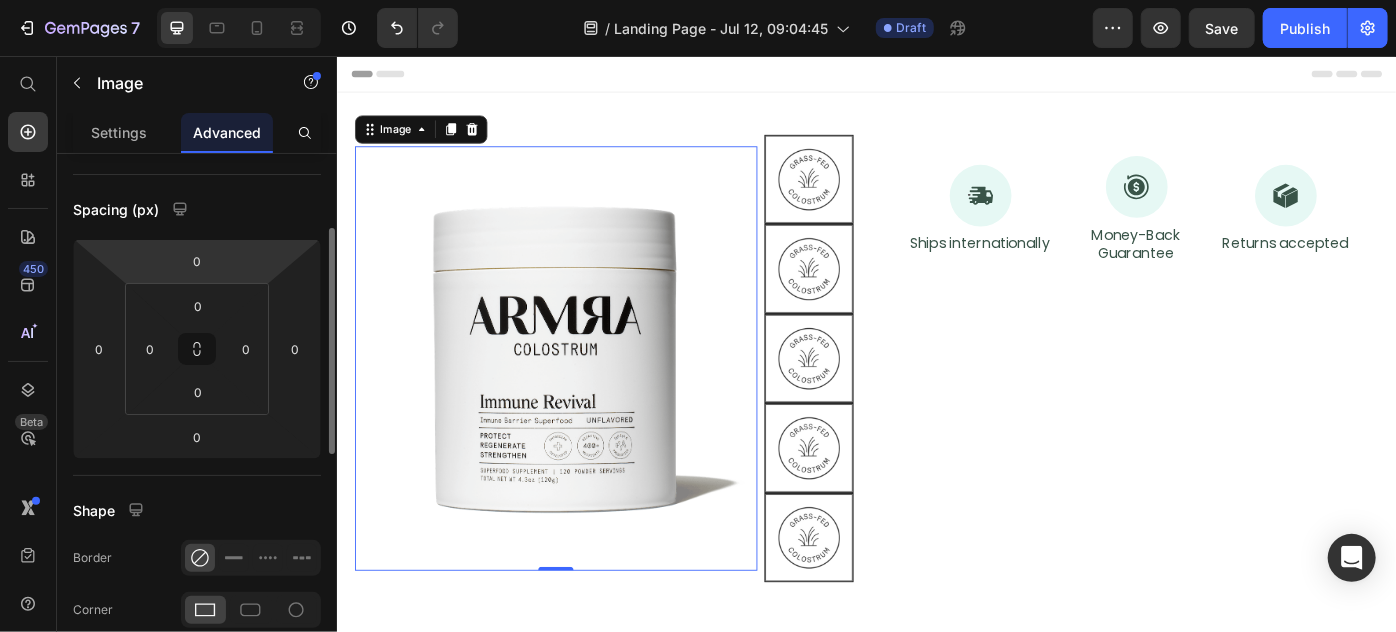 scroll, scrollTop: 0, scrollLeft: 0, axis: both 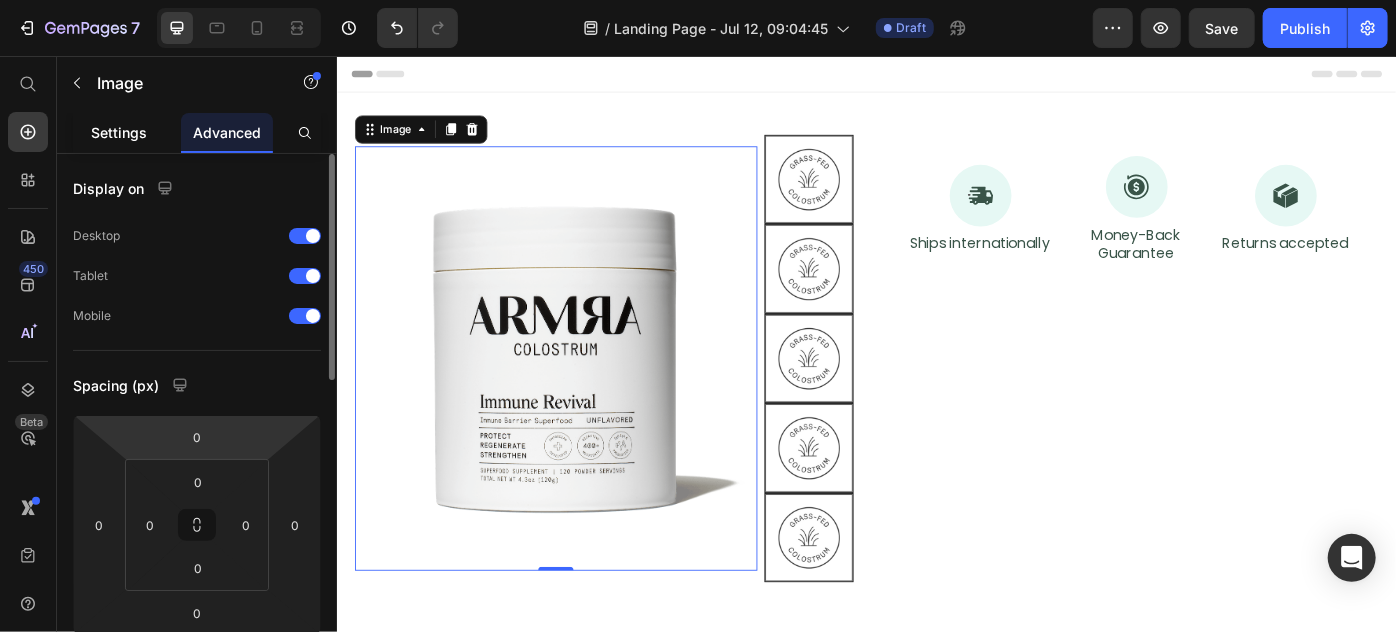 click on "Settings" at bounding box center [119, 132] 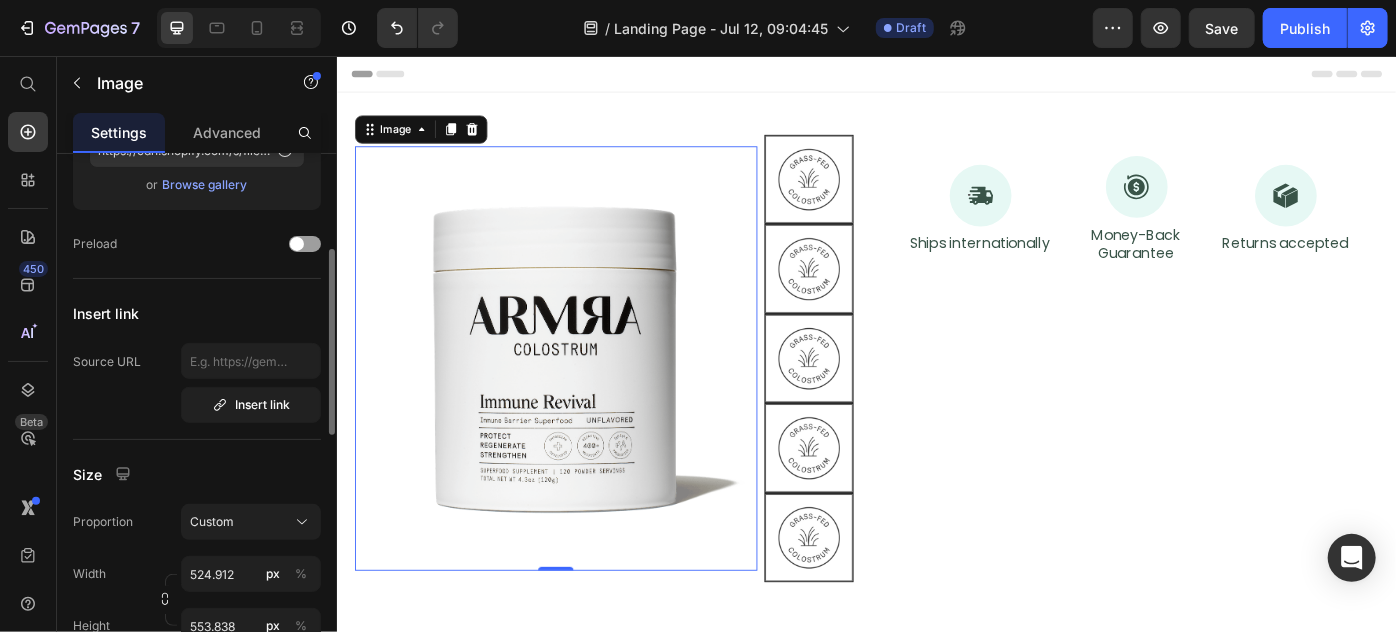 scroll, scrollTop: 454, scrollLeft: 0, axis: vertical 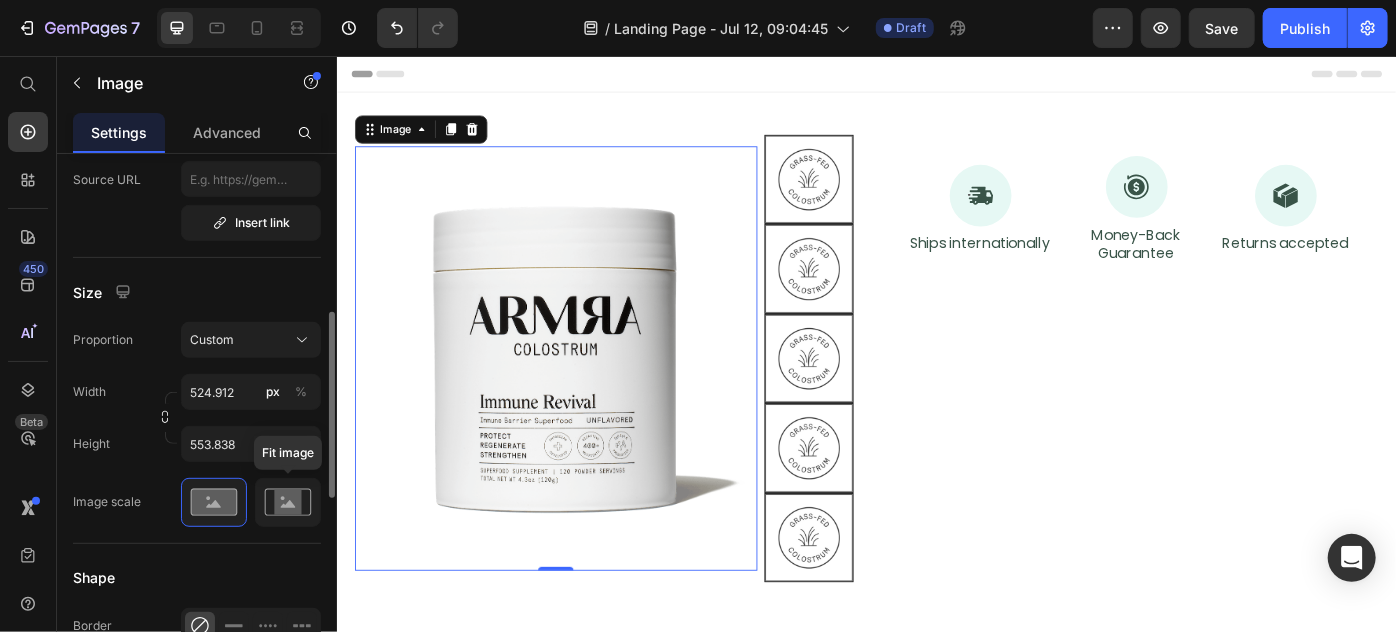 click 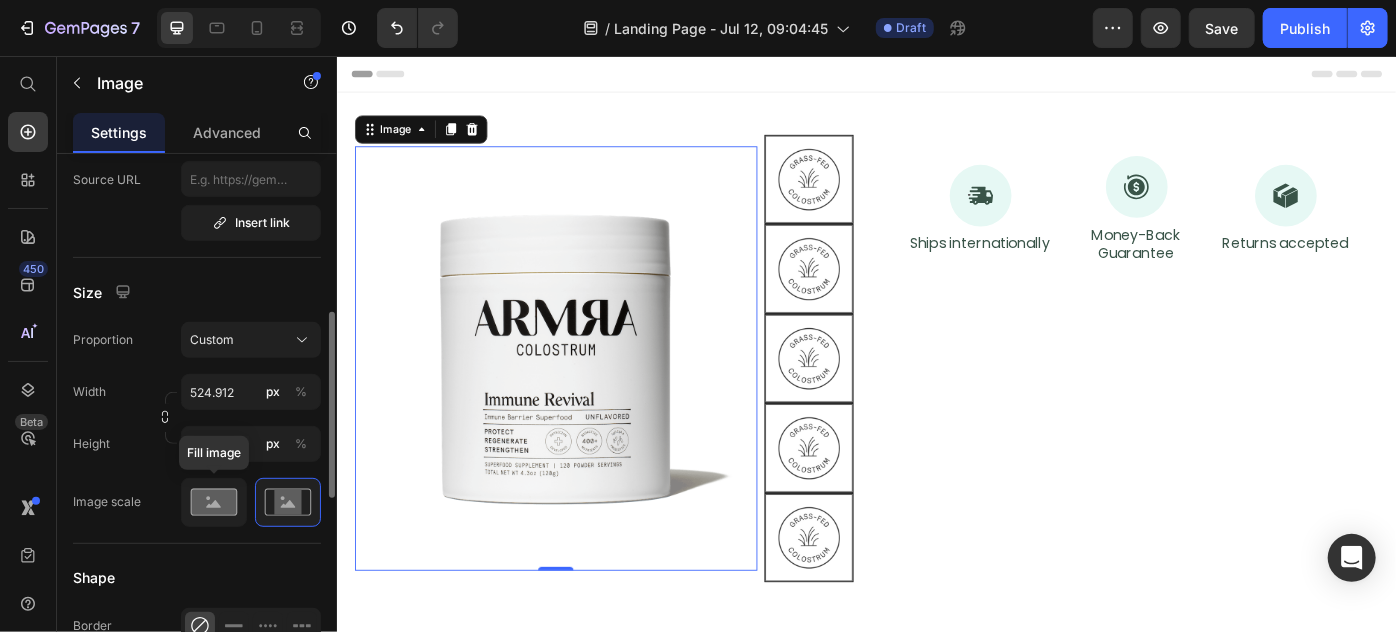 click 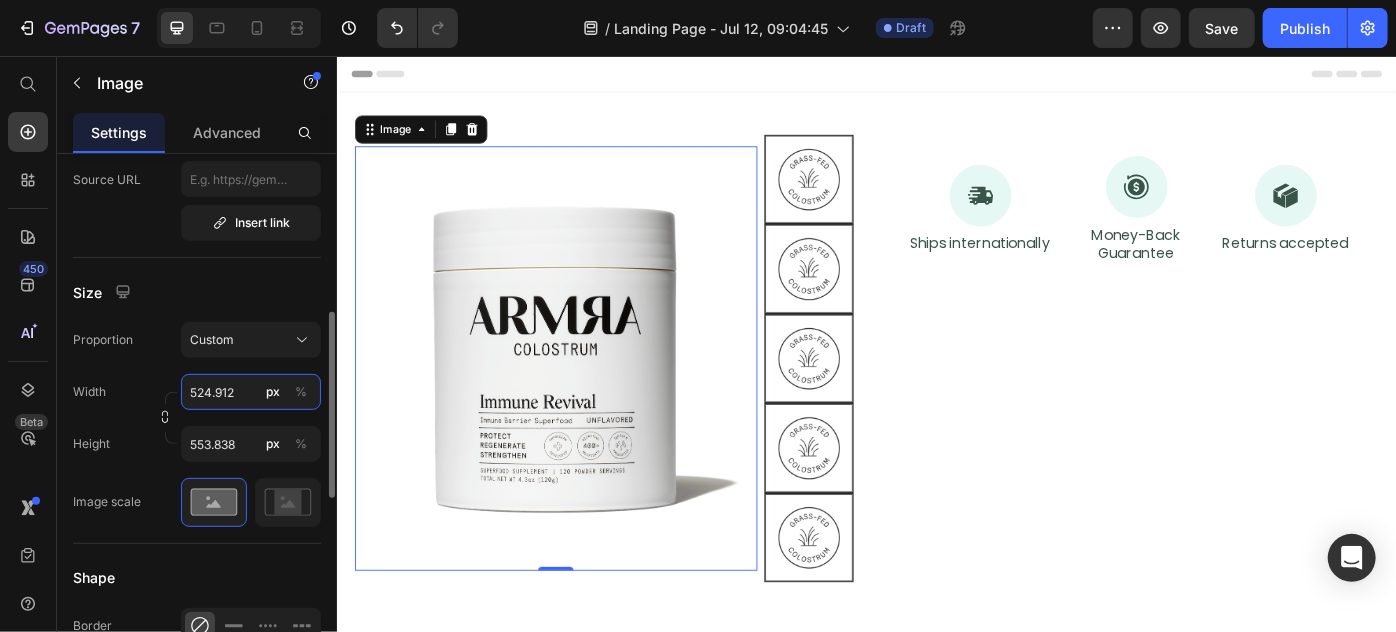 click on "524.912" at bounding box center [251, 392] 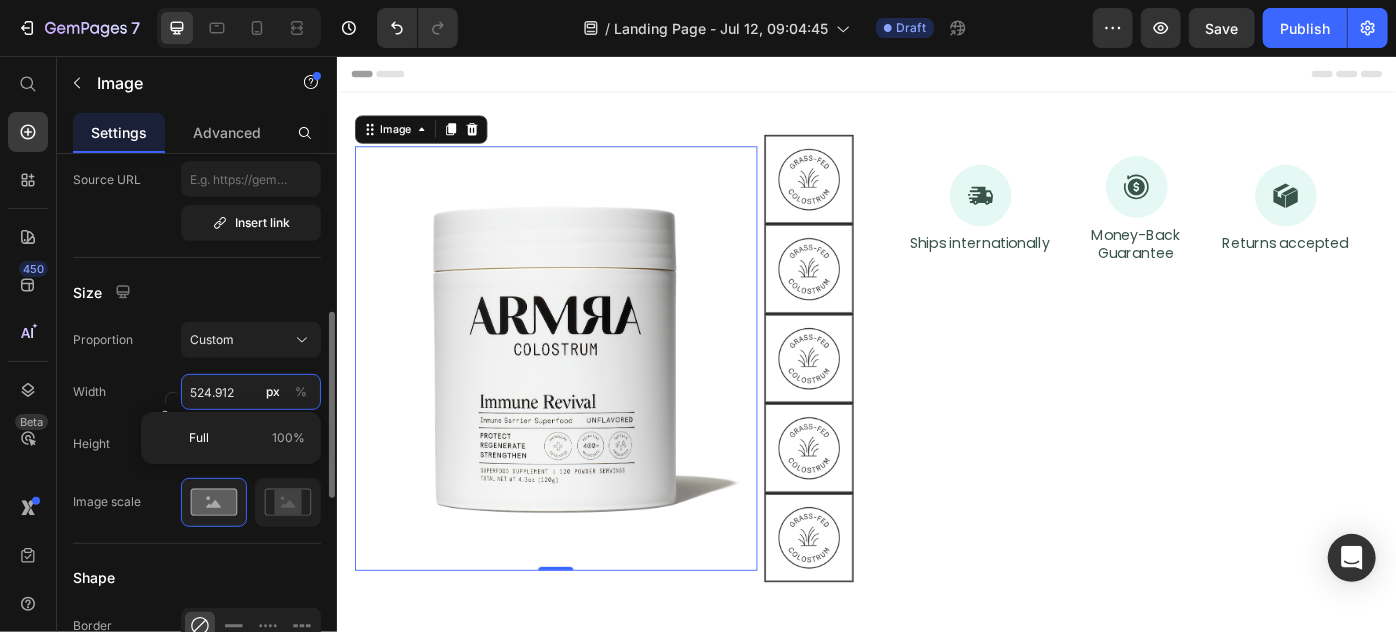 paste 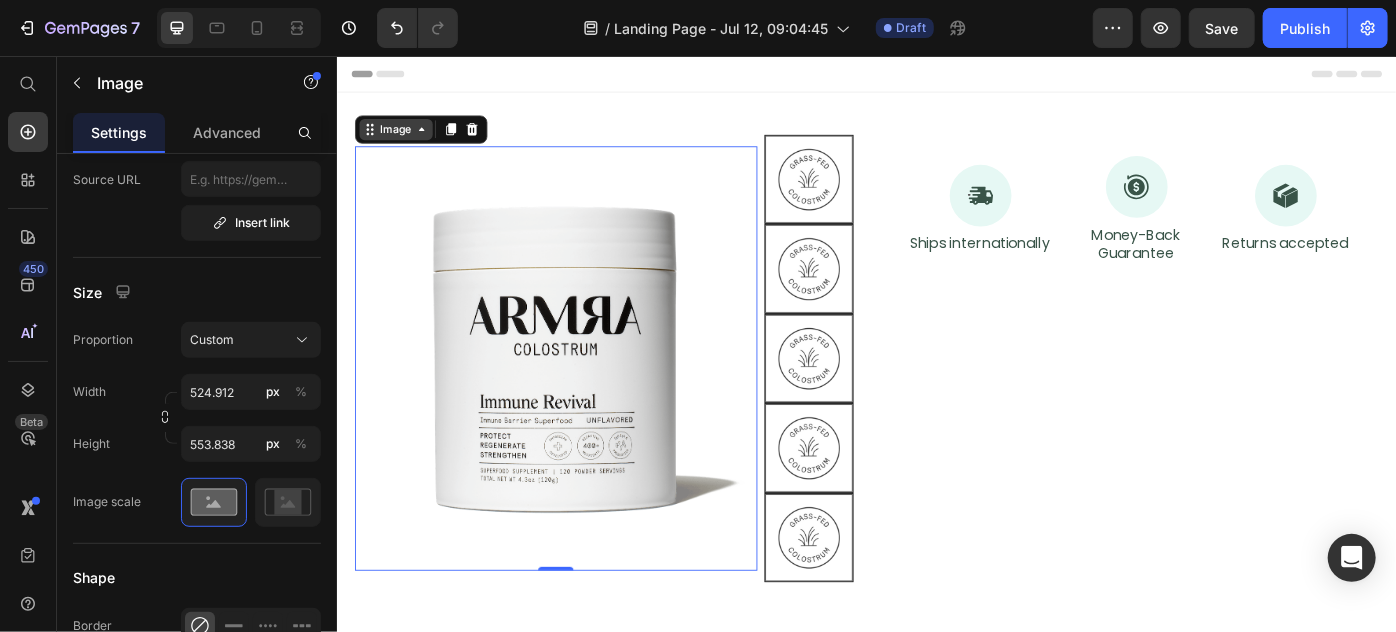 click on "Image" at bounding box center (402, 138) 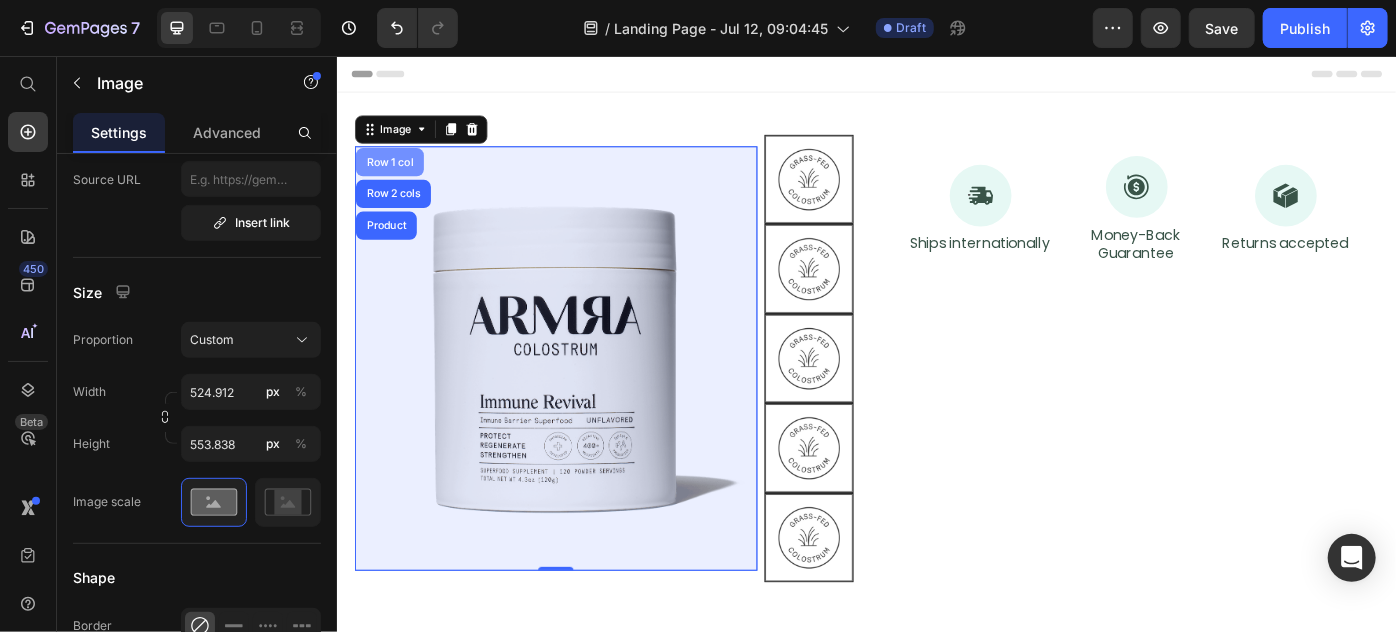 click on "Row 1 col" at bounding box center [395, 175] 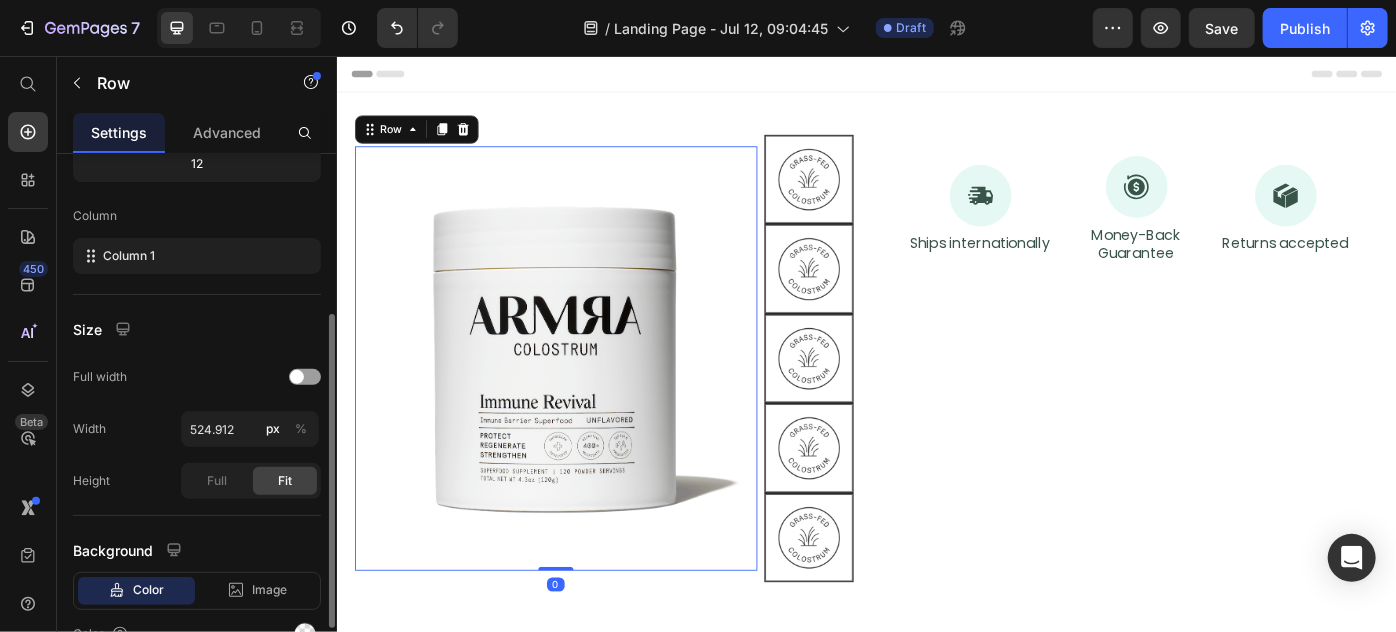 scroll, scrollTop: 374, scrollLeft: 0, axis: vertical 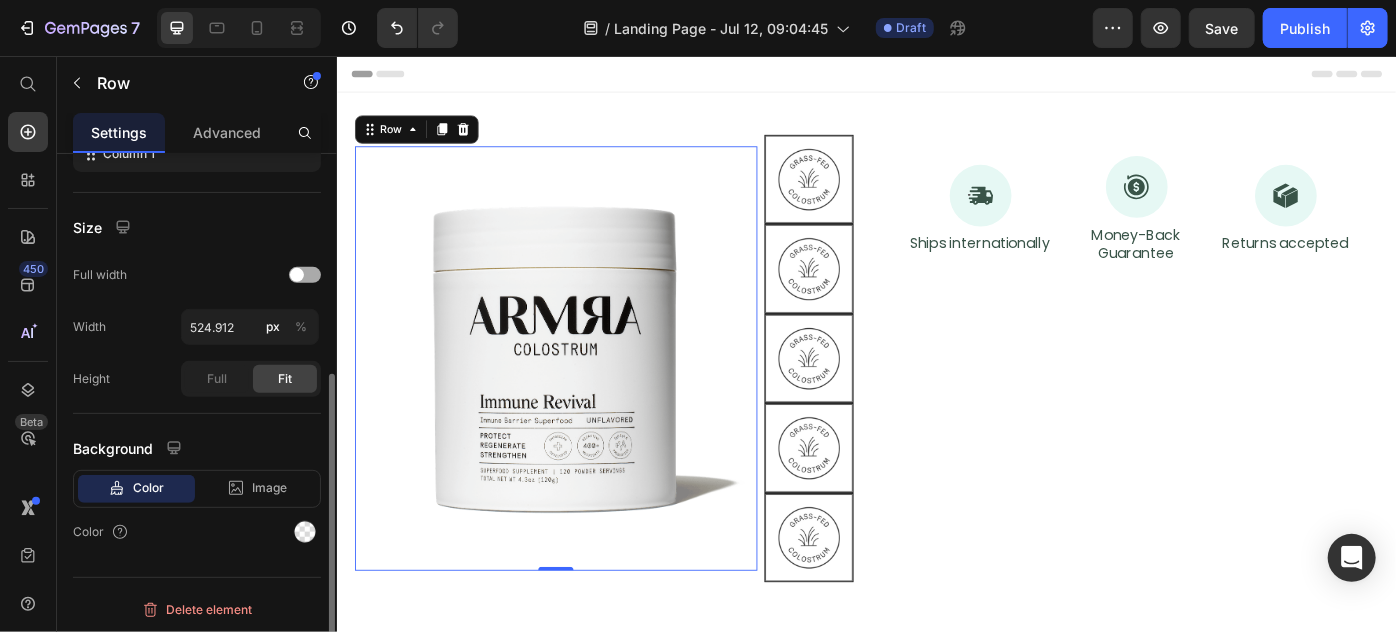 click at bounding box center [305, 275] 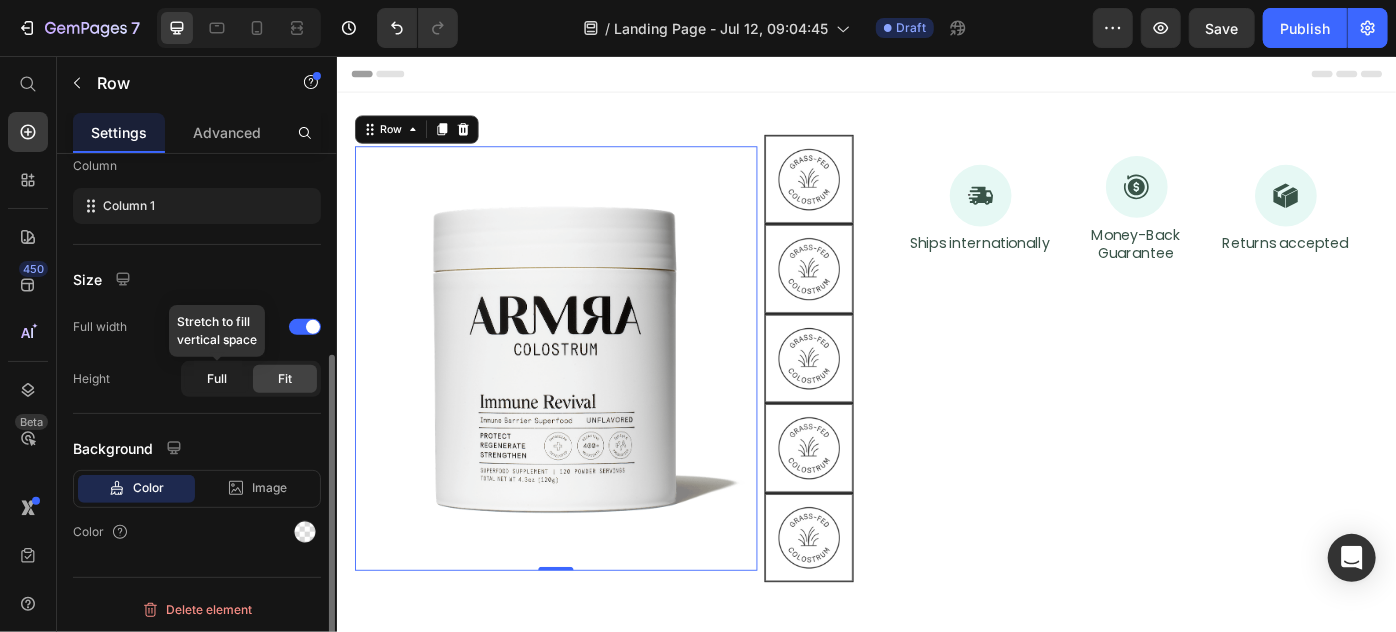 click on "Full" 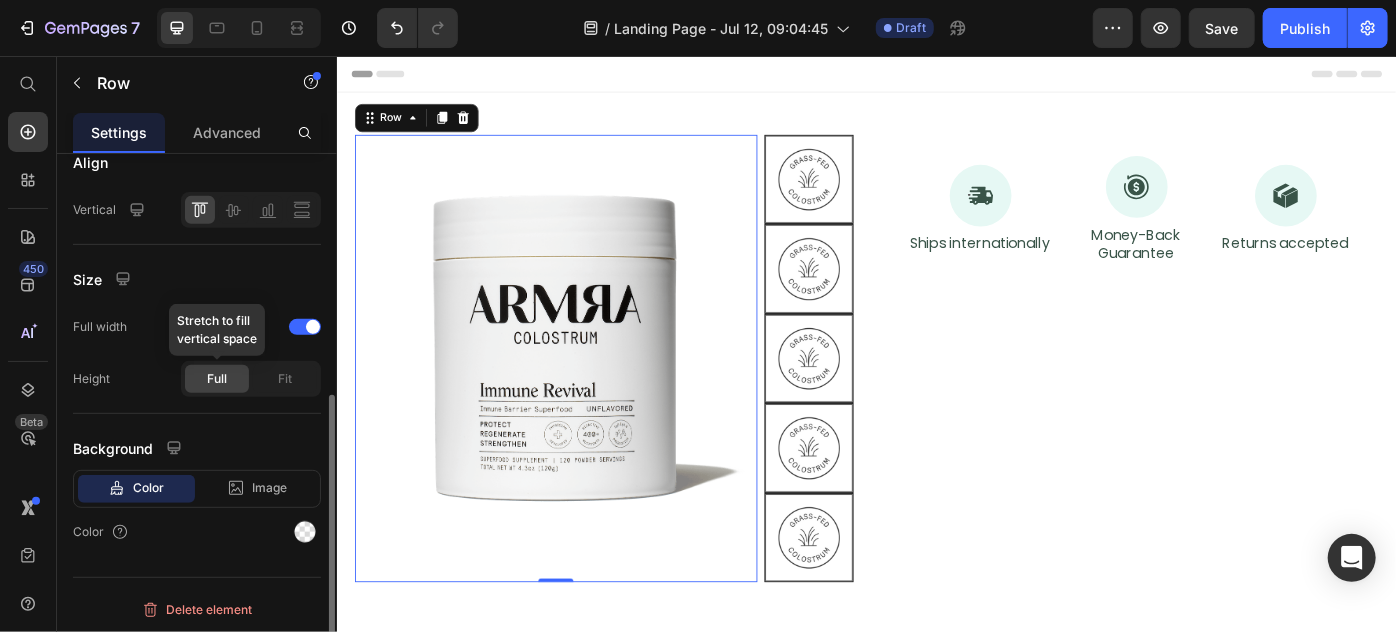 scroll, scrollTop: 166, scrollLeft: 0, axis: vertical 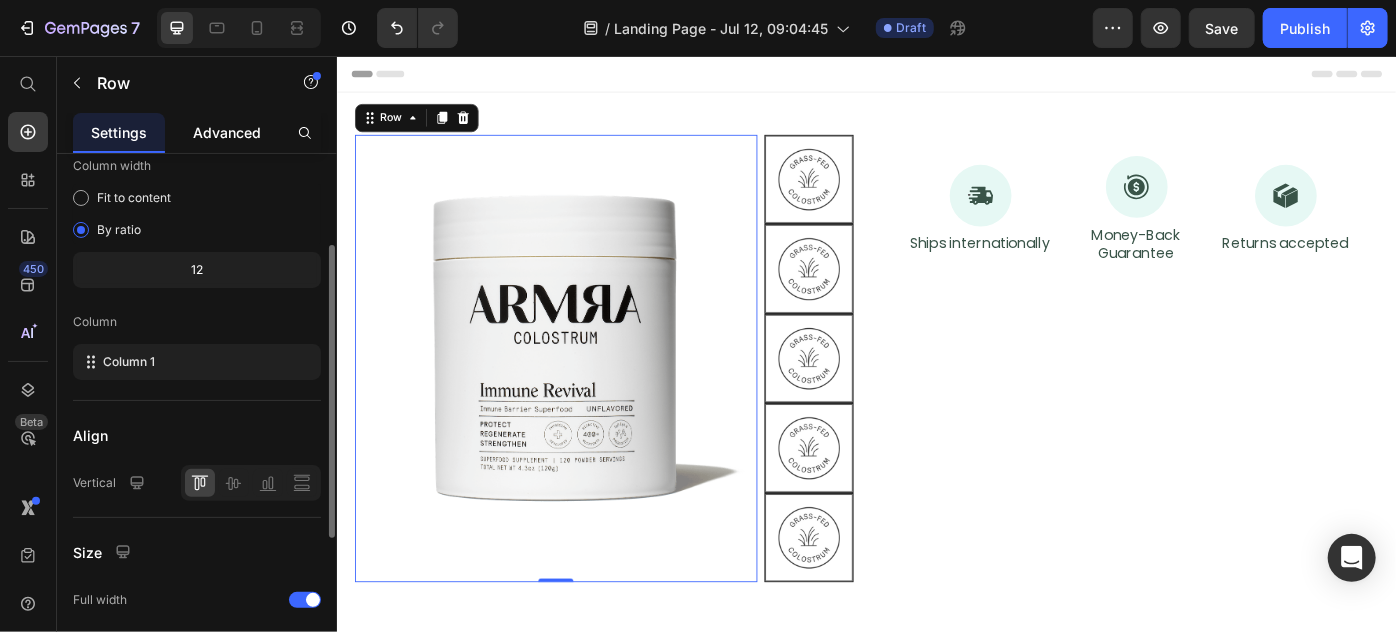 drag, startPoint x: 240, startPoint y: 120, endPoint x: 233, endPoint y: 138, distance: 19.313208 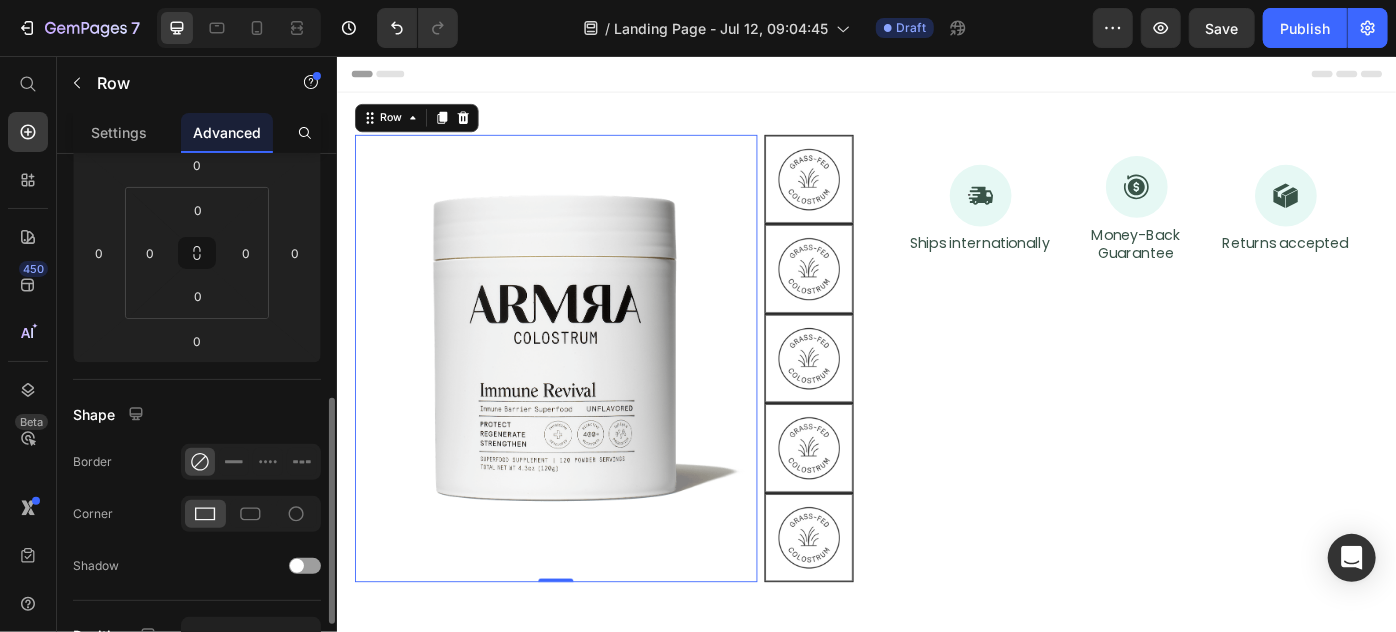 scroll, scrollTop: 363, scrollLeft: 0, axis: vertical 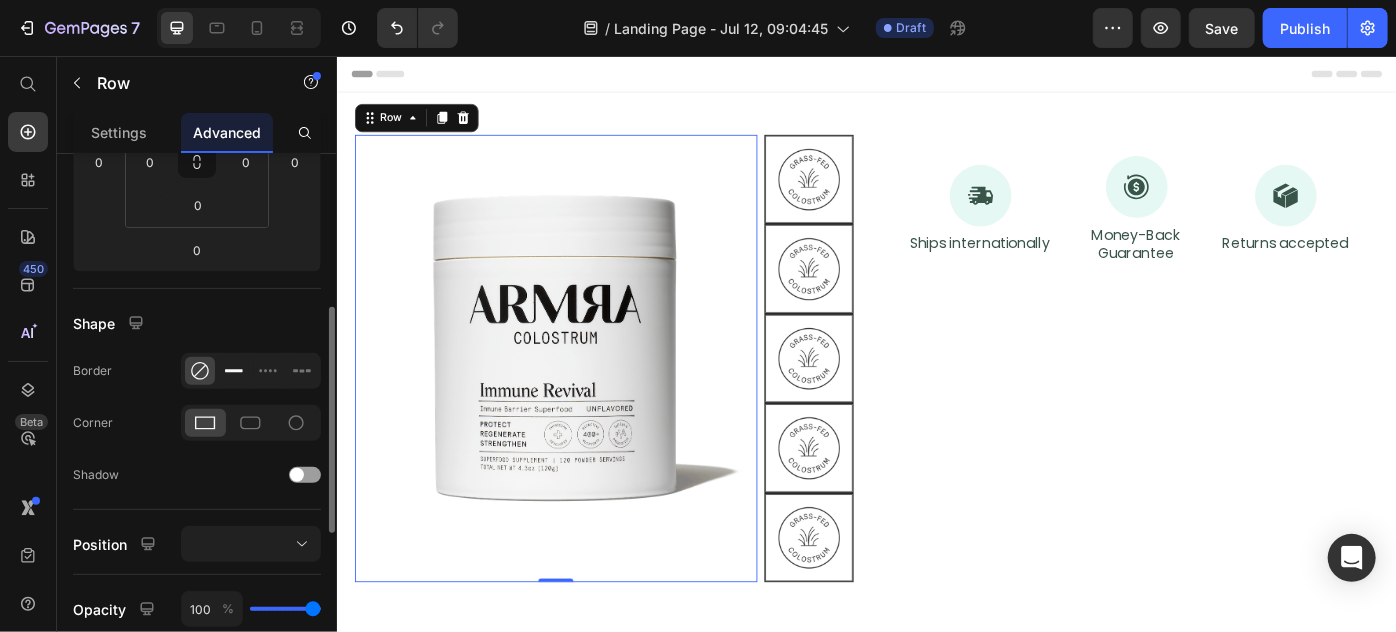 click 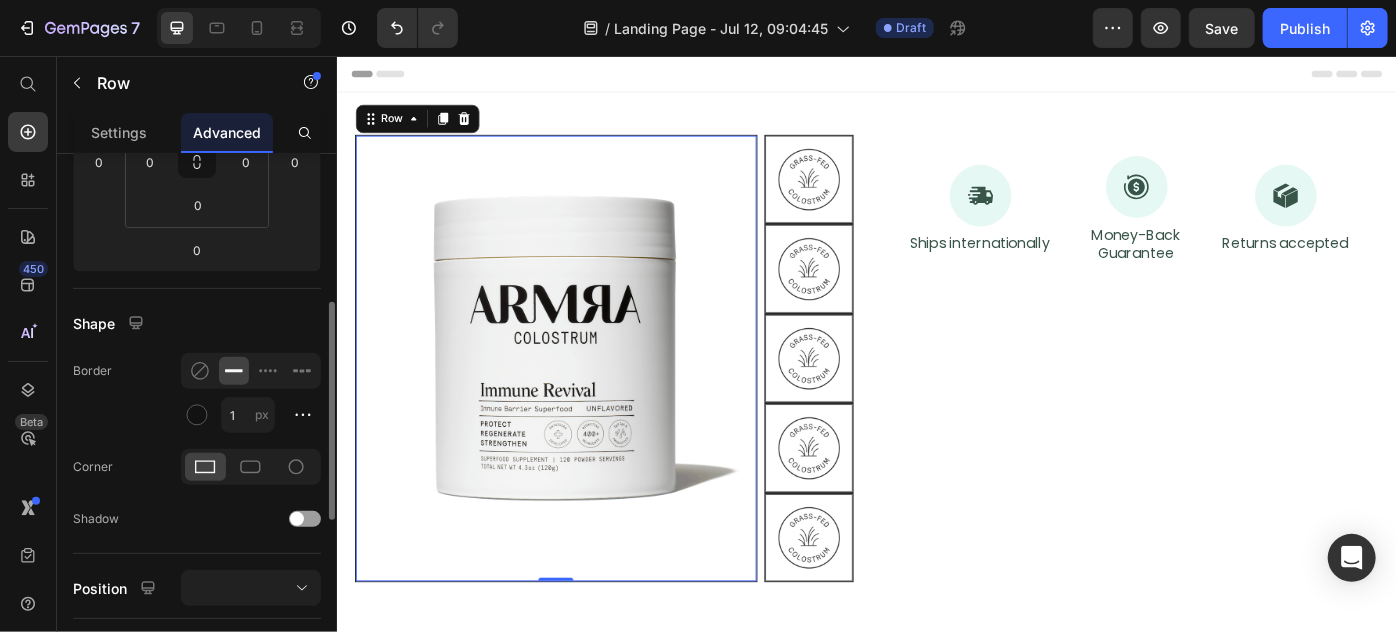 scroll, scrollTop: 454, scrollLeft: 0, axis: vertical 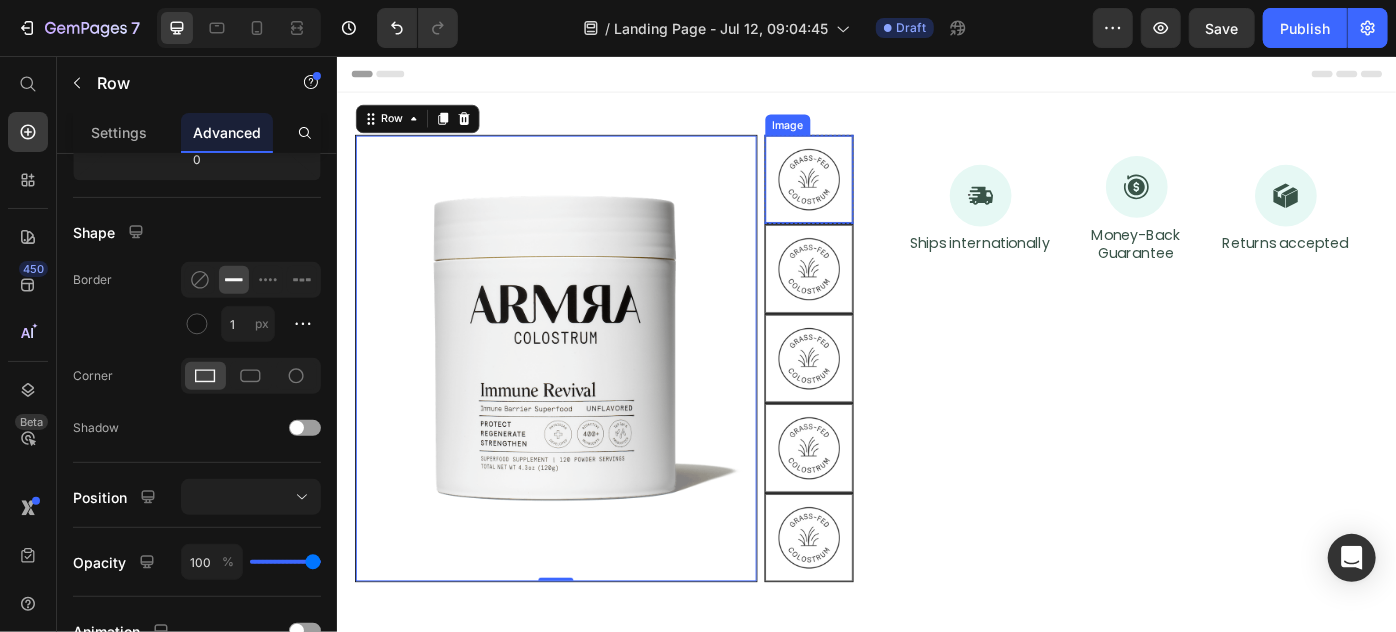 click at bounding box center (870, 194) 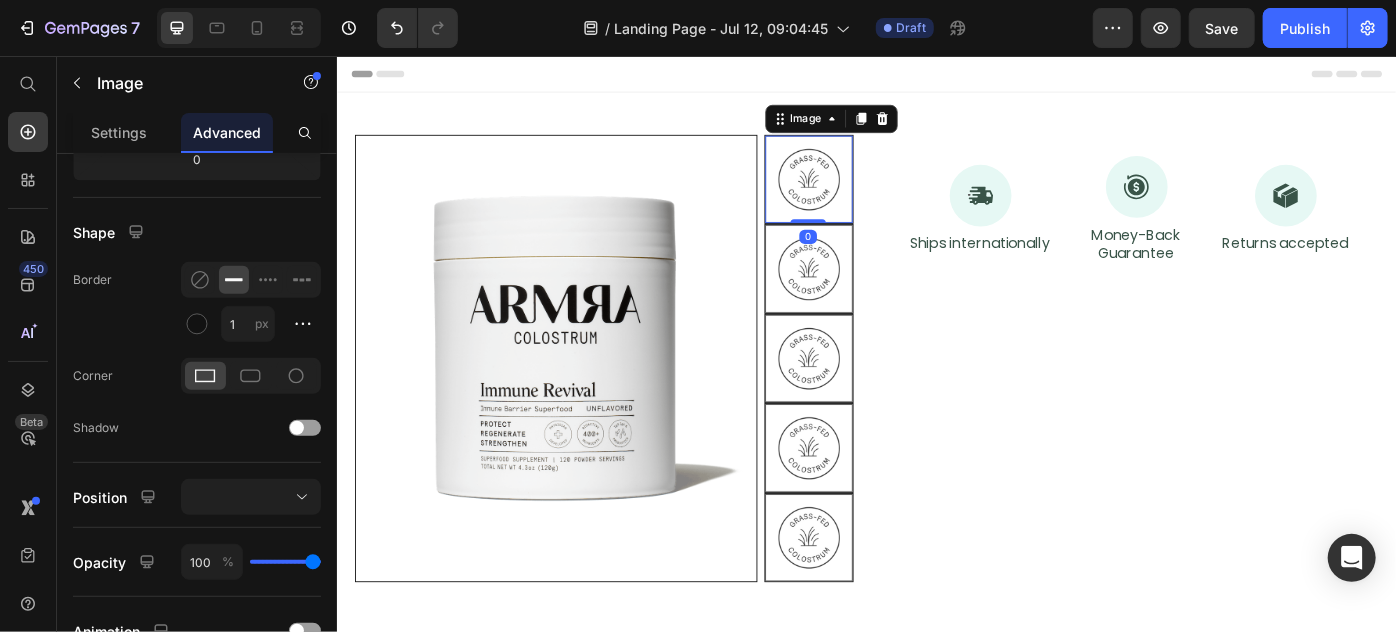 scroll, scrollTop: 0, scrollLeft: 0, axis: both 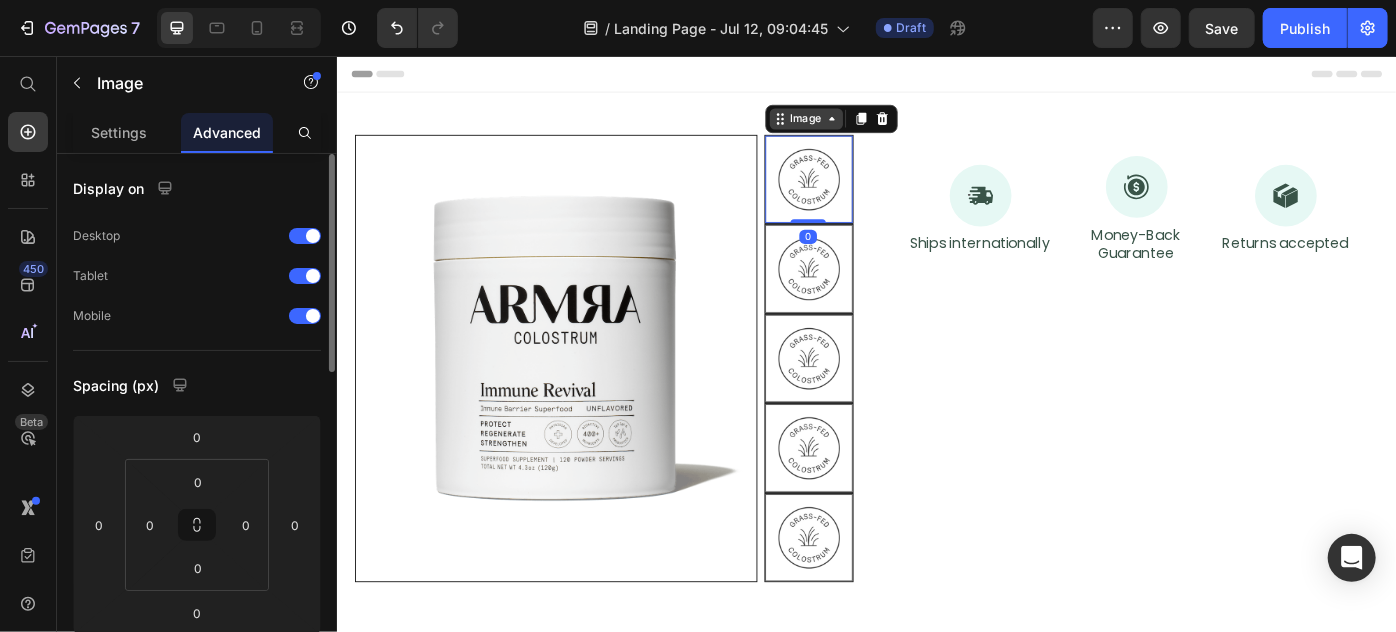 click on "Image" at bounding box center (867, 126) 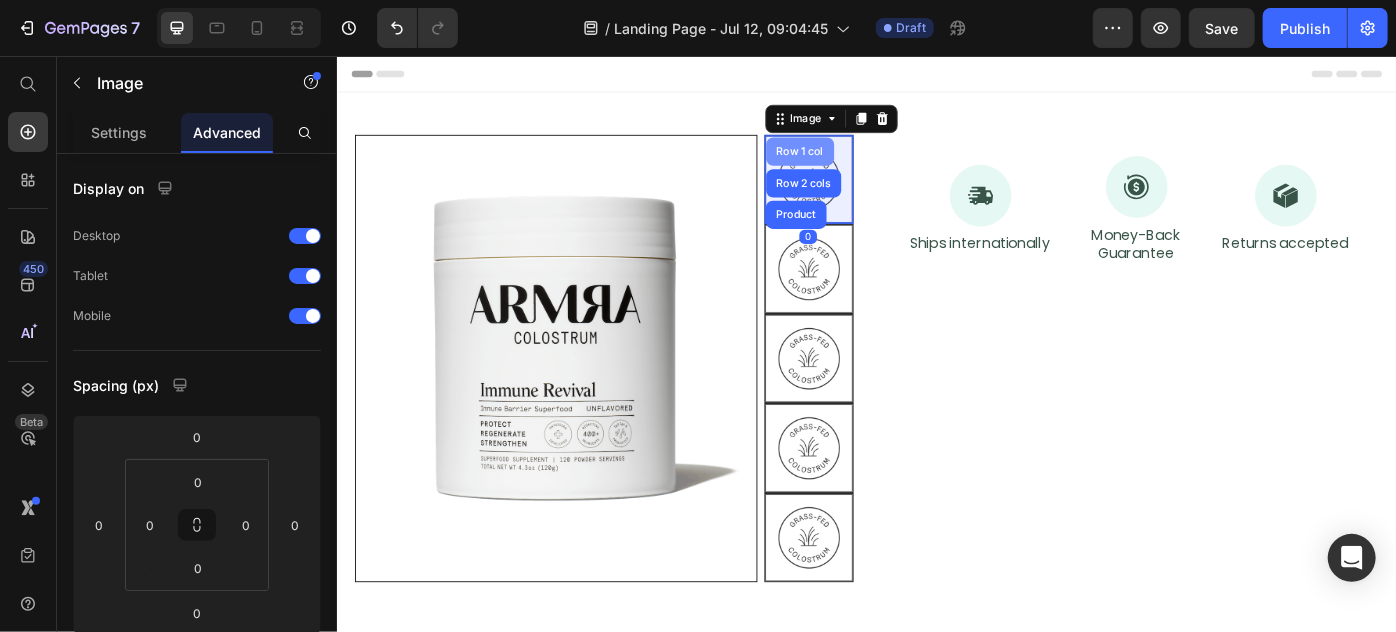 click on "Row 1 col" at bounding box center (860, 163) 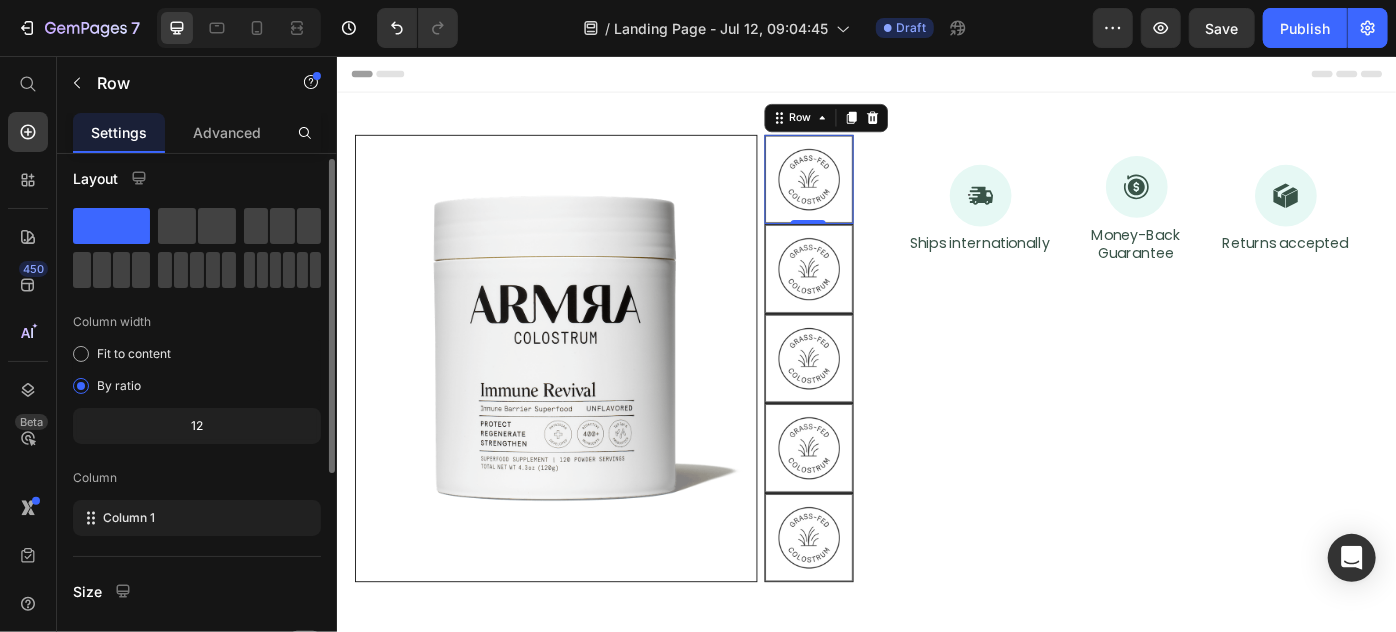 scroll, scrollTop: 0, scrollLeft: 0, axis: both 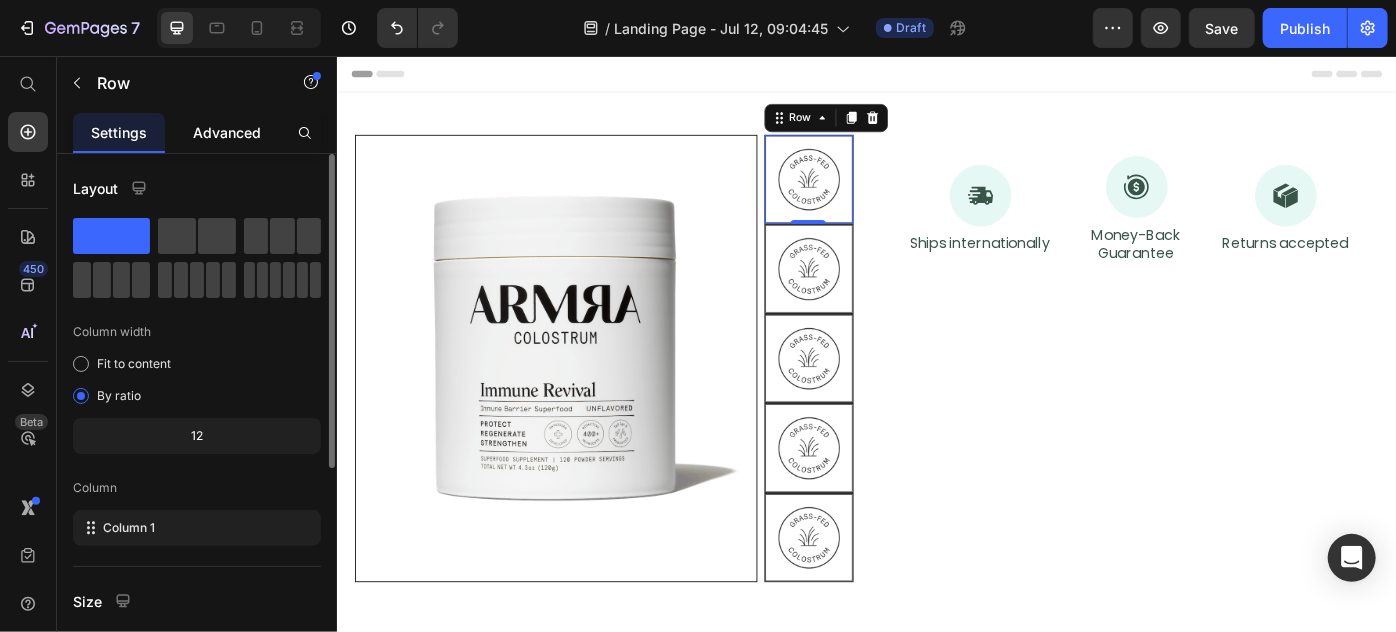 click on "Advanced" at bounding box center [227, 132] 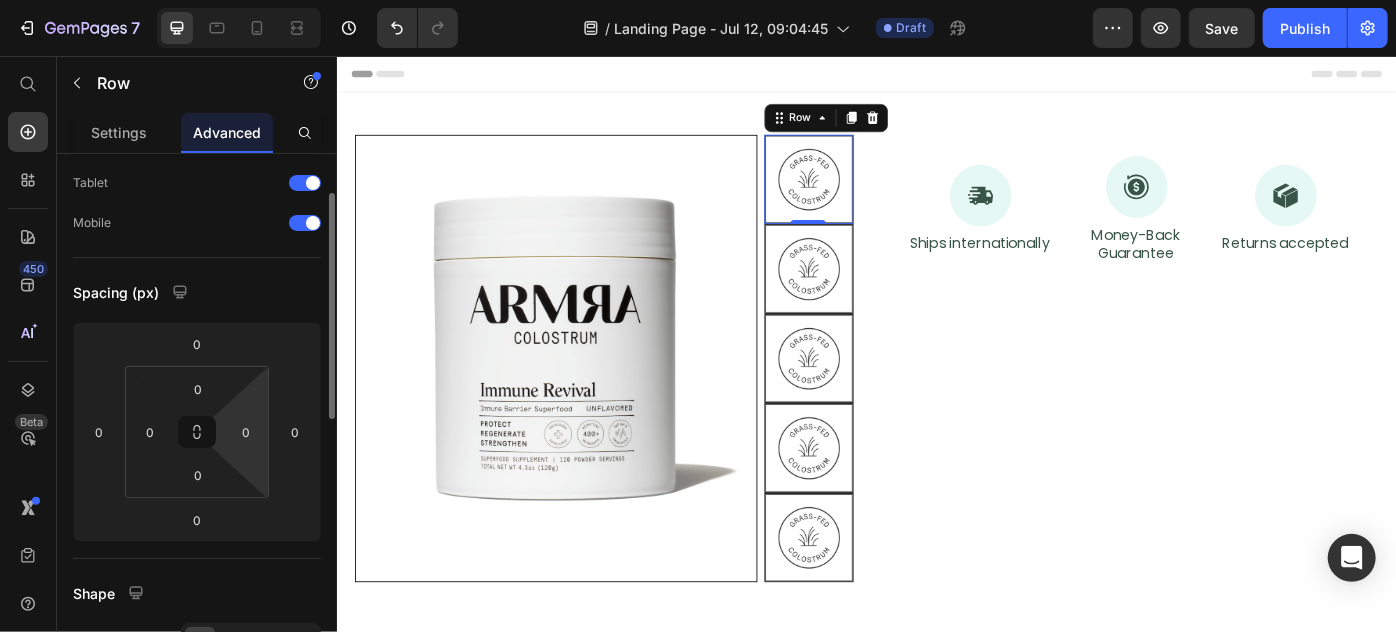 scroll, scrollTop: 0, scrollLeft: 0, axis: both 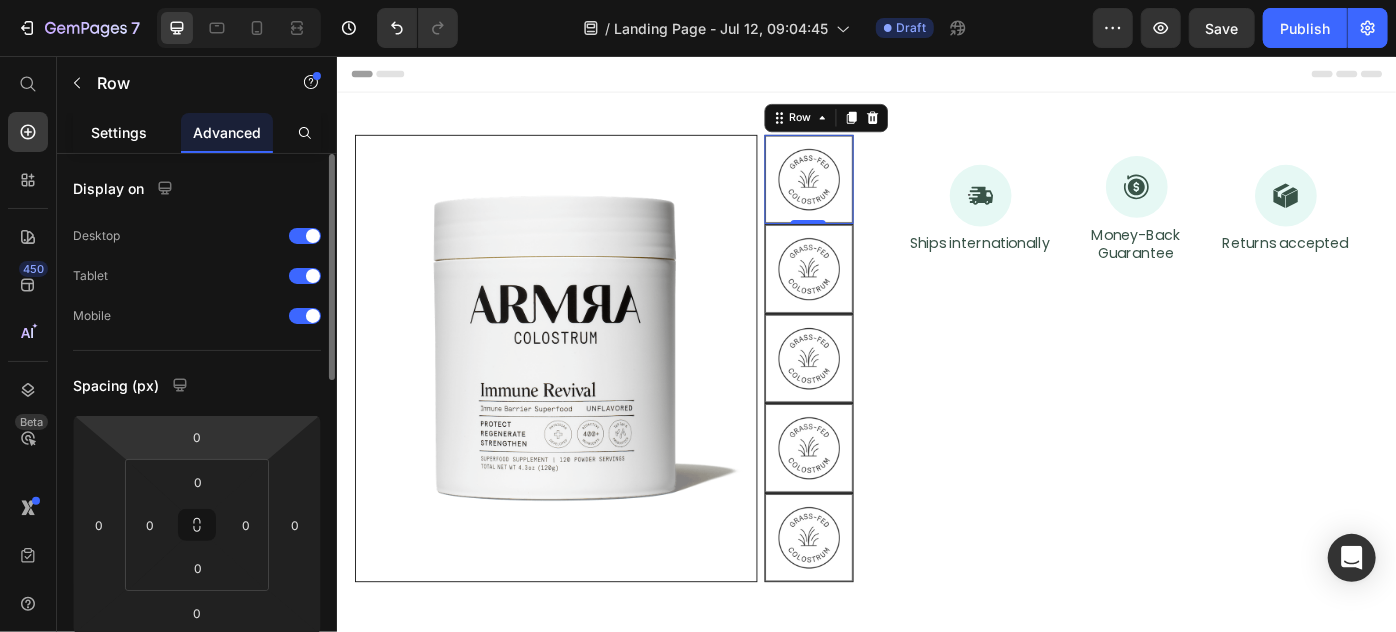 click on "Settings" at bounding box center [119, 132] 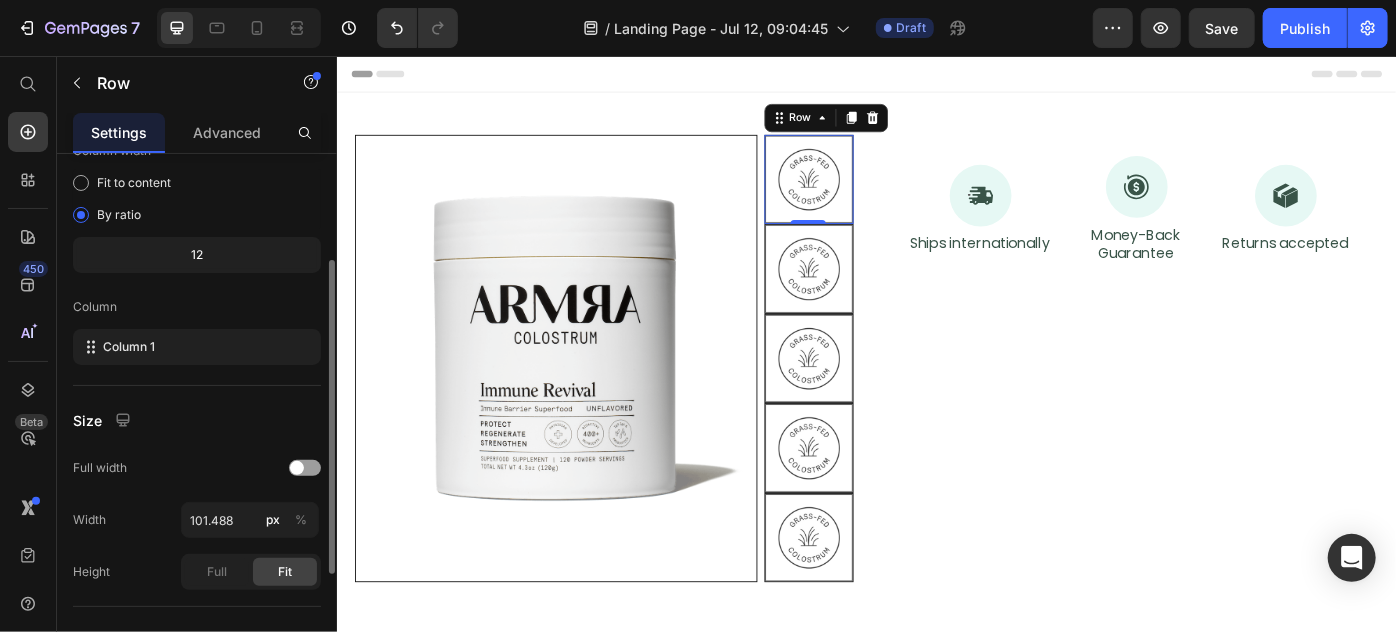 scroll, scrollTop: 0, scrollLeft: 0, axis: both 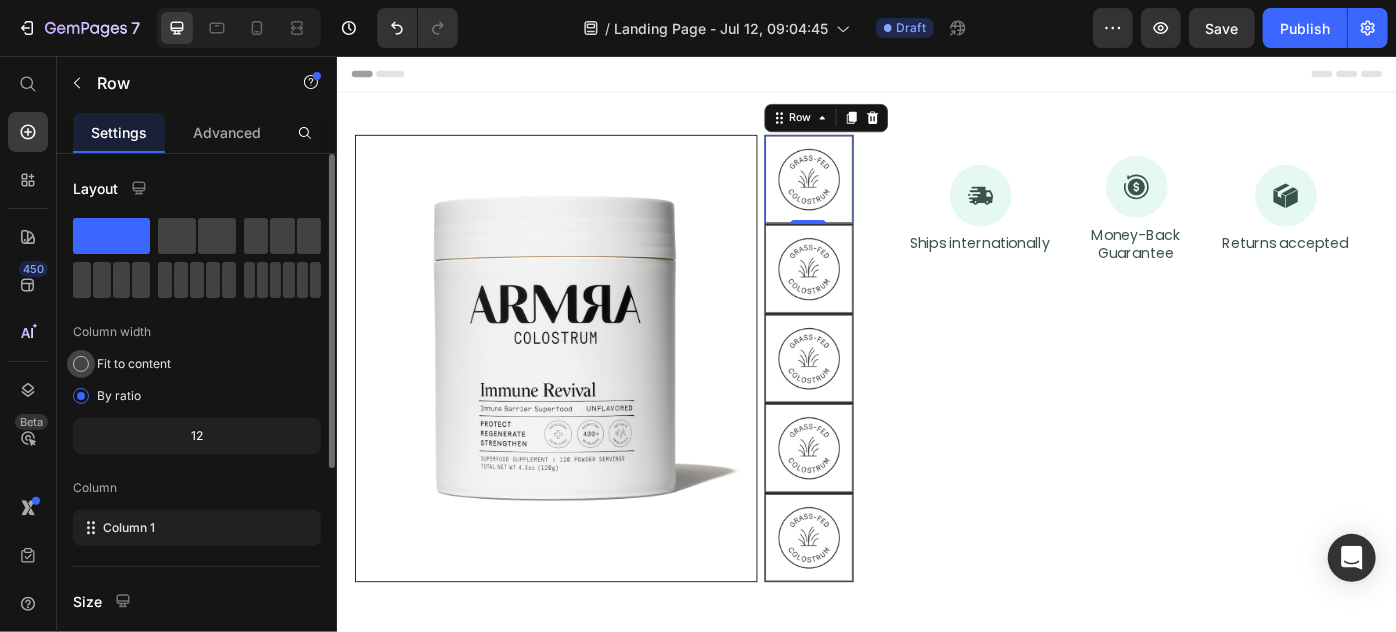 click on "Fit to content" at bounding box center (134, 364) 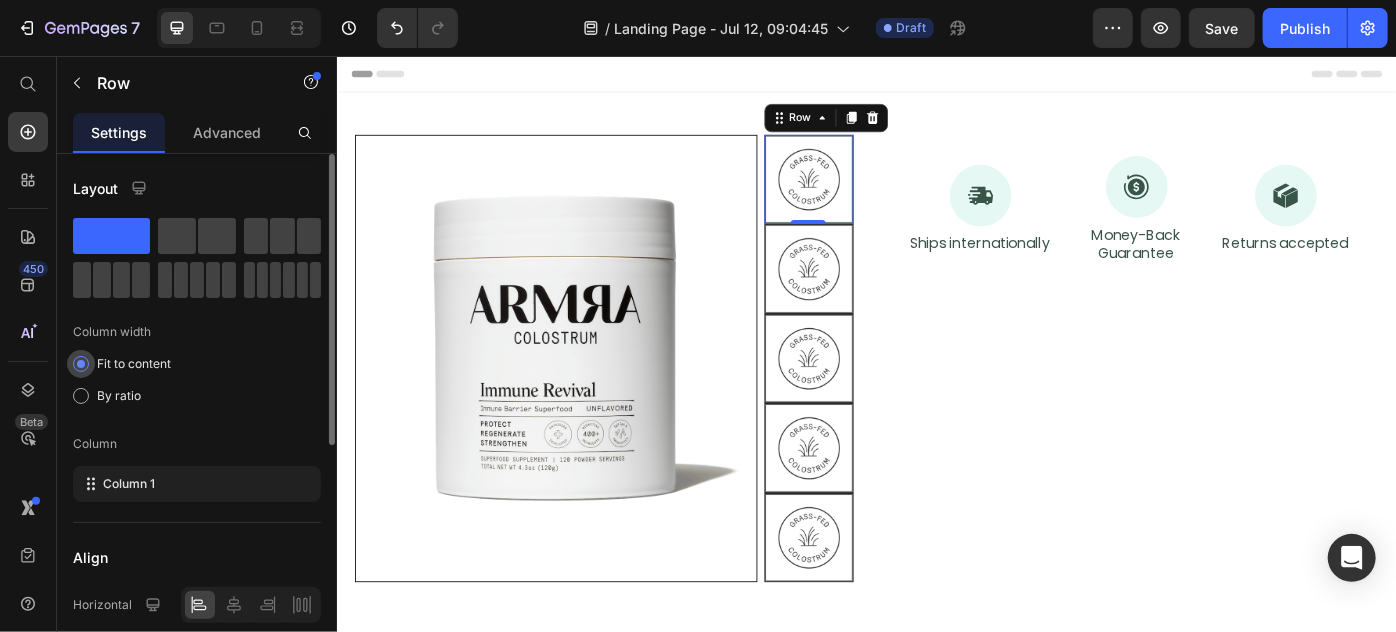 scroll, scrollTop: 181, scrollLeft: 0, axis: vertical 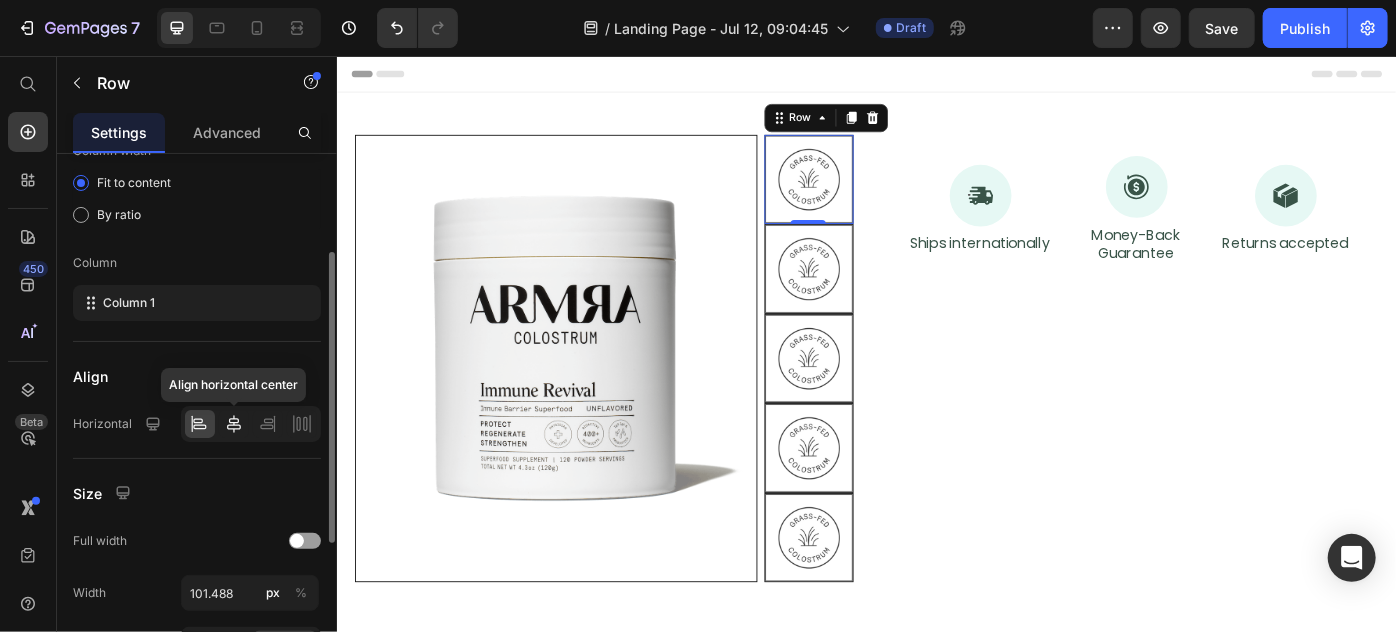 click 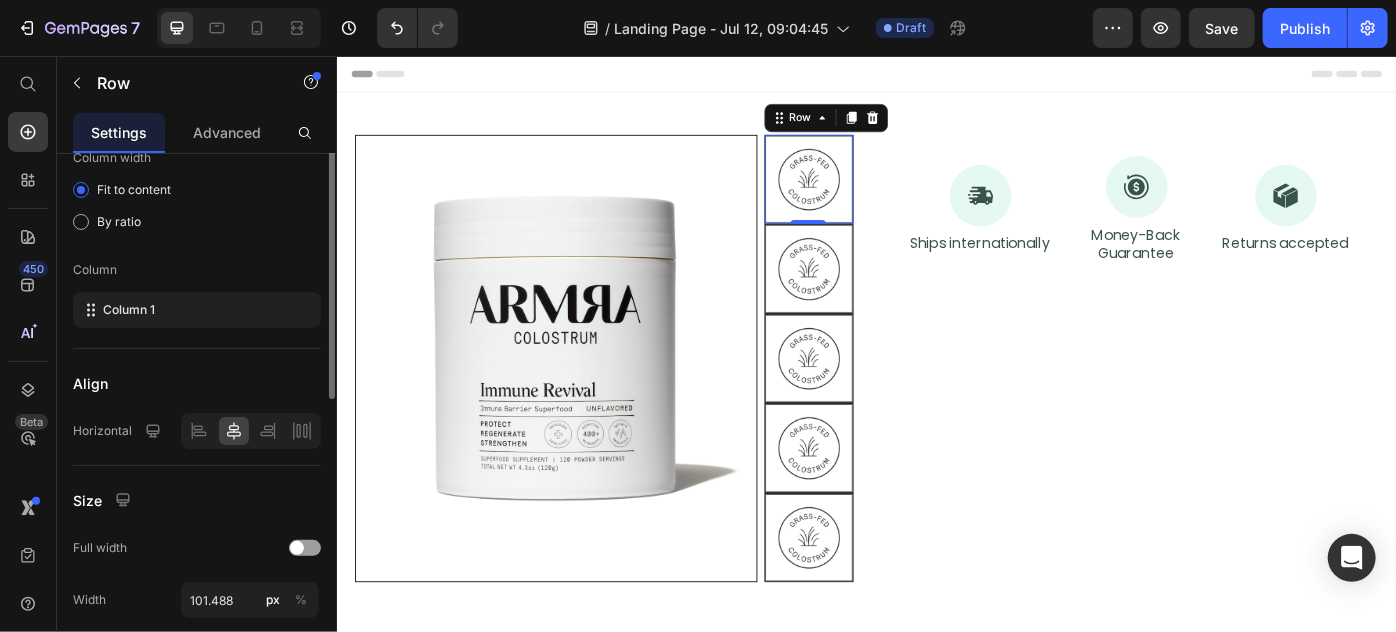 scroll, scrollTop: 83, scrollLeft: 0, axis: vertical 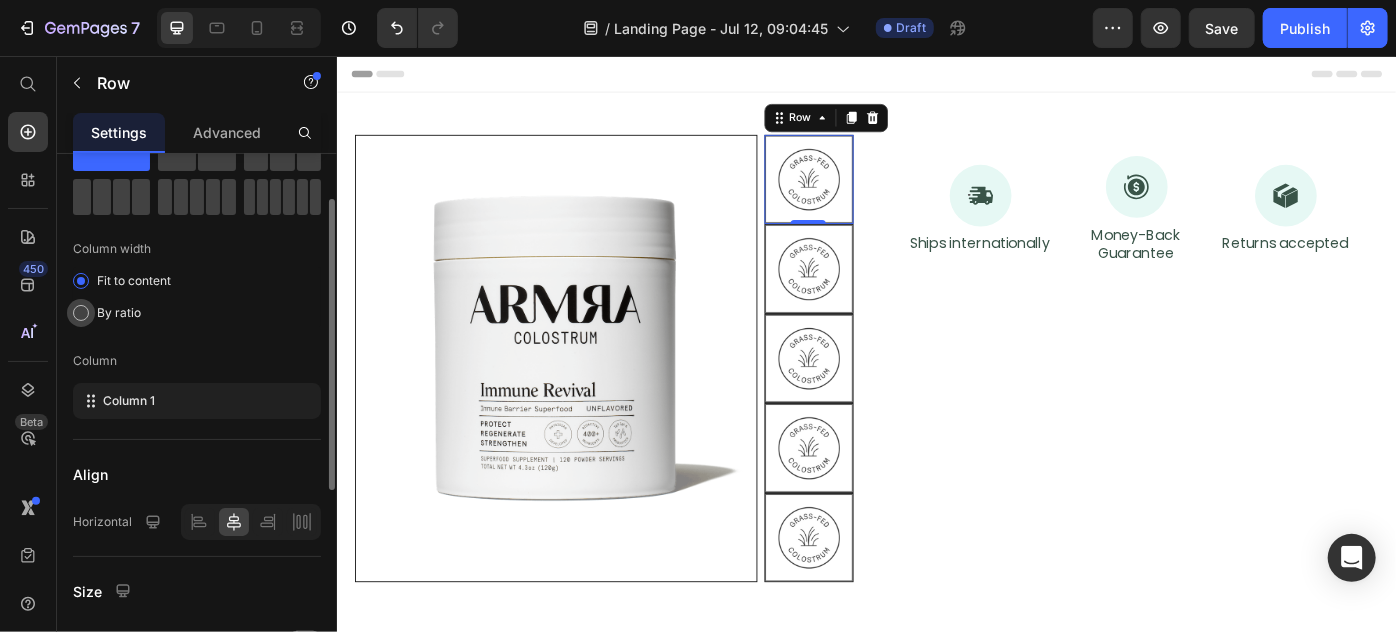 click on "By ratio" 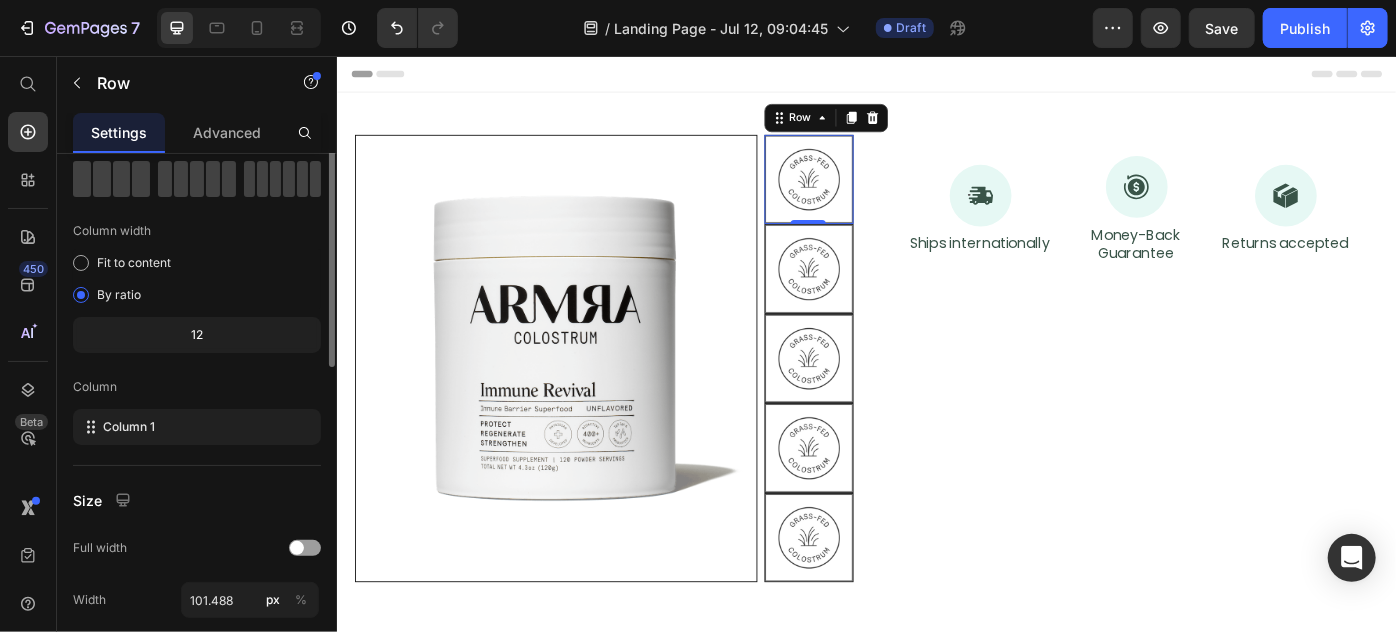 scroll, scrollTop: 0, scrollLeft: 0, axis: both 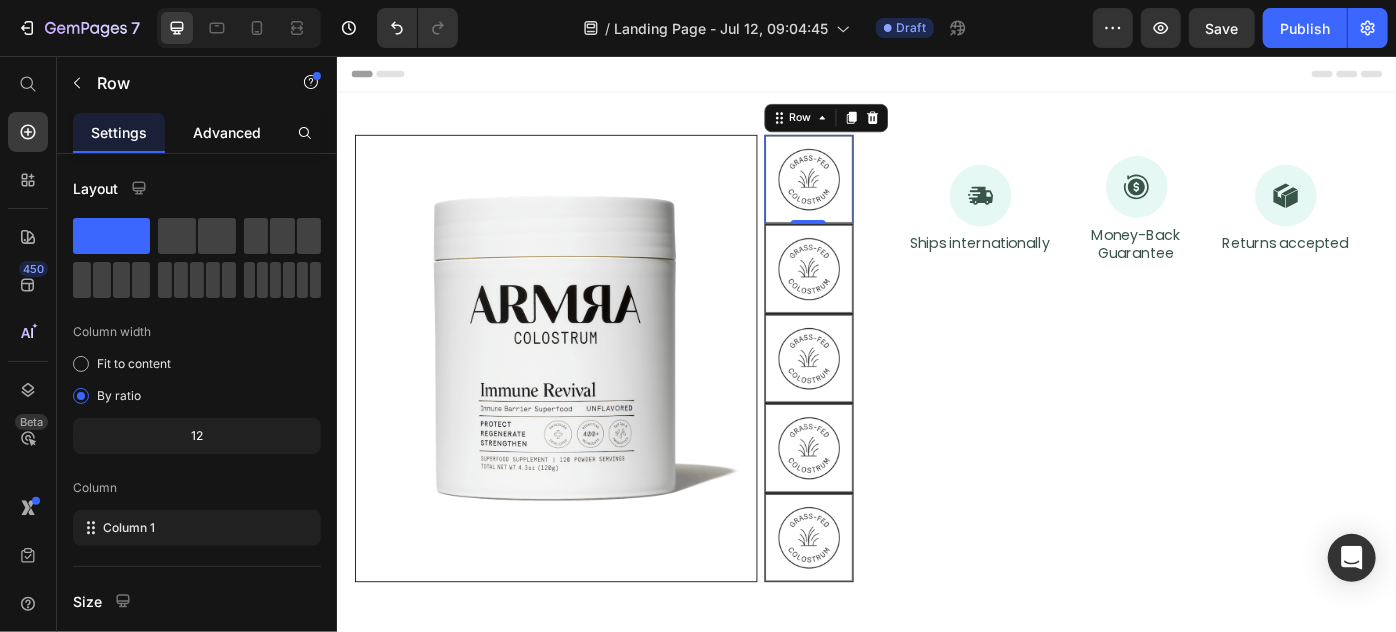 click on "Advanced" at bounding box center (227, 132) 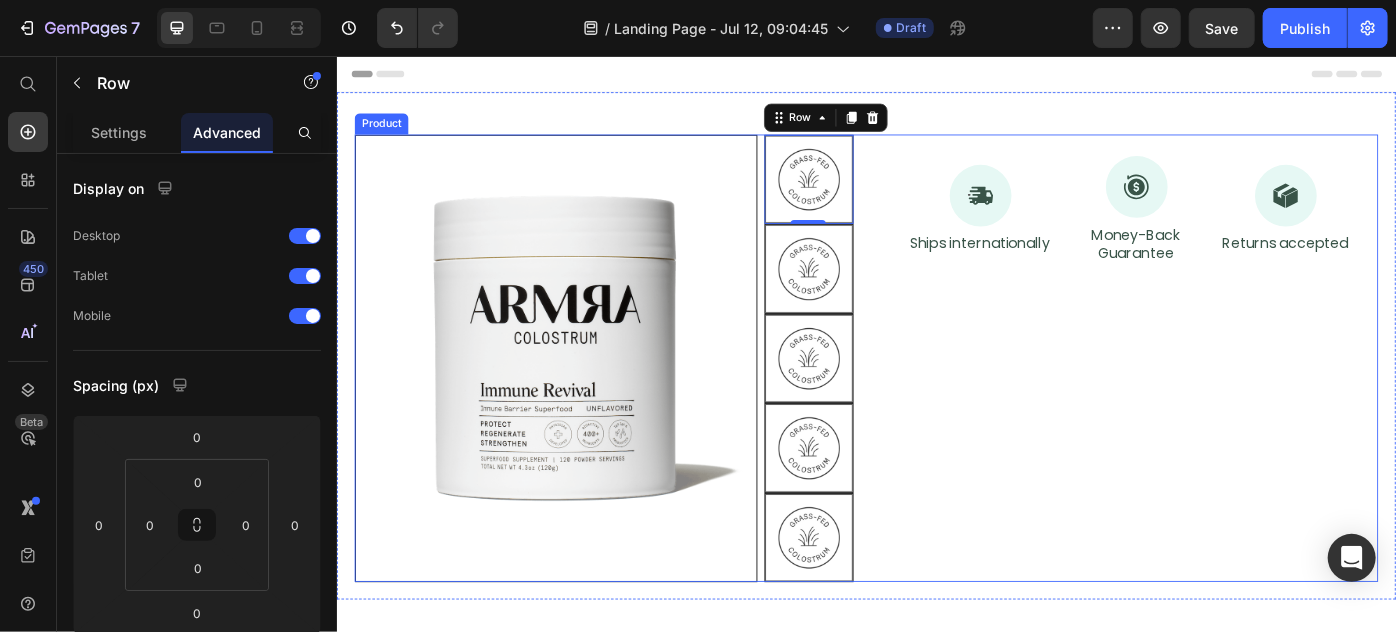 click on "Image Row Image Row   0 Image Row Image Row Image Row Image Row Row
Icon Ships internationally Text Block
Icon Money-Back Guarantee Text Block
Icon Returns accepted Text Block Row Row Product" at bounding box center [936, 397] 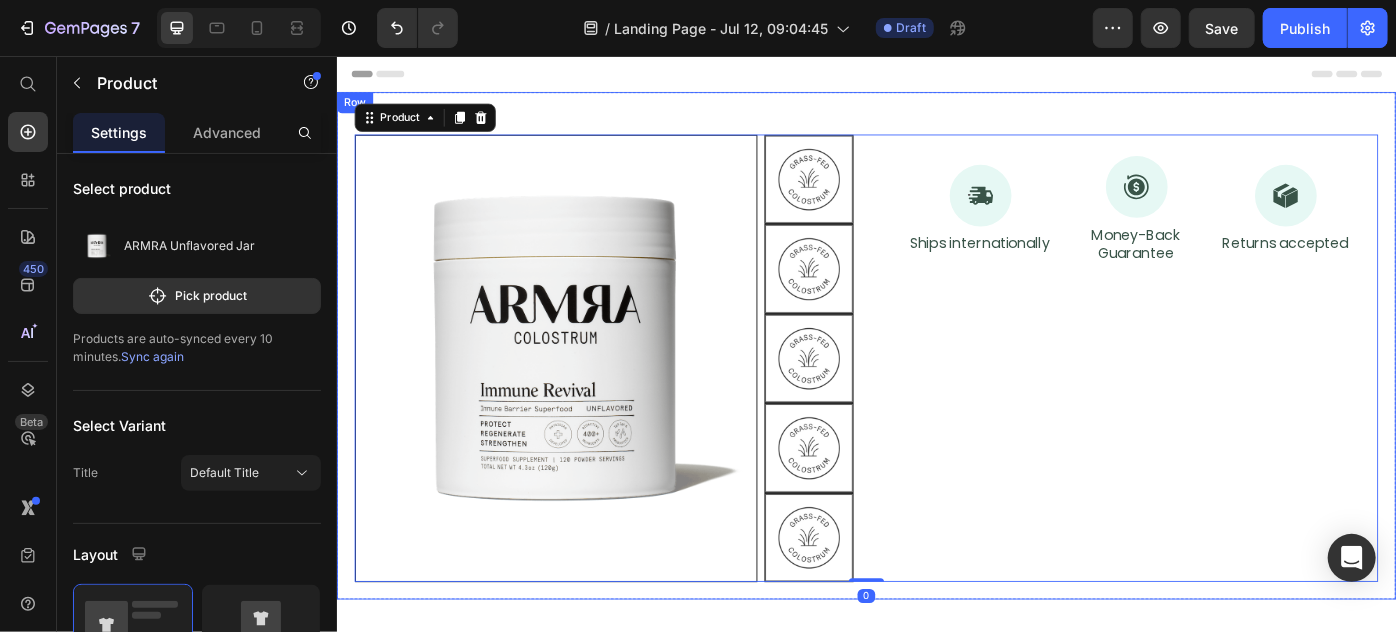 click on "Image Row Image Row Image Row Image Row Image Row Image Row Row
Icon Ships internationally Text Block
Icon Money-Back Guarantee Text Block
Icon Returns accepted Text Block Row Row Product   0 Row" at bounding box center (936, 383) 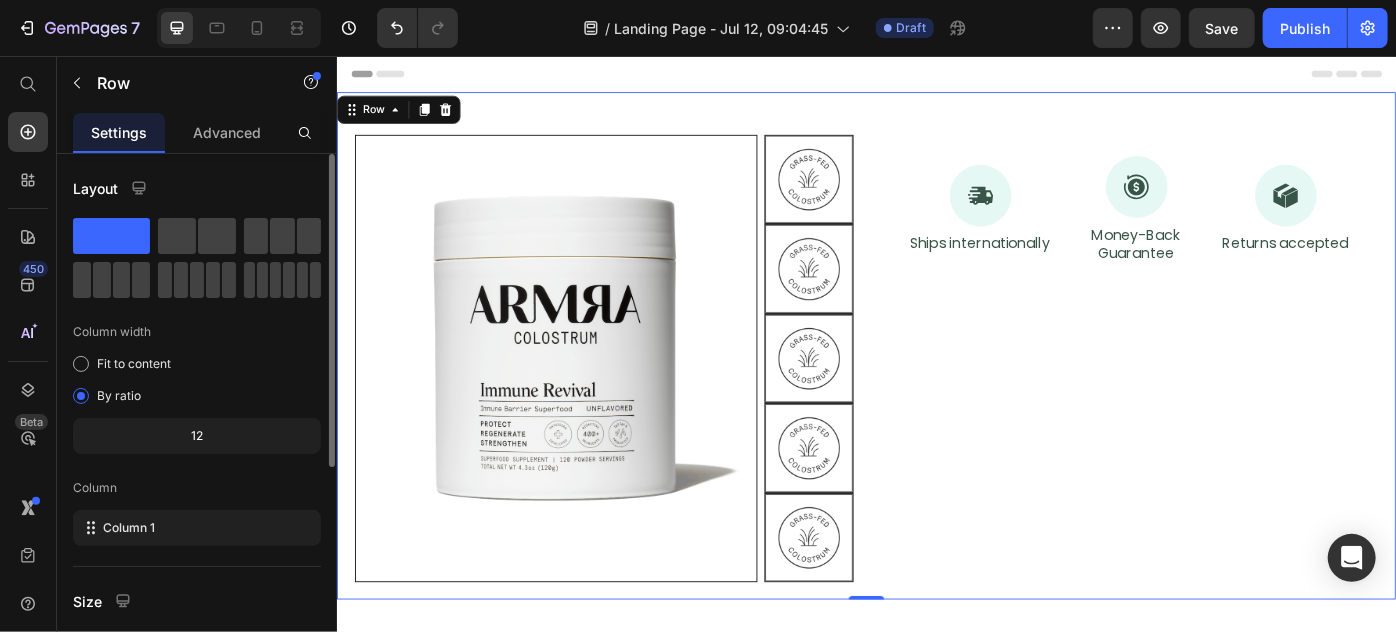 scroll, scrollTop: 363, scrollLeft: 0, axis: vertical 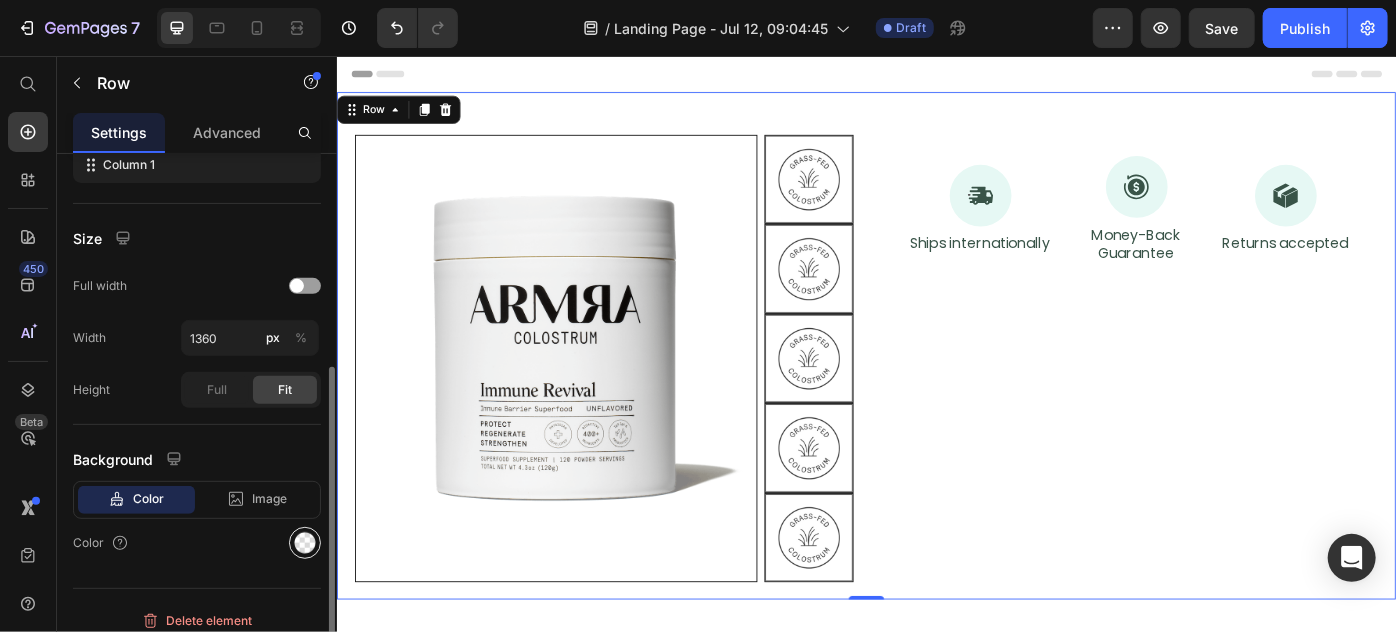 drag, startPoint x: 296, startPoint y: 546, endPoint x: 306, endPoint y: 541, distance: 11.18034 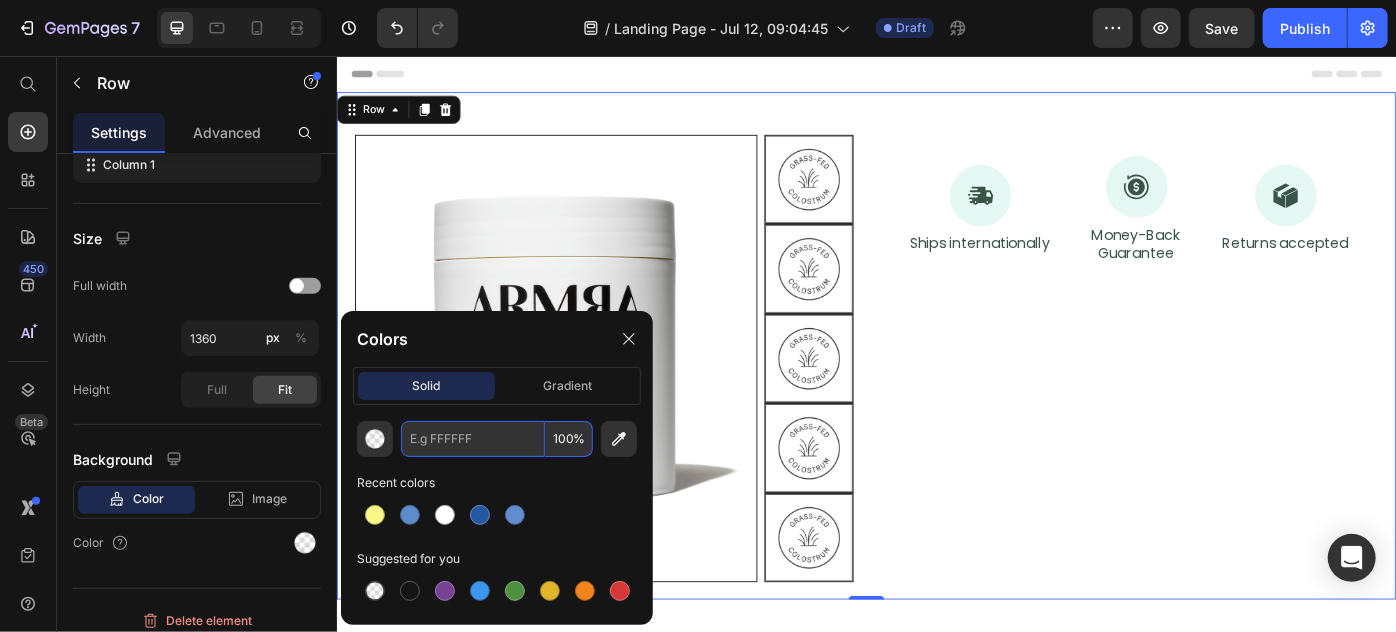 click at bounding box center (473, 439) 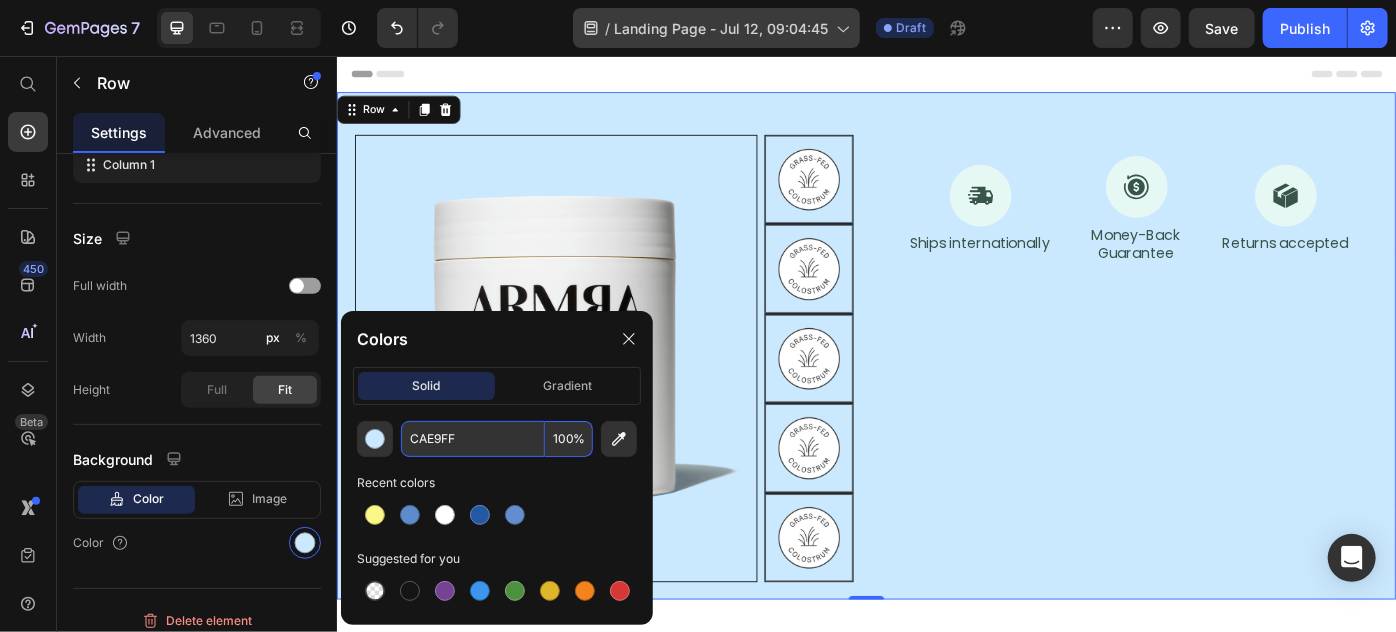 type on "CAE9FF" 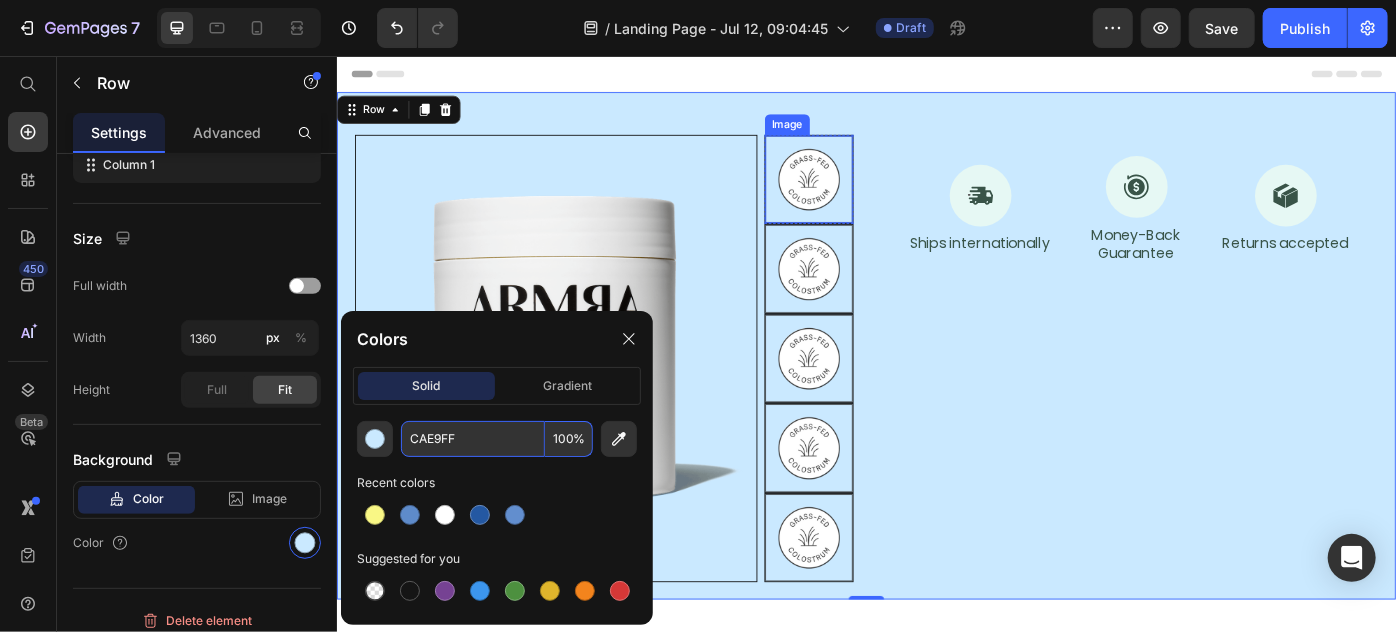 click at bounding box center [870, 194] 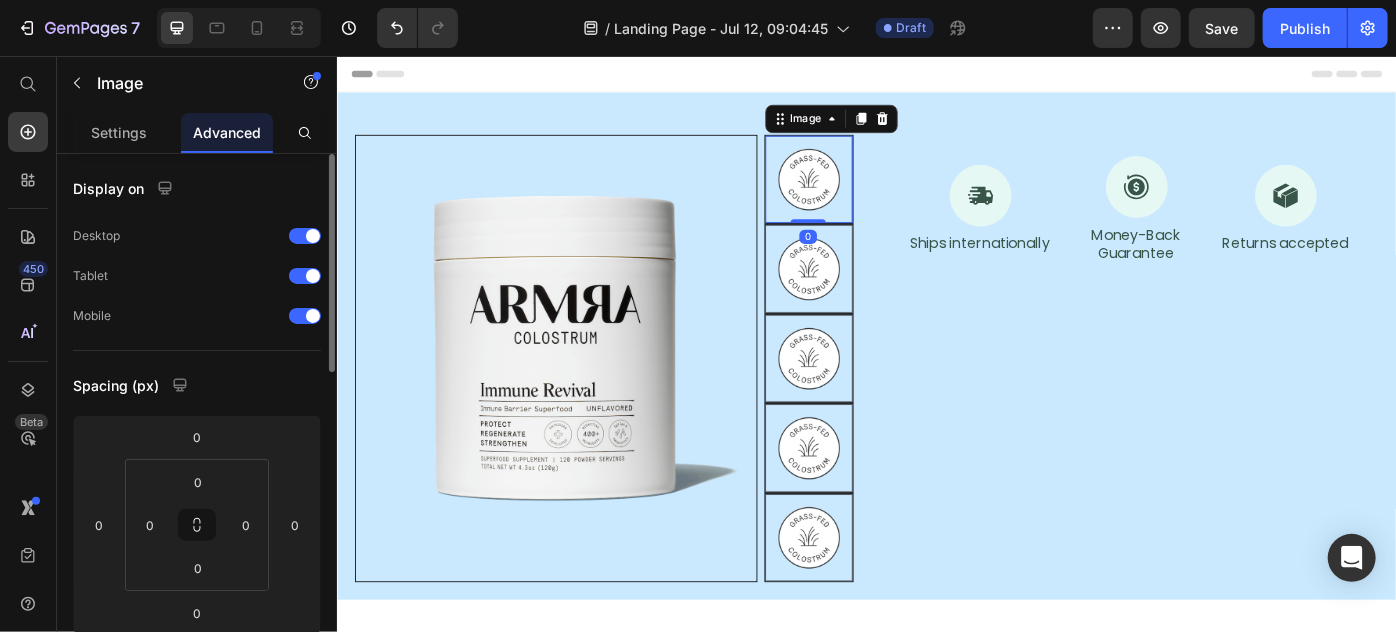scroll, scrollTop: 363, scrollLeft: 0, axis: vertical 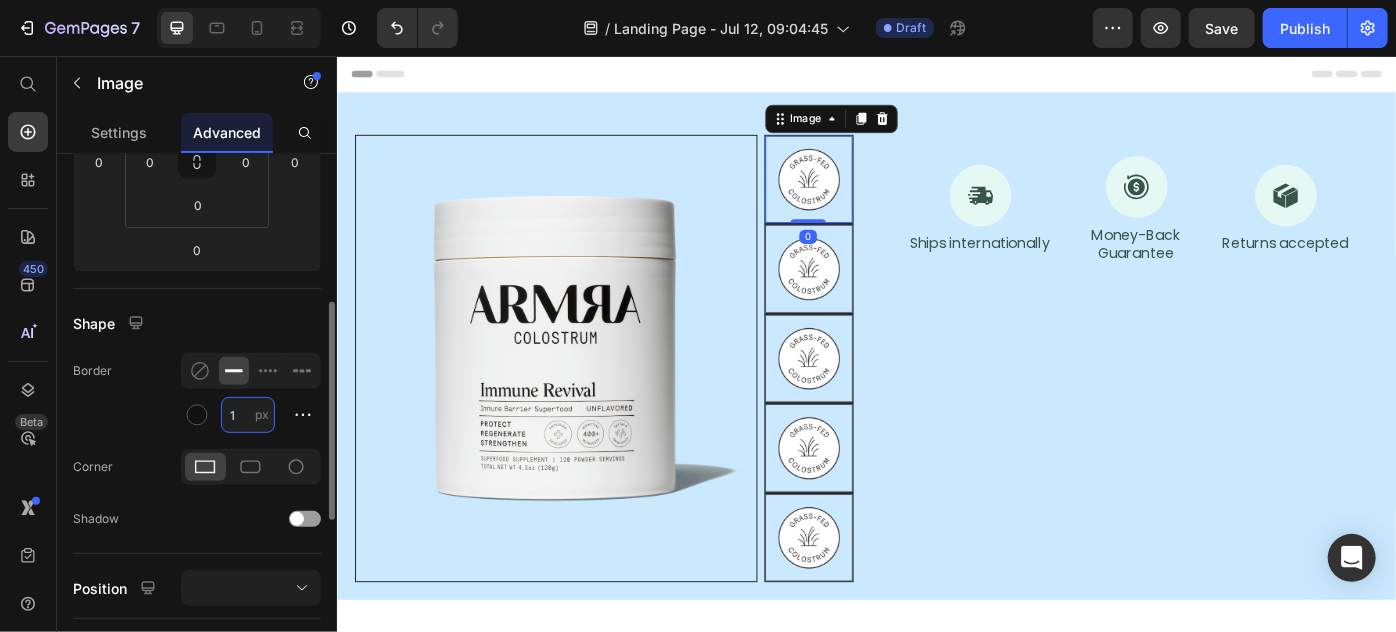 click on "1" at bounding box center (248, 415) 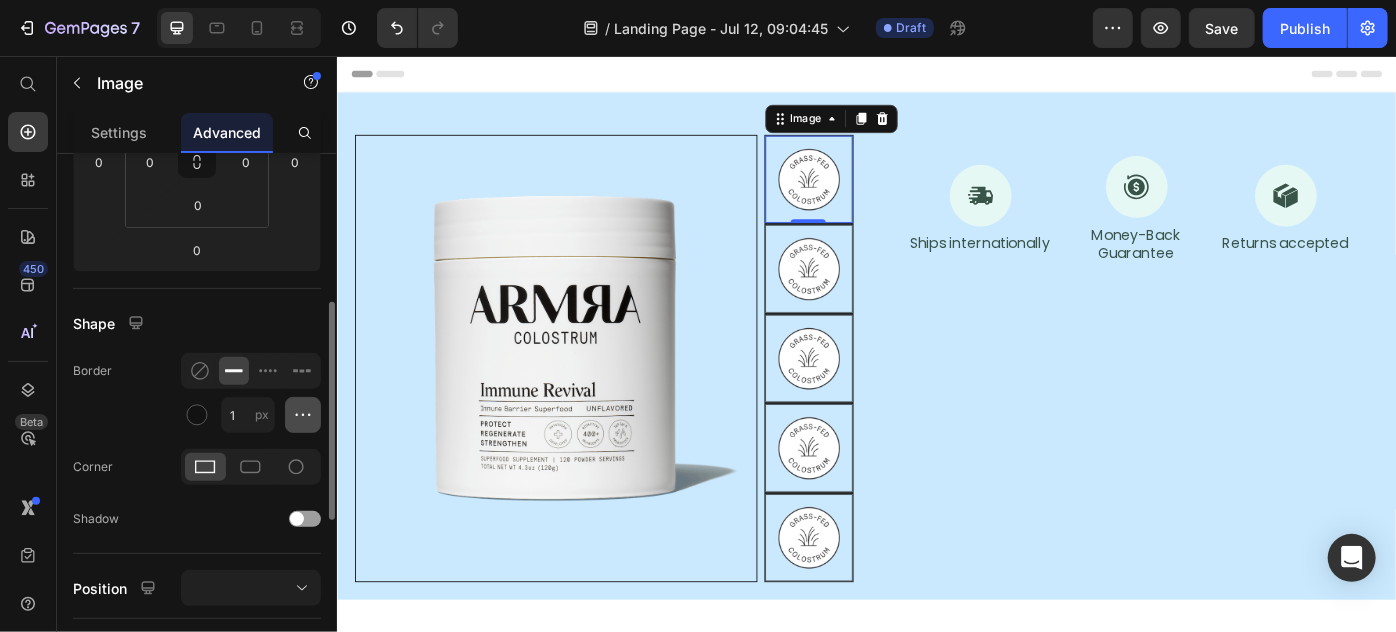 click 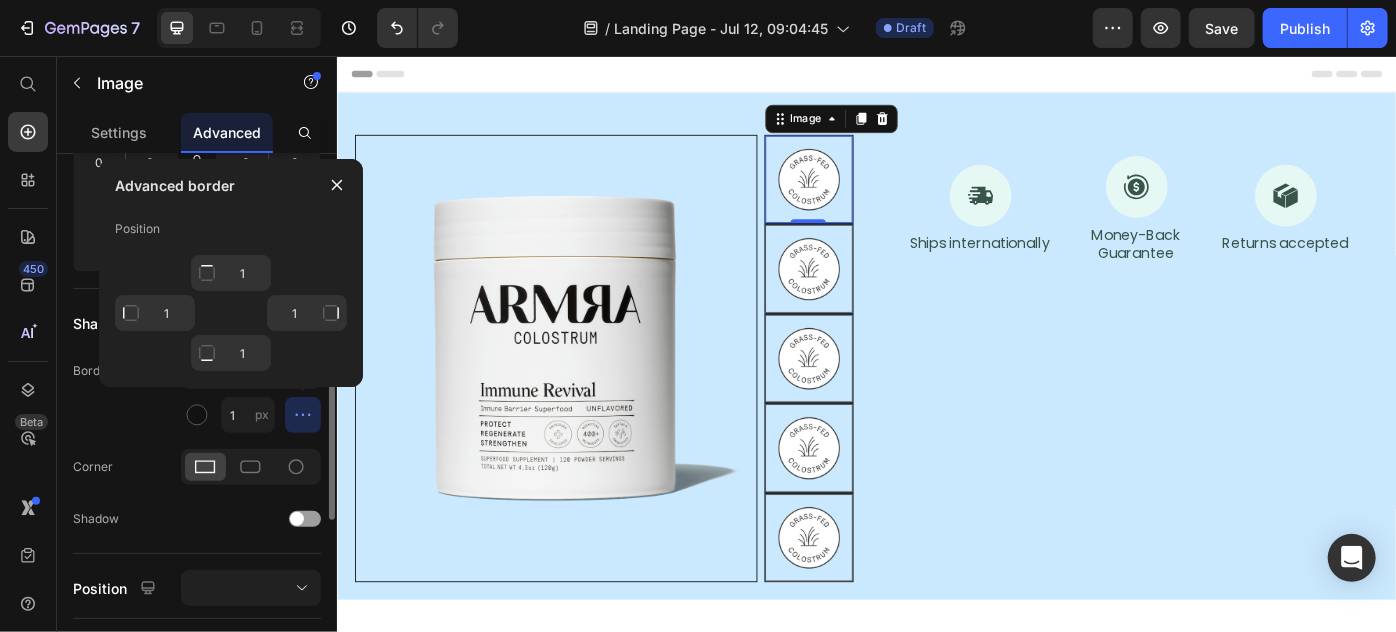 click on "Border 1 px" 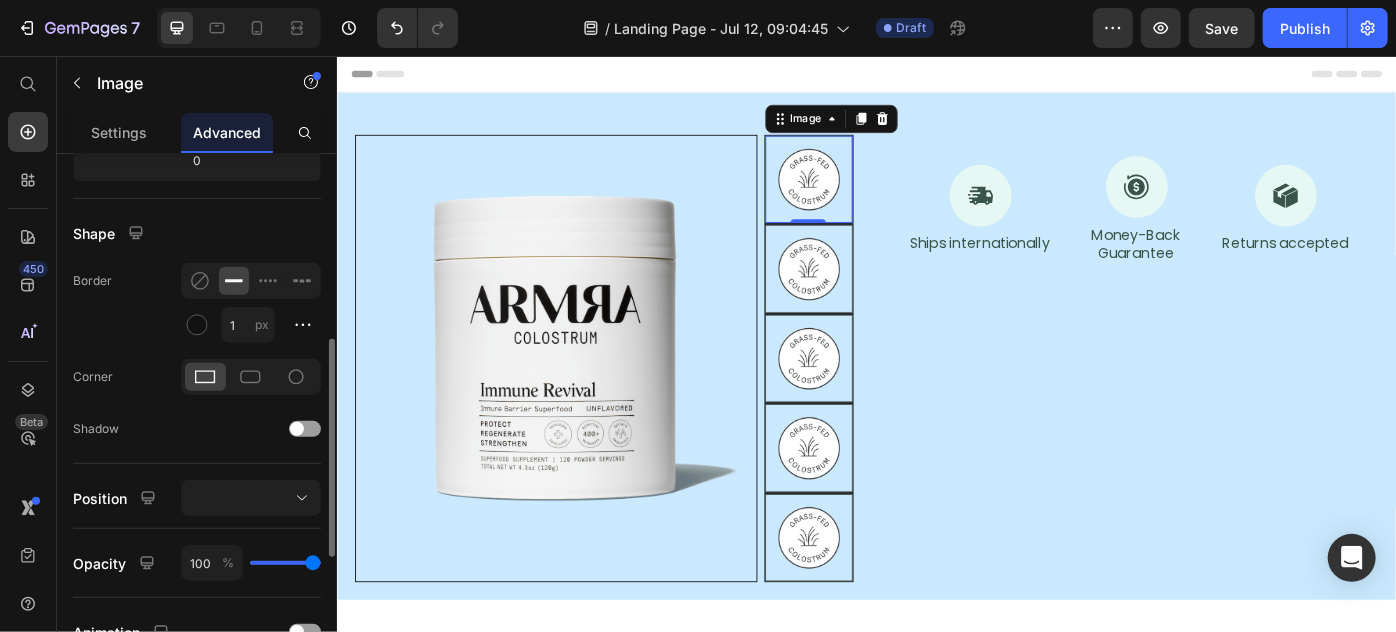 scroll, scrollTop: 180, scrollLeft: 0, axis: vertical 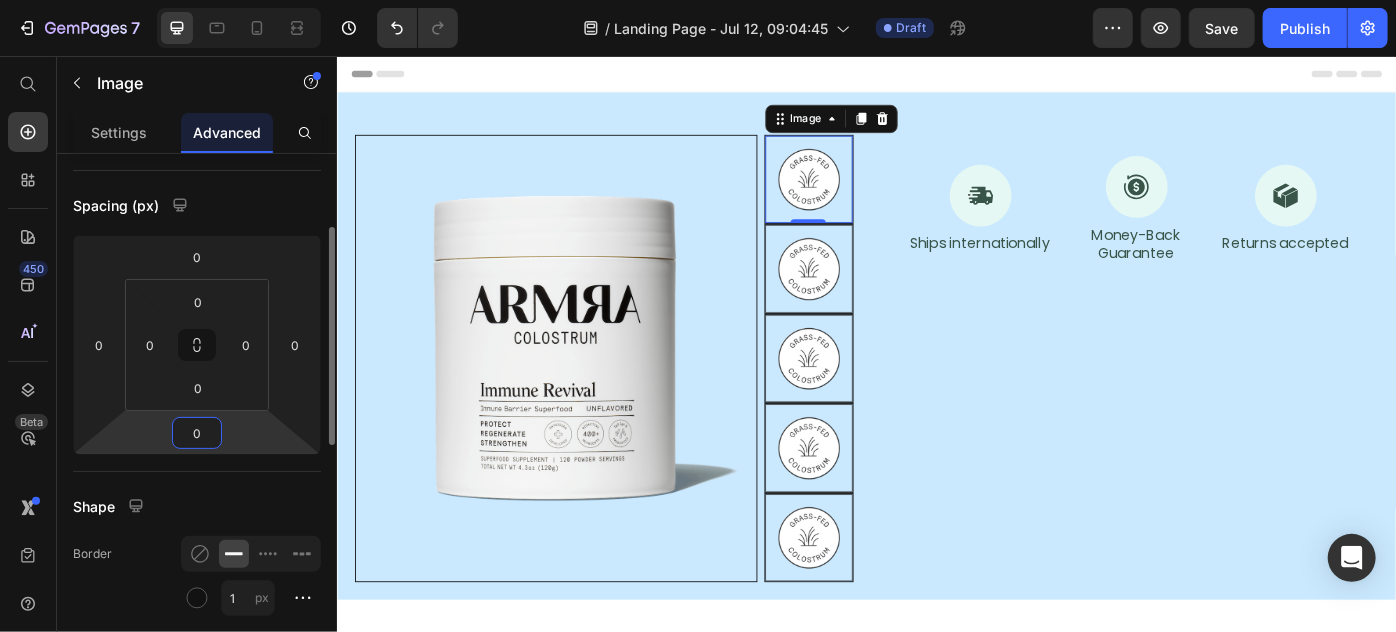 click on "0" at bounding box center [197, 433] 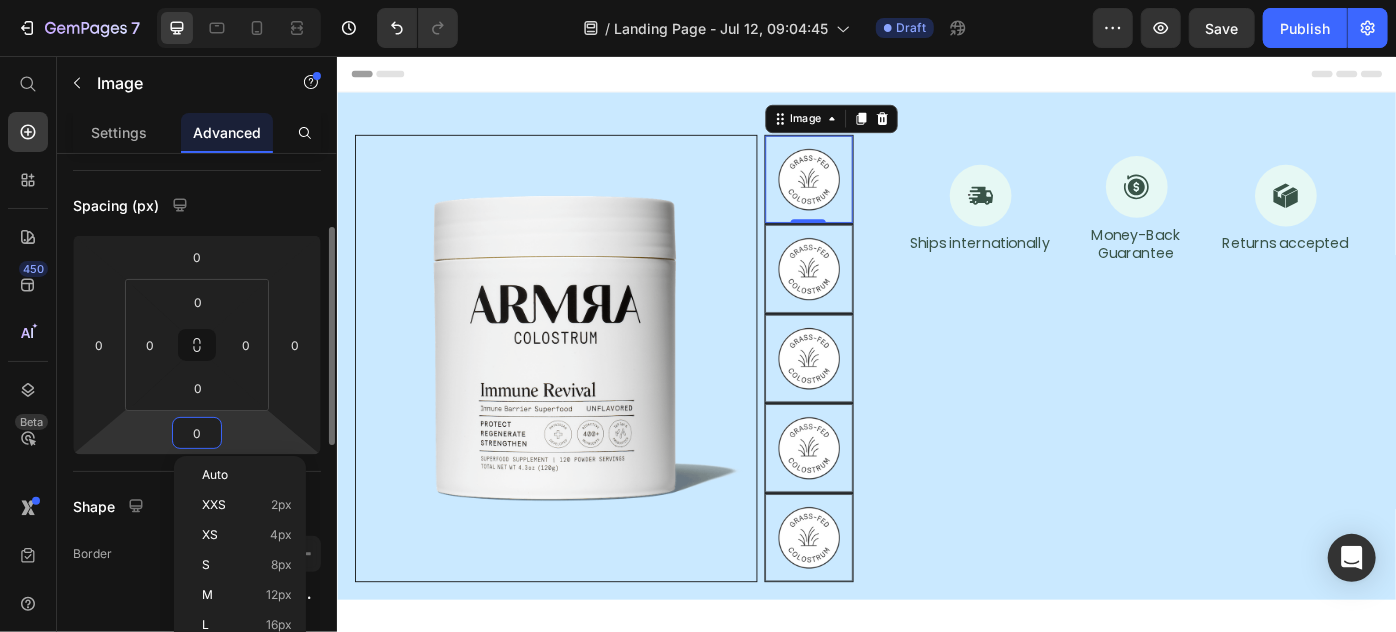 type on "5" 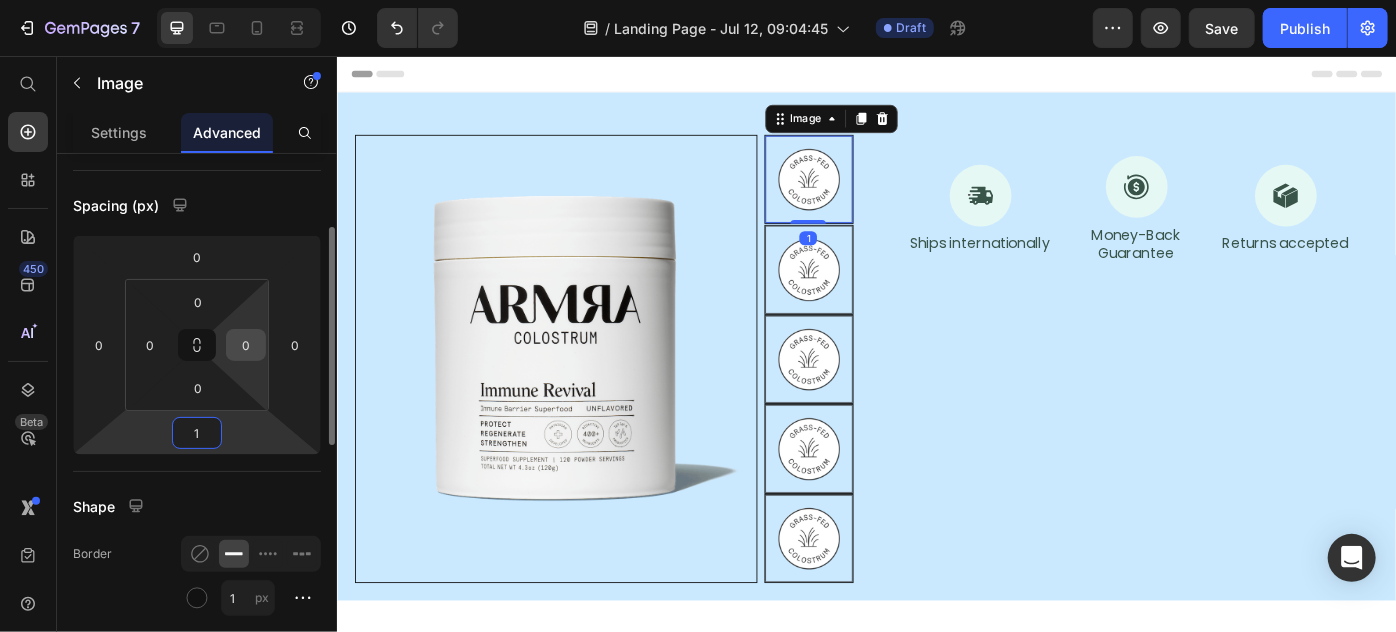 type on "10" 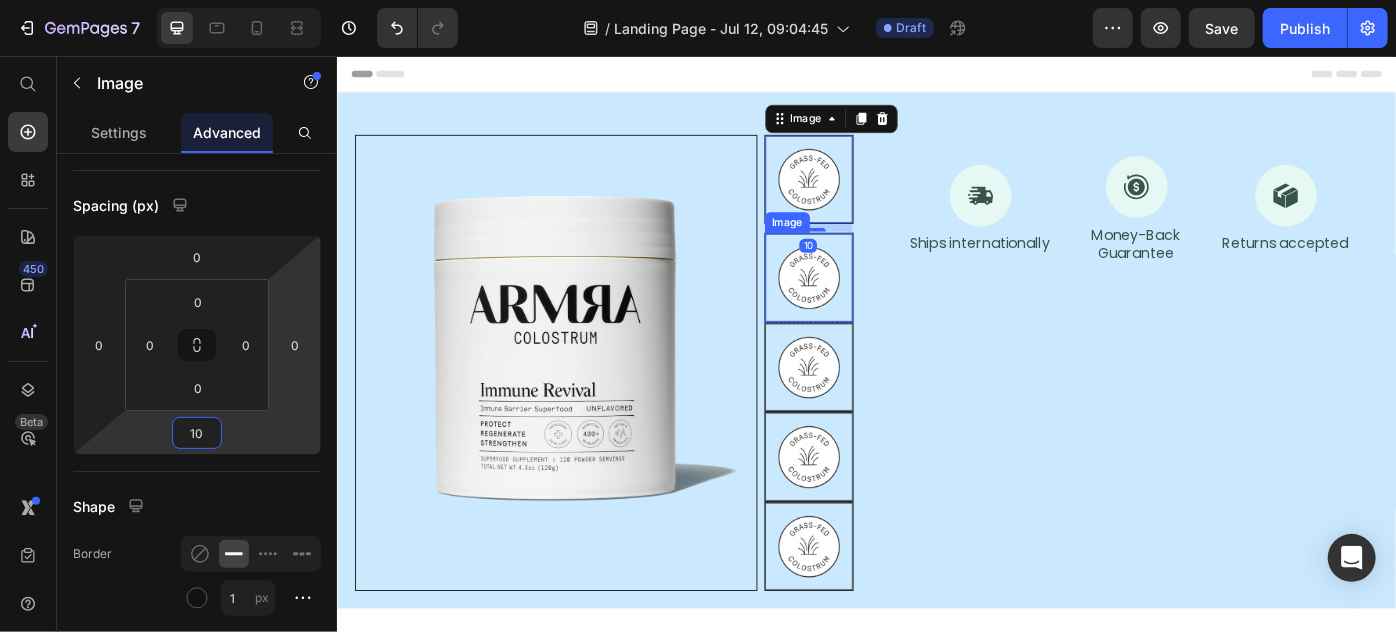 click at bounding box center (870, 407) 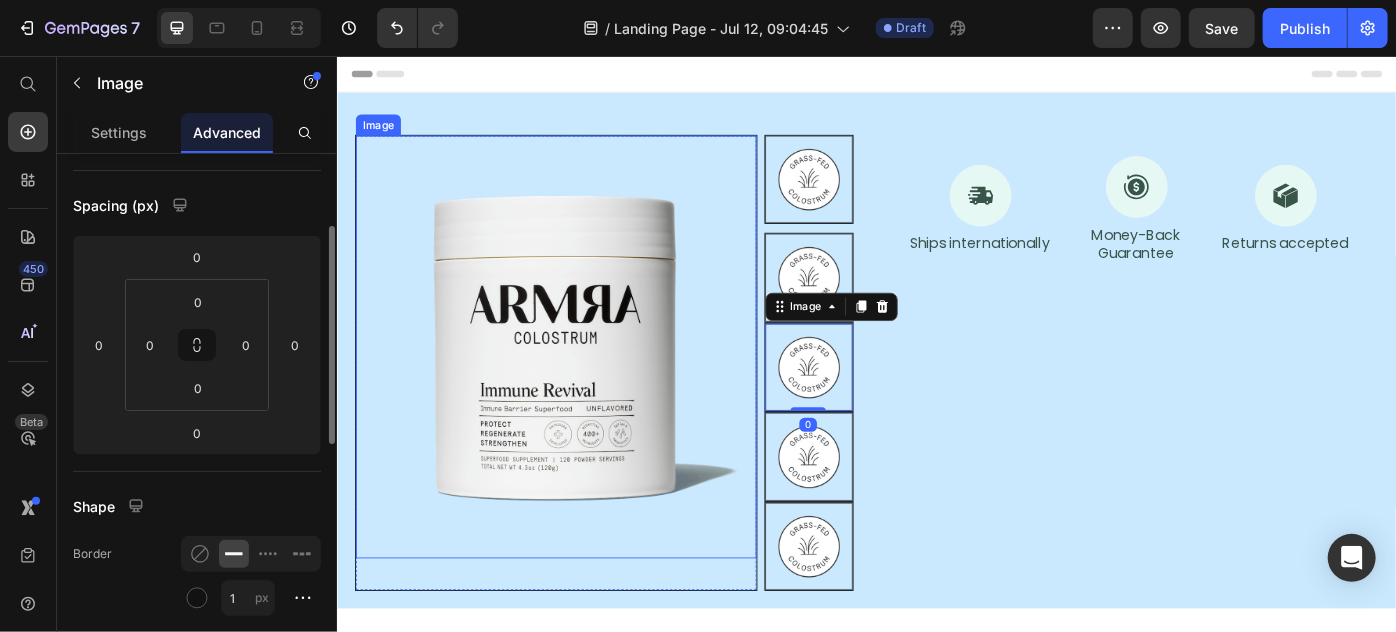 scroll, scrollTop: 179, scrollLeft: 0, axis: vertical 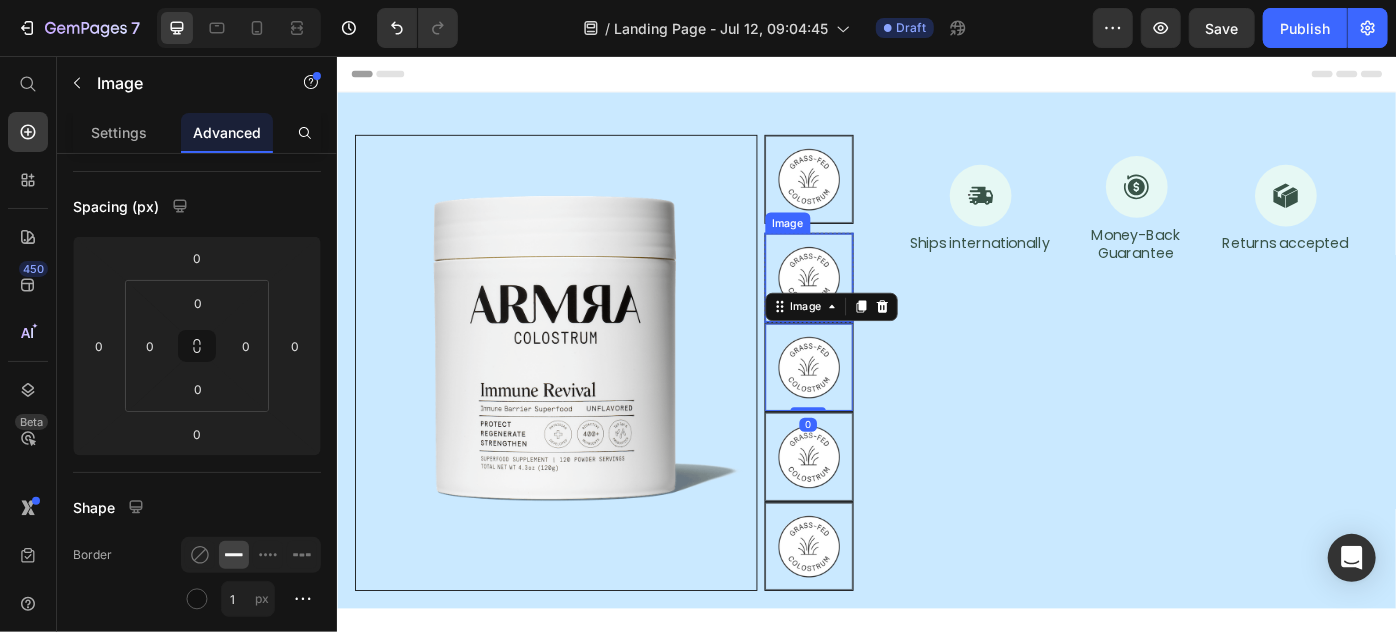 click at bounding box center (870, 305) 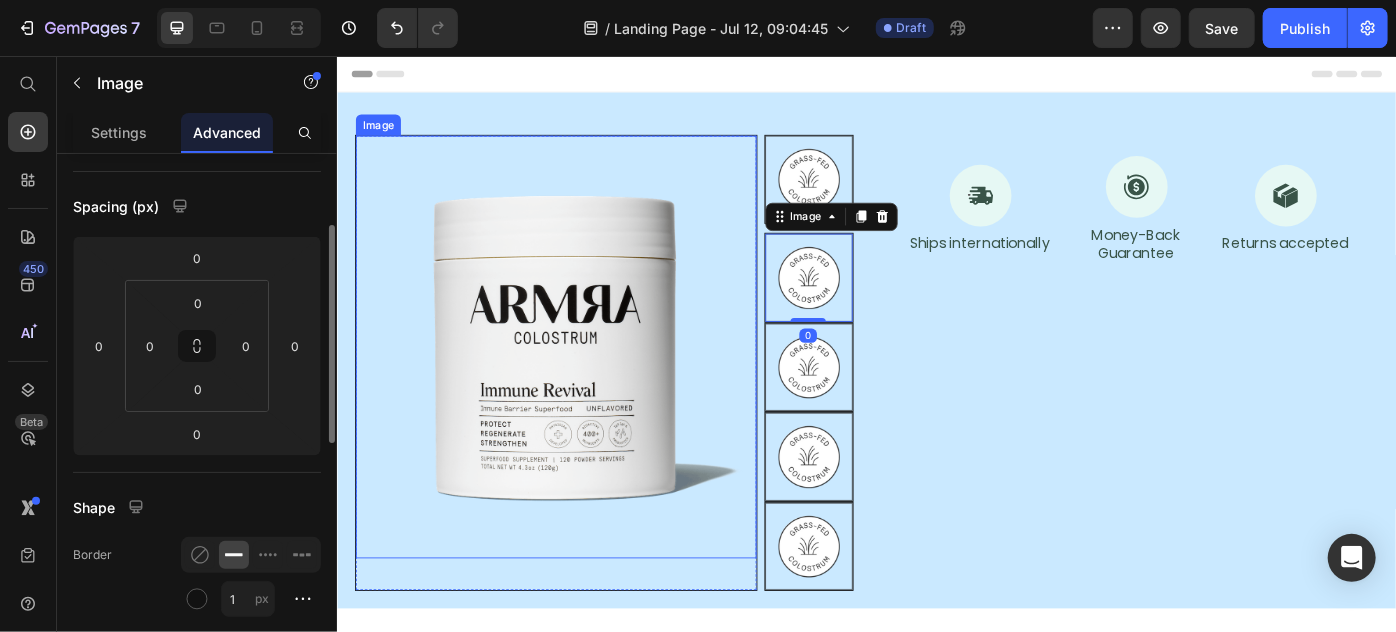 scroll, scrollTop: 178, scrollLeft: 0, axis: vertical 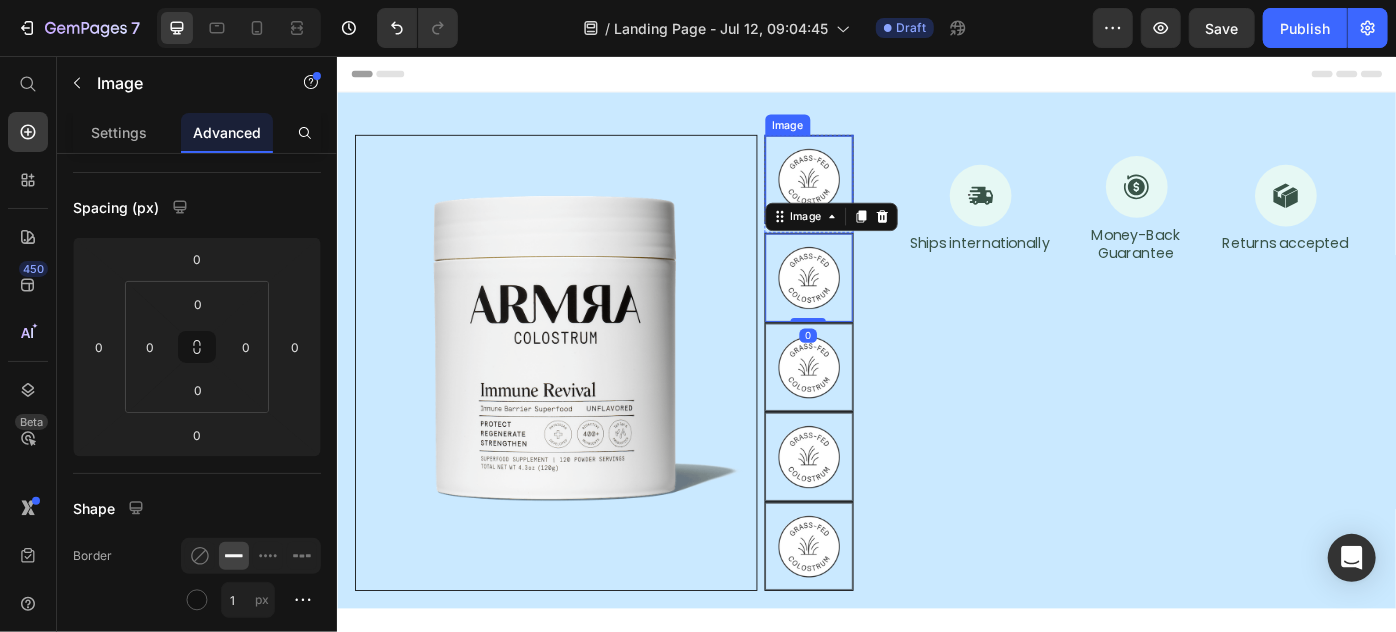 click at bounding box center (870, 194) 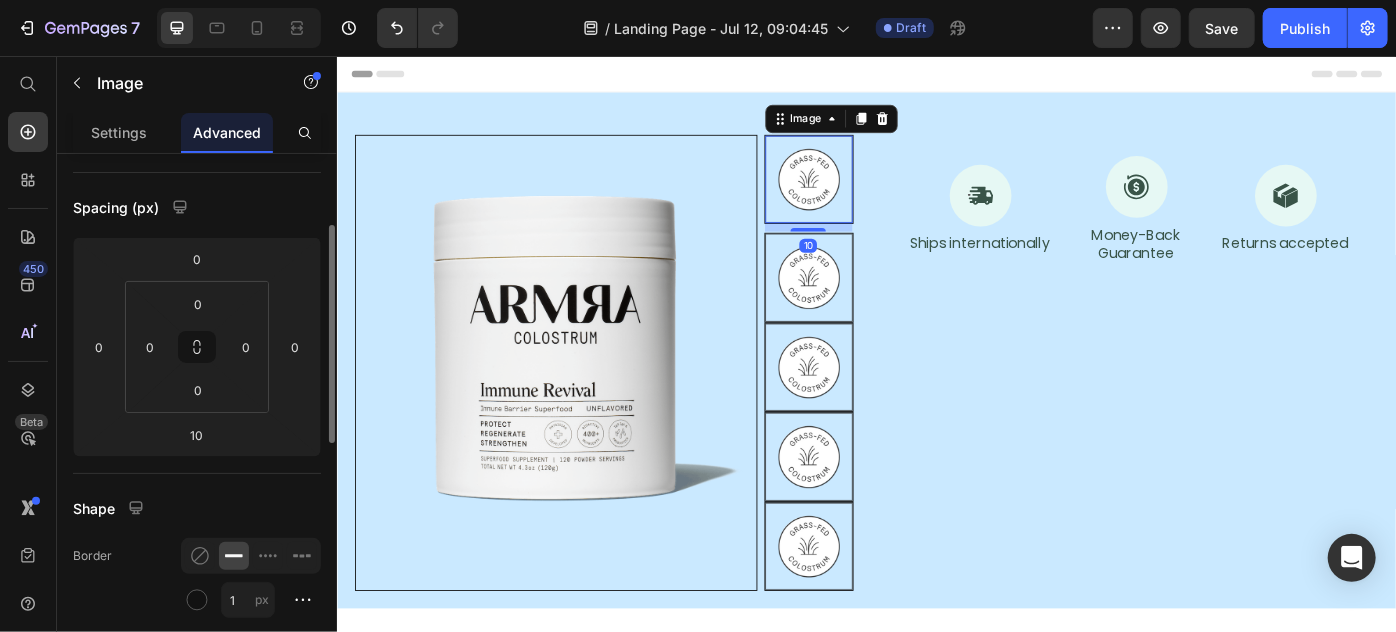 scroll, scrollTop: 177, scrollLeft: 0, axis: vertical 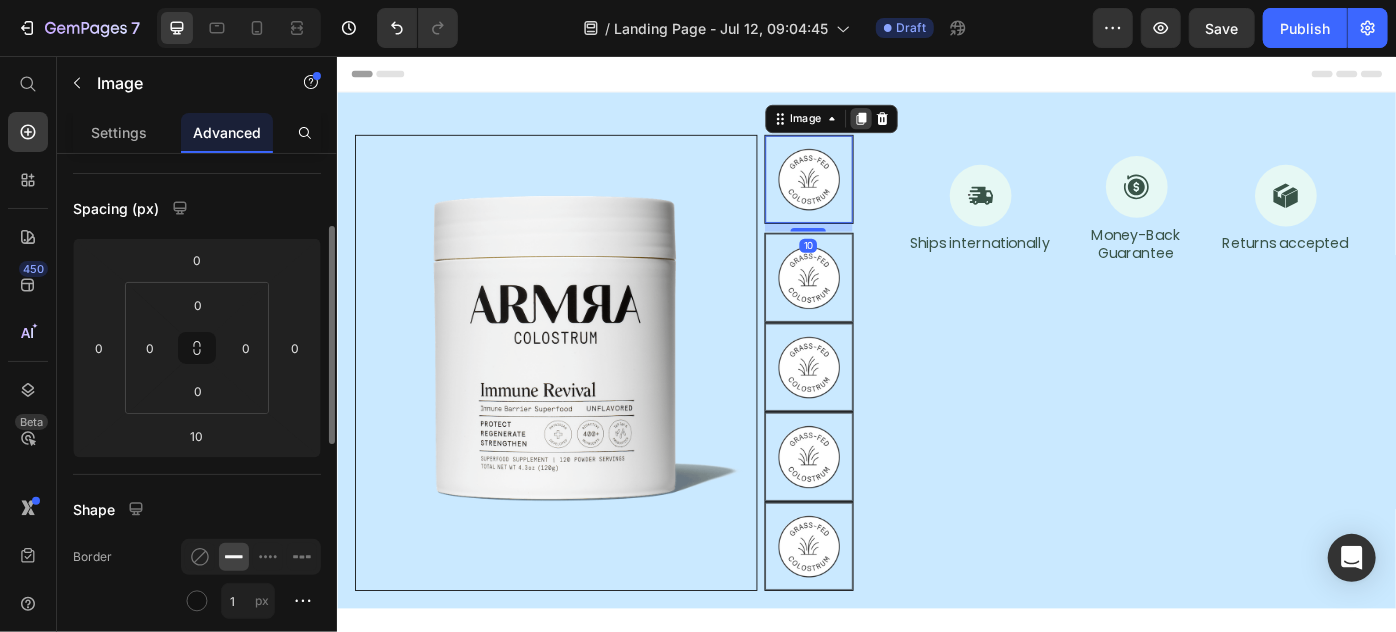 click 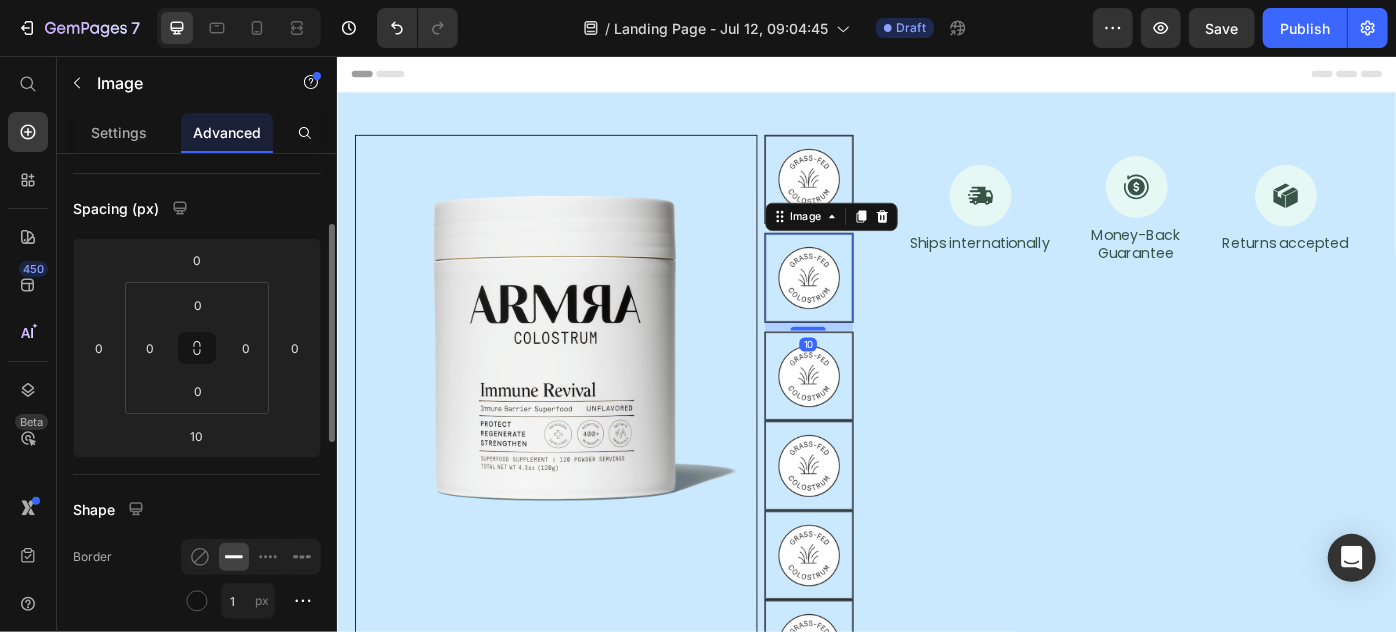 scroll, scrollTop: 176, scrollLeft: 0, axis: vertical 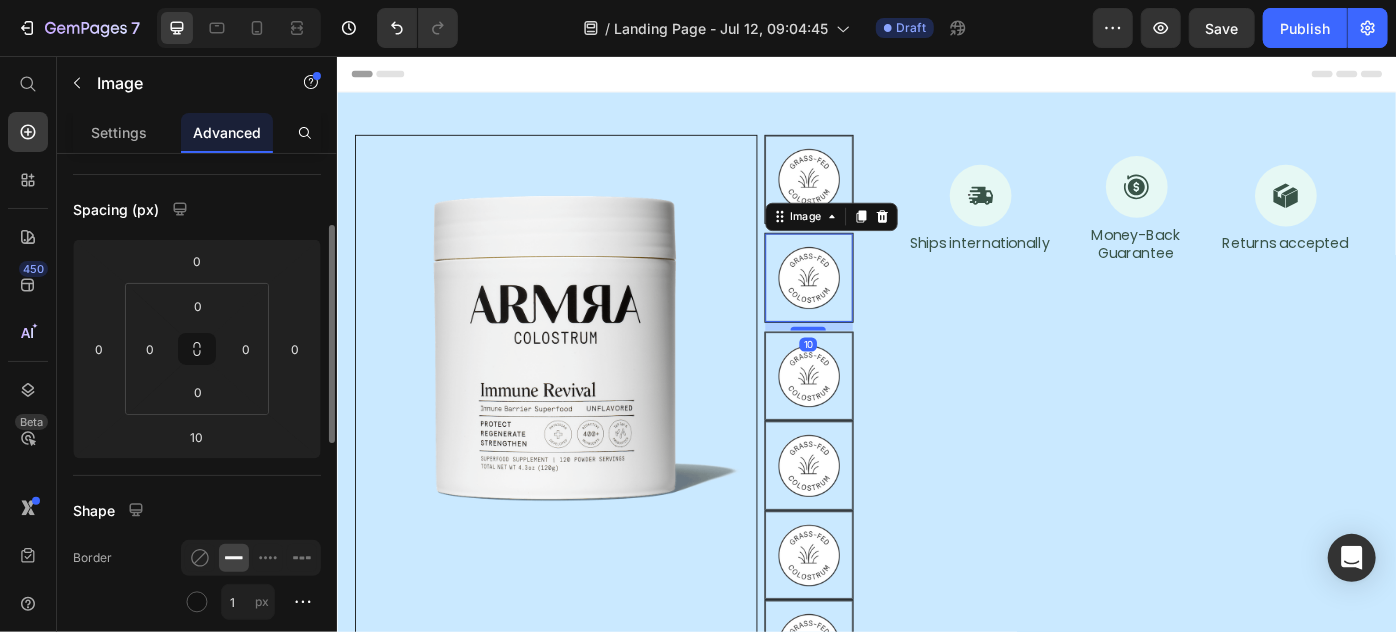 click at bounding box center [870, 305] 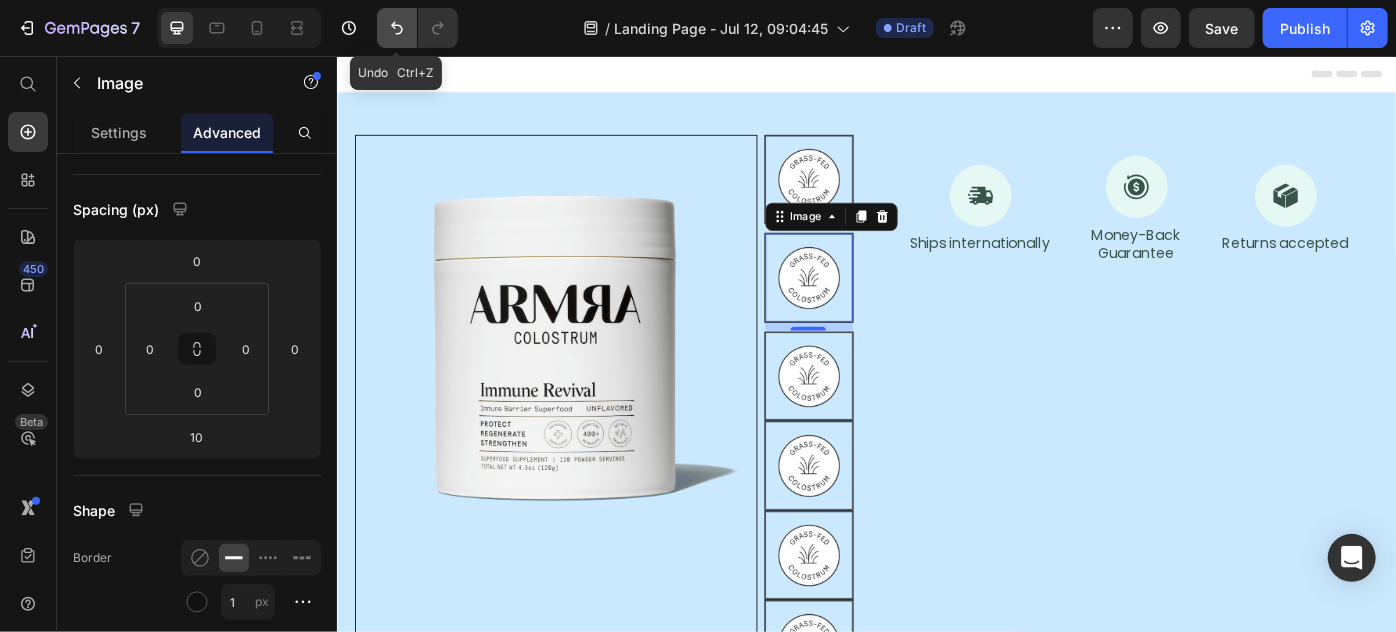 click 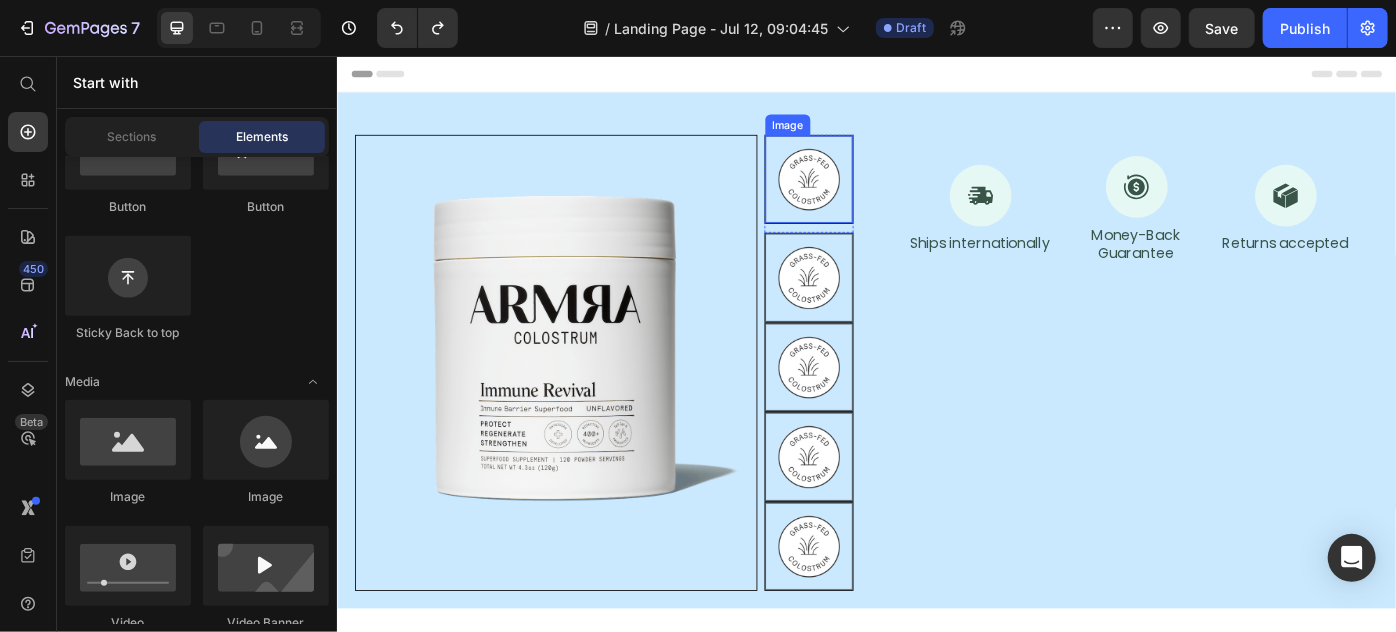 click at bounding box center [870, 194] 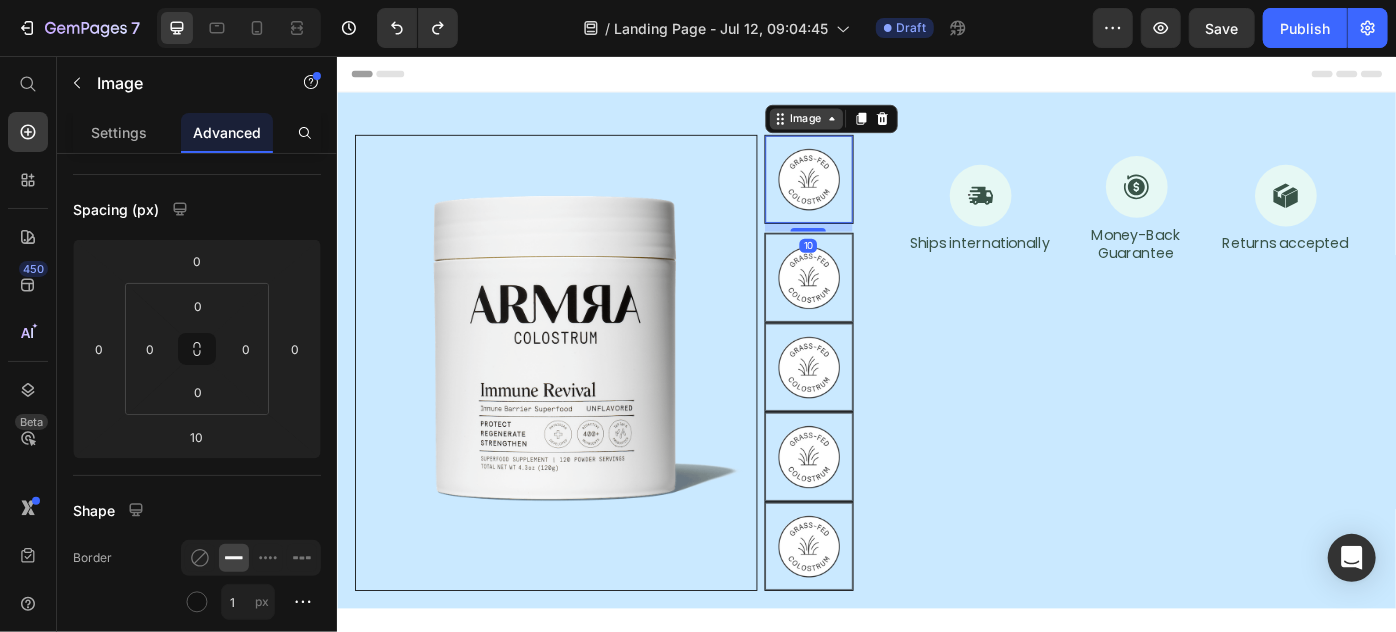 click on "Image" at bounding box center (867, 126) 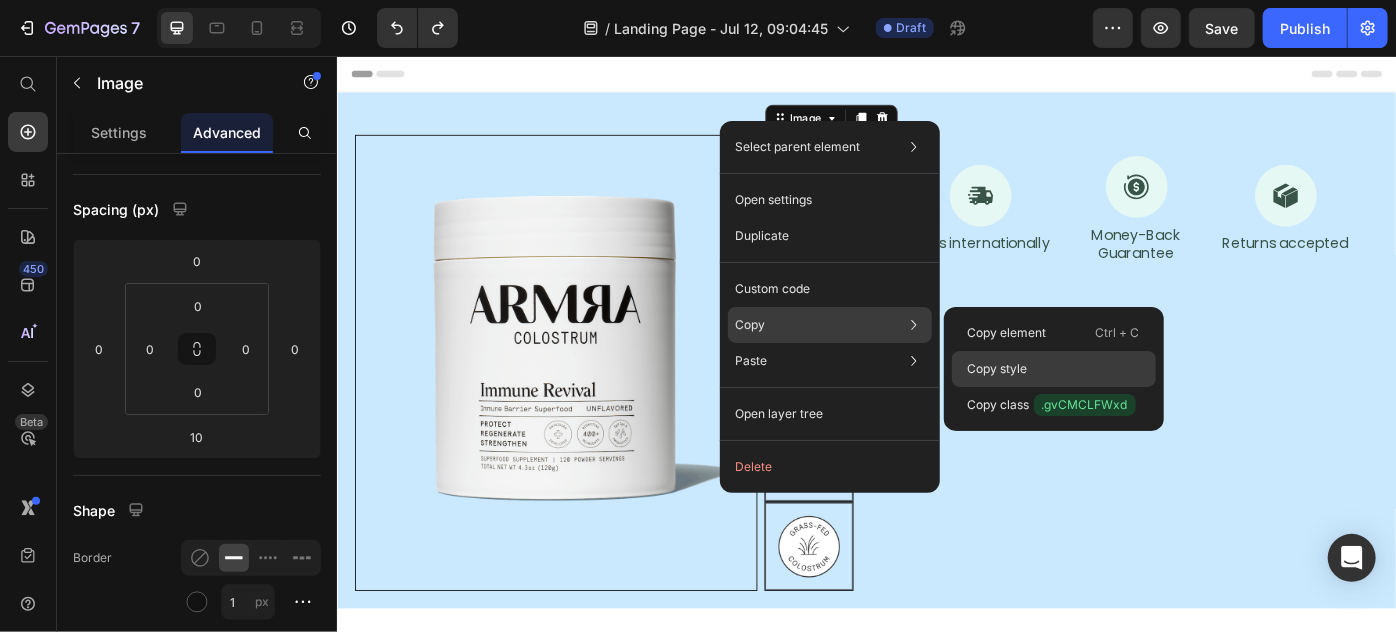 click on "Copy style" at bounding box center (998, 369) 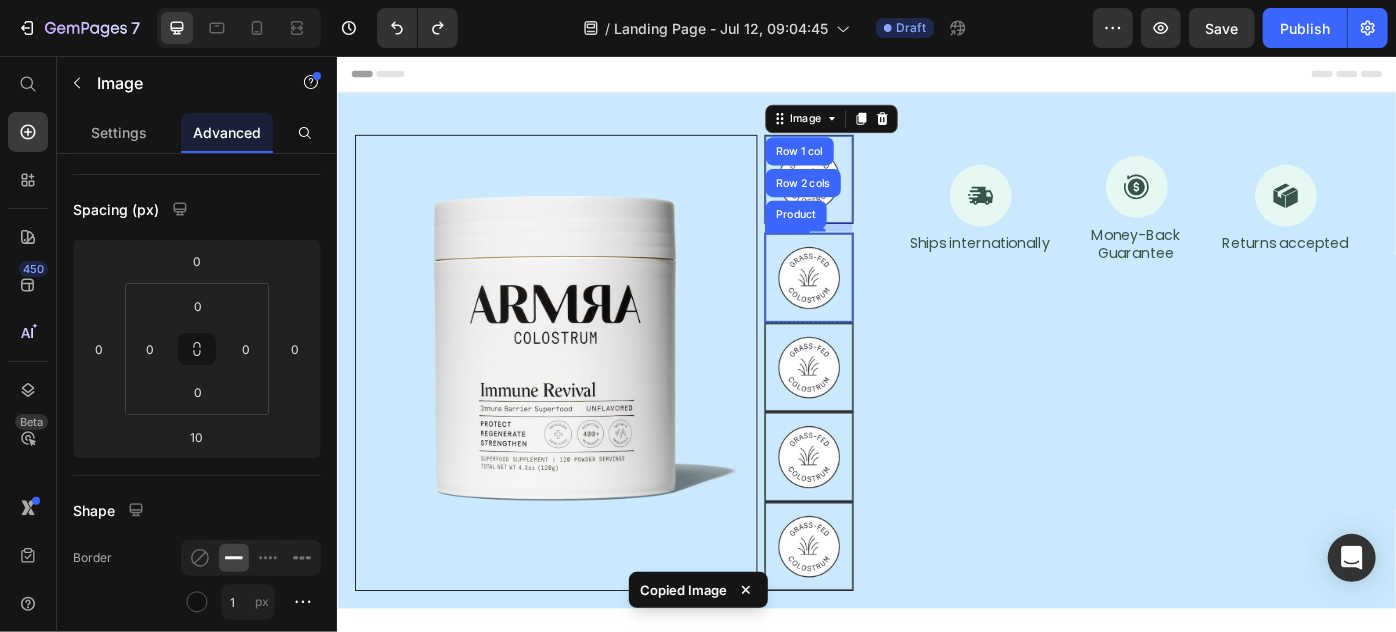 click at bounding box center (870, 305) 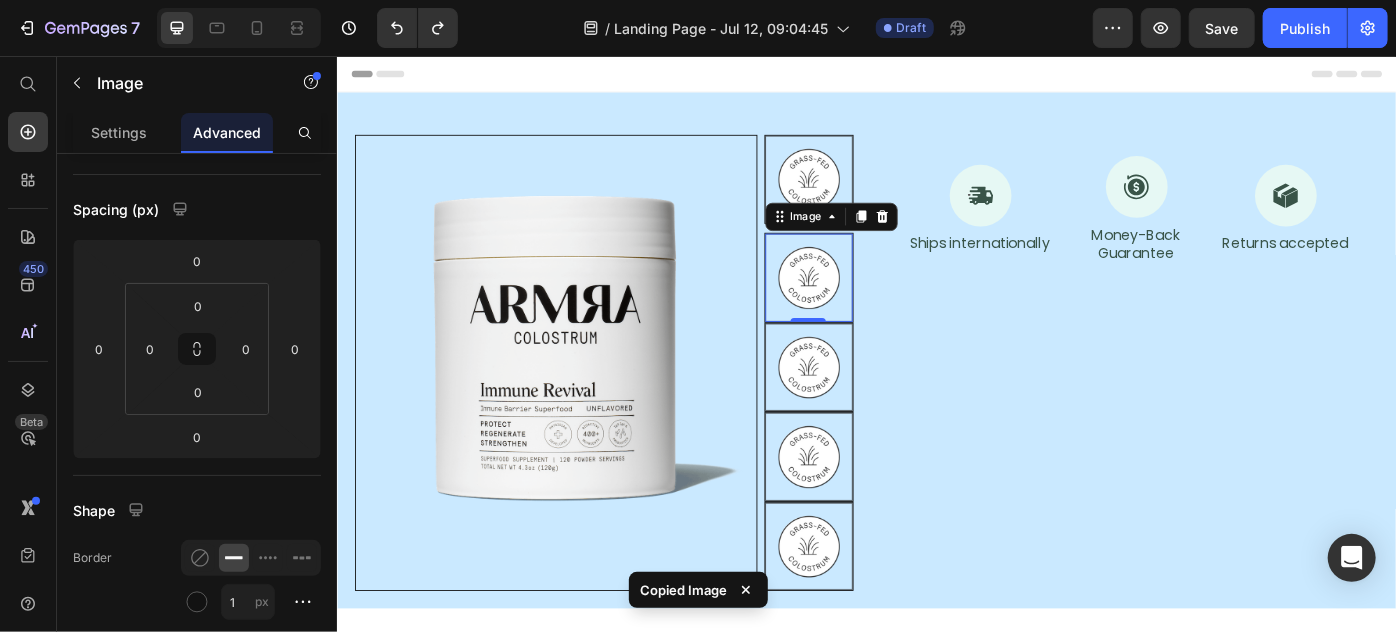 scroll, scrollTop: 176, scrollLeft: 0, axis: vertical 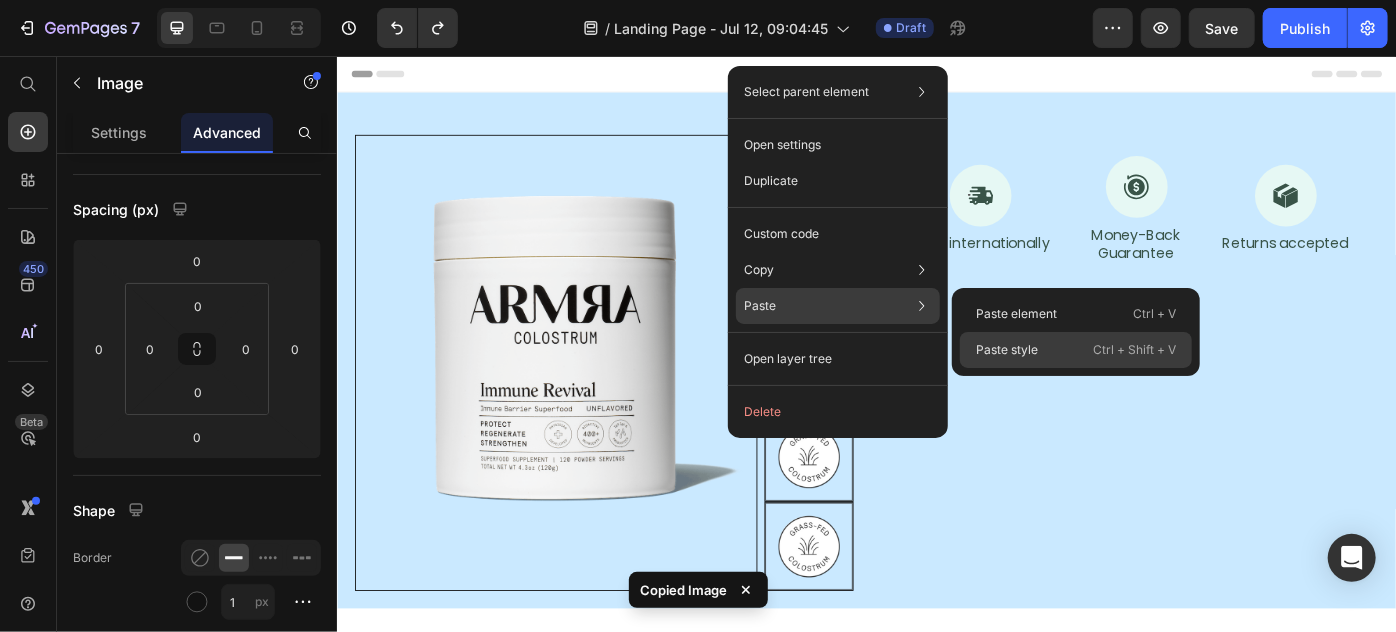 click on "Paste style" at bounding box center (1007, 350) 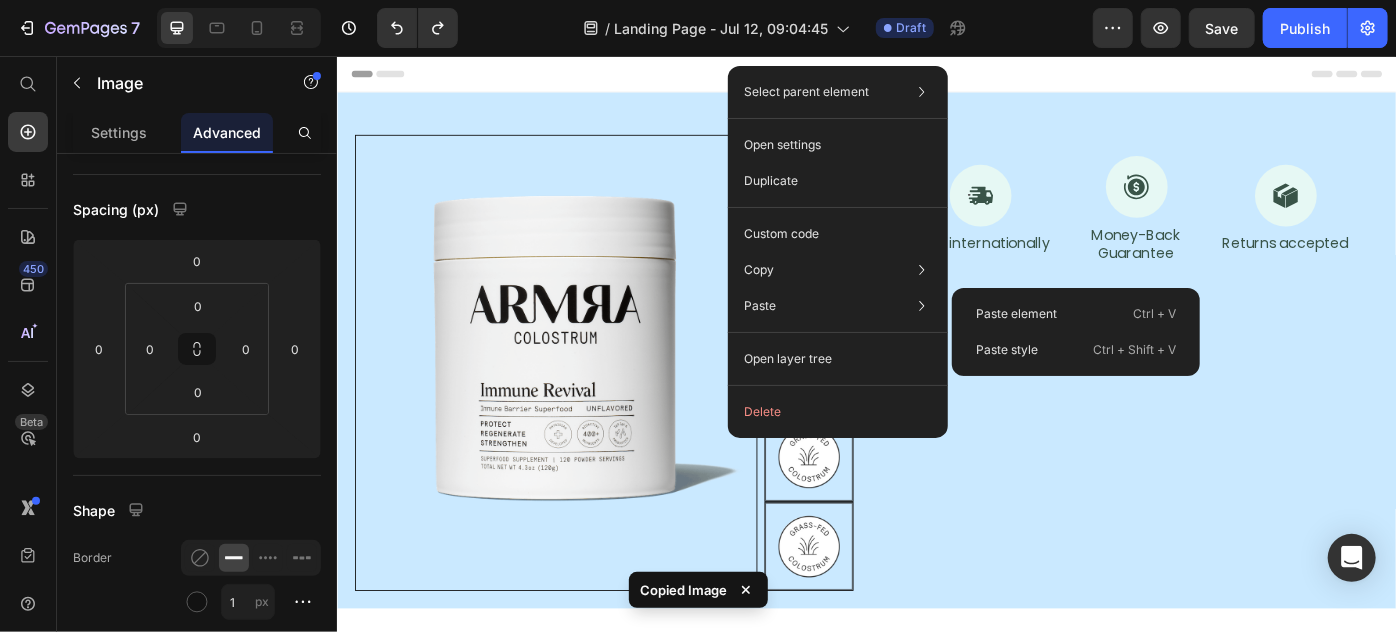 type on "10" 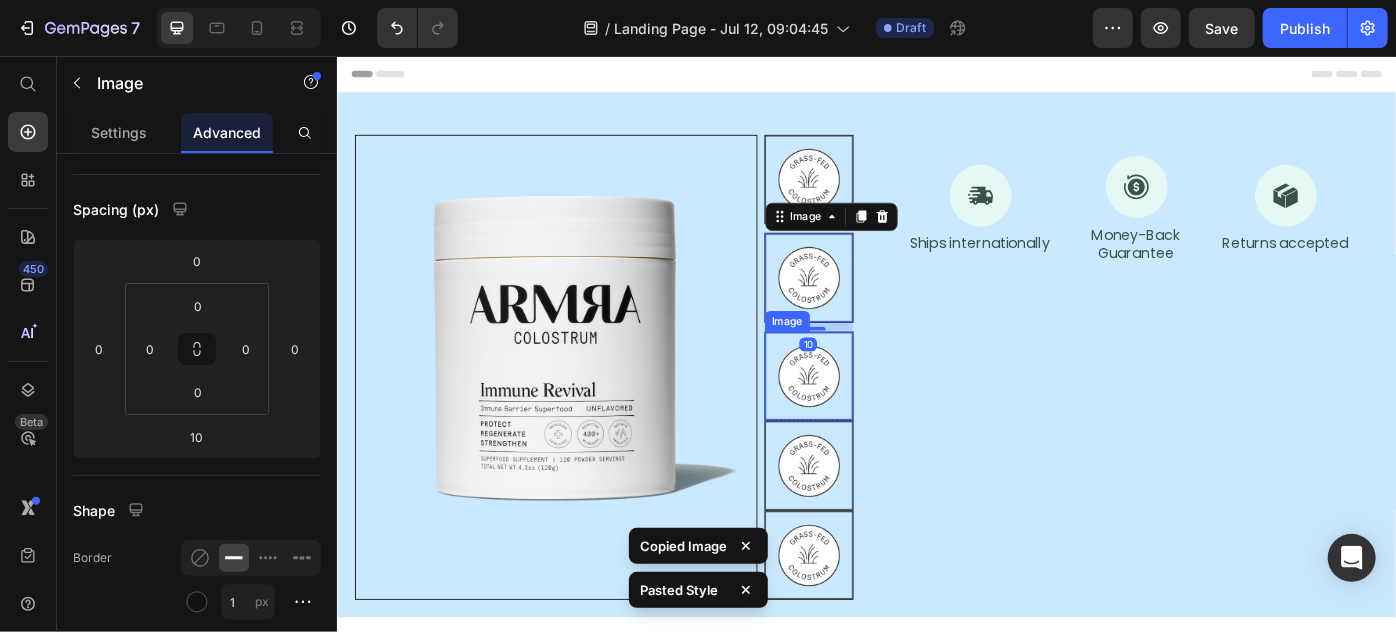 click at bounding box center [870, 417] 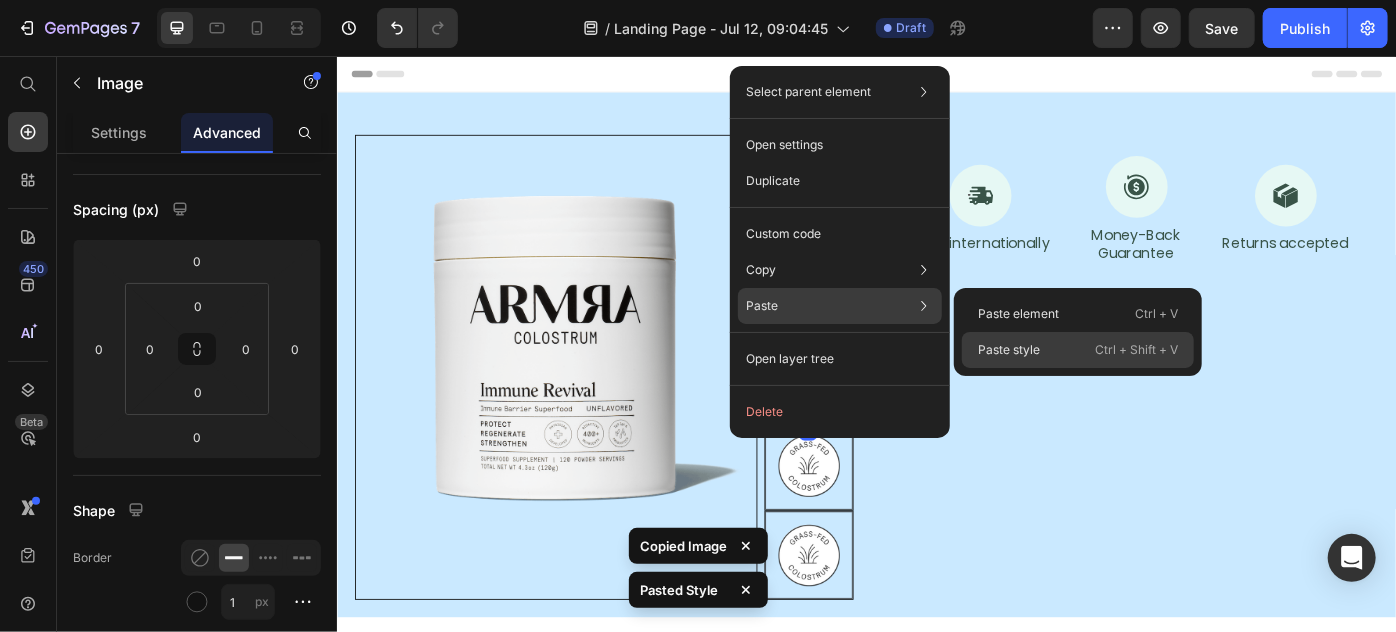 click on "Paste style" at bounding box center [1009, 350] 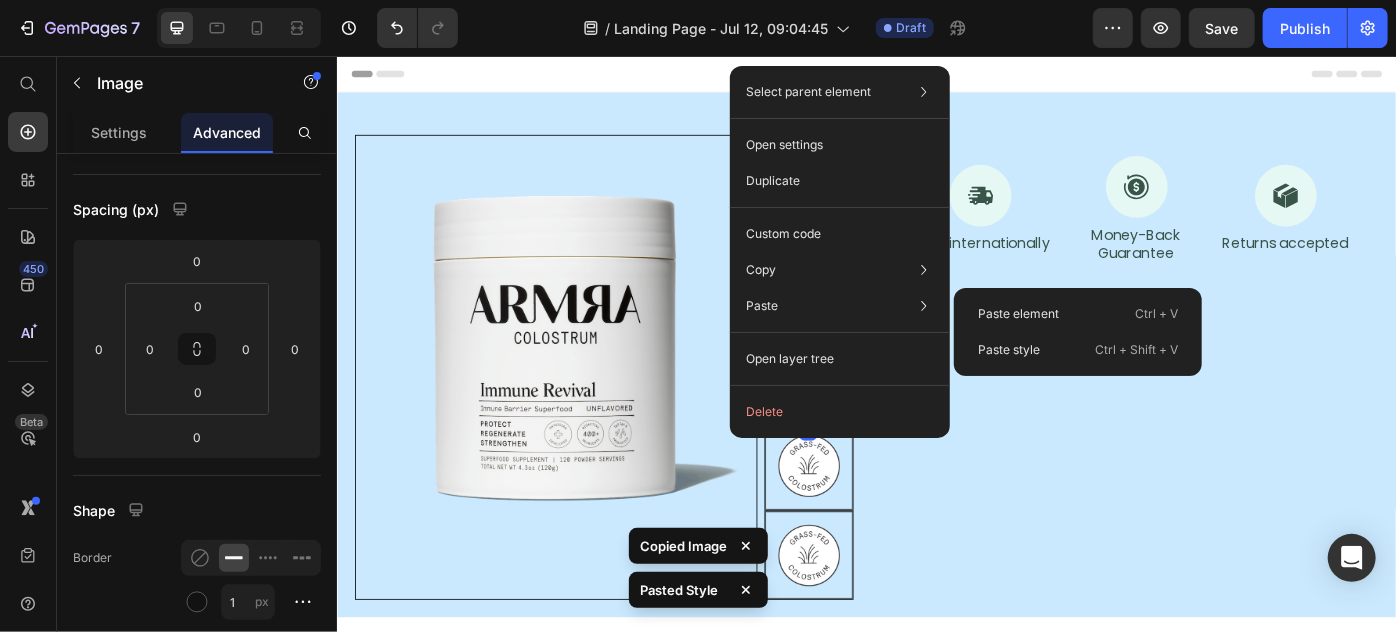 type on "10" 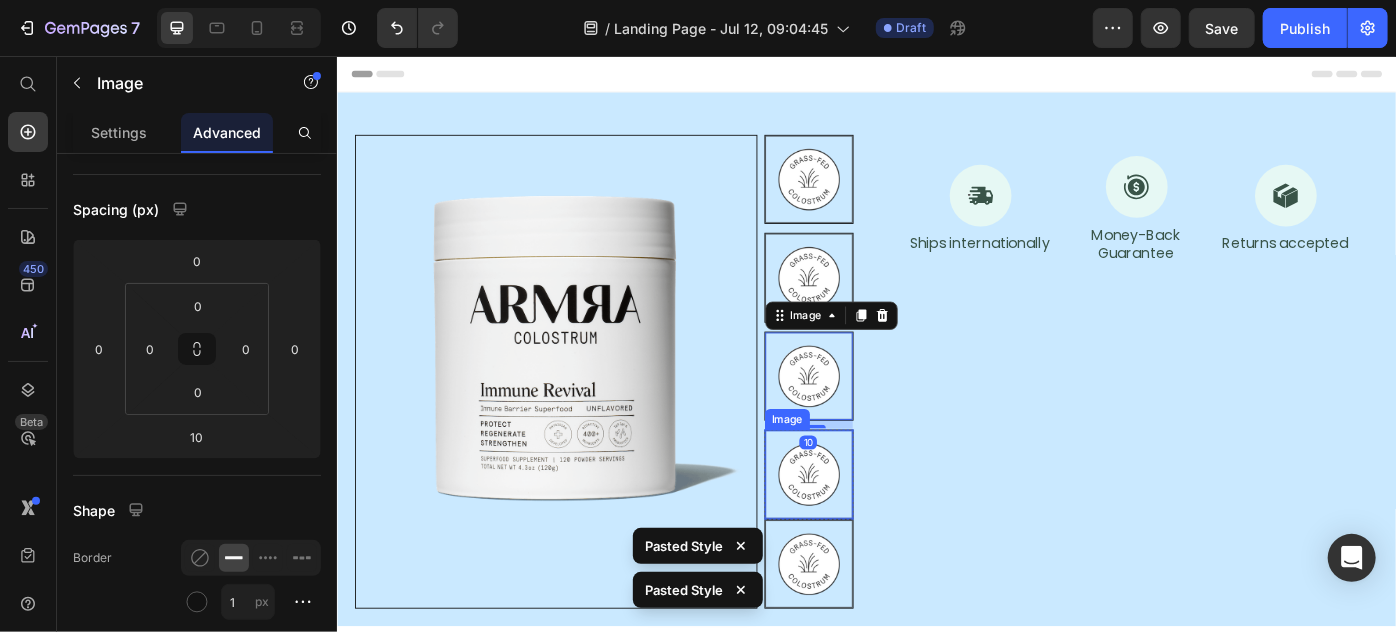 click at bounding box center [870, 528] 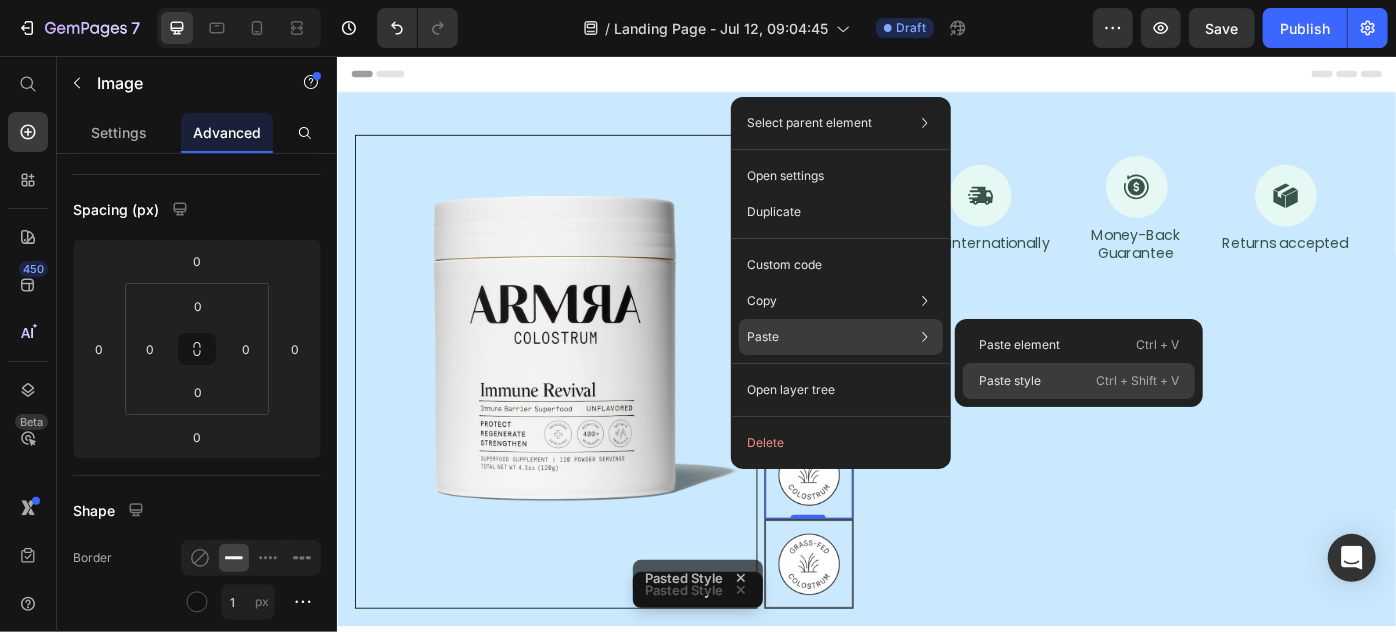drag, startPoint x: 1062, startPoint y: 380, endPoint x: 761, endPoint y: 379, distance: 301.00165 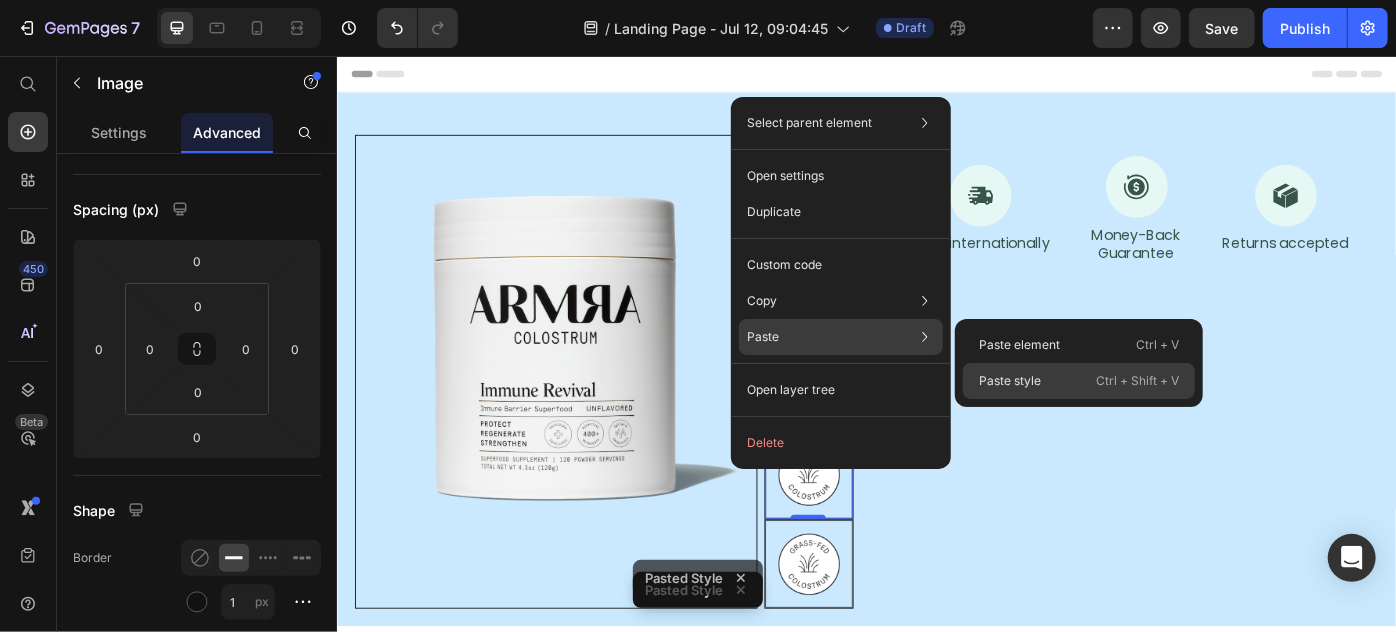 click on "Paste style  Ctrl + Shift + V" 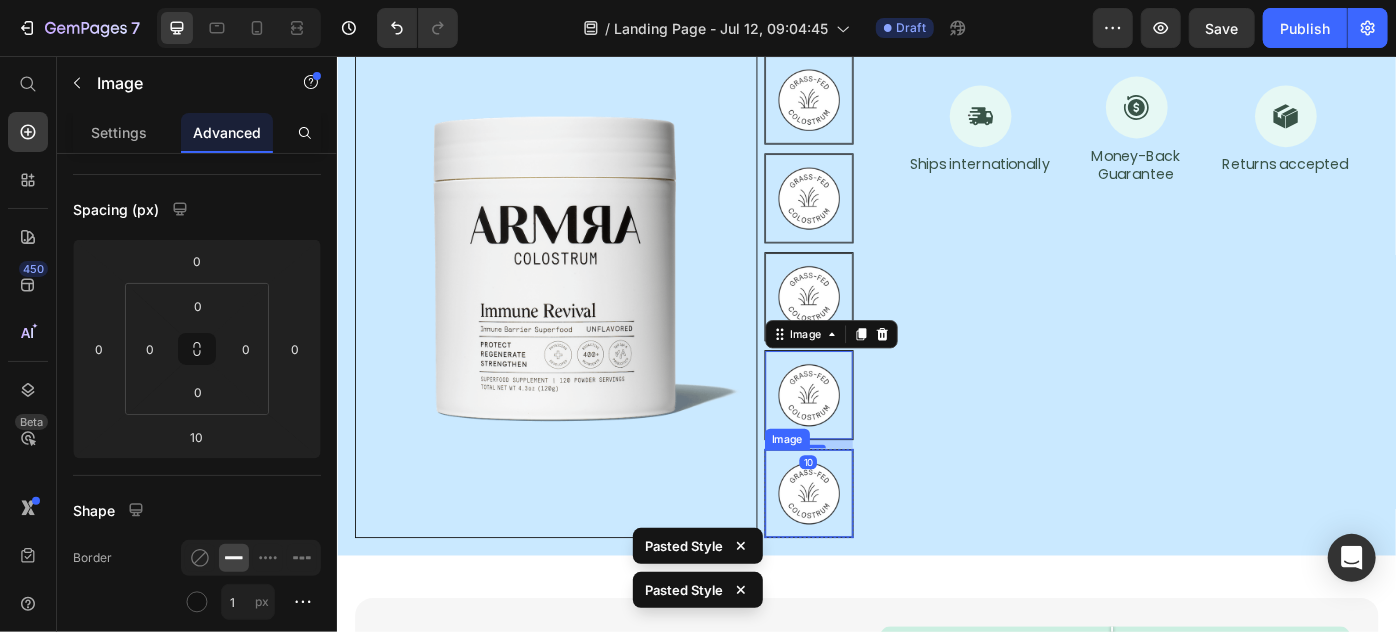scroll, scrollTop: 0, scrollLeft: 0, axis: both 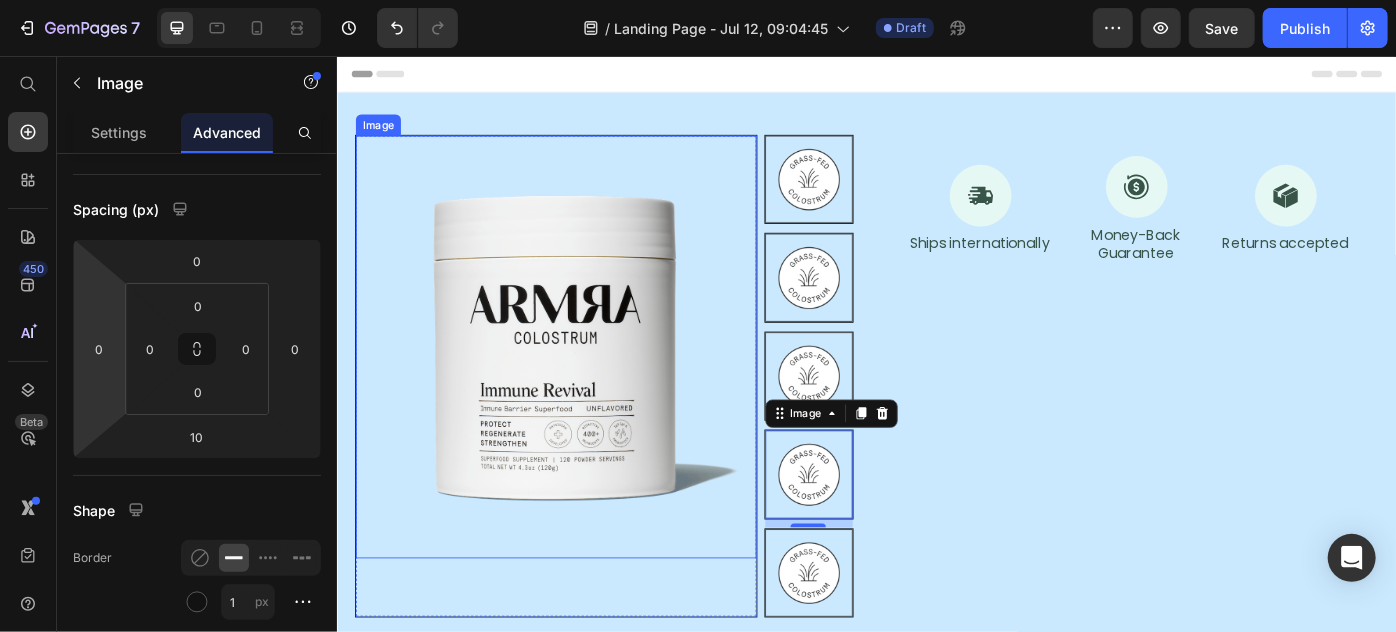 click at bounding box center [584, 384] 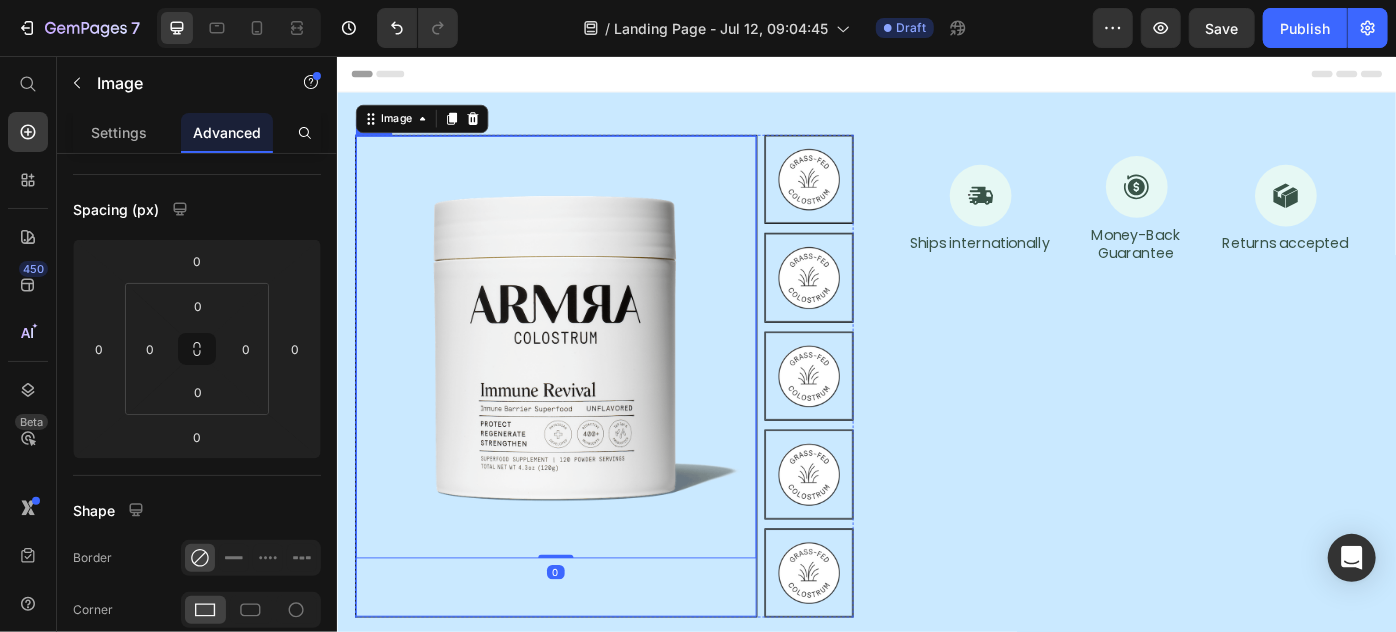 click on "Image   0" at bounding box center (584, 417) 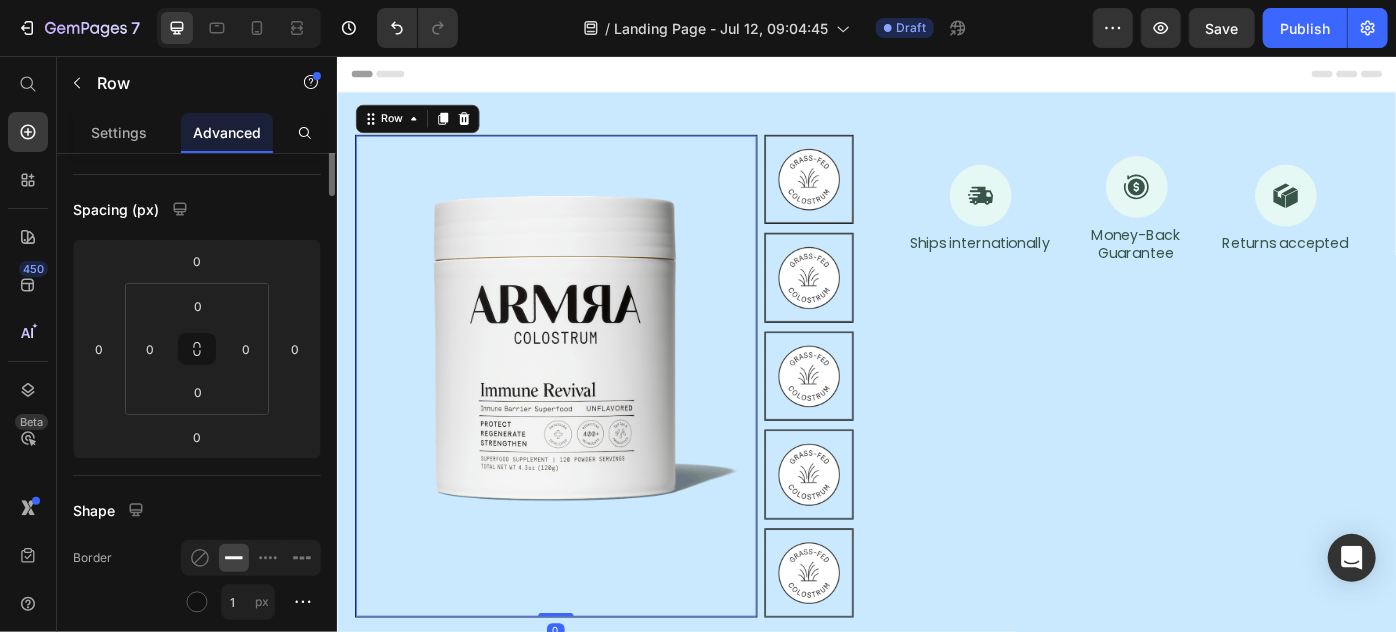 scroll, scrollTop: 0, scrollLeft: 0, axis: both 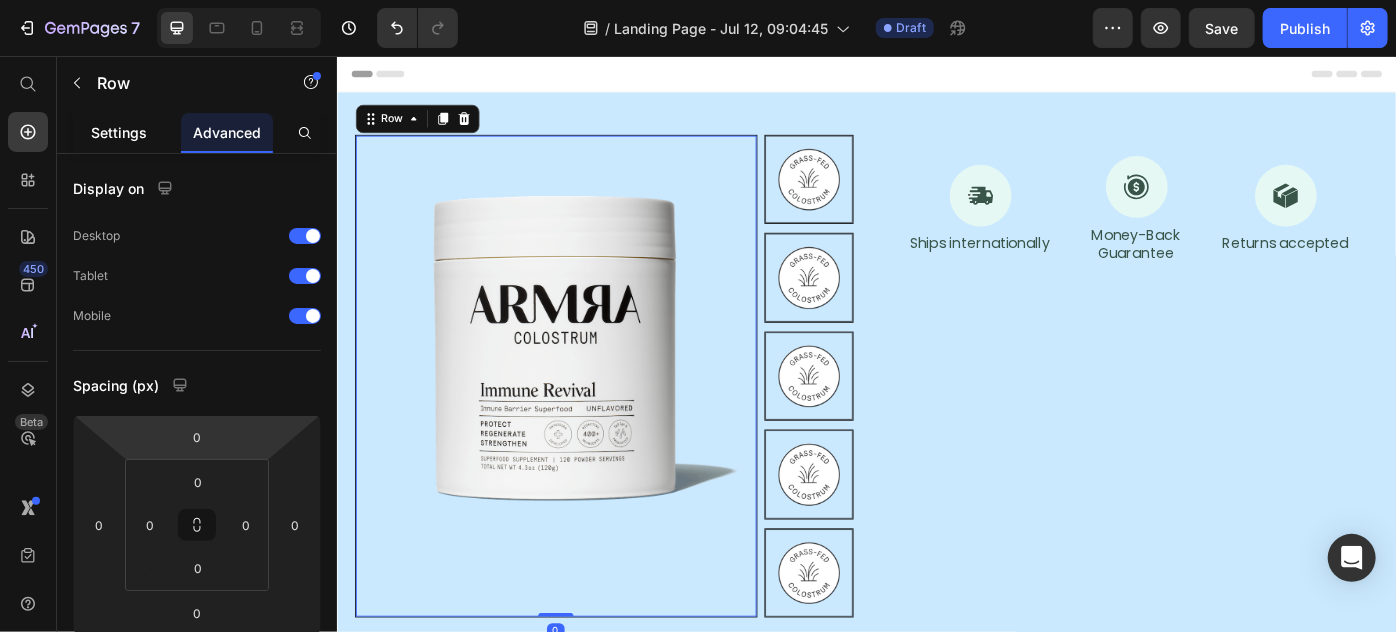 click on "Settings" 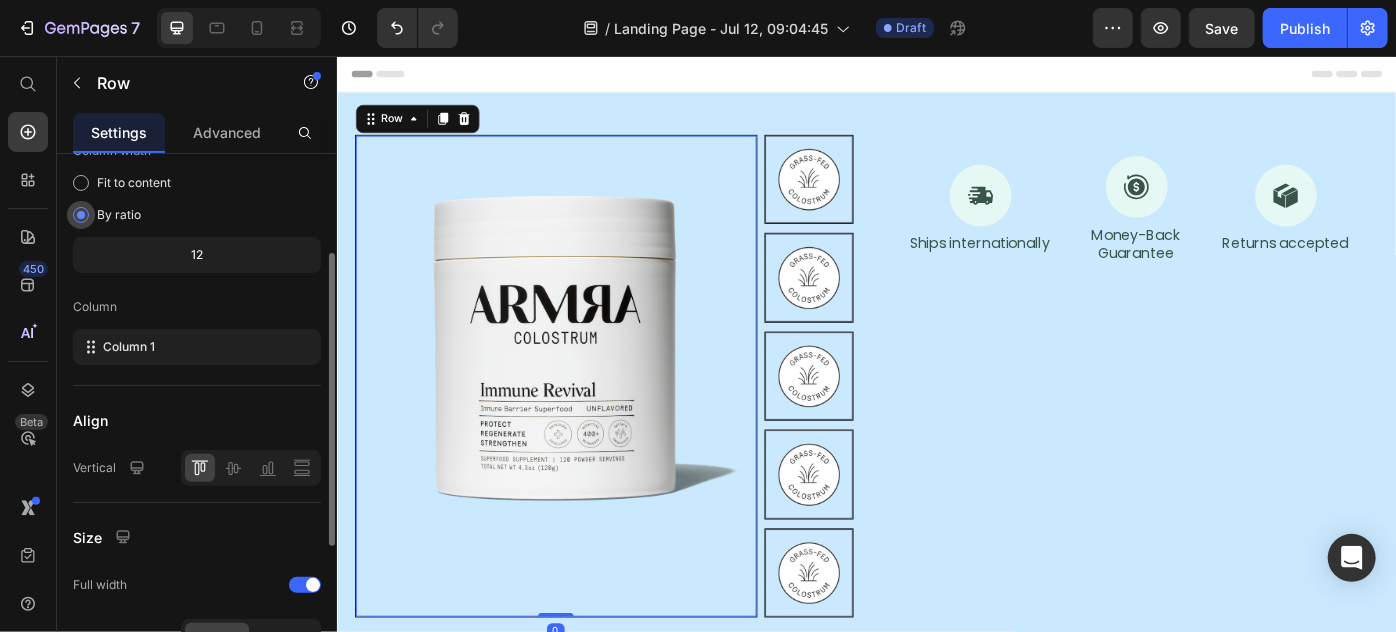 scroll, scrollTop: 363, scrollLeft: 0, axis: vertical 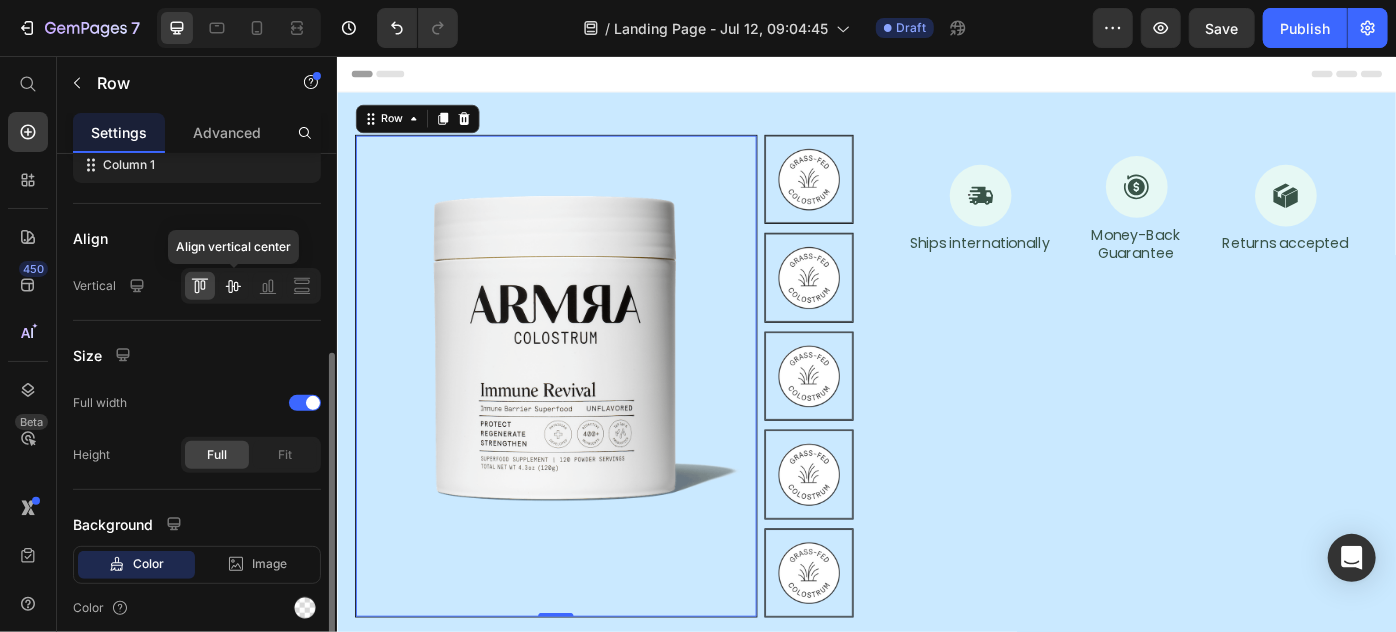 click 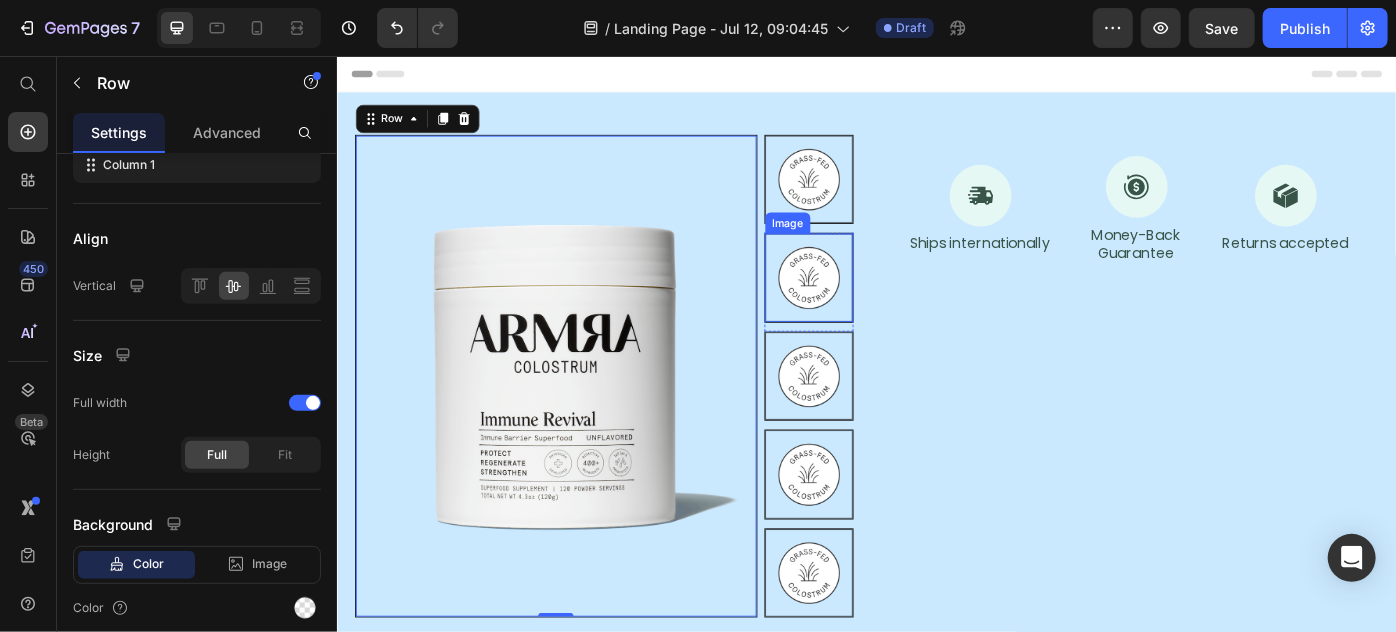 drag, startPoint x: 835, startPoint y: 308, endPoint x: 848, endPoint y: 234, distance: 75.13322 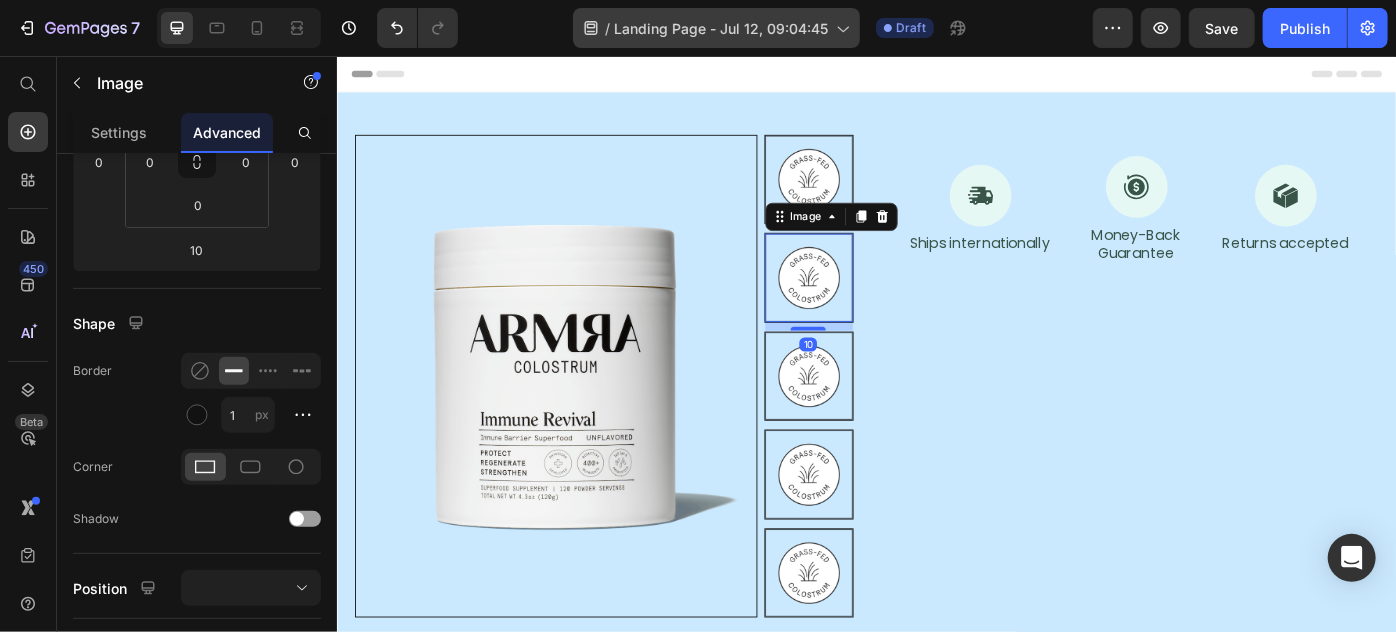 scroll, scrollTop: 0, scrollLeft: 0, axis: both 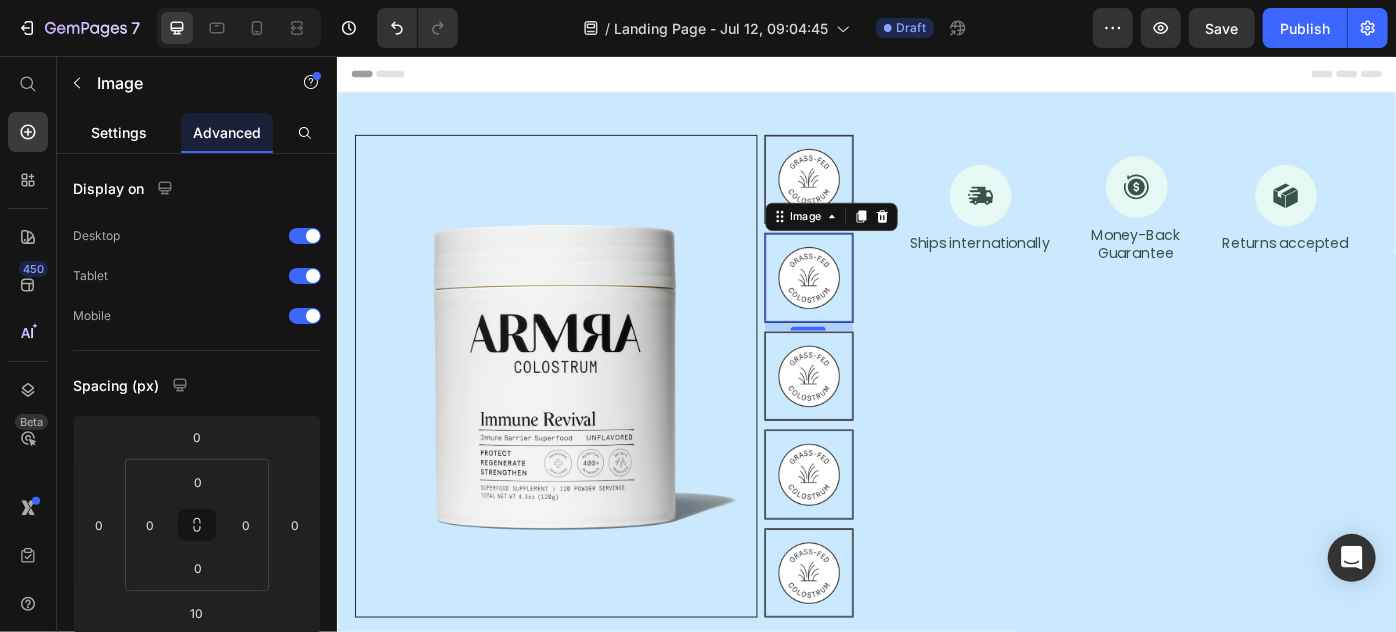 click on "Settings" at bounding box center [119, 132] 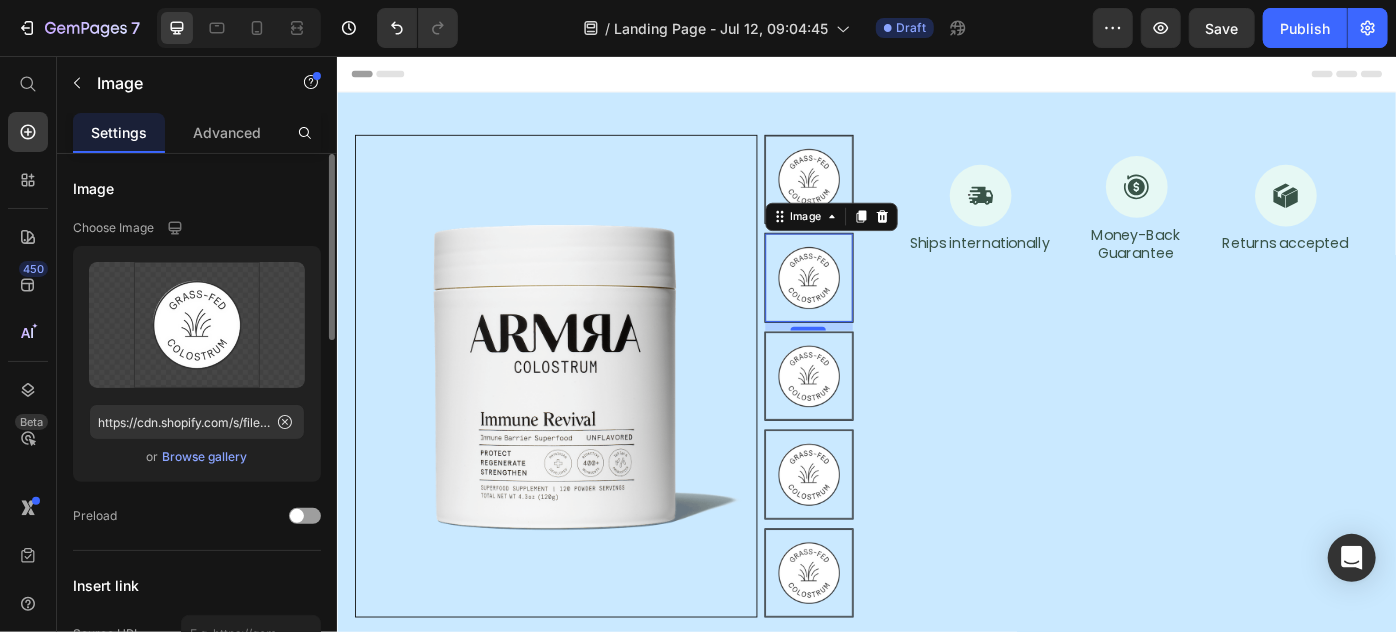 click on "Browse gallery" at bounding box center (205, 457) 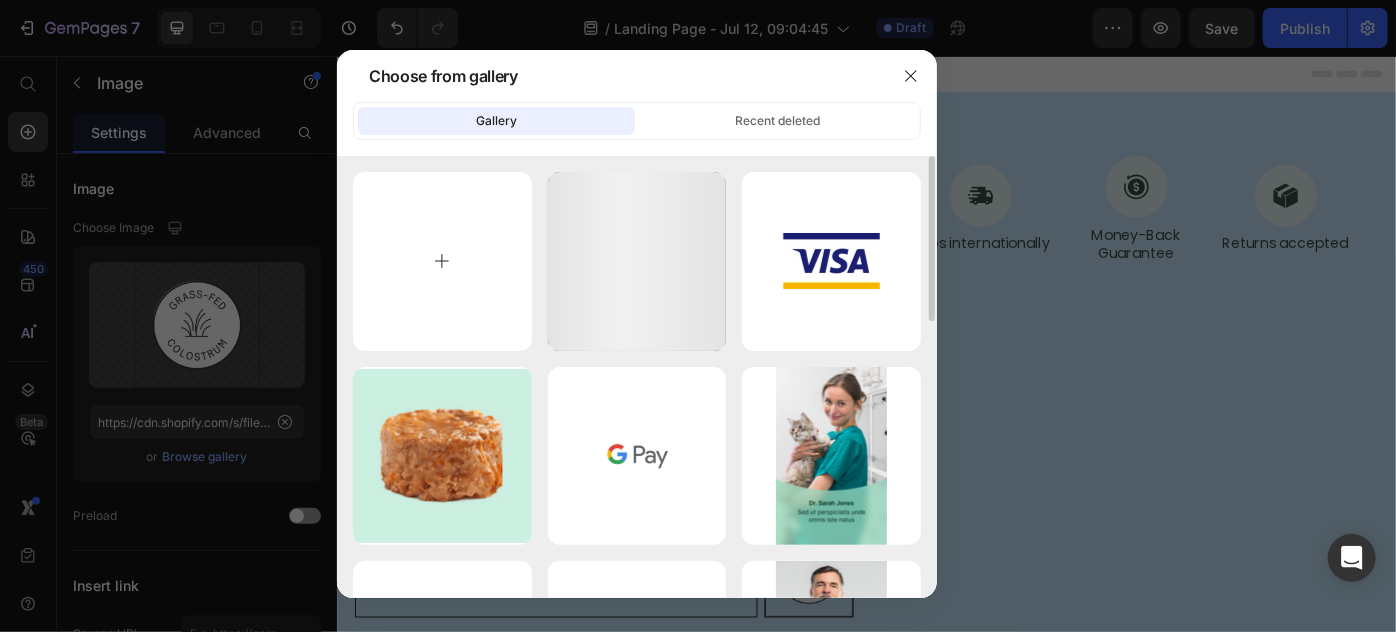 click at bounding box center [442, 261] 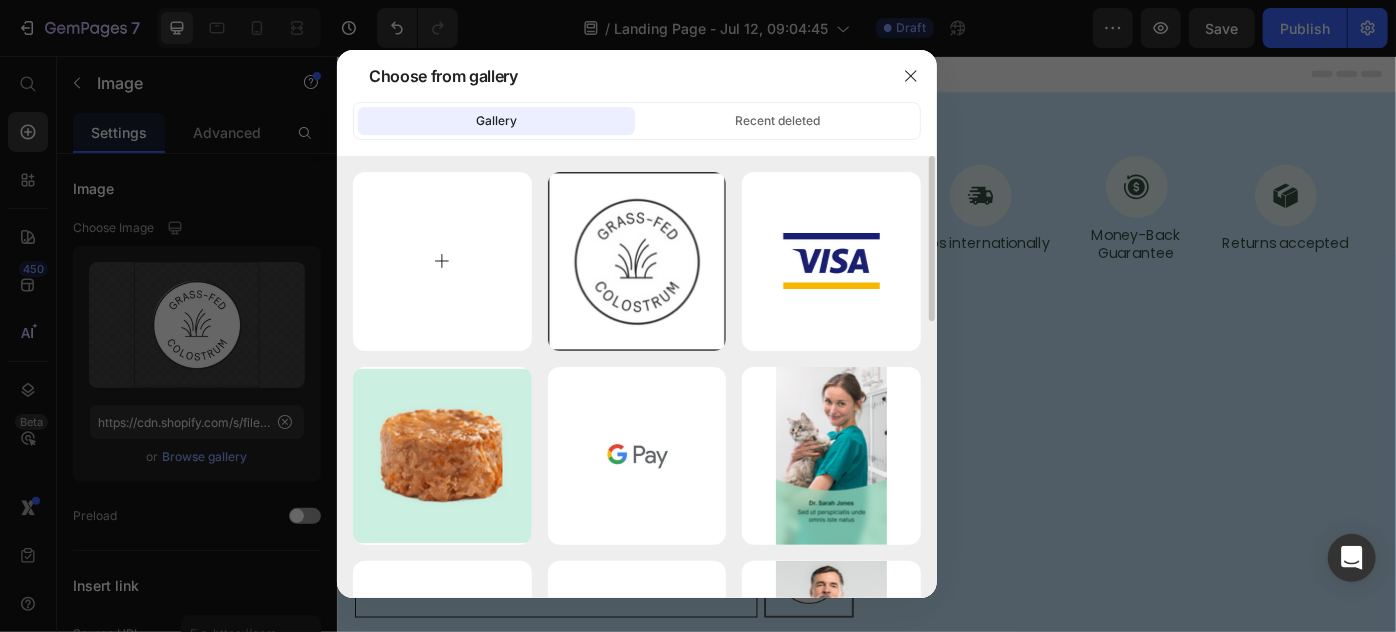 type on "C:\fakepath\Group_48098460_250x.png" 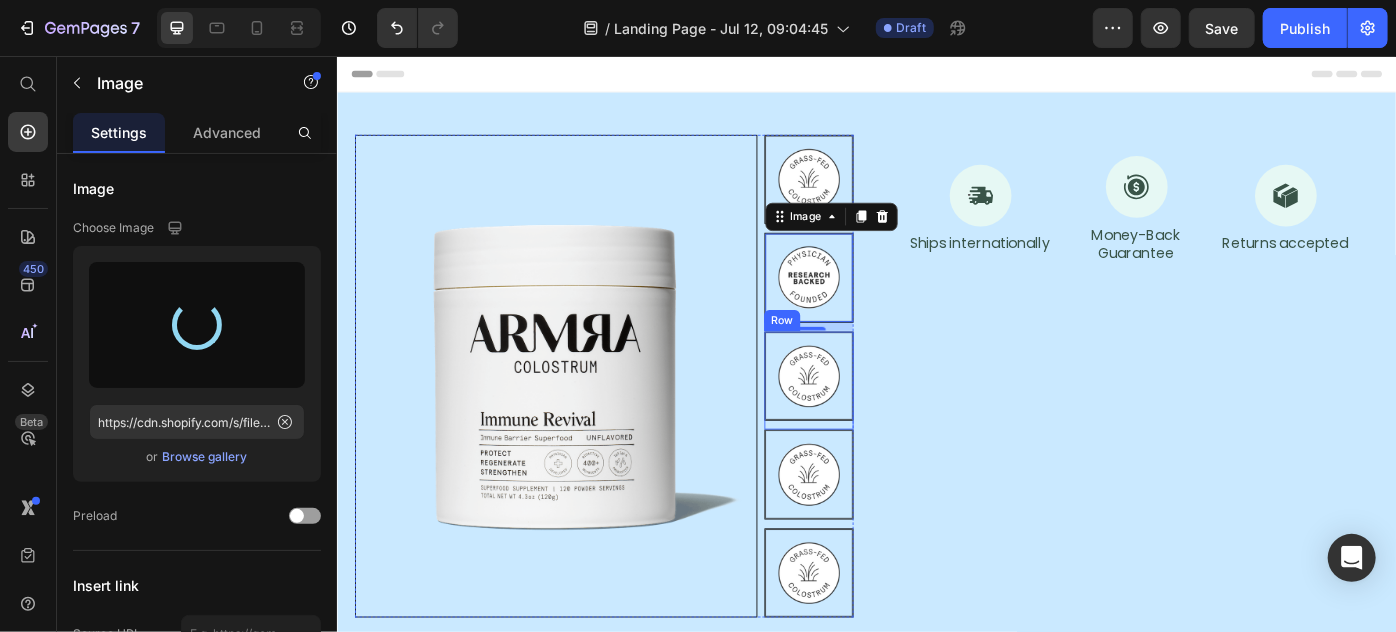 type on "https://cdn.shopify.com/s/files/1/0869/5912/8851/files/gempages_511364164535452839-eac34e91-a2c8-403c-b0e9-a434c2606e7b.png" 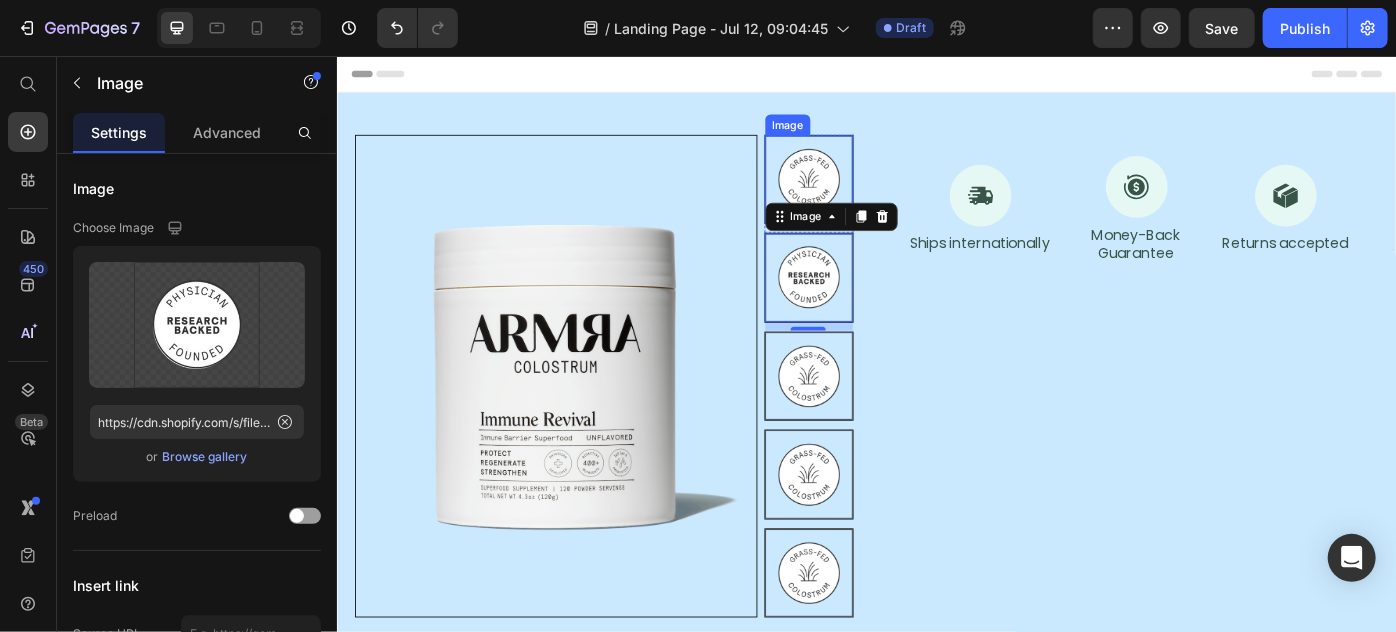 click at bounding box center (870, 194) 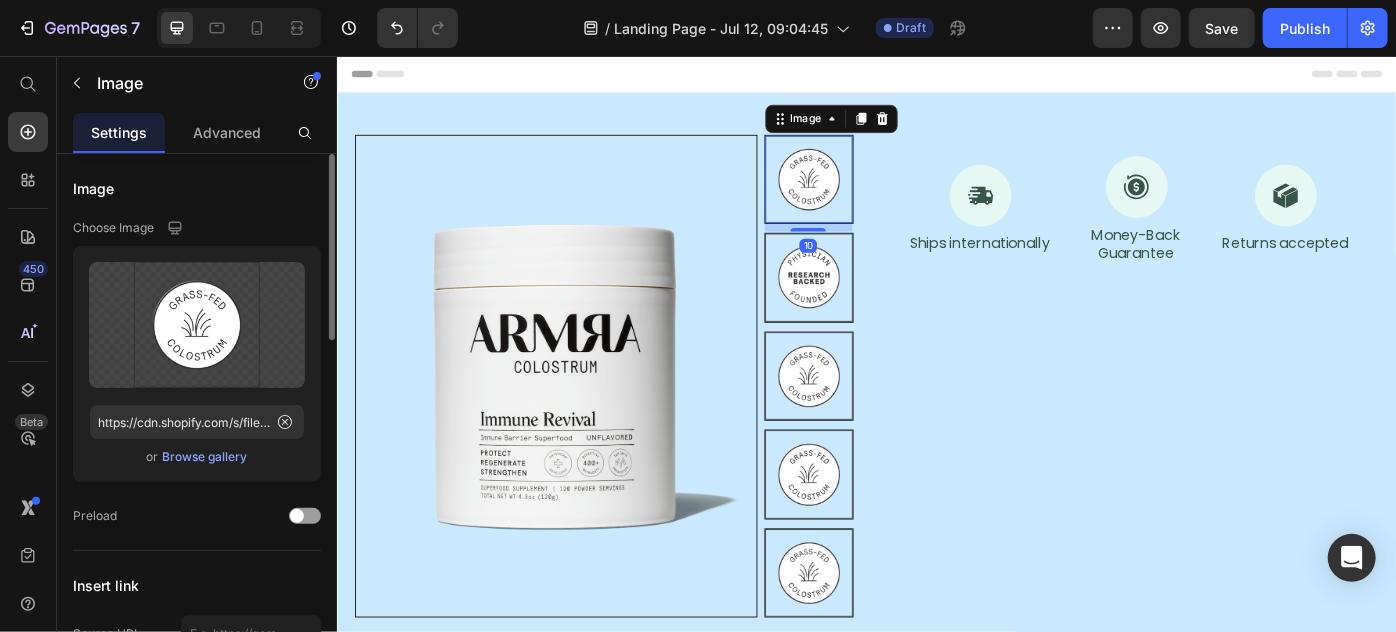 click on "Browse gallery" at bounding box center (205, 457) 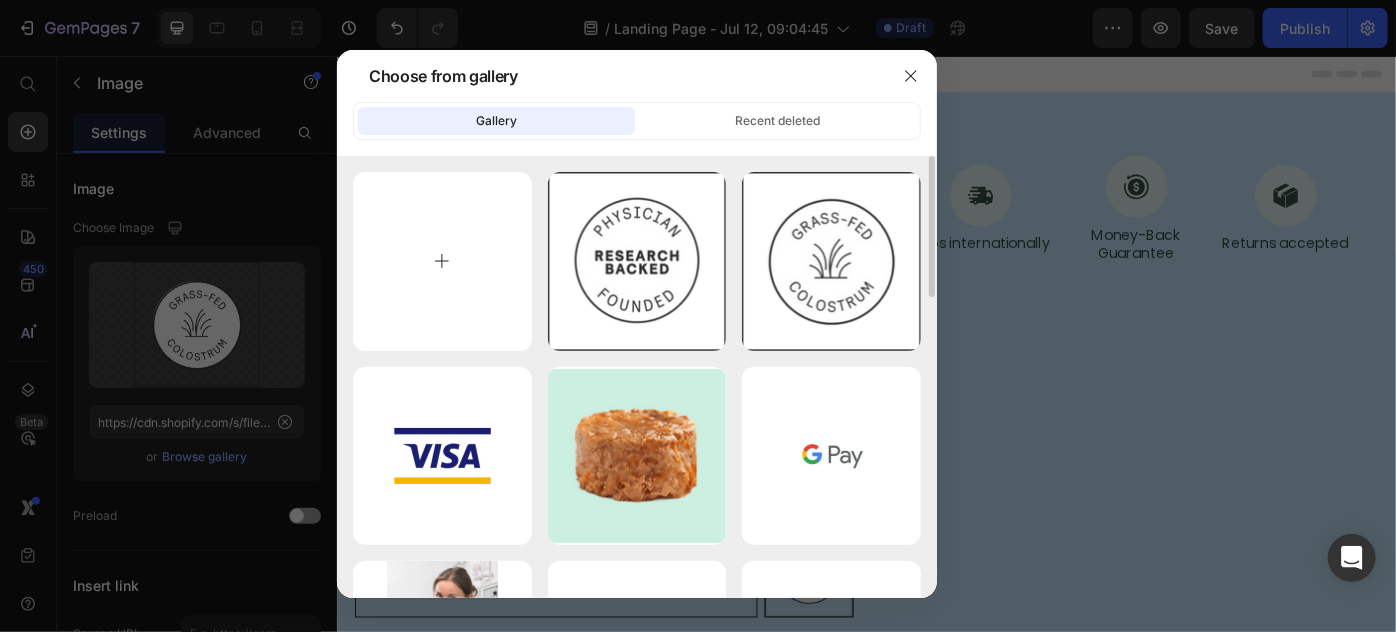 click at bounding box center [442, 261] 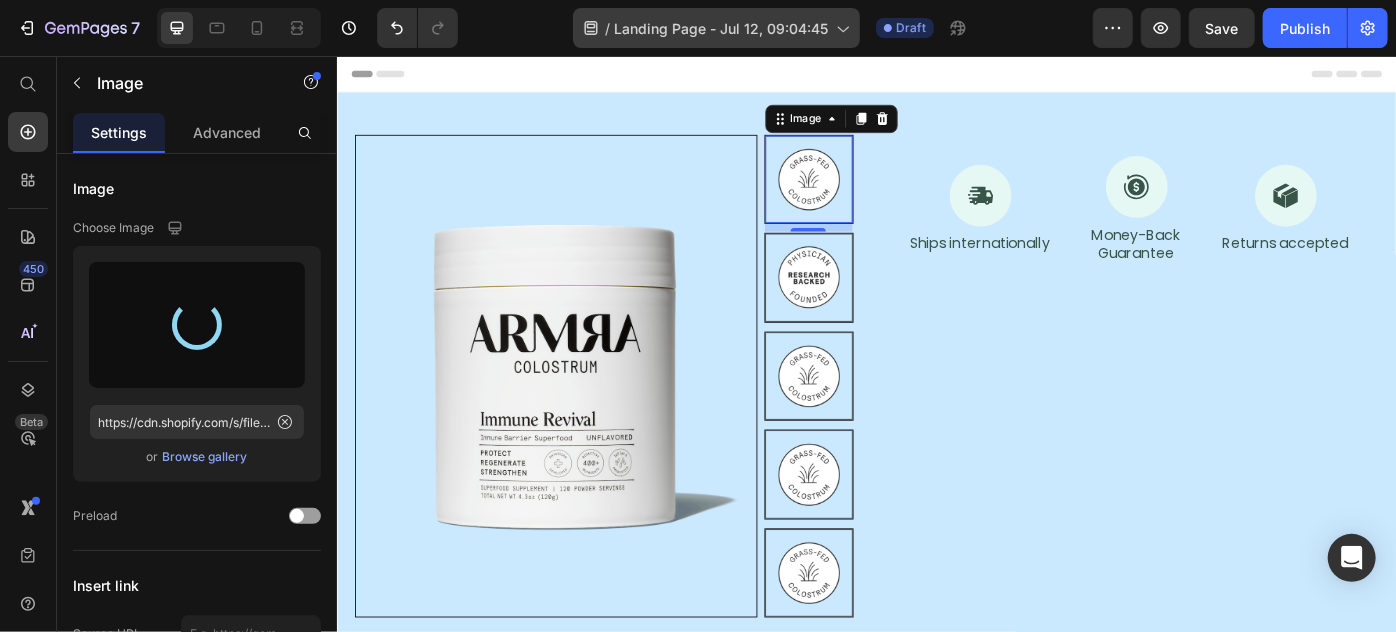 type on "https://cdn.shopify.com/s/files/1/0869/5912/8851/files/gempages_511364164535452839-de2965fe-7f40-4d81-aeeb-547cf6ad8464.png" 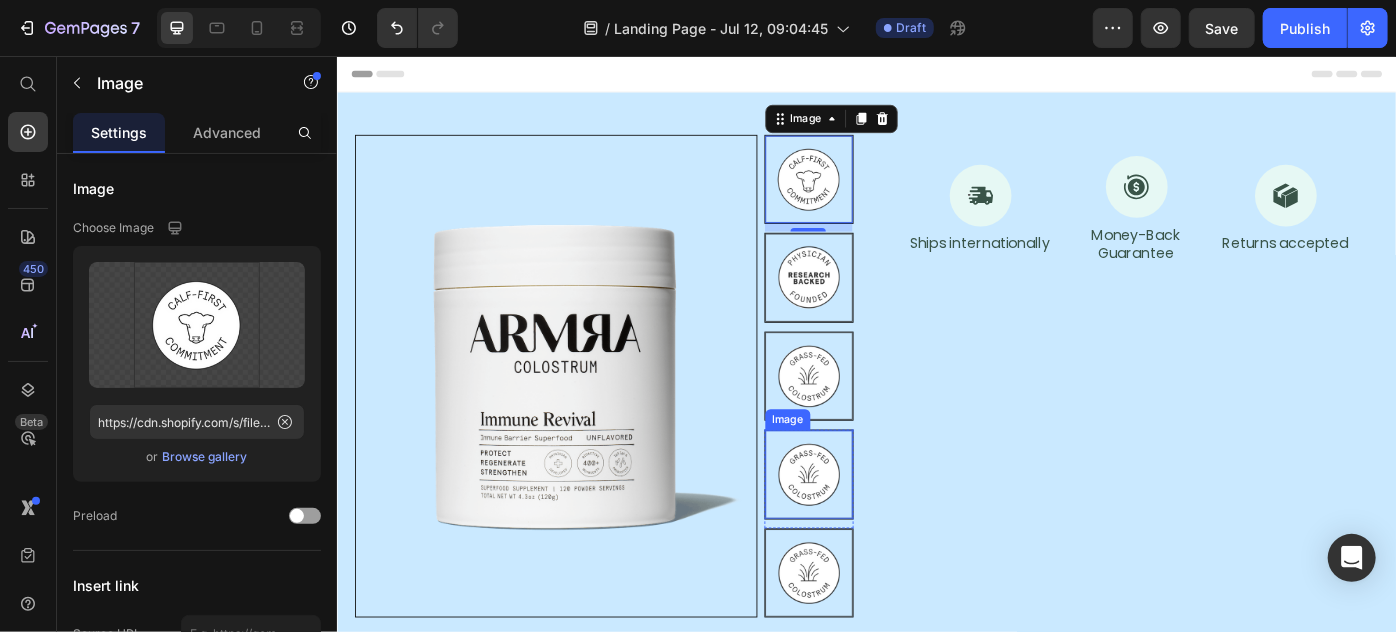 click at bounding box center (870, 528) 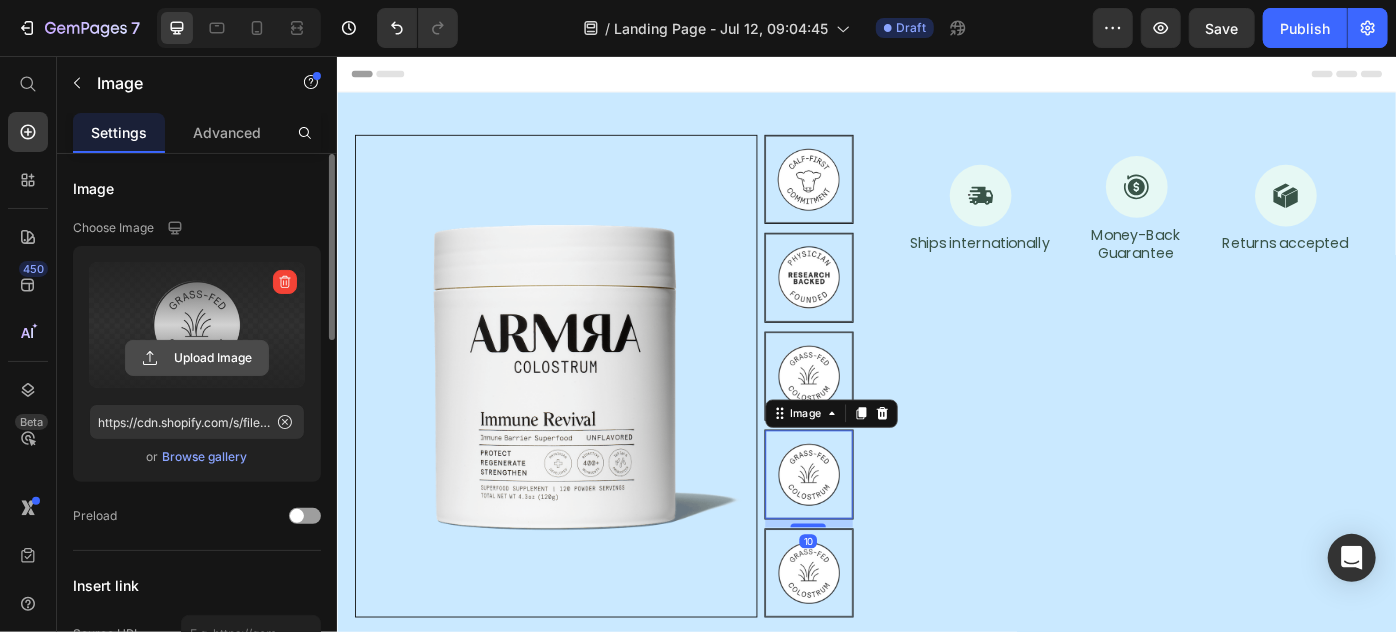 click 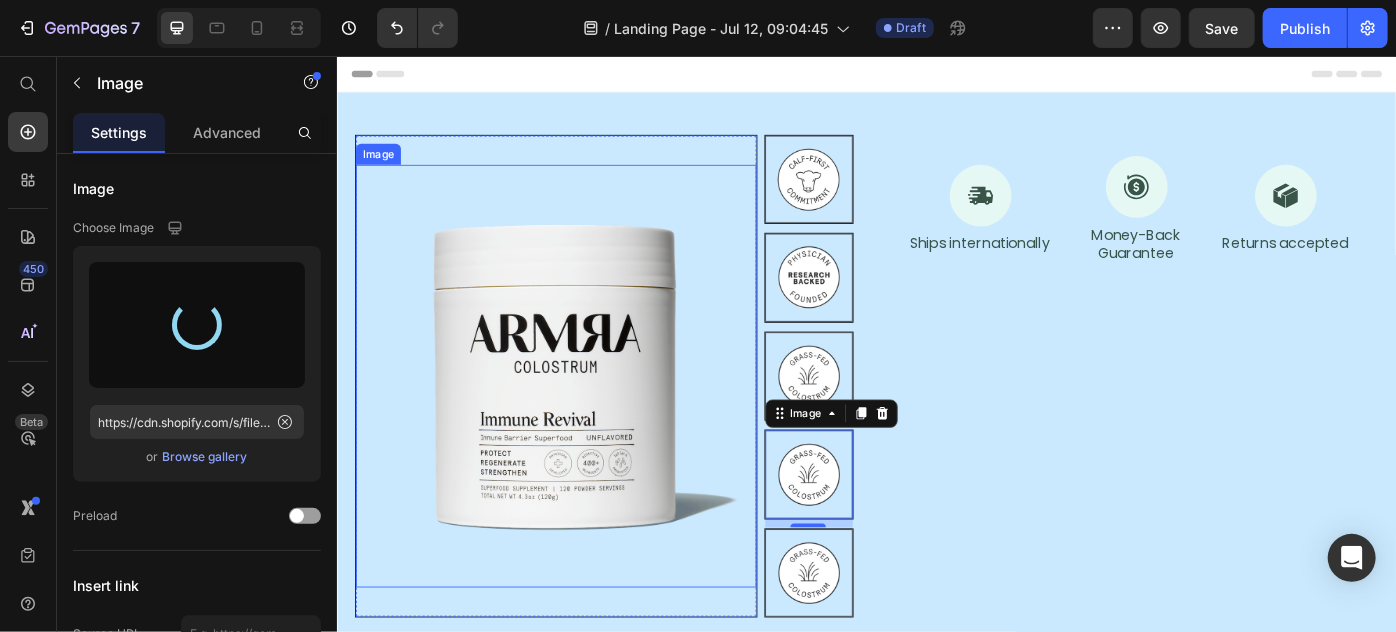 type on "https://cdn.shopify.com/s/files/1/0869/5912/8851/files/gempages_511364164535452839-efb068c3-0e4b-40b1-953c-b2f1975069d8.png" 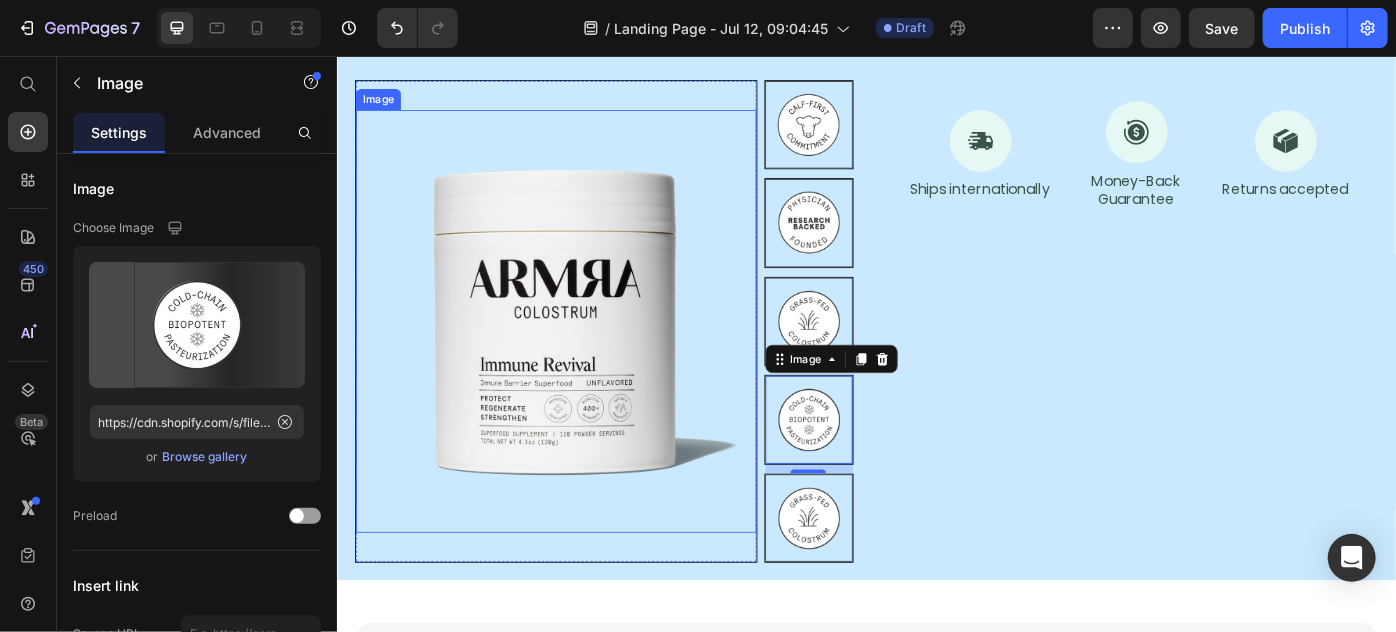 scroll, scrollTop: 90, scrollLeft: 0, axis: vertical 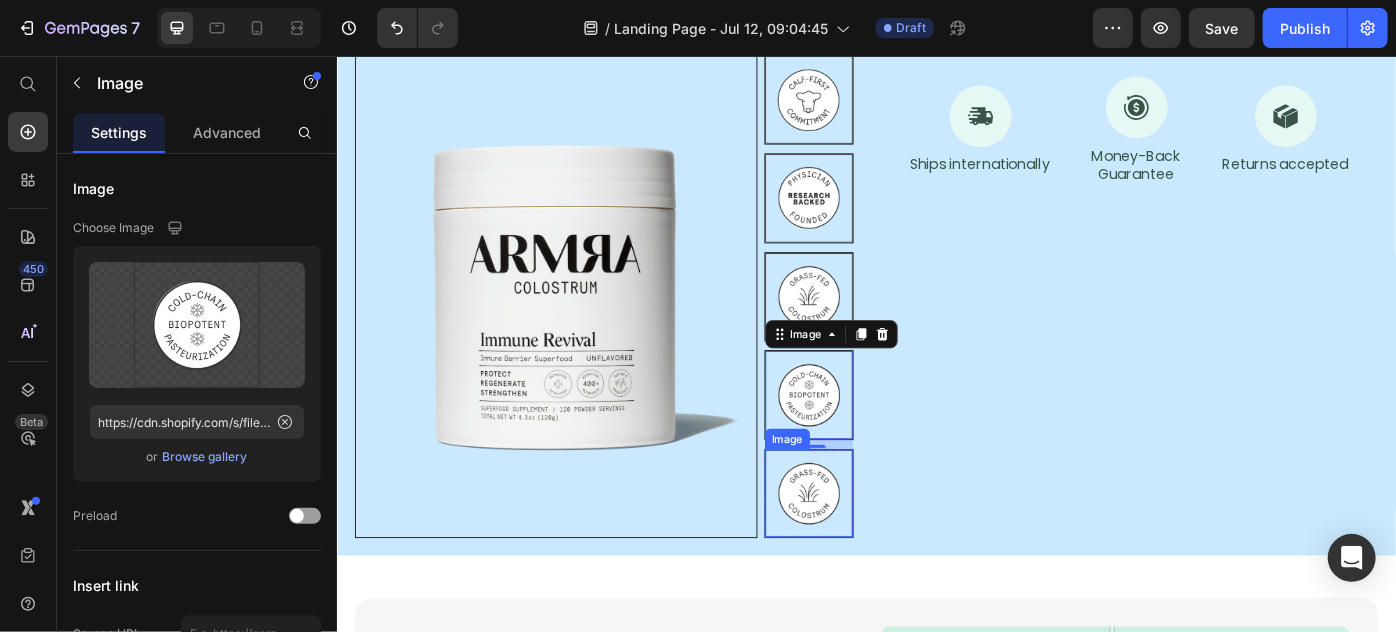 click at bounding box center [870, 550] 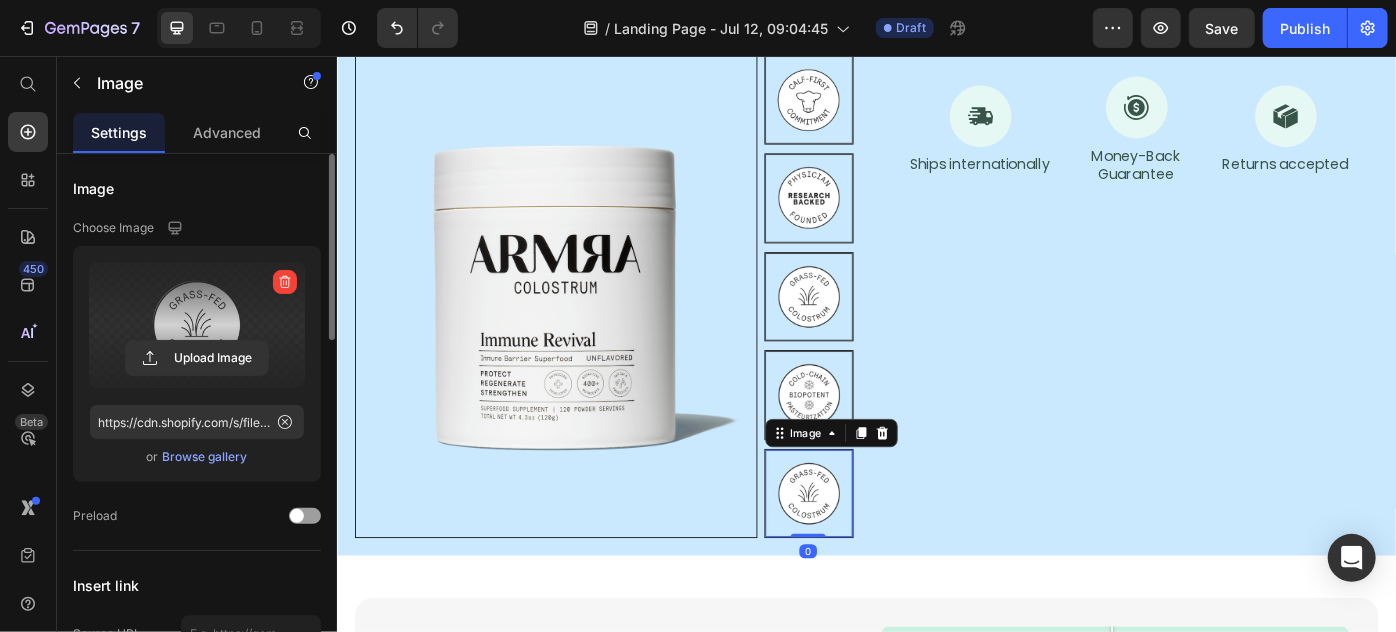 click at bounding box center [197, 325] 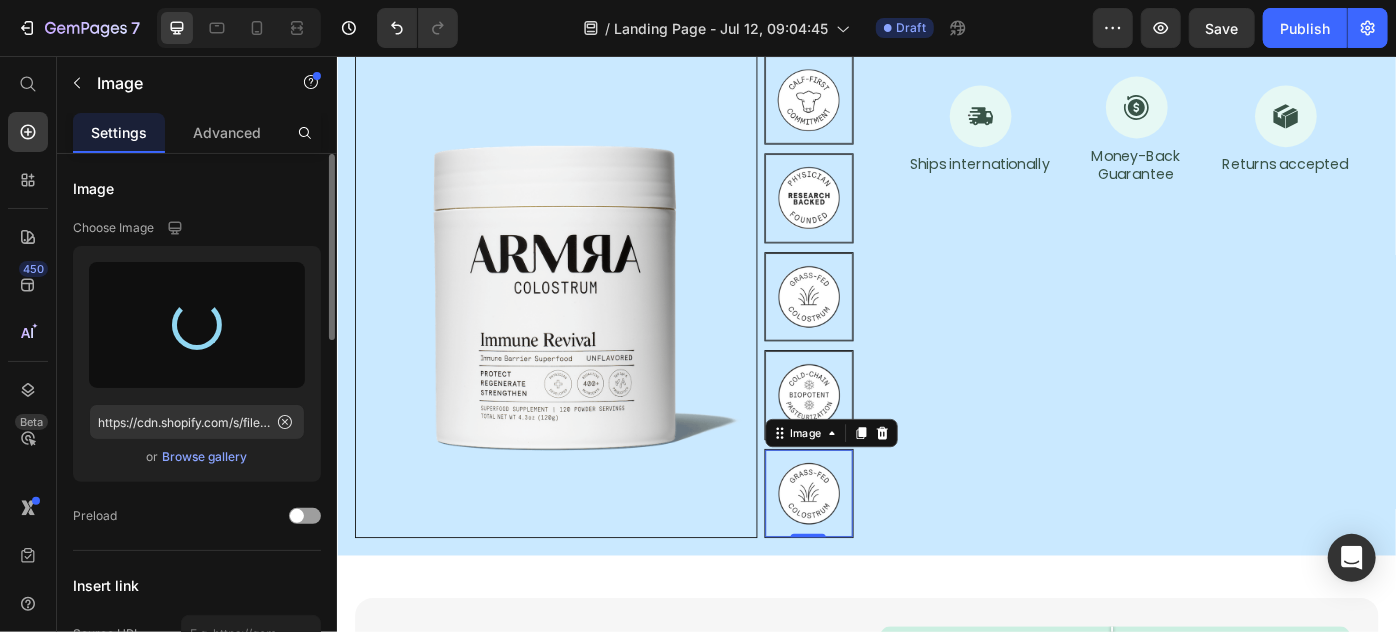 type on "https://cdn.shopify.com/s/files/1/0869/5912/8851/files/gempages_511364164535452839-f3ad51fb-c6ac-4b76-9e69-bbe4334d5421.png" 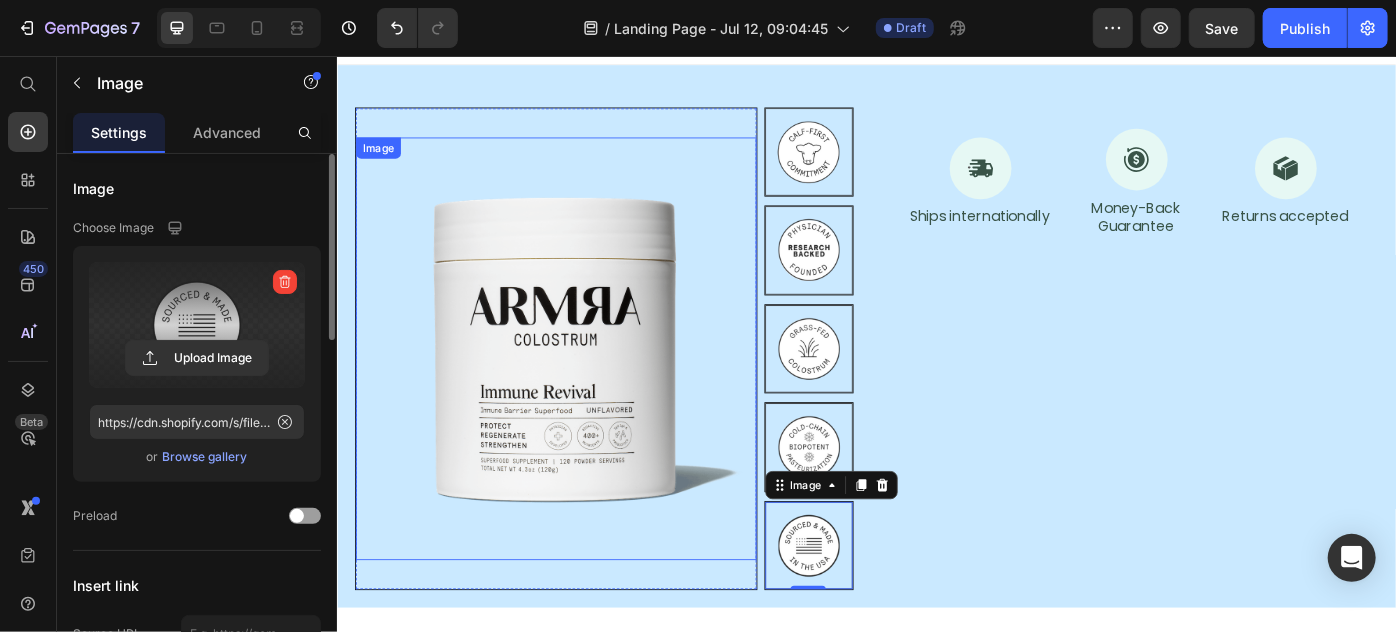 scroll, scrollTop: 0, scrollLeft: 0, axis: both 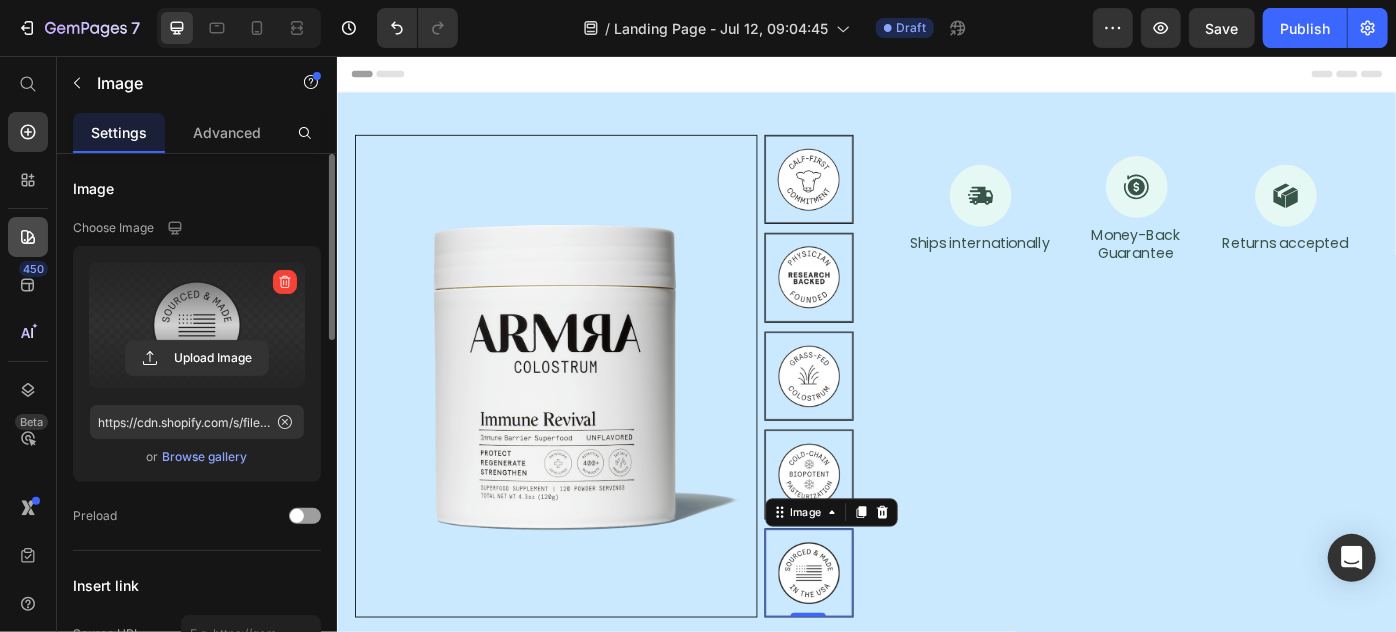 drag, startPoint x: 18, startPoint y: 129, endPoint x: 46, endPoint y: 226, distance: 100.96039 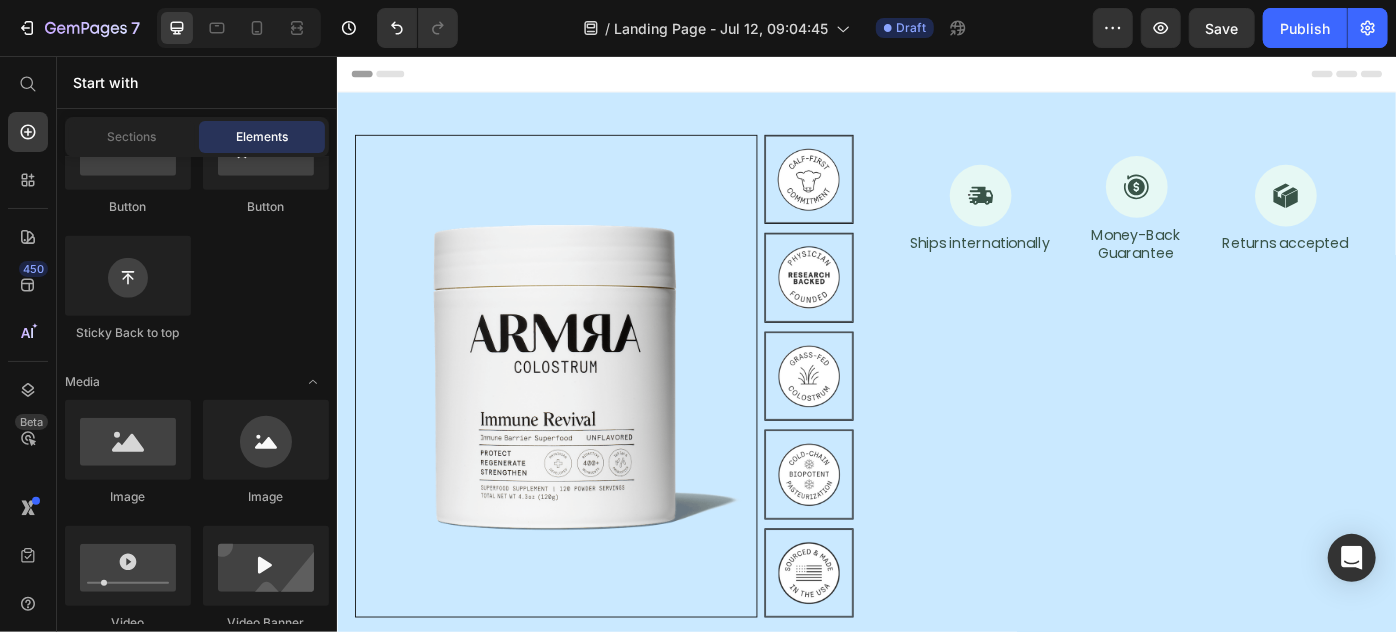 scroll, scrollTop: 272, scrollLeft: 0, axis: vertical 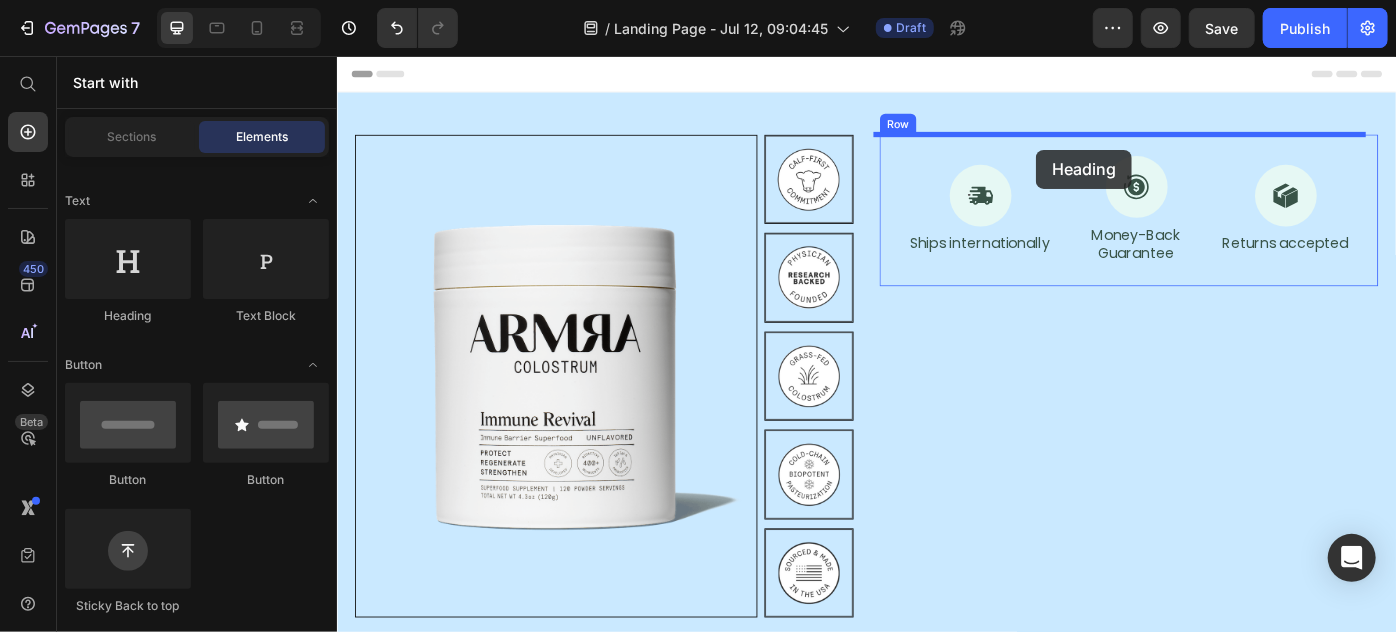 drag, startPoint x: 491, startPoint y: 331, endPoint x: 1128, endPoint y: 161, distance: 659.2943 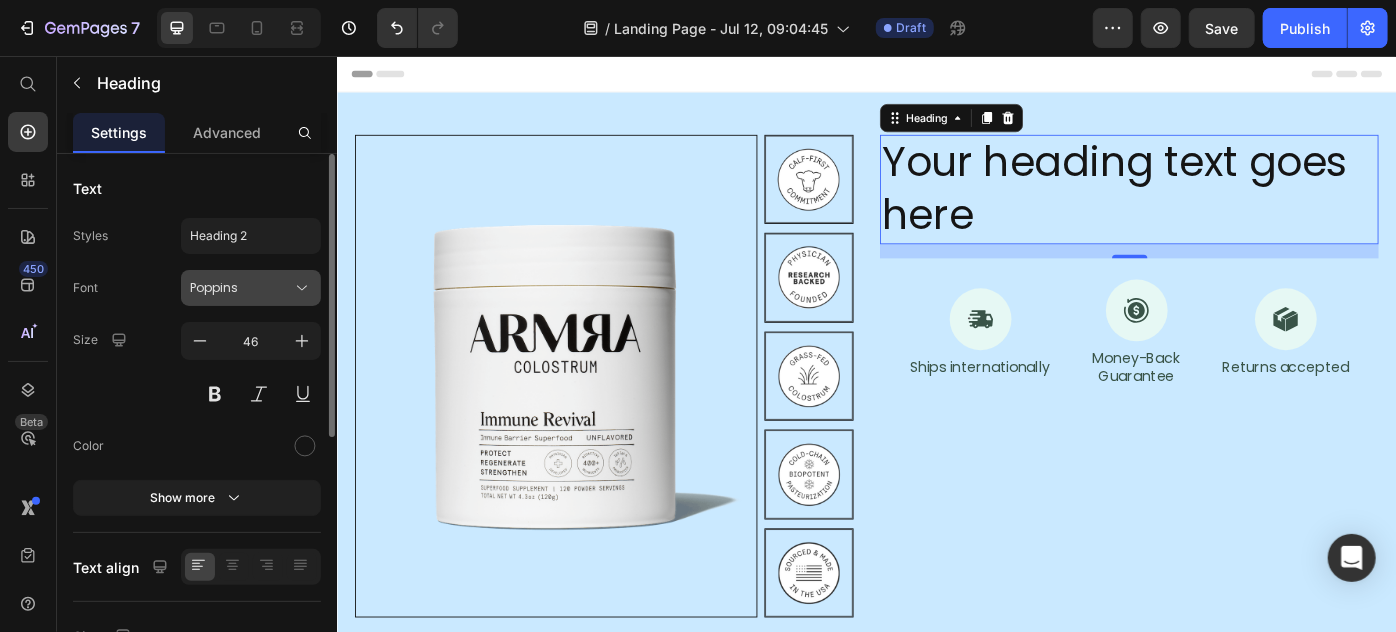click on "Poppins" at bounding box center [241, 288] 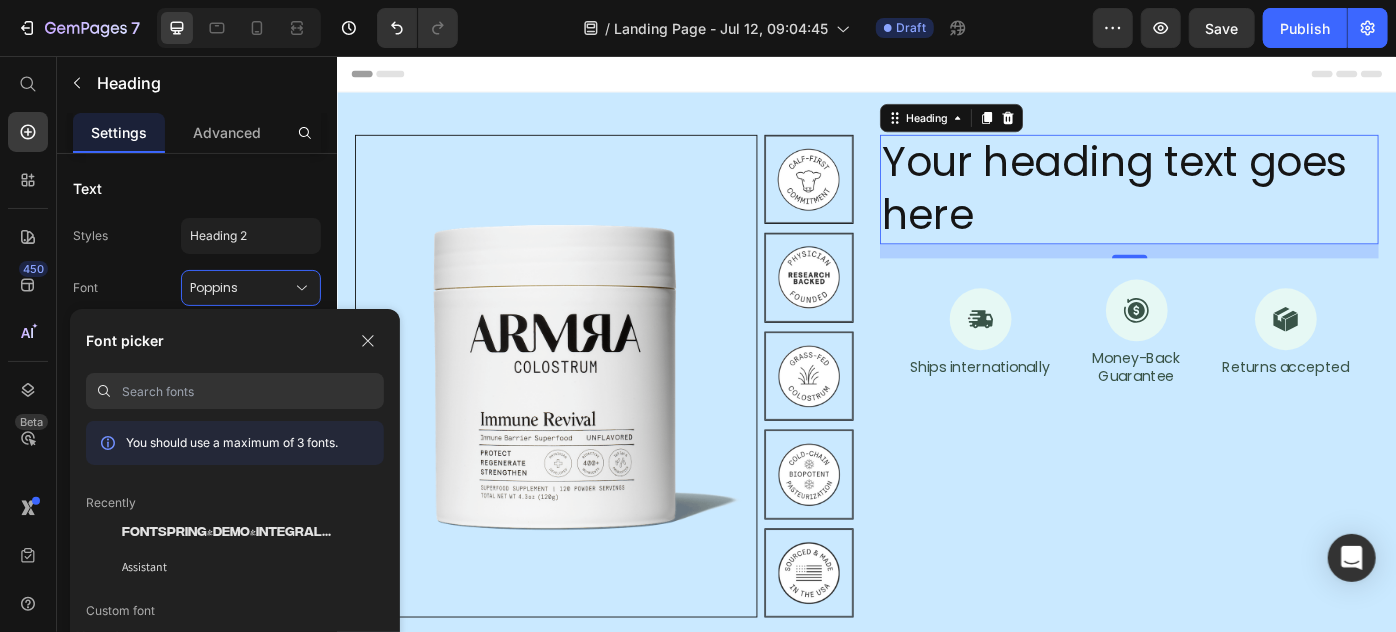 click at bounding box center (253, 391) 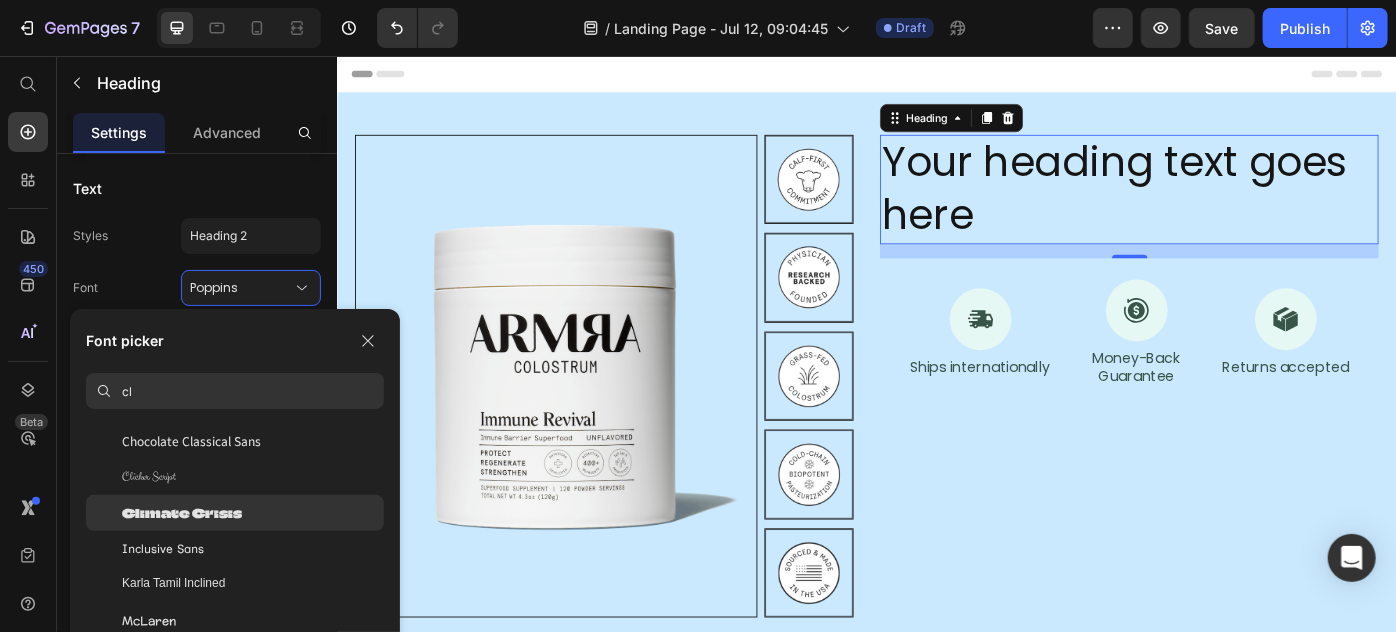 scroll, scrollTop: 229, scrollLeft: 0, axis: vertical 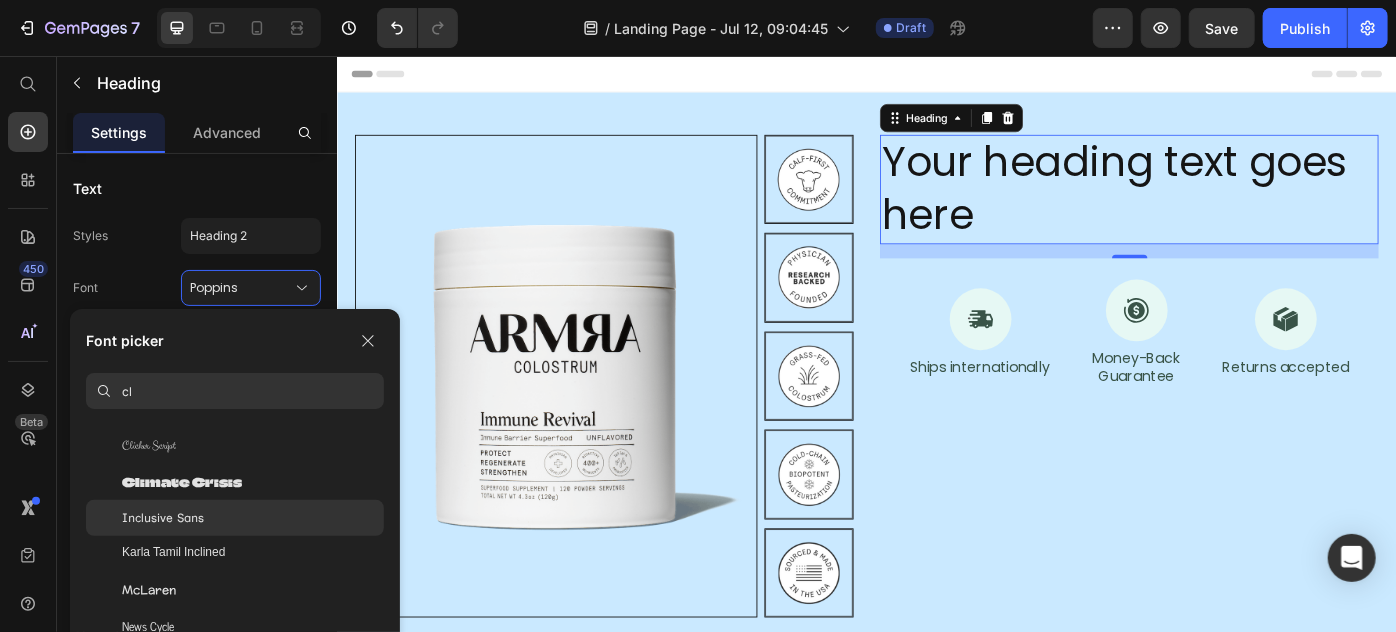 type on "c" 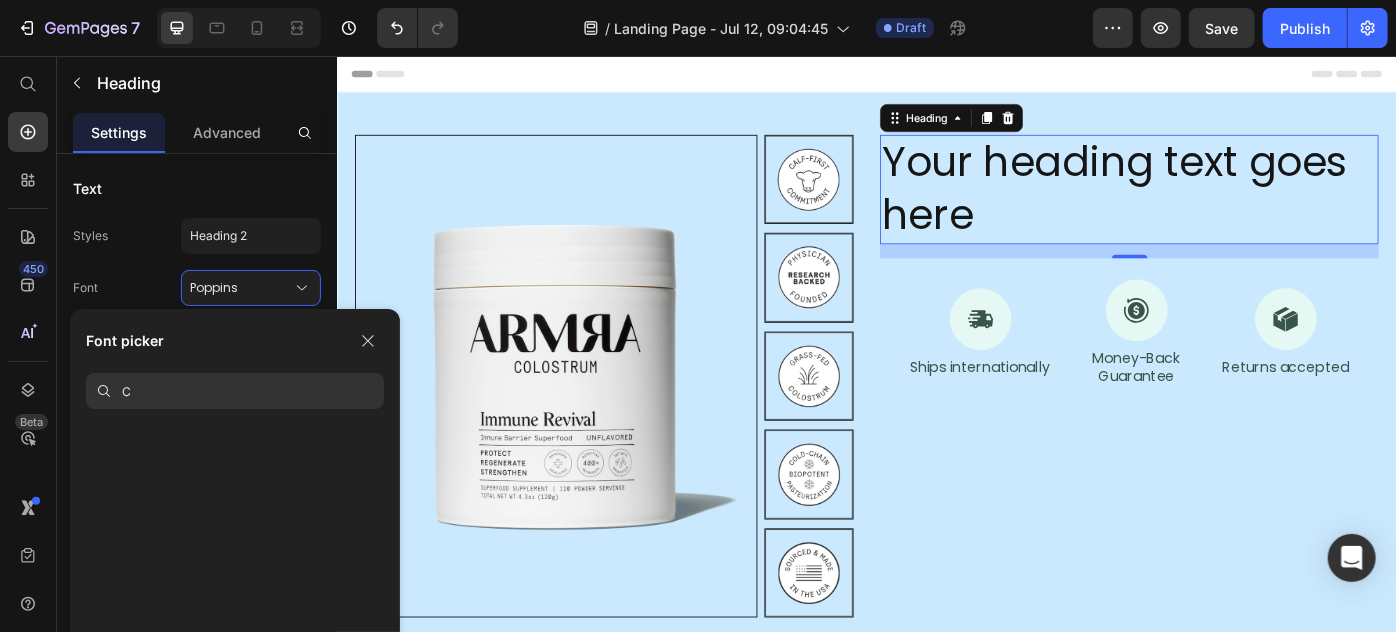 scroll, scrollTop: 0, scrollLeft: 0, axis: both 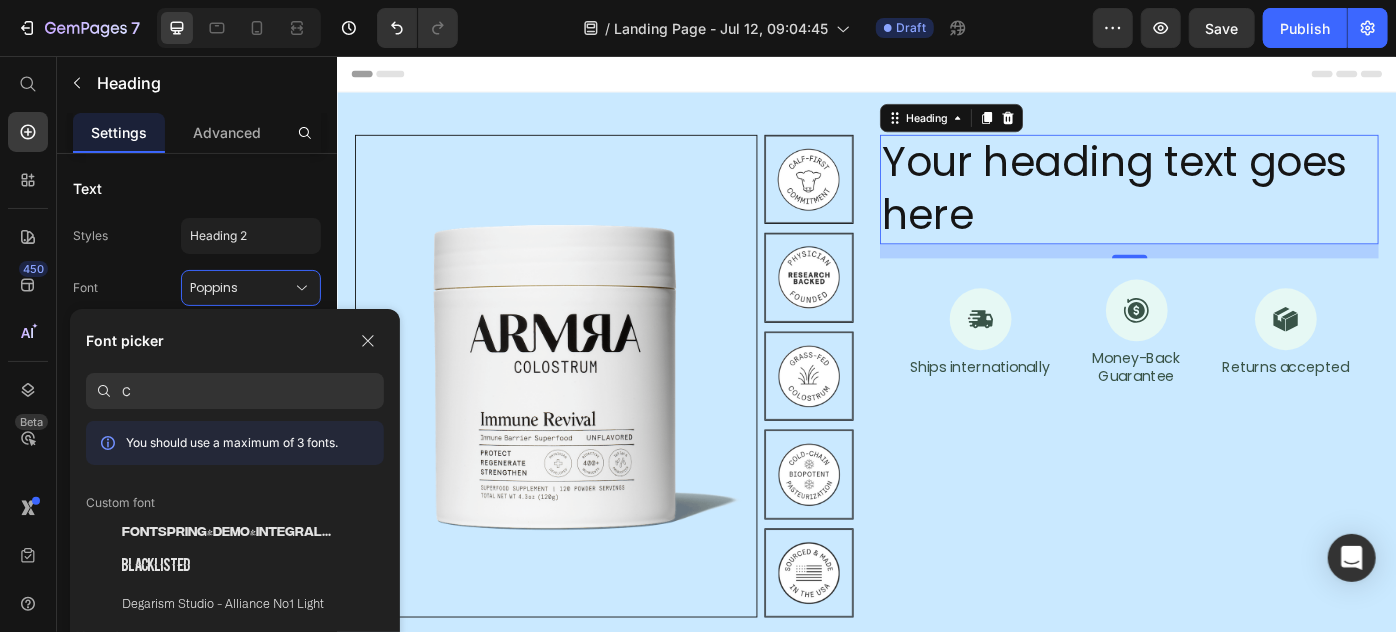 drag, startPoint x: 178, startPoint y: 420, endPoint x: 178, endPoint y: 401, distance: 19 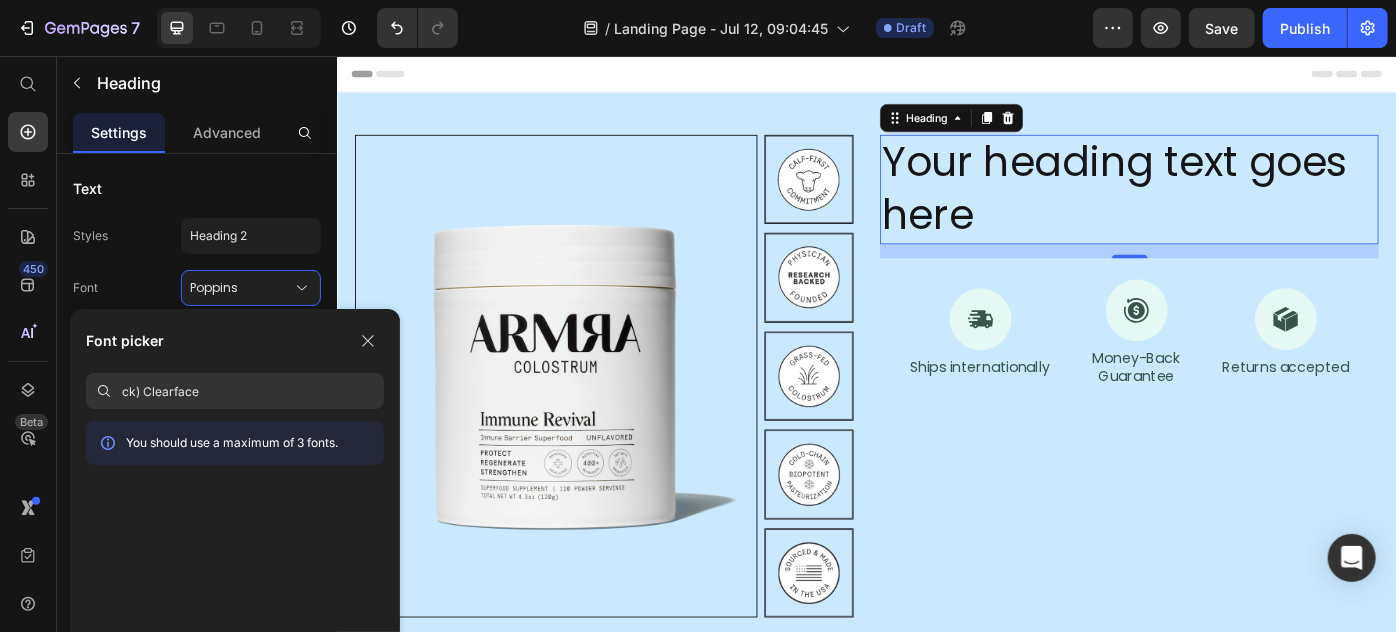 click on "ck) Clearface" at bounding box center (253, 391) 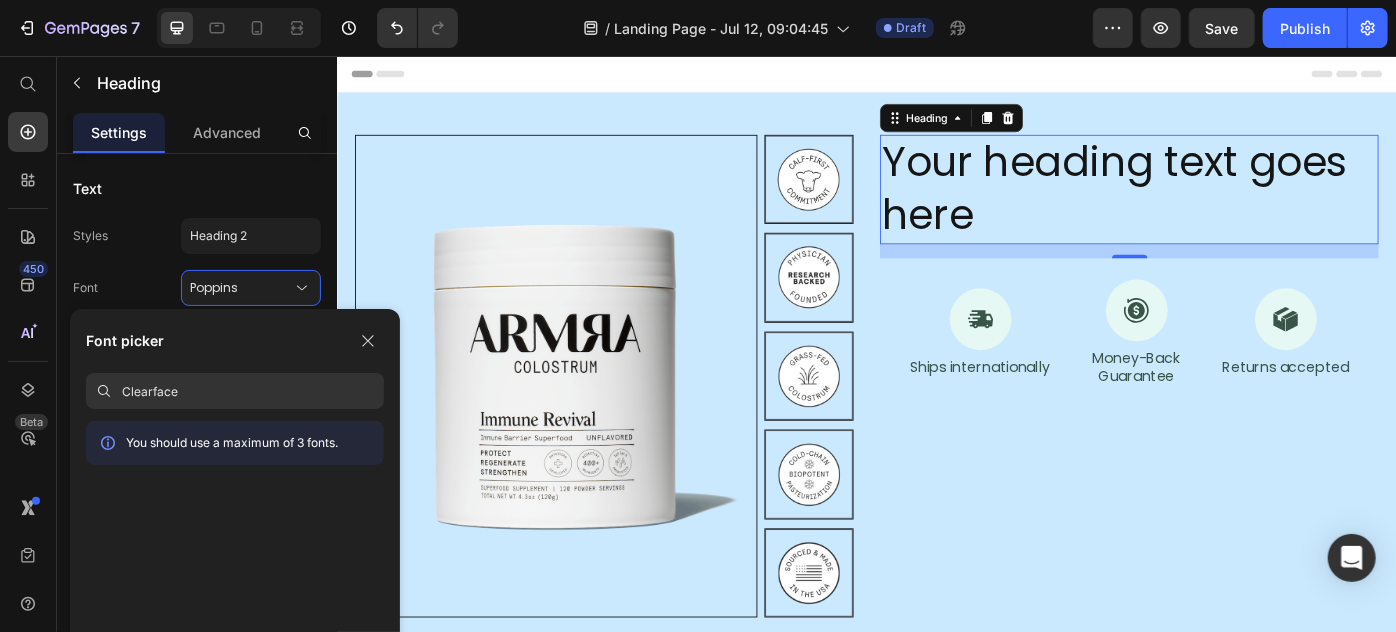 click on "Clearface" at bounding box center (253, 391) 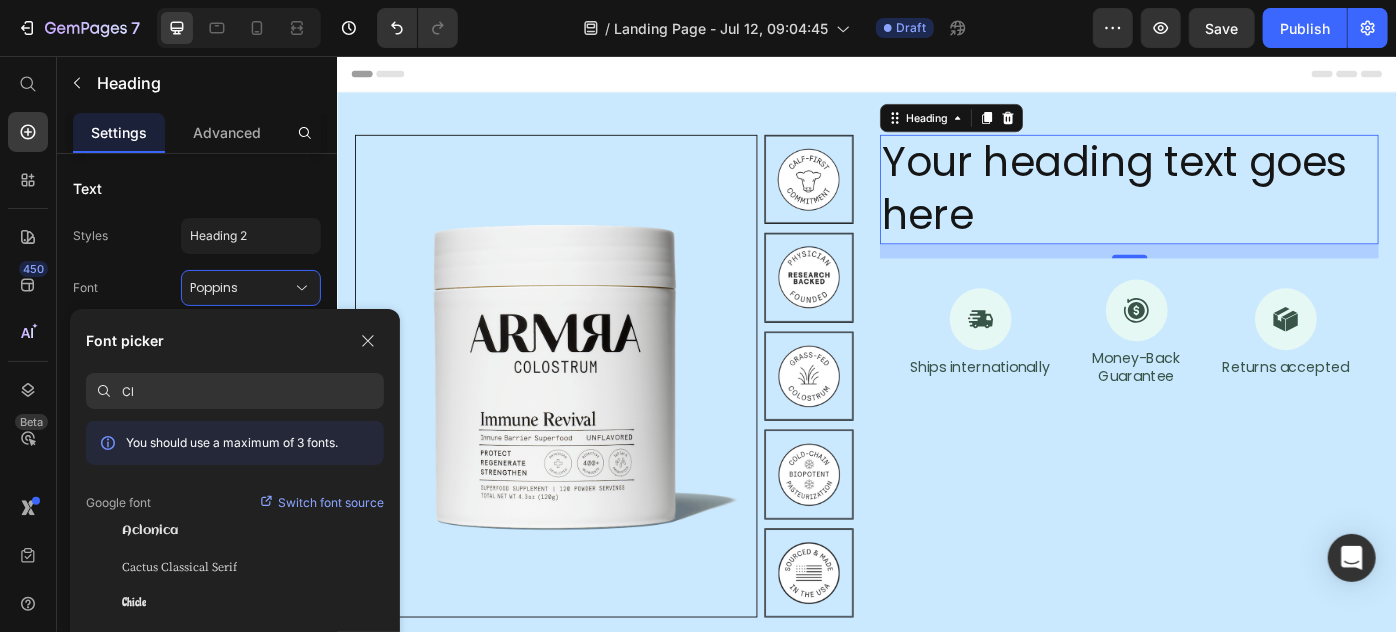type on "C" 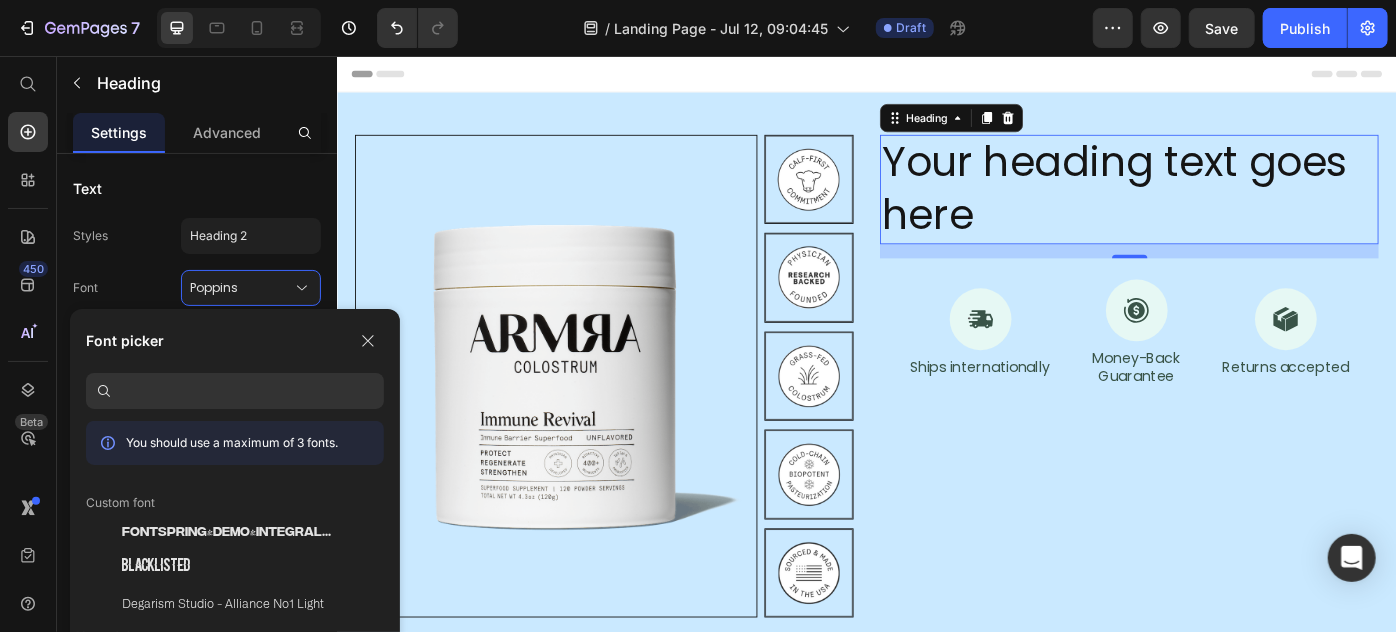 scroll, scrollTop: 19397, scrollLeft: 0, axis: vertical 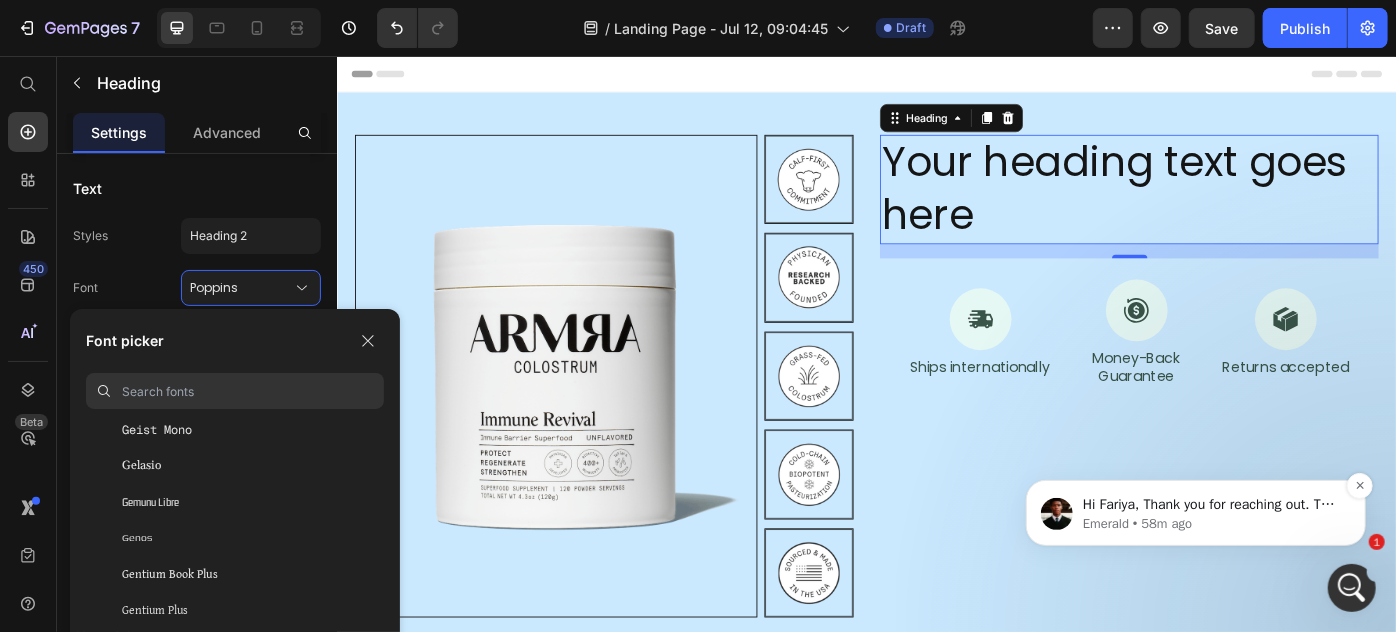 type 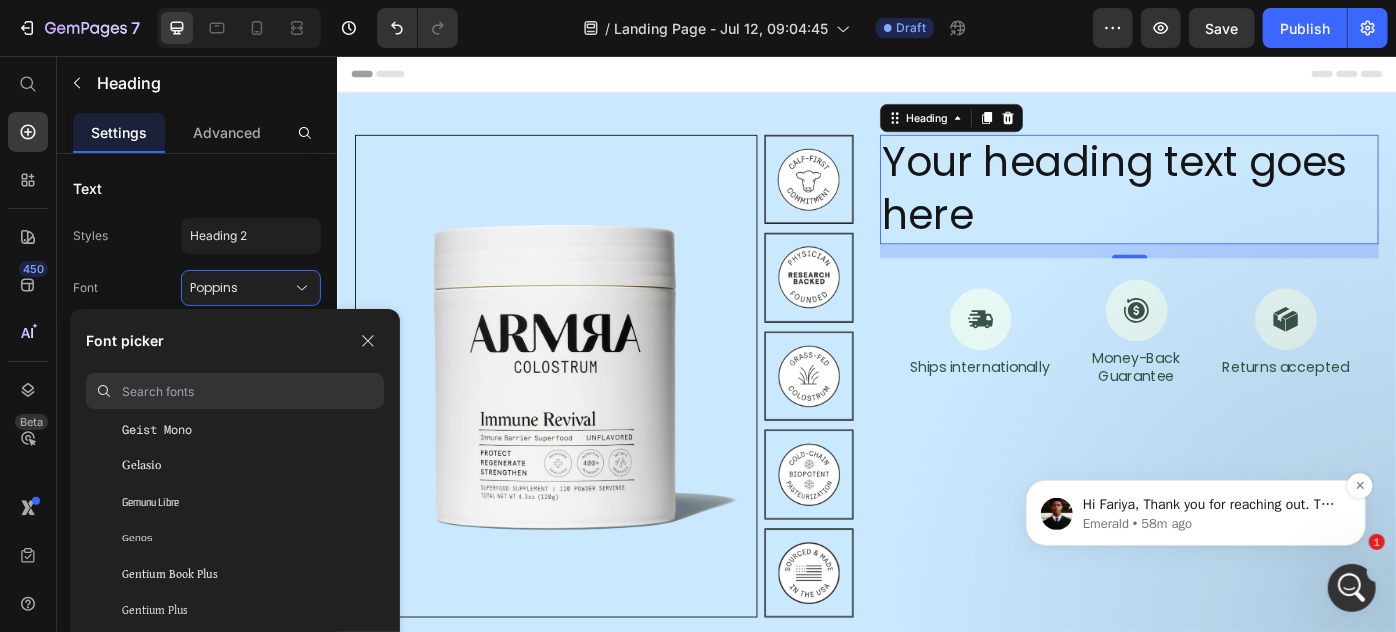 click on "Emerald • 58m ago" at bounding box center (1211, 523) 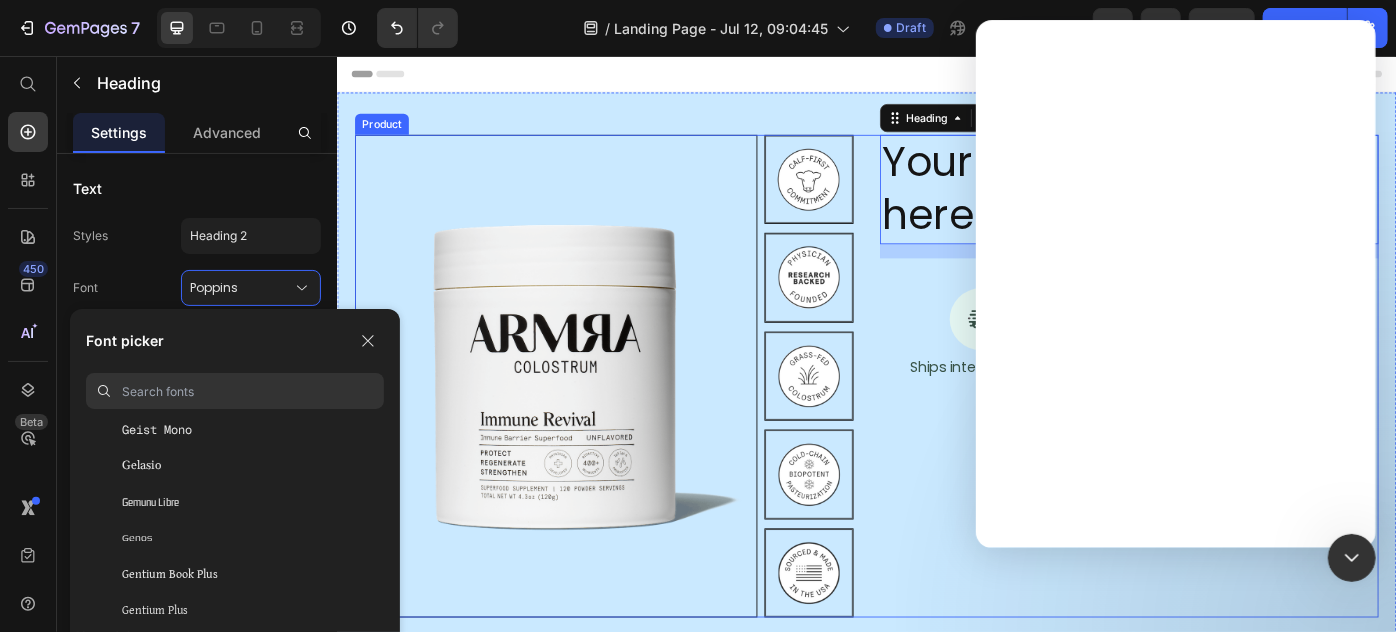 scroll, scrollTop: 0, scrollLeft: 0, axis: both 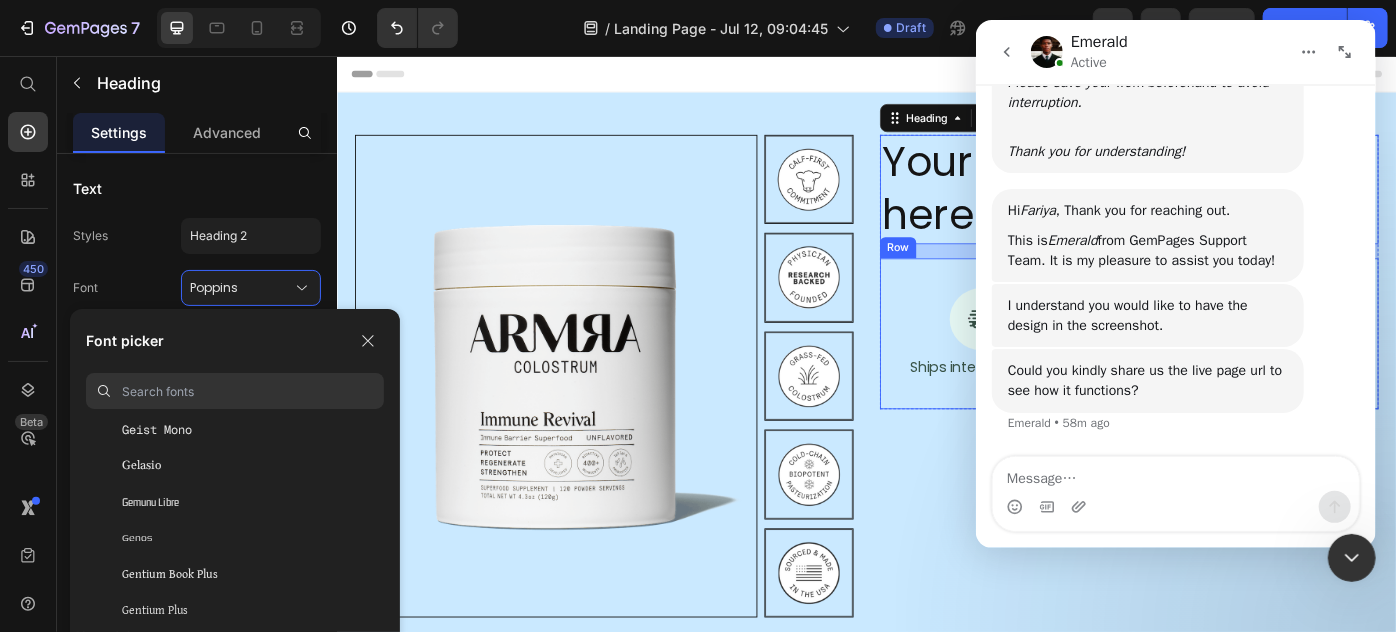 click on "Icon Ships internationally Text Block
Icon Money-Back Guarantee Text Block
Icon Returns accepted Text Block Row" at bounding box center [1233, 370] 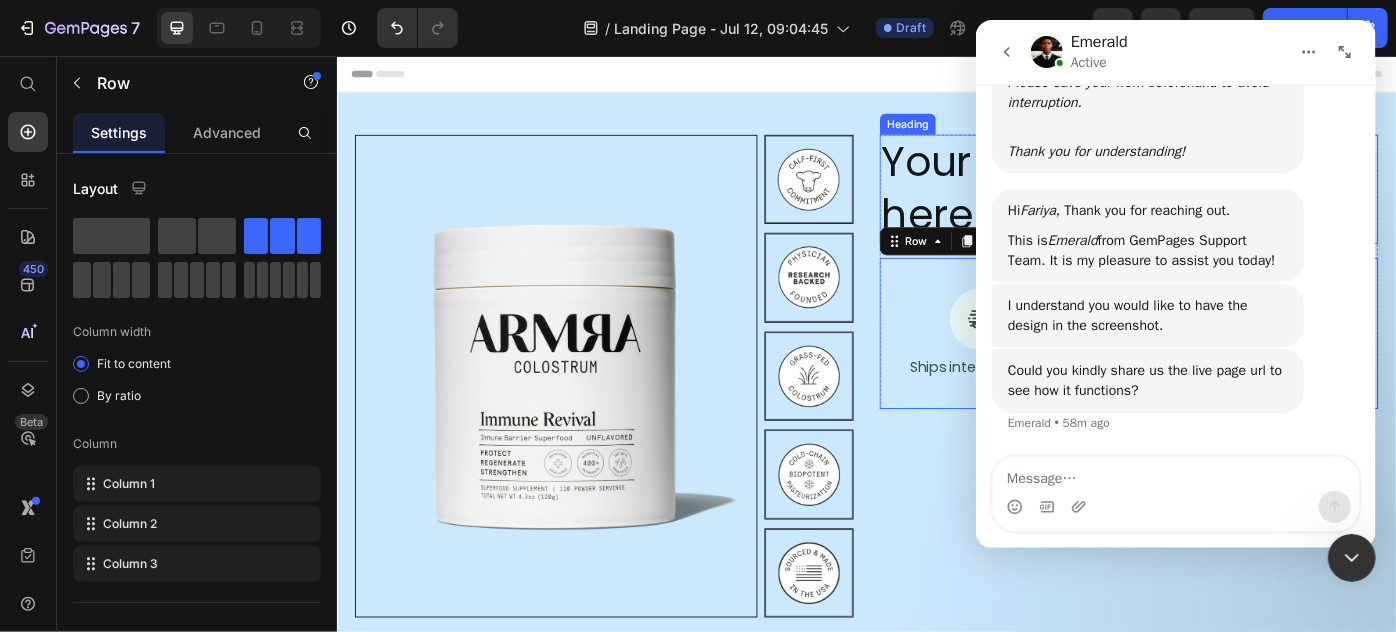 click on "Your heading text goes here" at bounding box center [1233, 206] 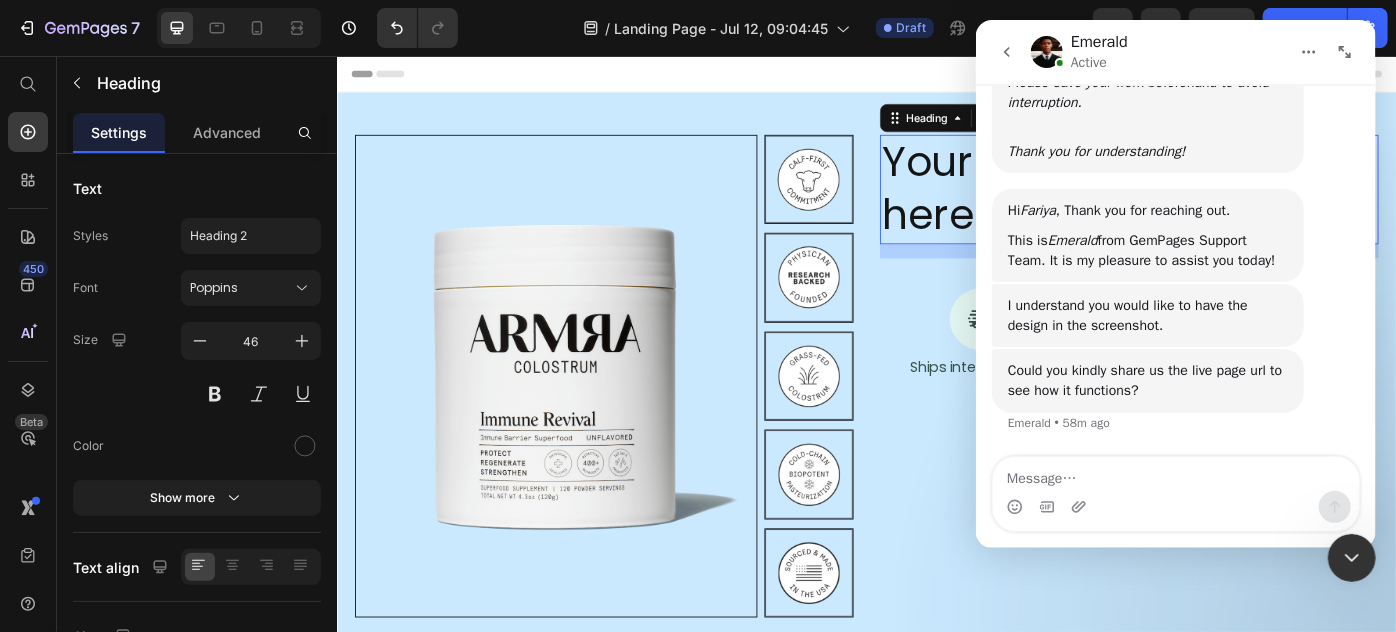 click 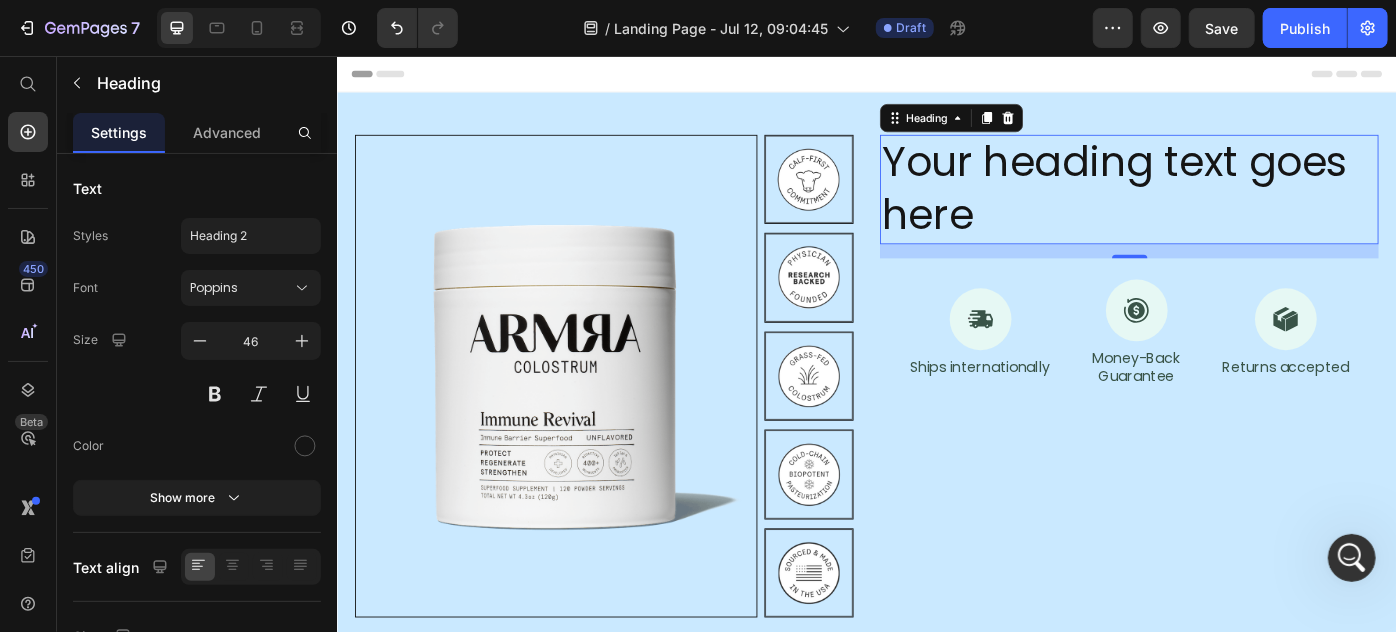 scroll, scrollTop: 0, scrollLeft: 0, axis: both 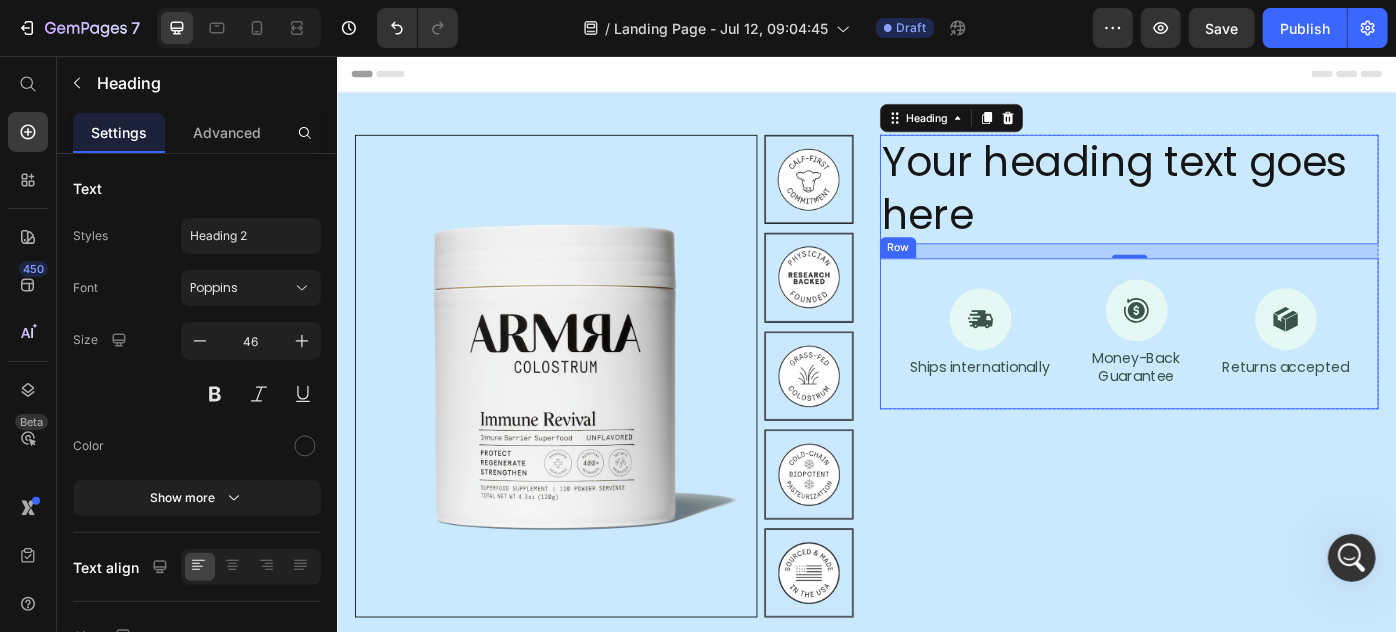 click on "Icon Ships internationally Text Block
Icon Money-Back Guarantee Text Block
Icon Returns accepted Text Block Row" at bounding box center [1233, 370] 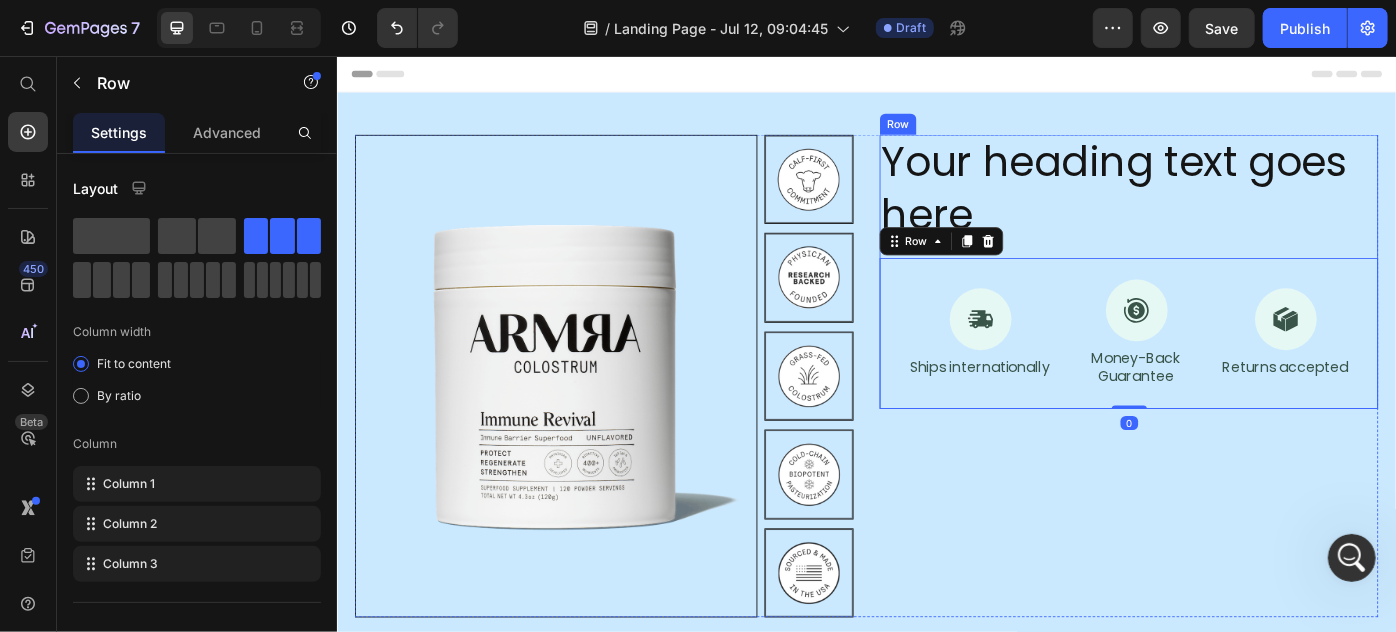 click on "Your heading text goes here Heading
Icon Ships internationally Text Block
Icon Money-Back Guarantee Text Block
Icon Returns accepted Text Block Row   0" at bounding box center (1233, 299) 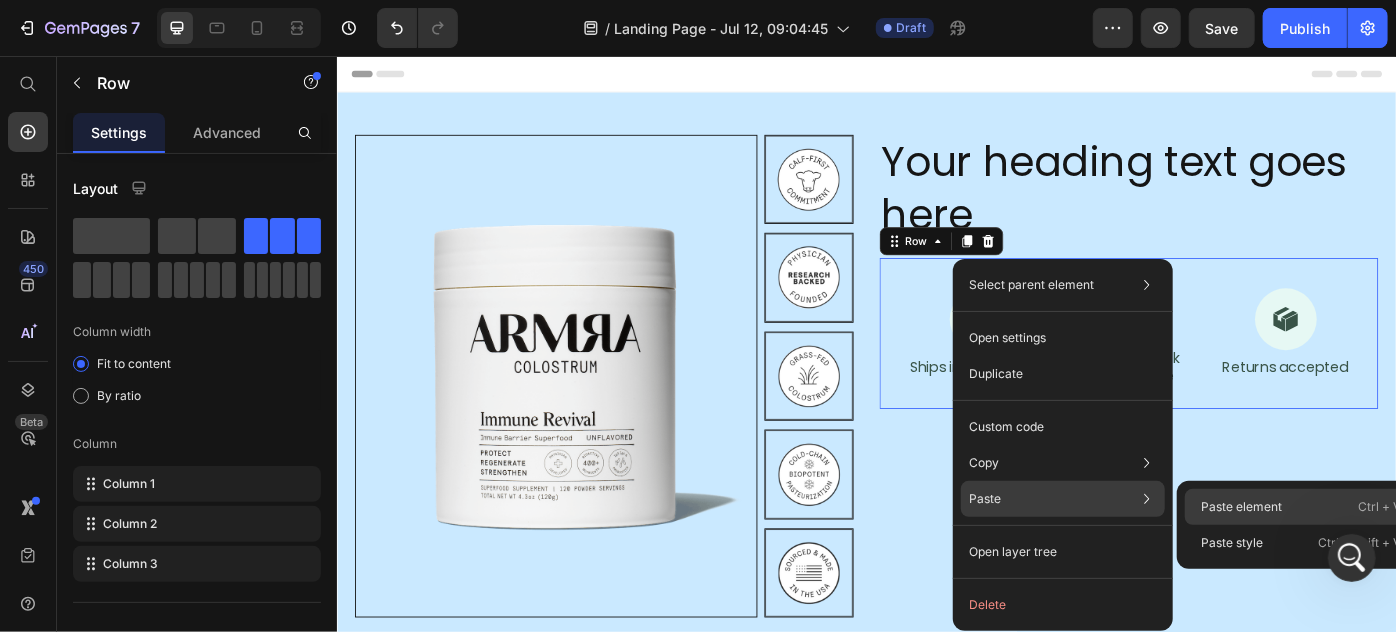click on "Paste element" at bounding box center [1241, 507] 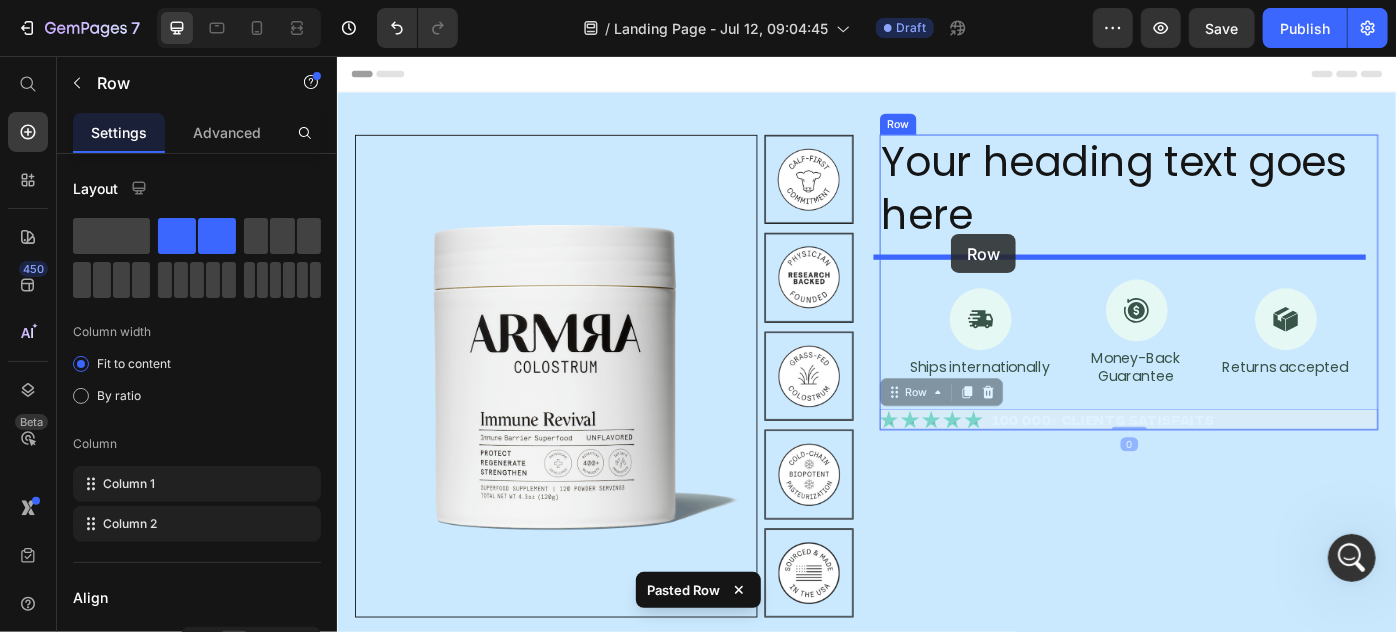 drag, startPoint x: 960, startPoint y: 435, endPoint x: 1032, endPoint y: 257, distance: 192.01042 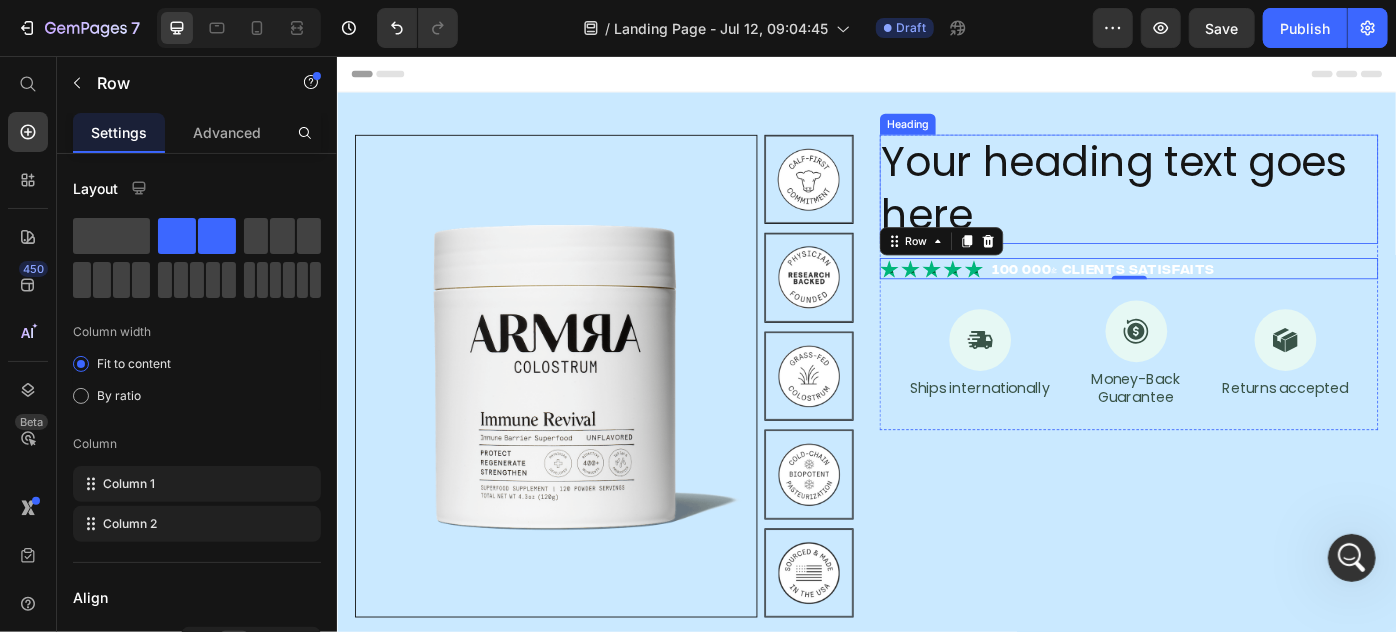 click on "Your heading text goes here" at bounding box center (1233, 206) 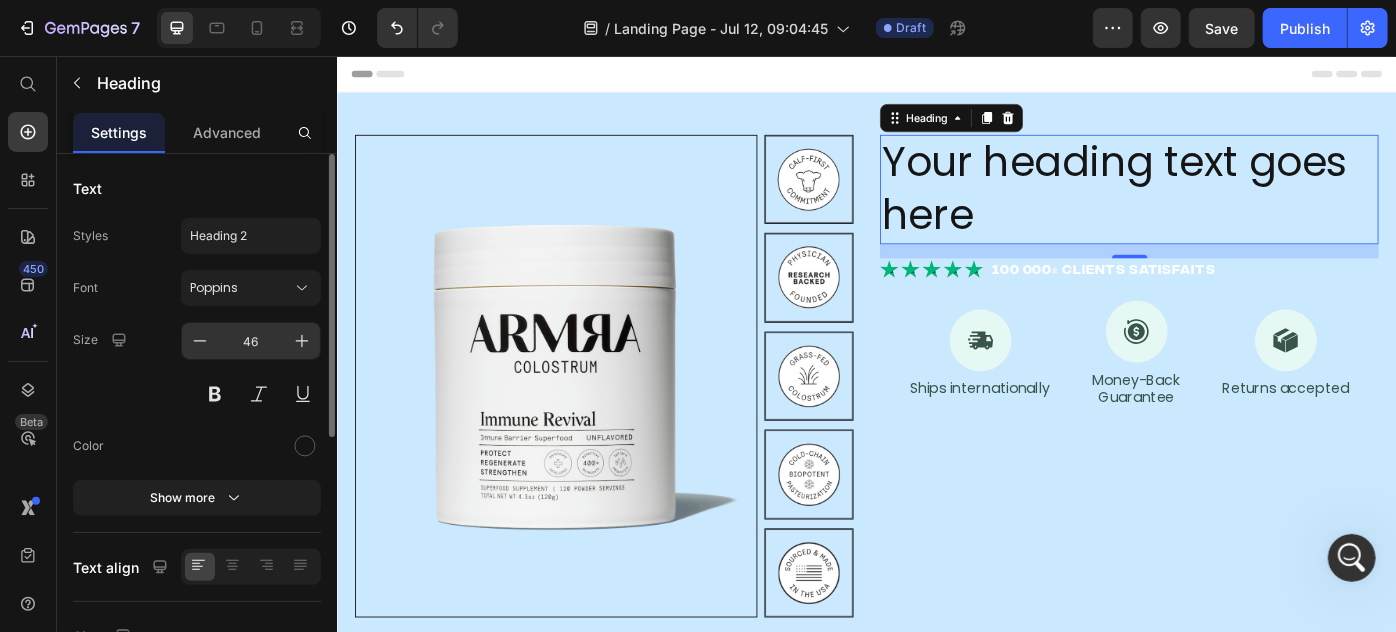 click on "46" at bounding box center (251, 341) 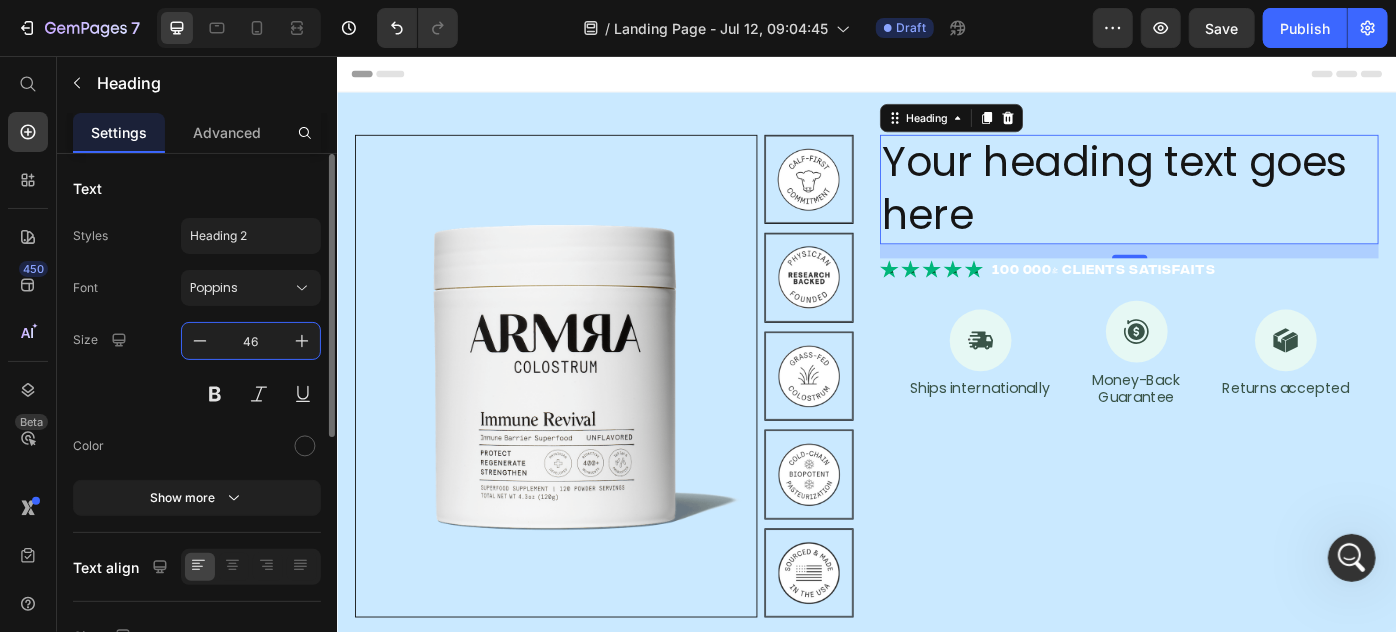 click on "46" at bounding box center (251, 341) 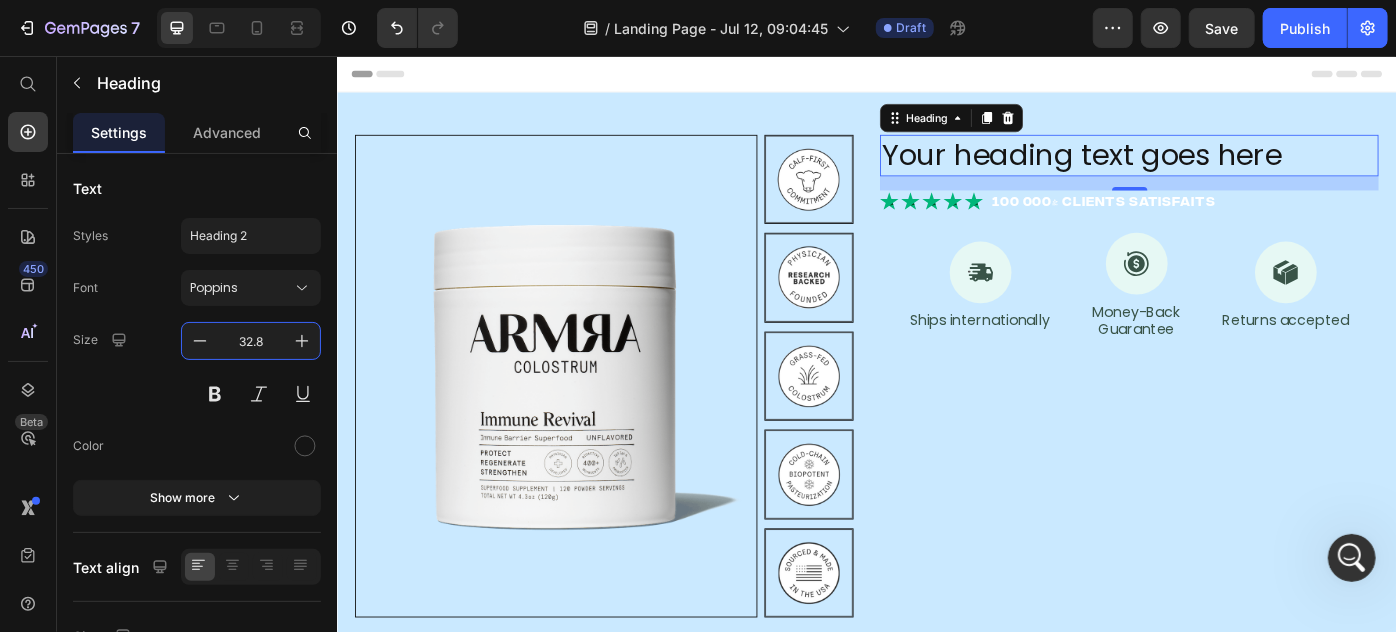 type on "32.8" 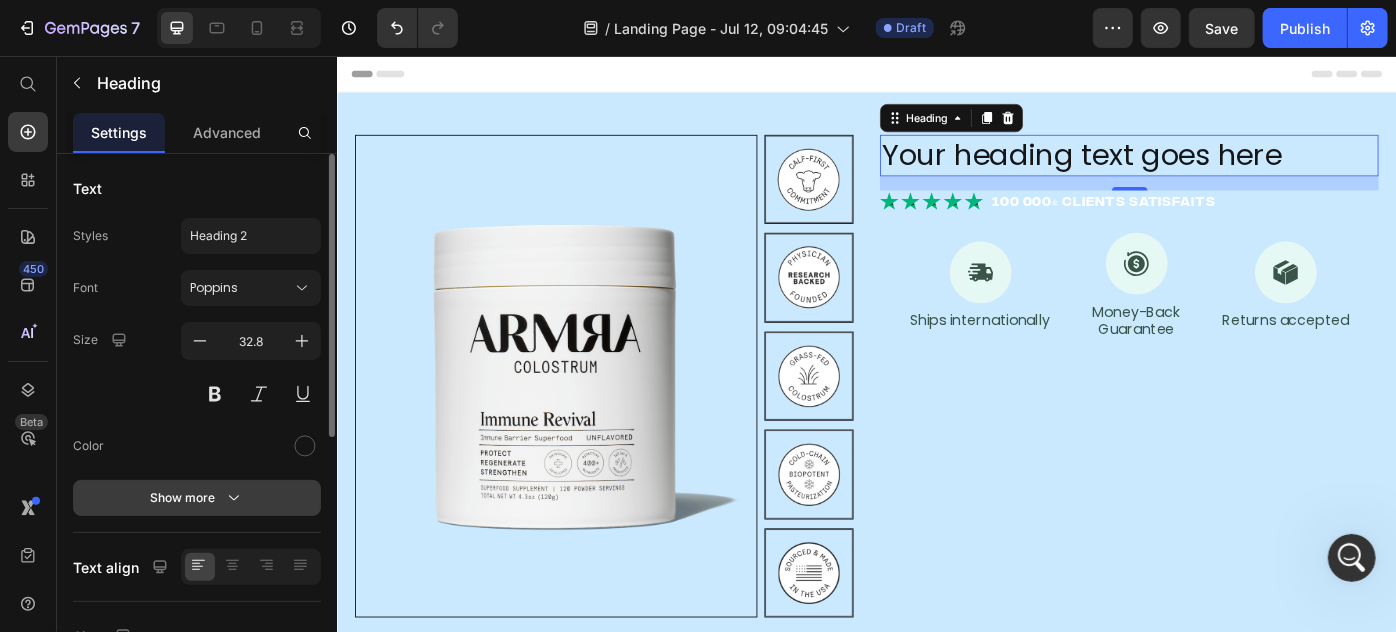 click 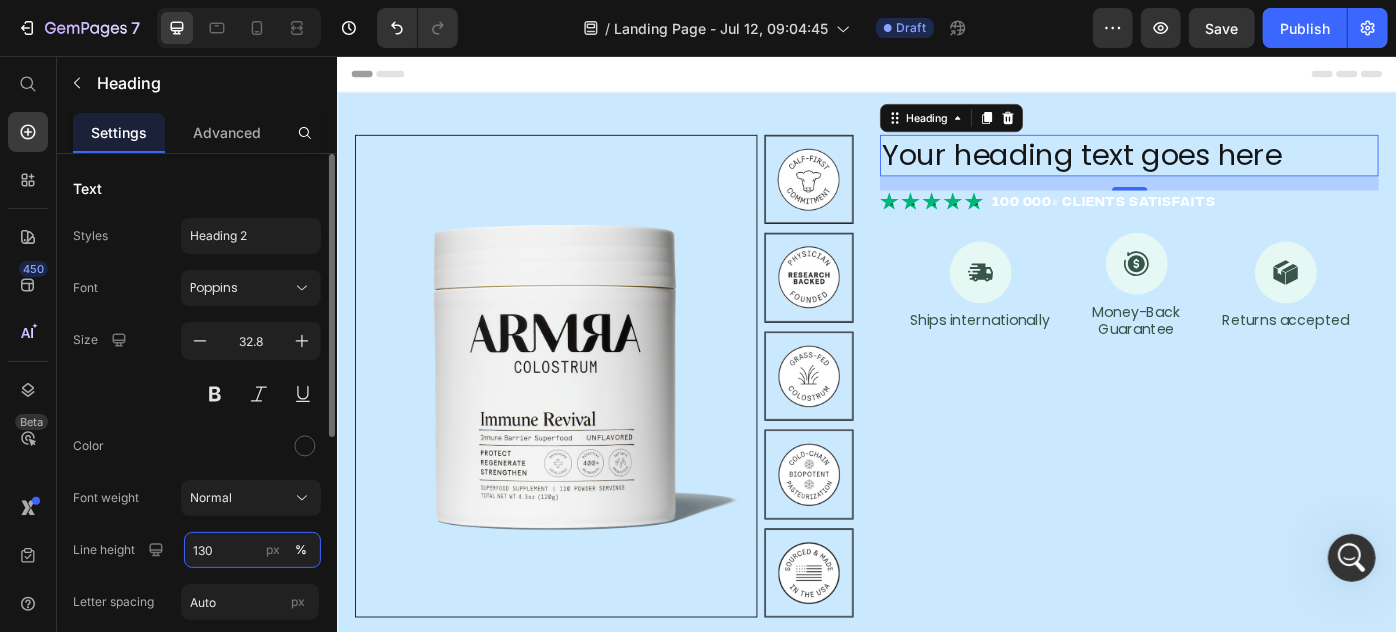 click on "130" at bounding box center [252, 550] 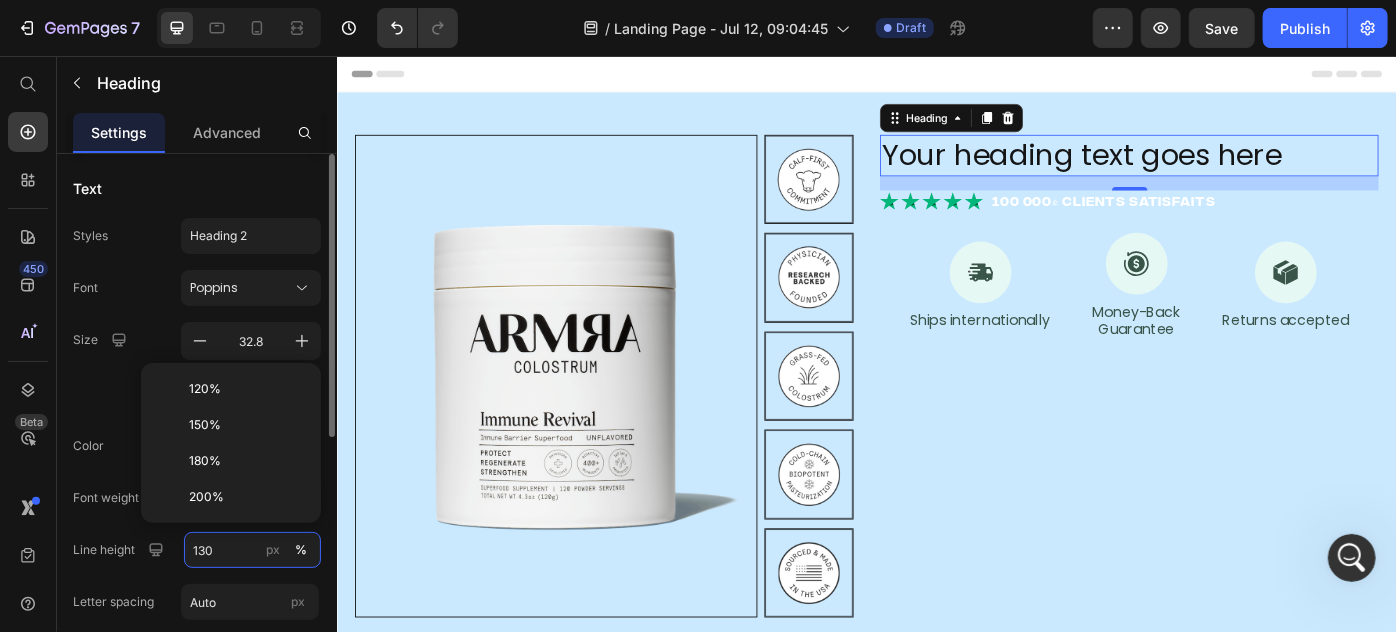 click on "130" at bounding box center (252, 550) 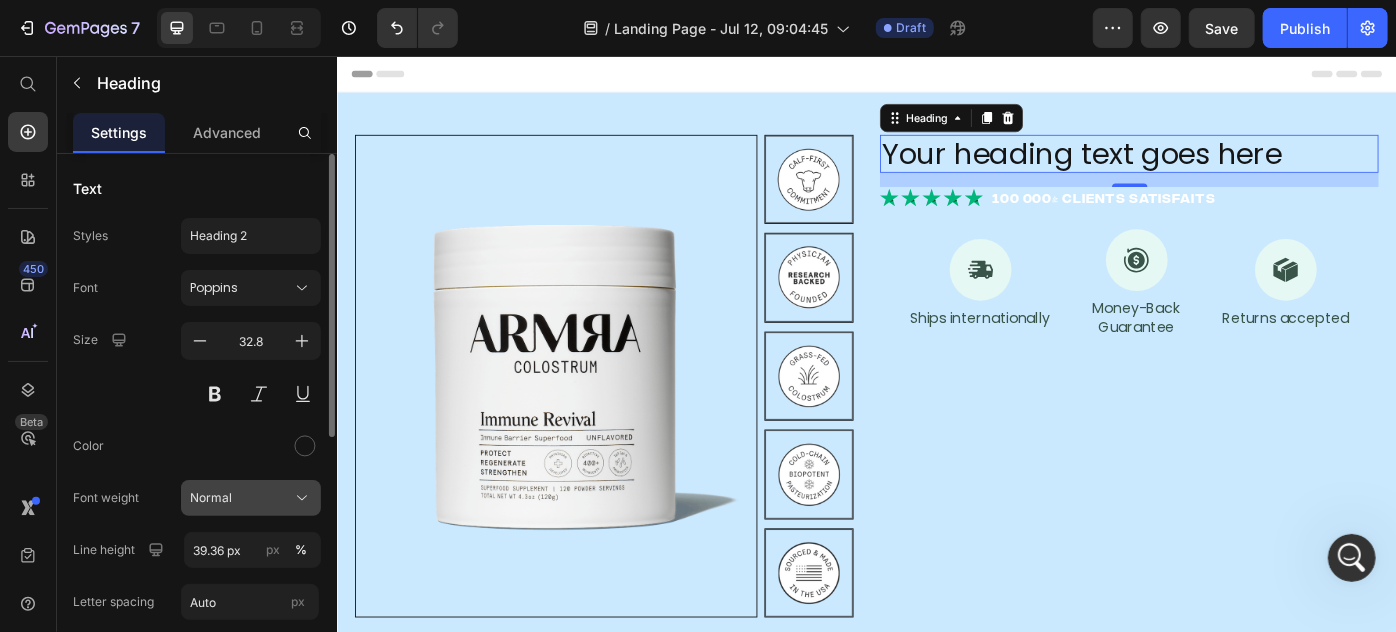 type on "39.36" 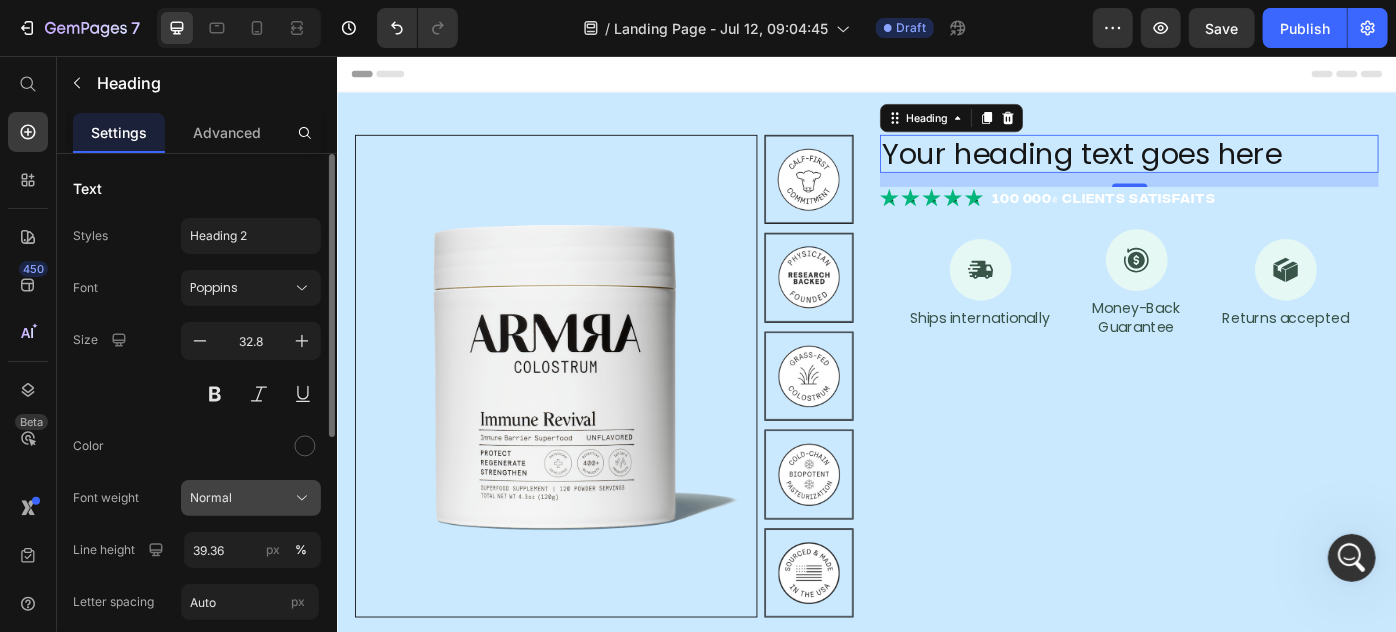click on "Normal" at bounding box center (211, 498) 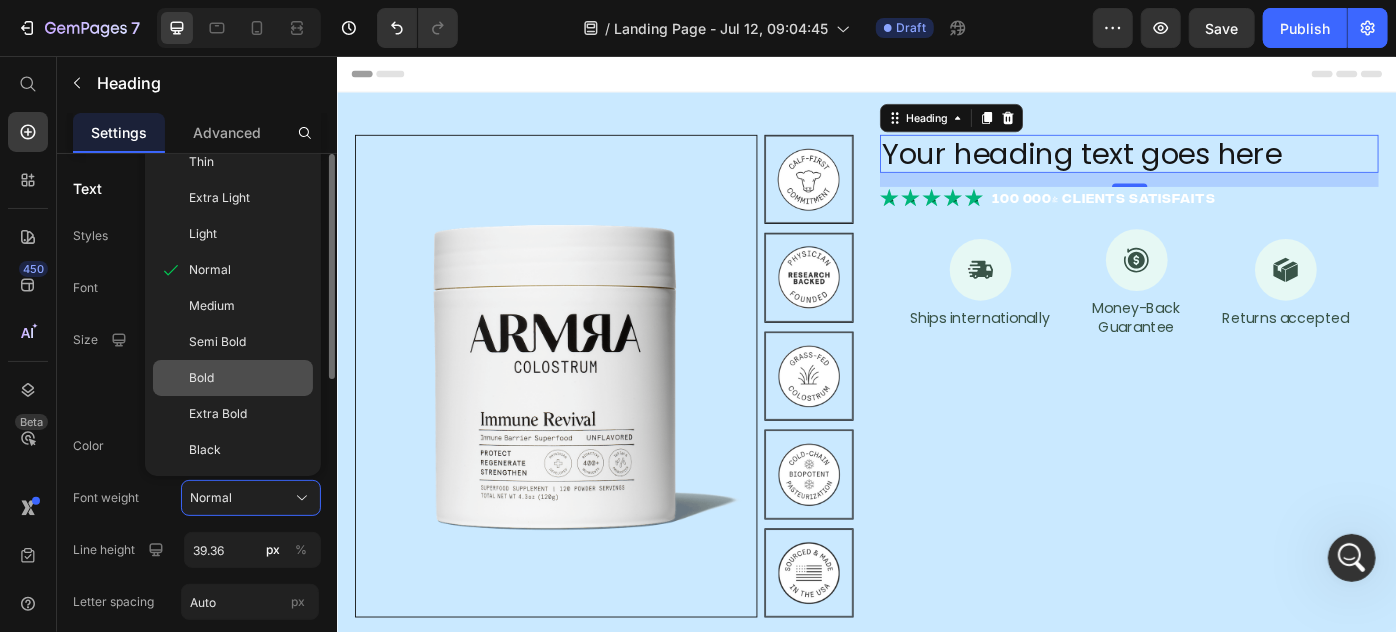 click on "Bold" at bounding box center (247, 378) 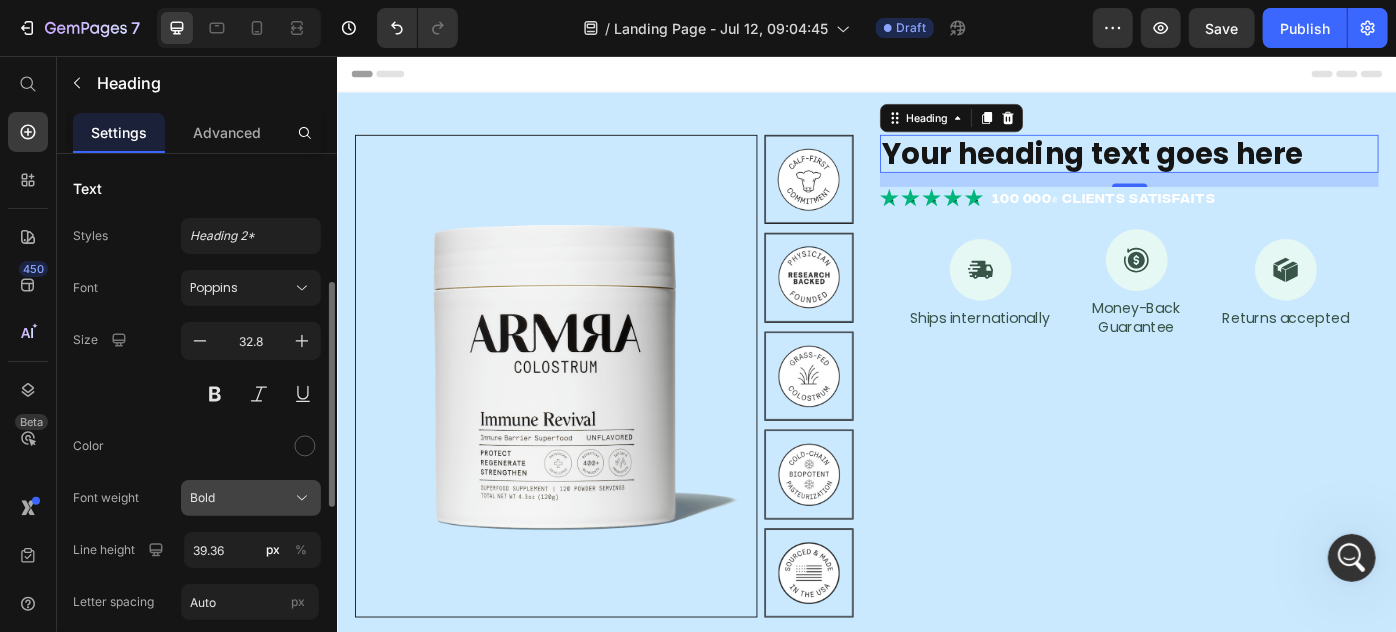 scroll, scrollTop: 90, scrollLeft: 0, axis: vertical 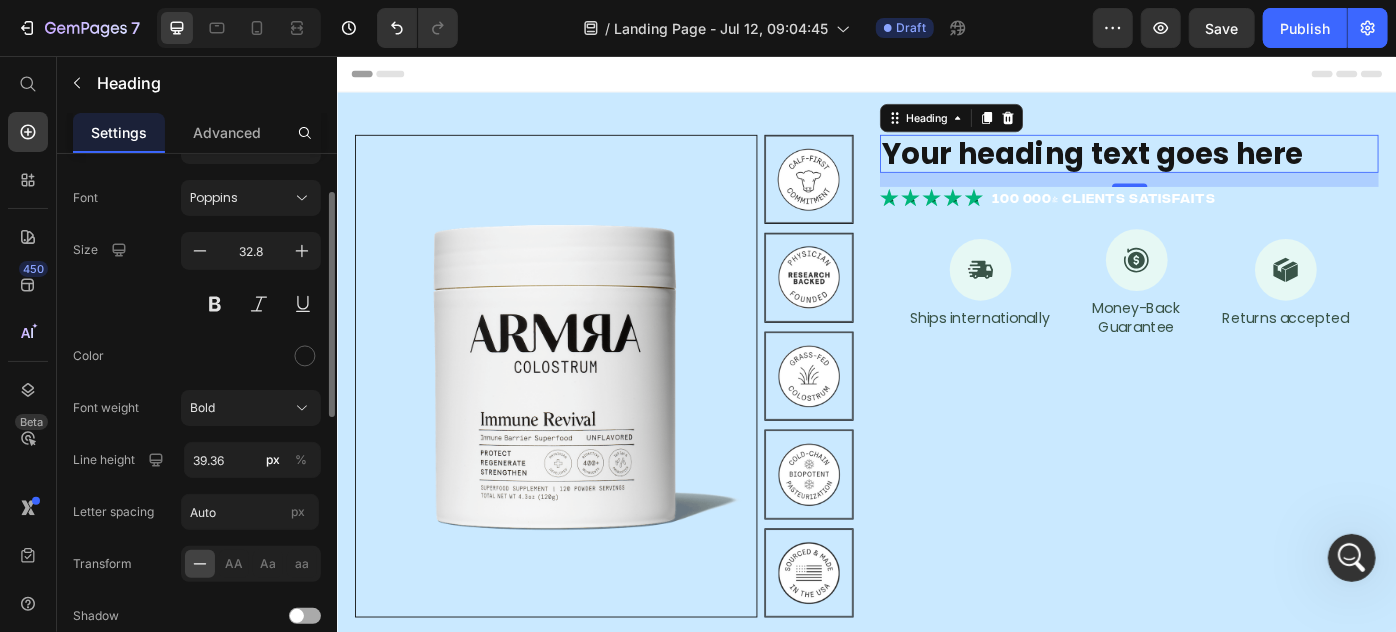 click at bounding box center (251, 356) 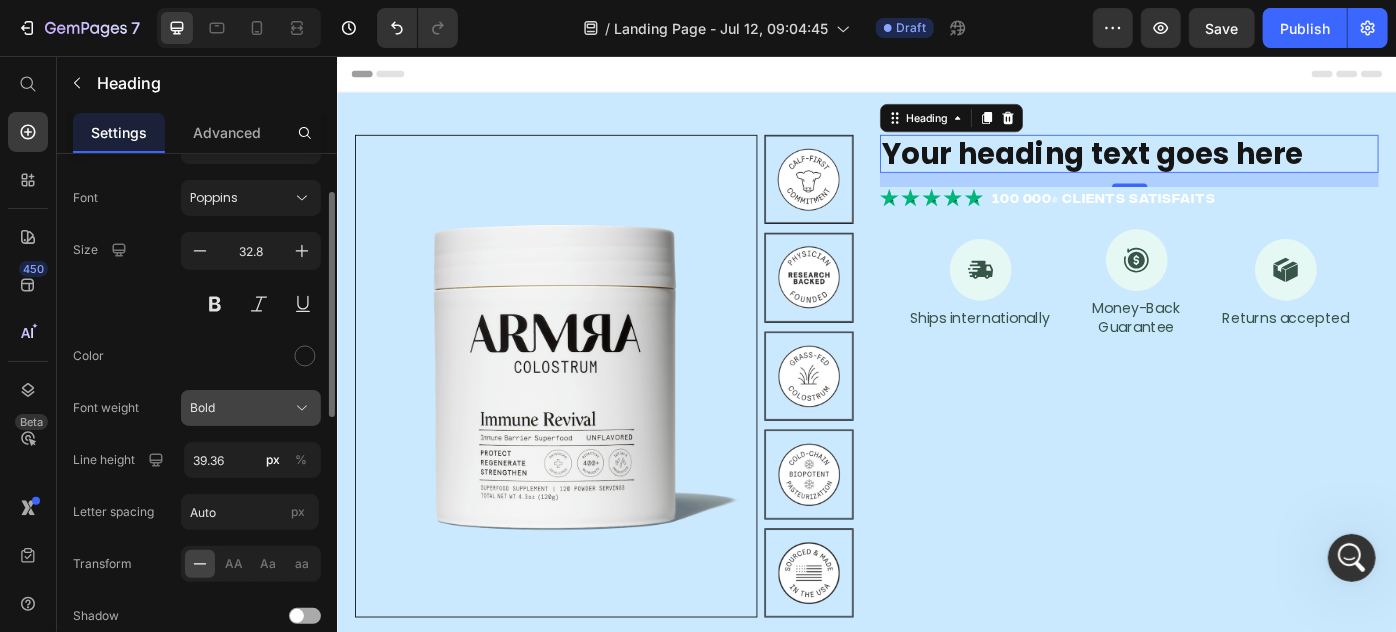 scroll, scrollTop: 0, scrollLeft: 0, axis: both 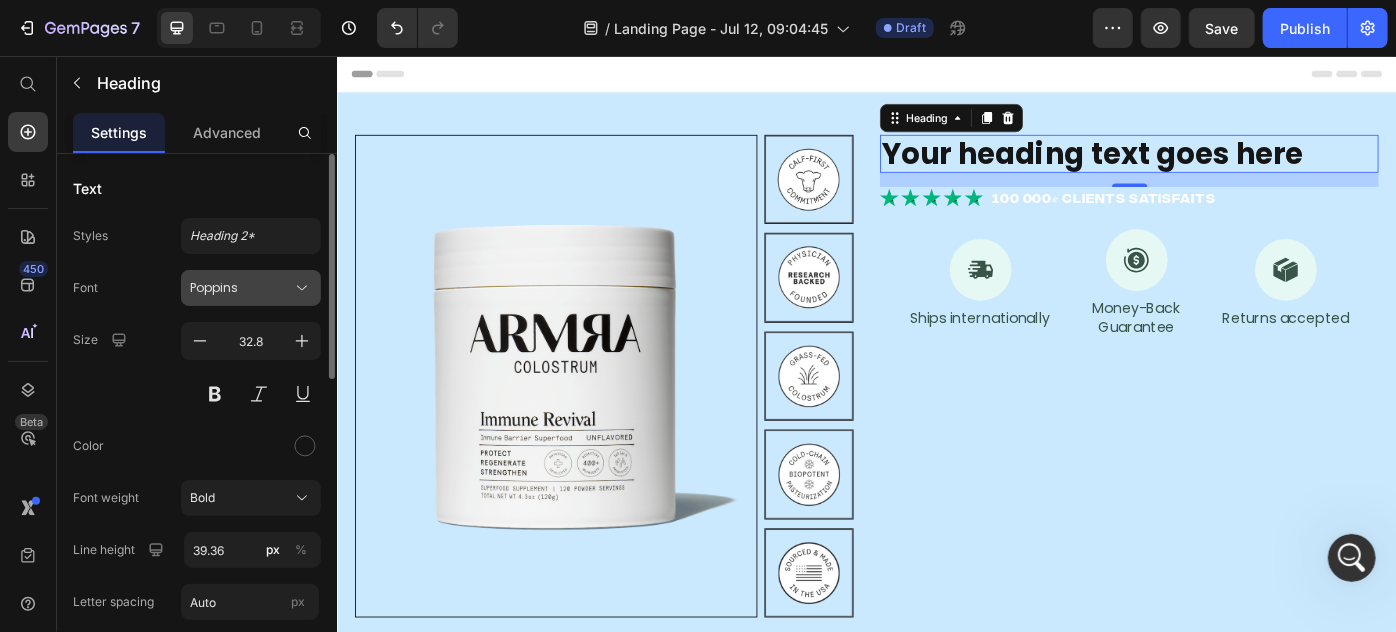 click on "Poppins" at bounding box center (241, 288) 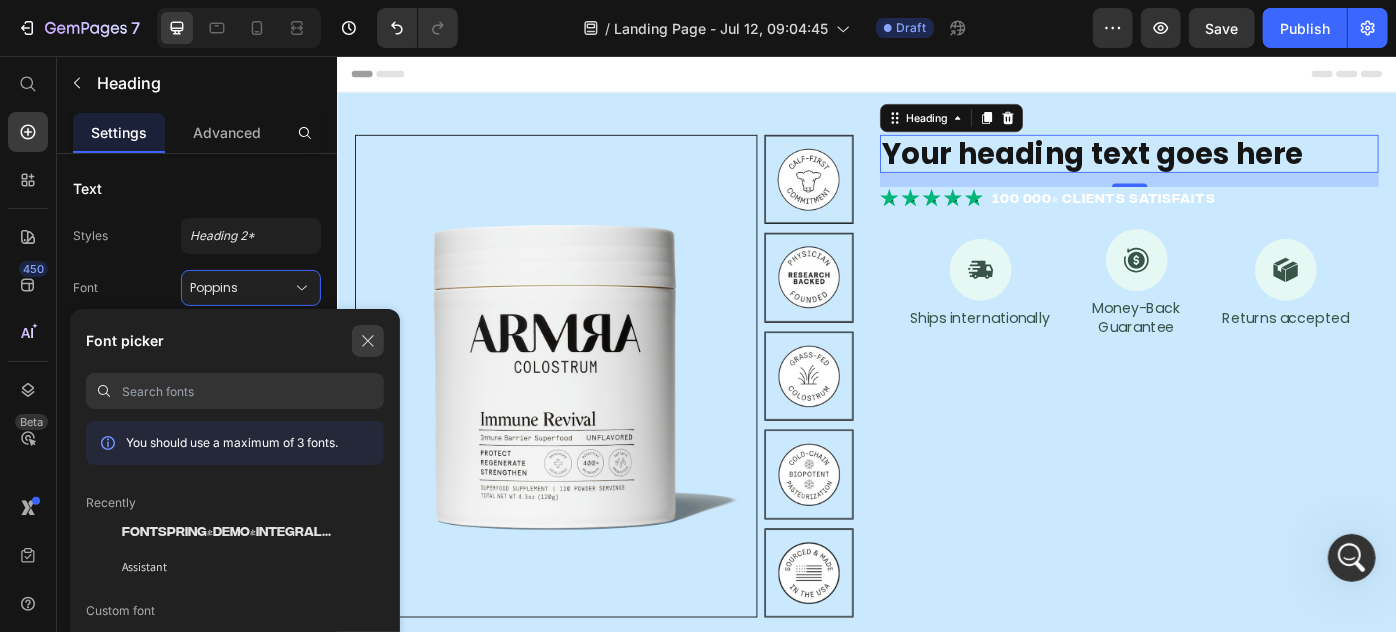 click 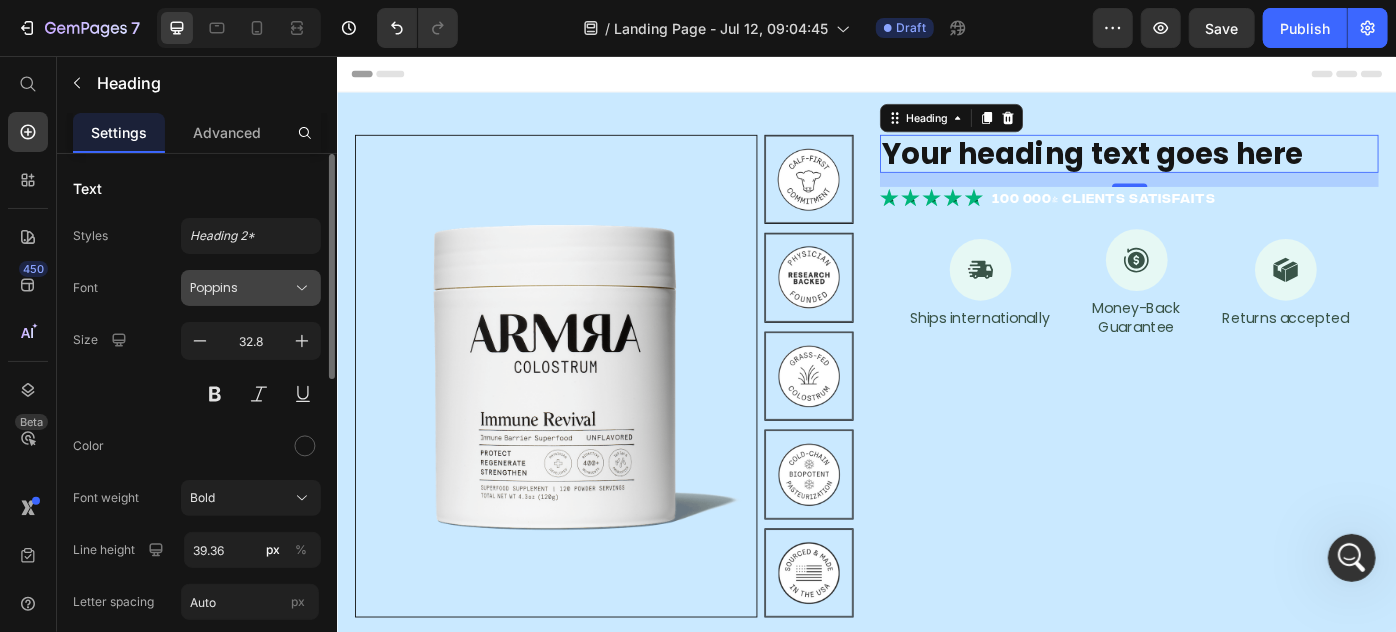 scroll, scrollTop: 90, scrollLeft: 0, axis: vertical 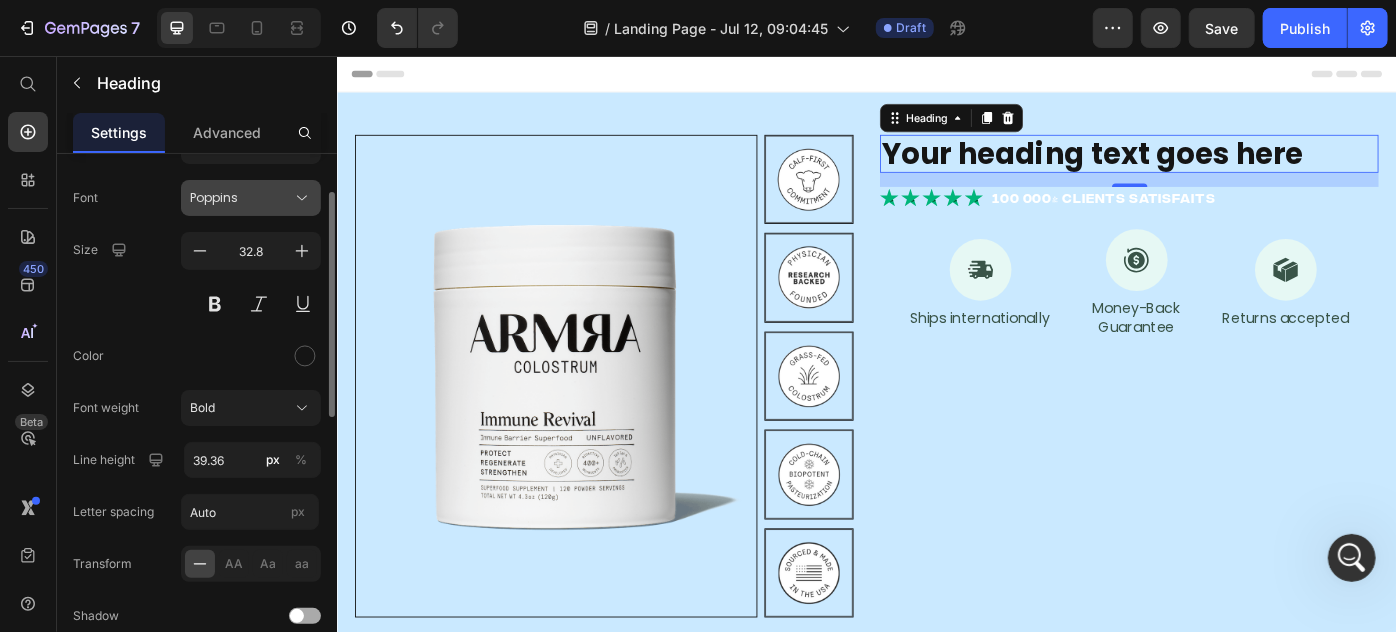 click on "Poppins" at bounding box center (241, 198) 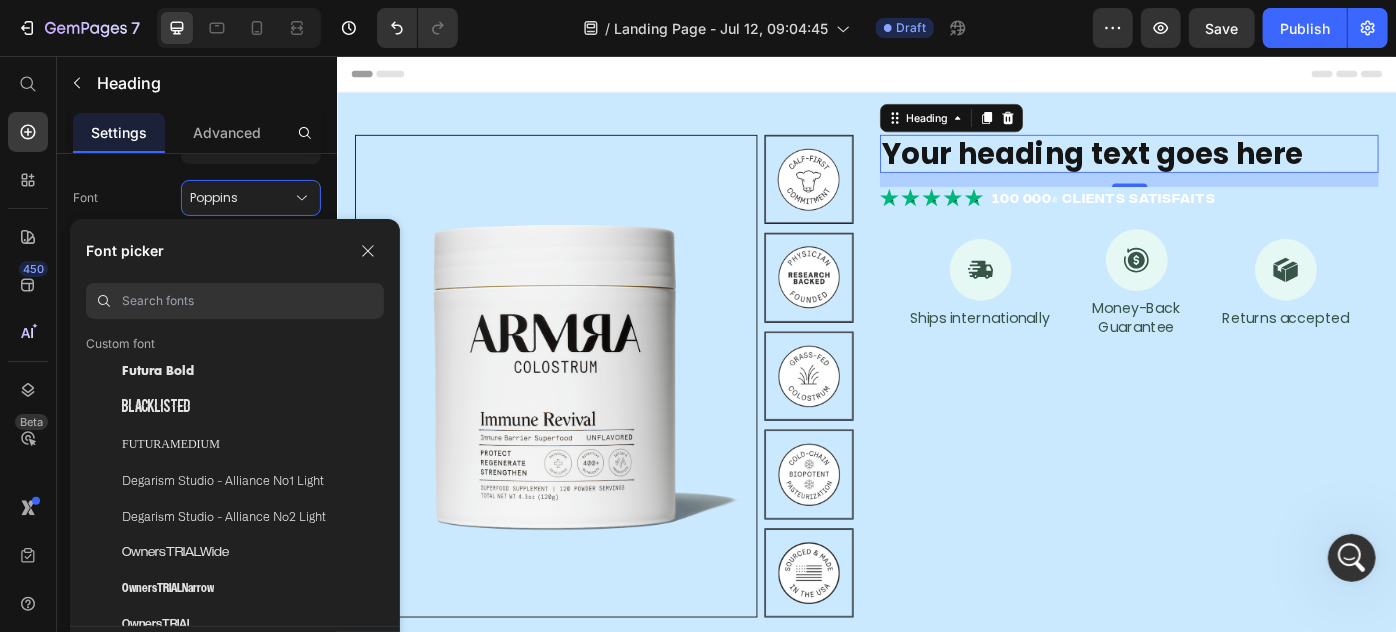 scroll, scrollTop: 175, scrollLeft: 0, axis: vertical 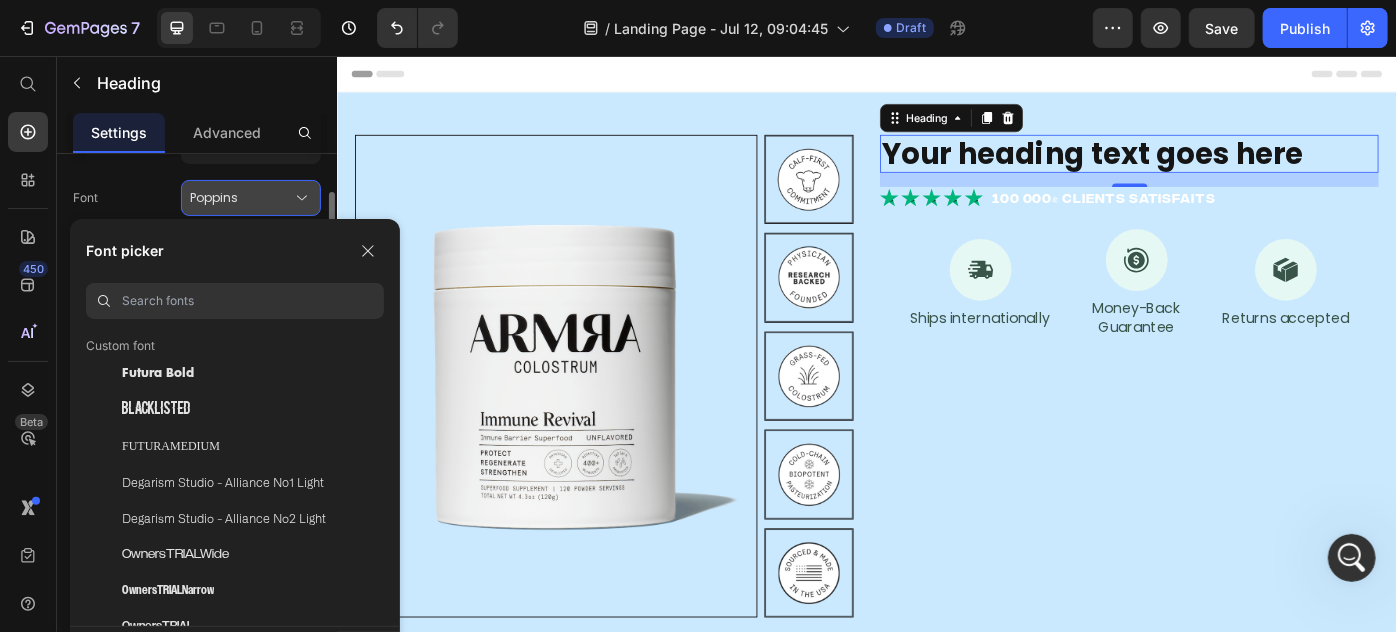 click on "Poppins" at bounding box center [241, 198] 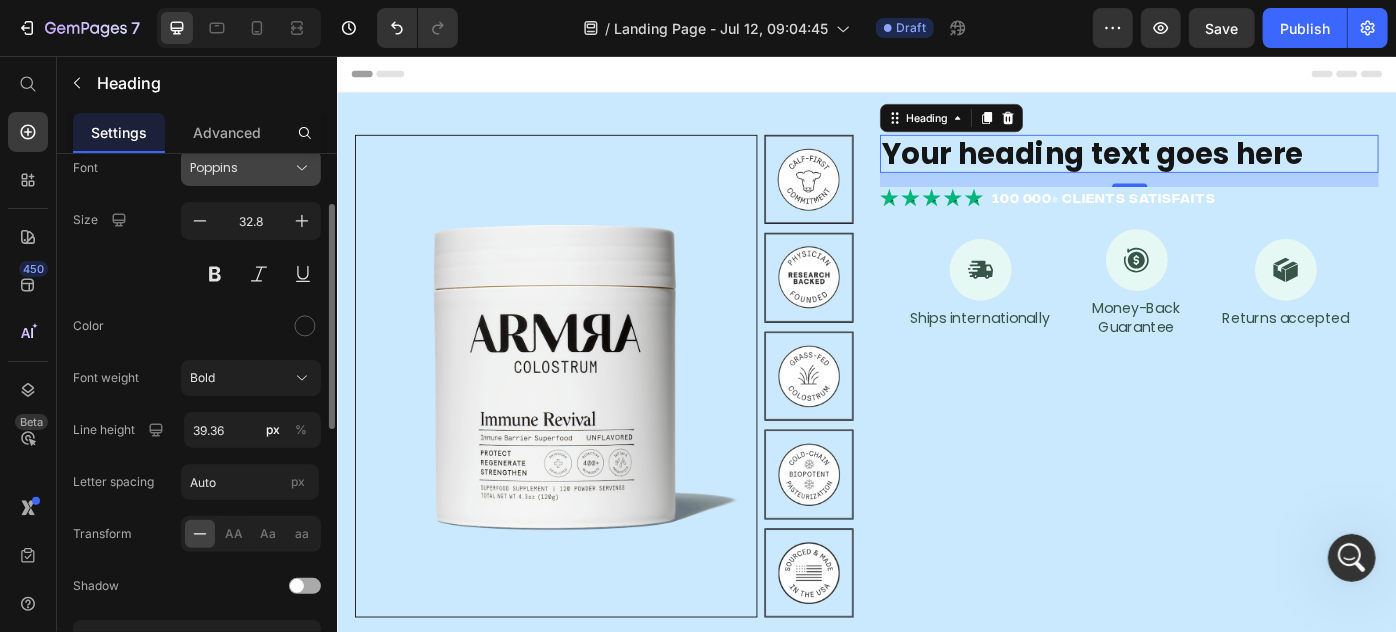 scroll, scrollTop: 120, scrollLeft: 0, axis: vertical 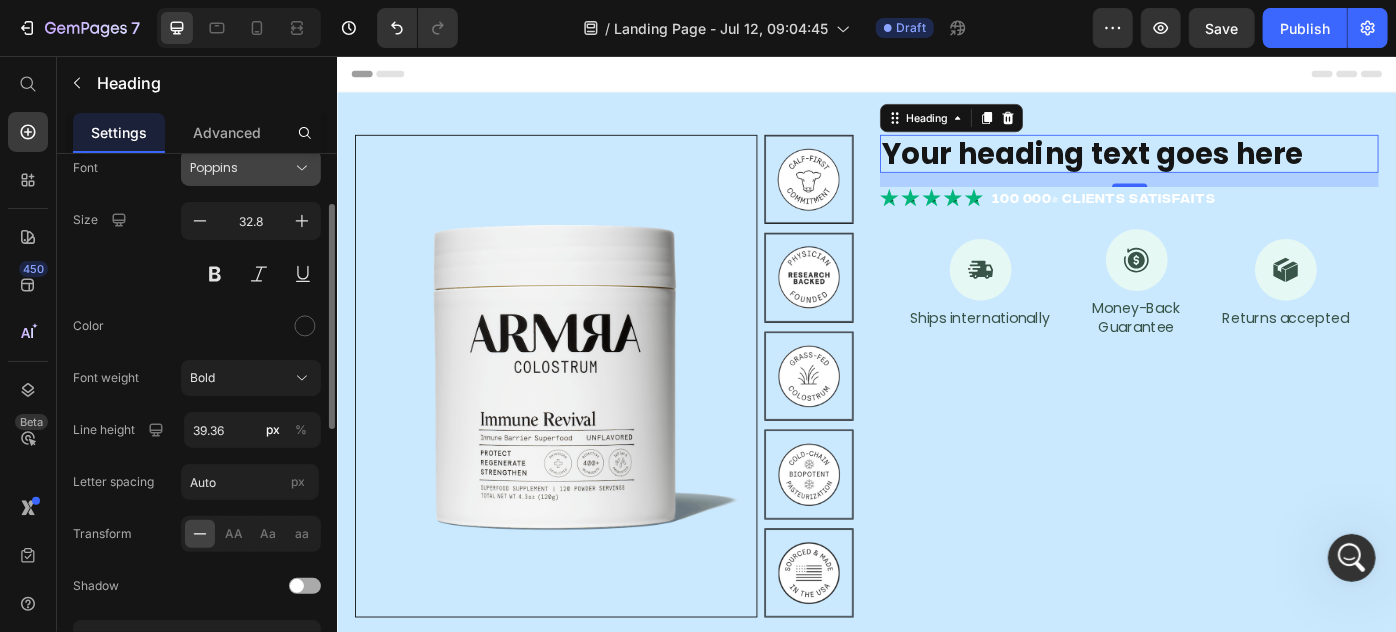 click 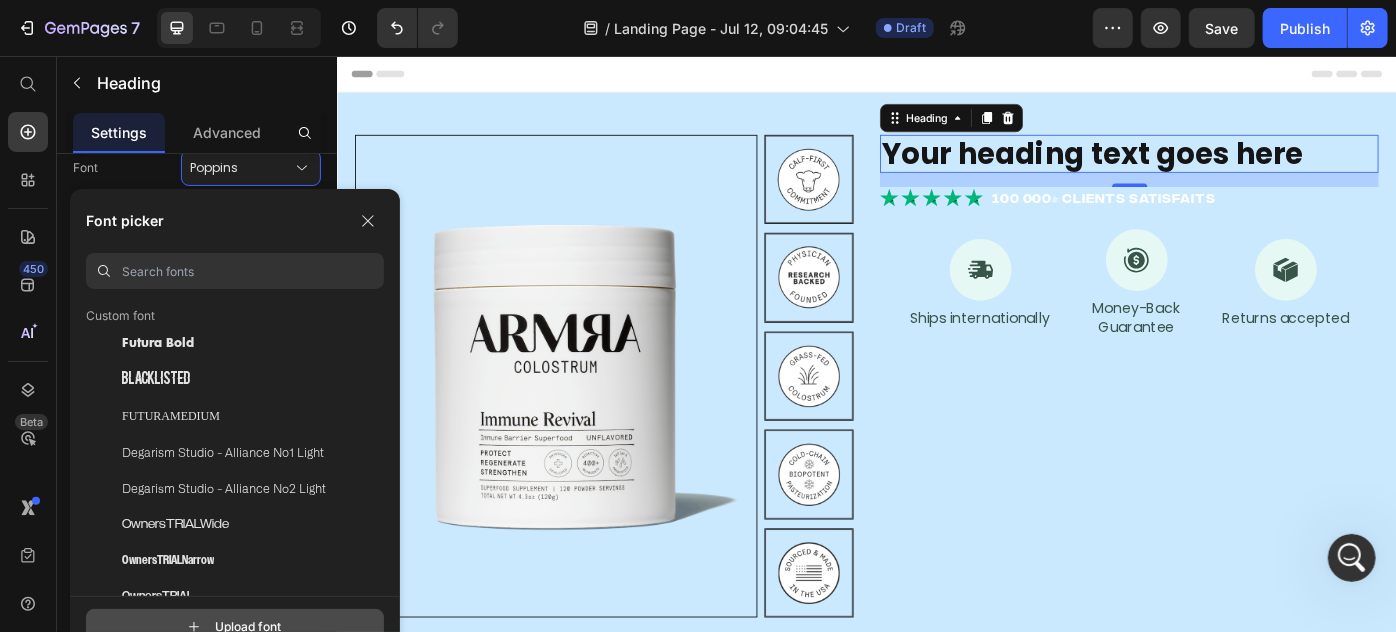 click 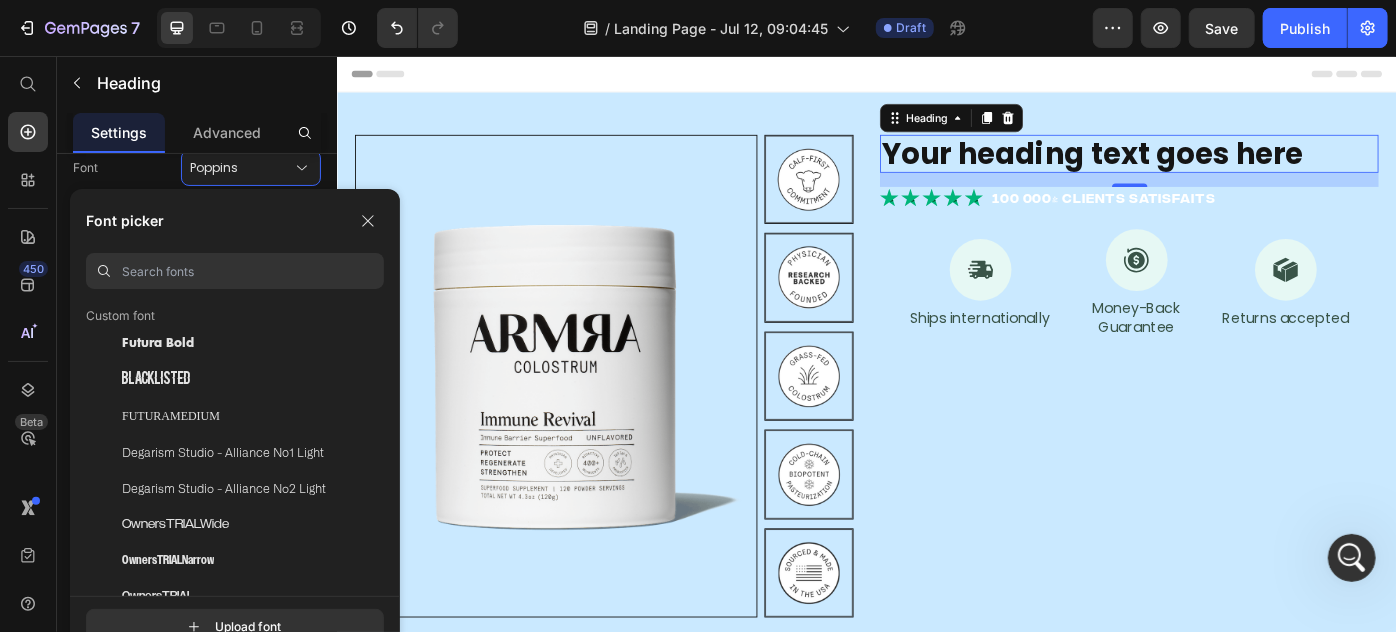 click on "Your heading text goes here" at bounding box center (1233, 165) 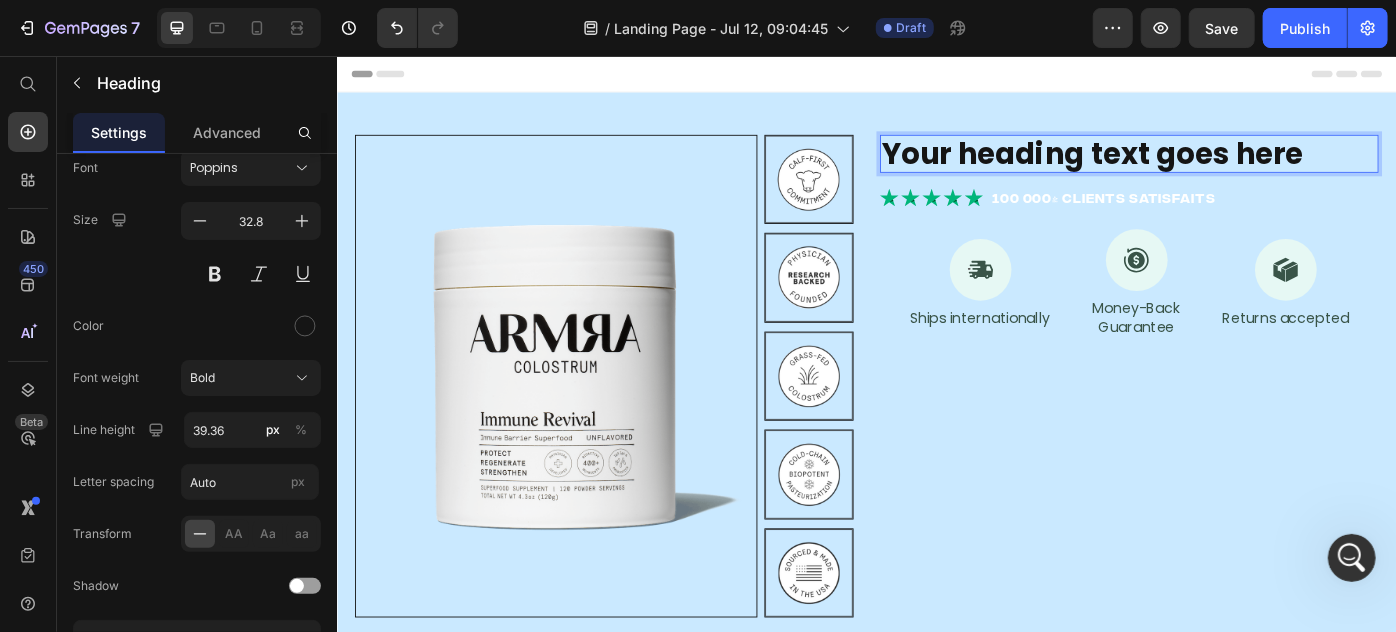 click on "Your heading text goes here" at bounding box center [1233, 165] 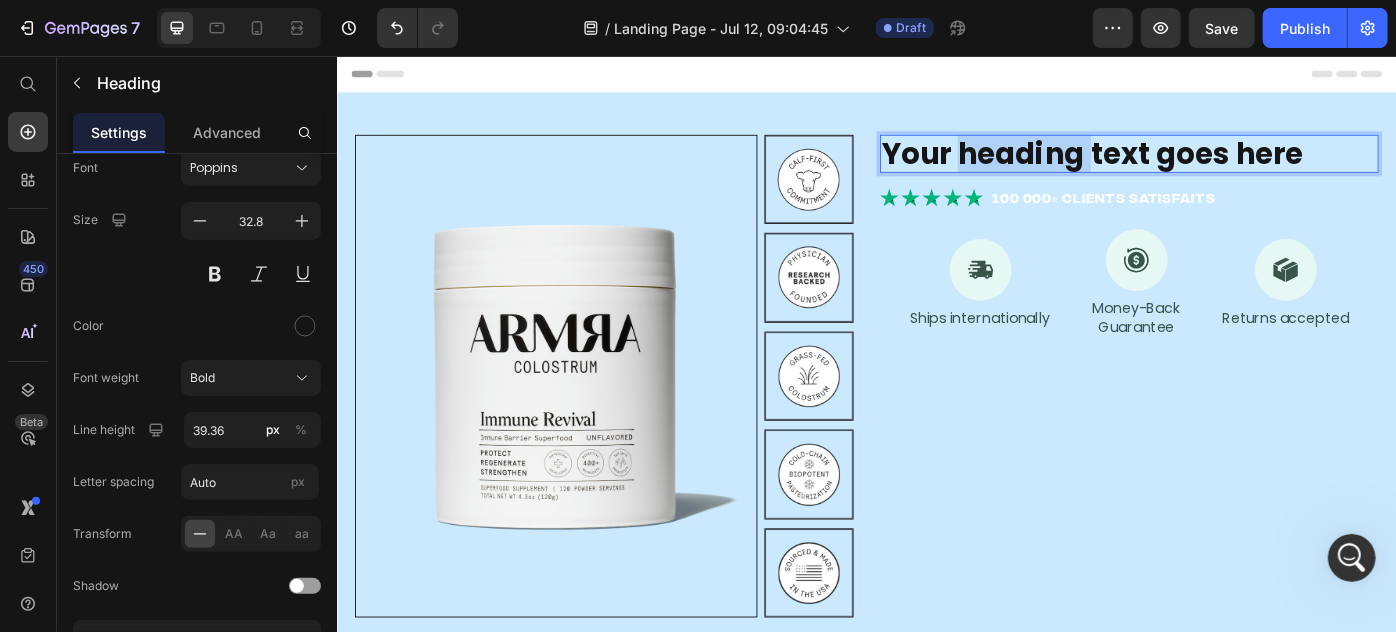 click on "Your heading text goes here" at bounding box center (1233, 165) 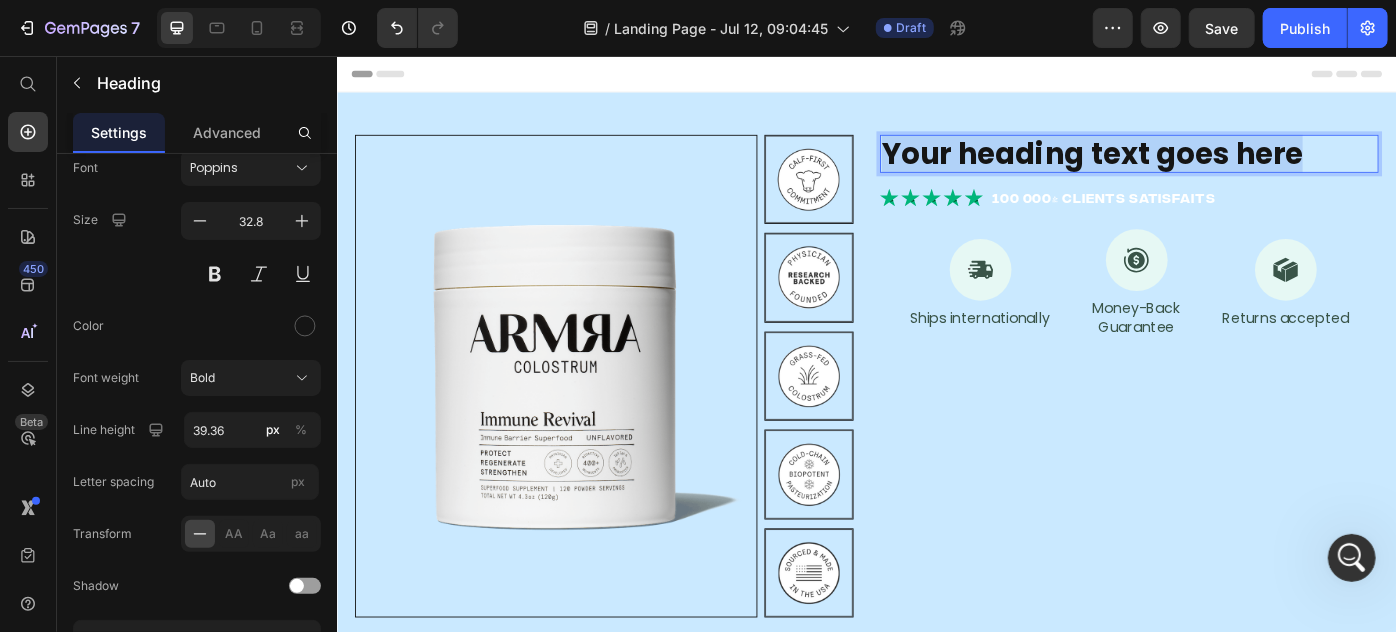 click on "Your heading text goes here" at bounding box center [1233, 165] 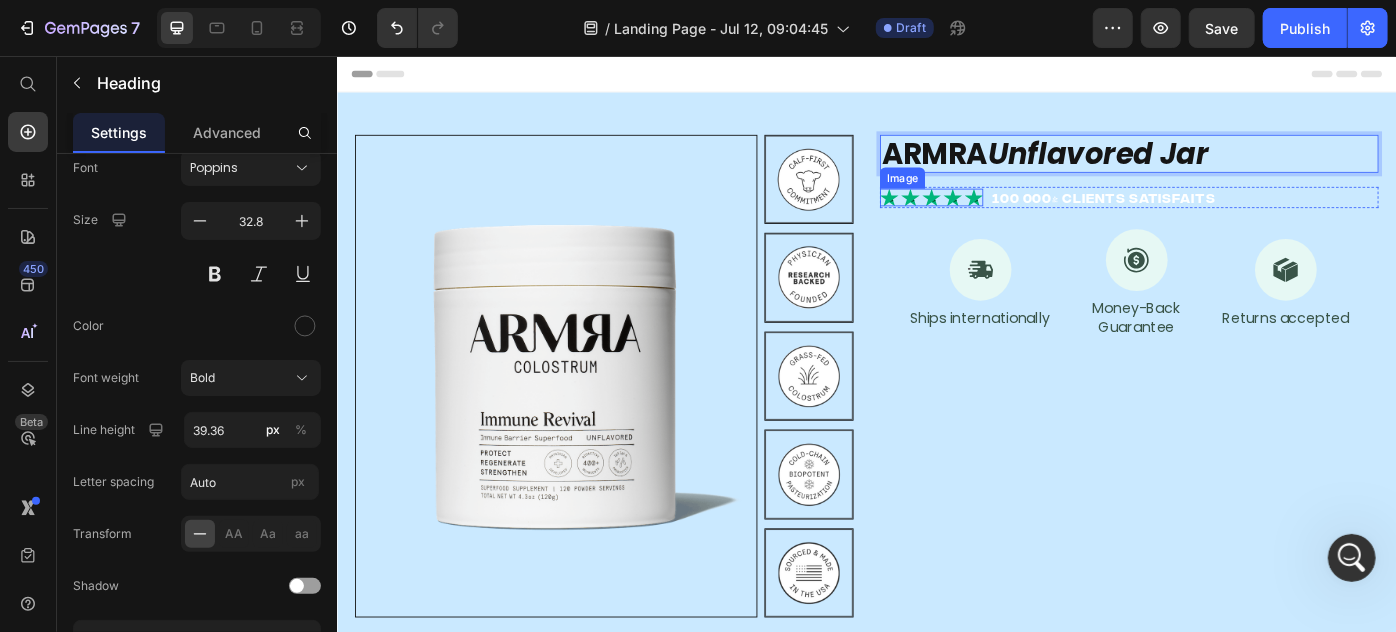 click at bounding box center (1009, 215) 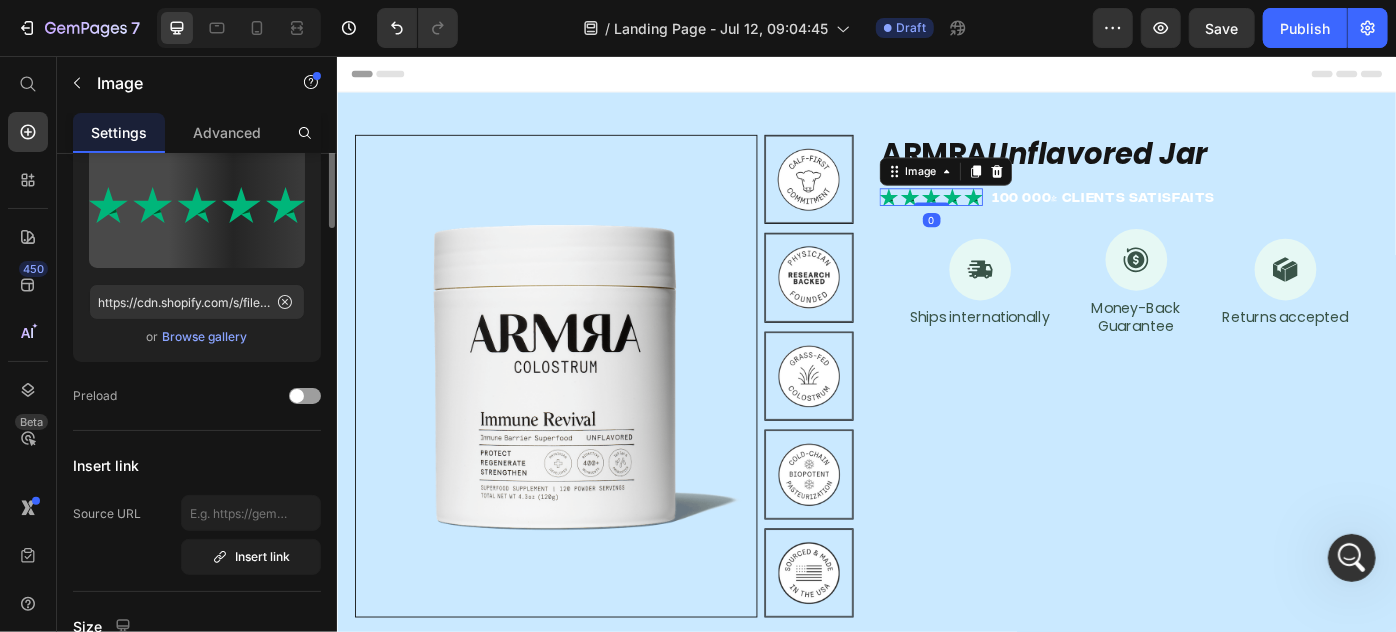 scroll, scrollTop: 0, scrollLeft: 0, axis: both 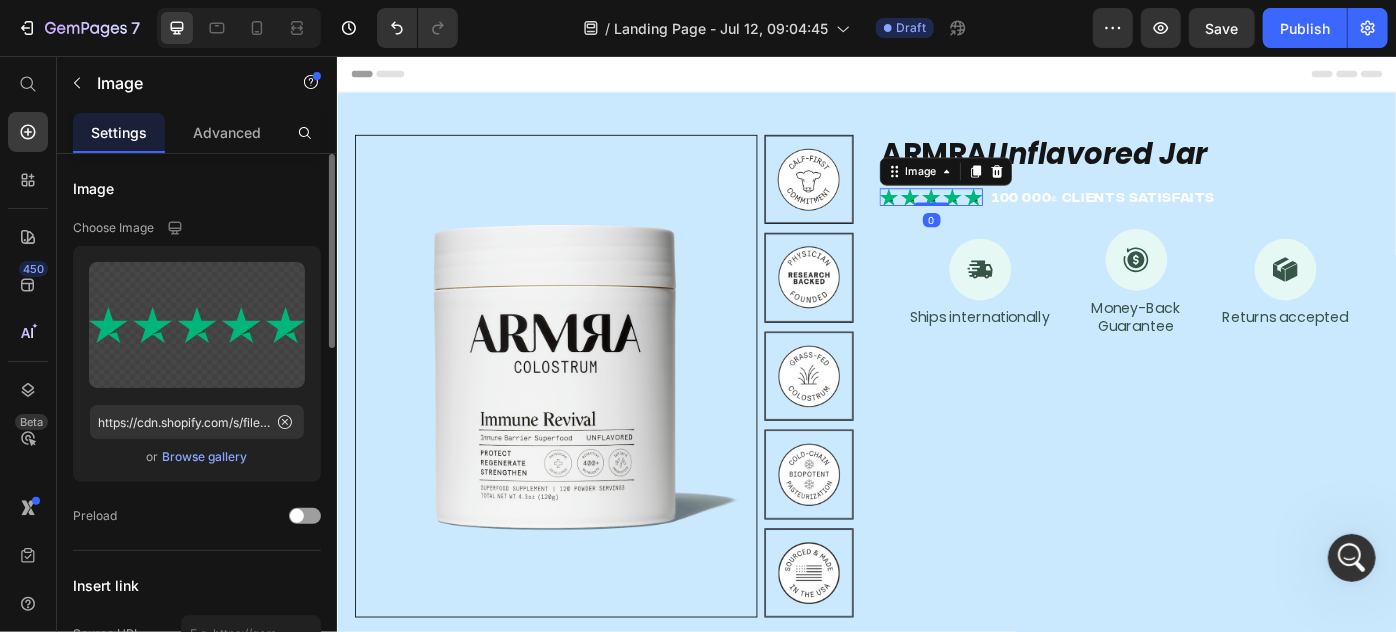 click on "Browse gallery" at bounding box center [205, 457] 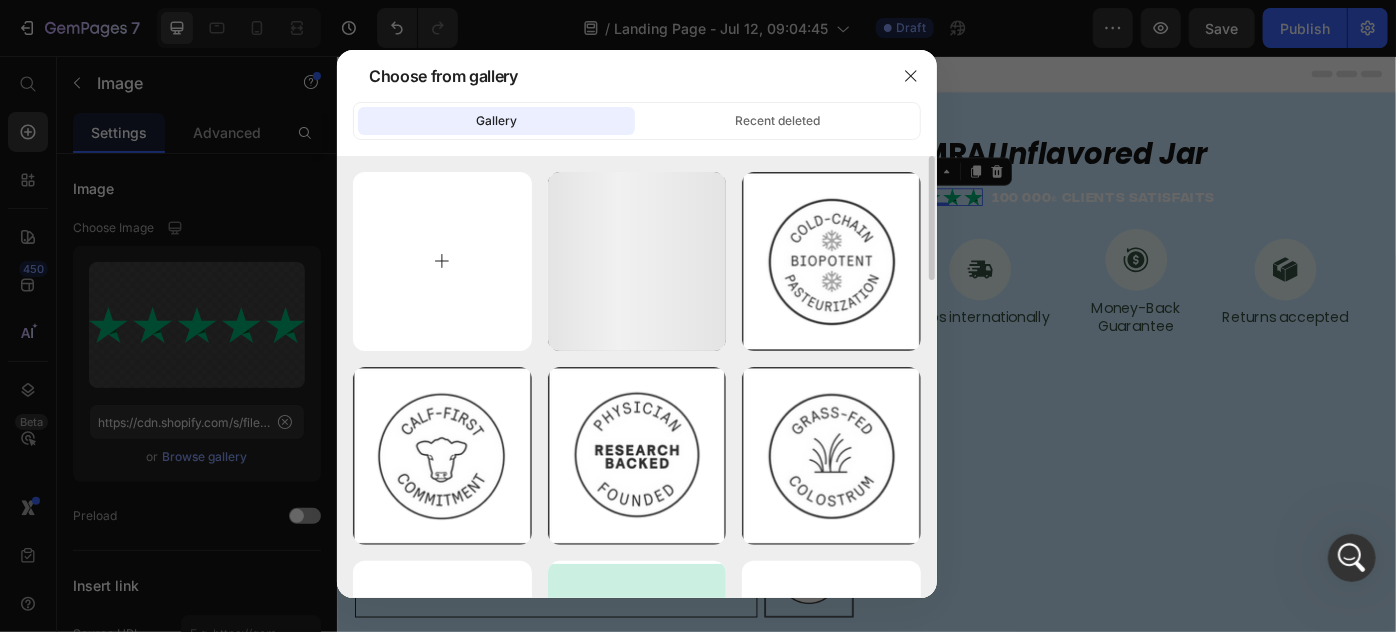 click at bounding box center (442, 261) 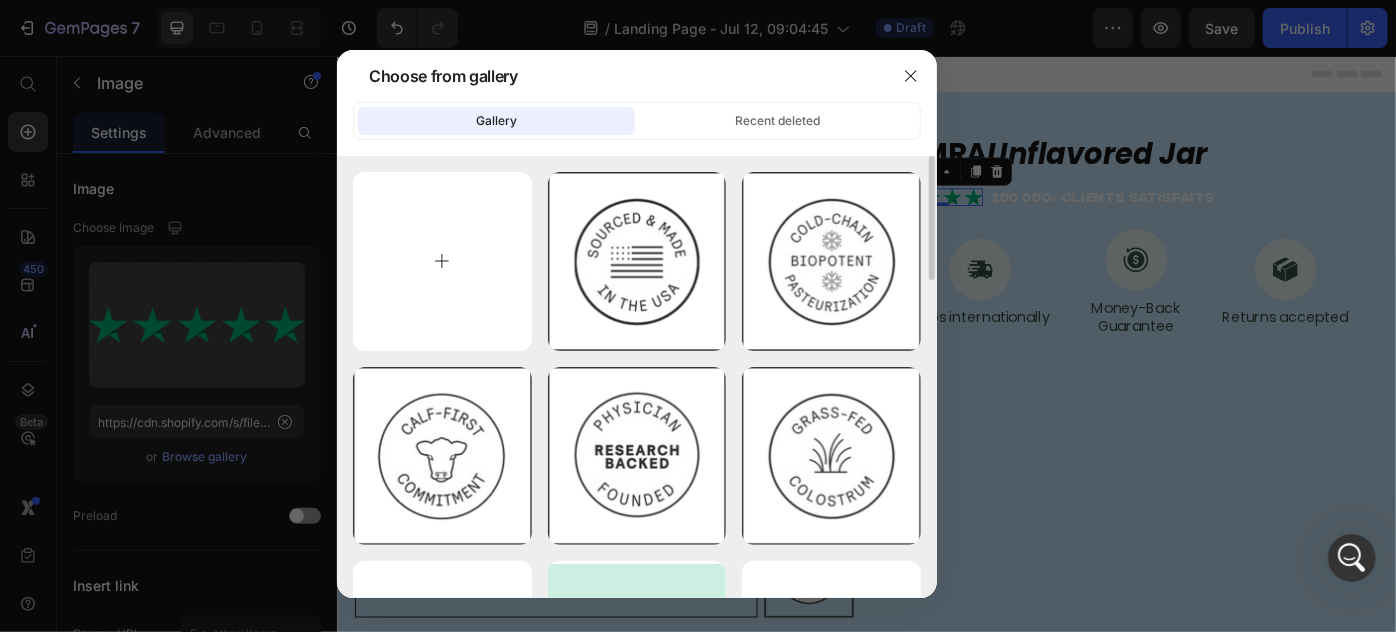 type on "C:\fakepath\star_white.svg" 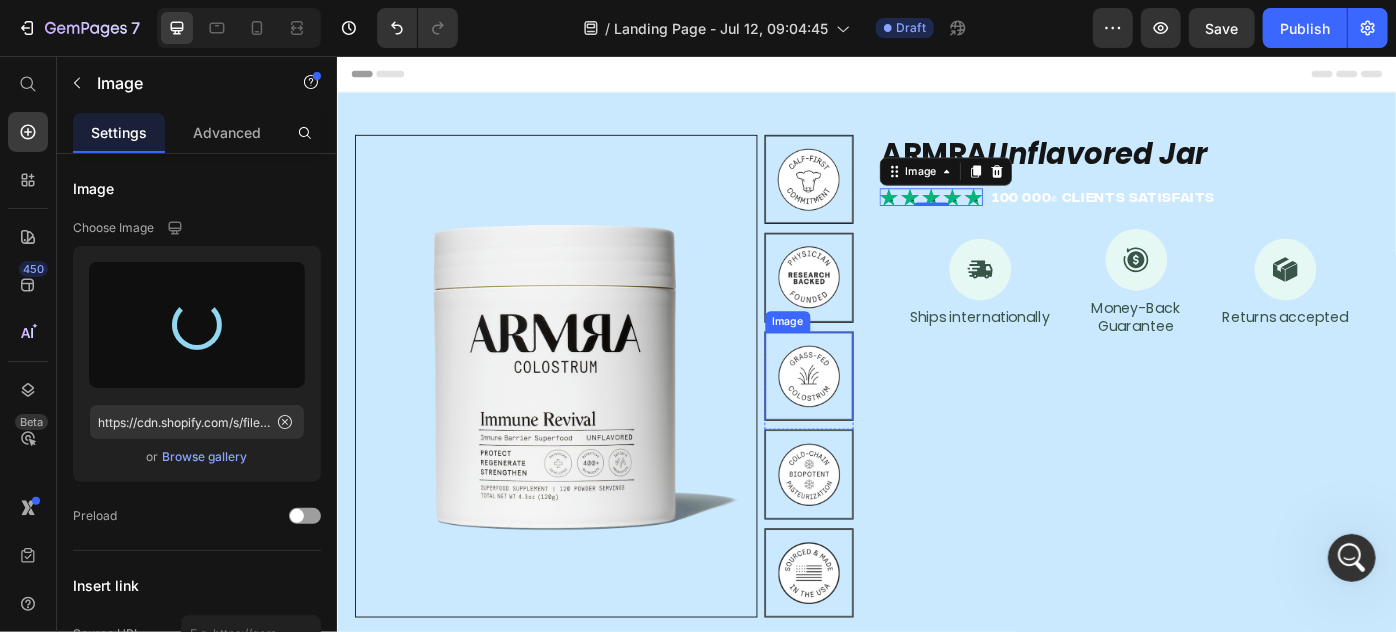 type on "https://cdn.shopify.com/s/files/1/0869/5912/8851/files/gempages_511364164535452839-5c935d64-f753-4ba6-a242-198dd39913dc.svg" 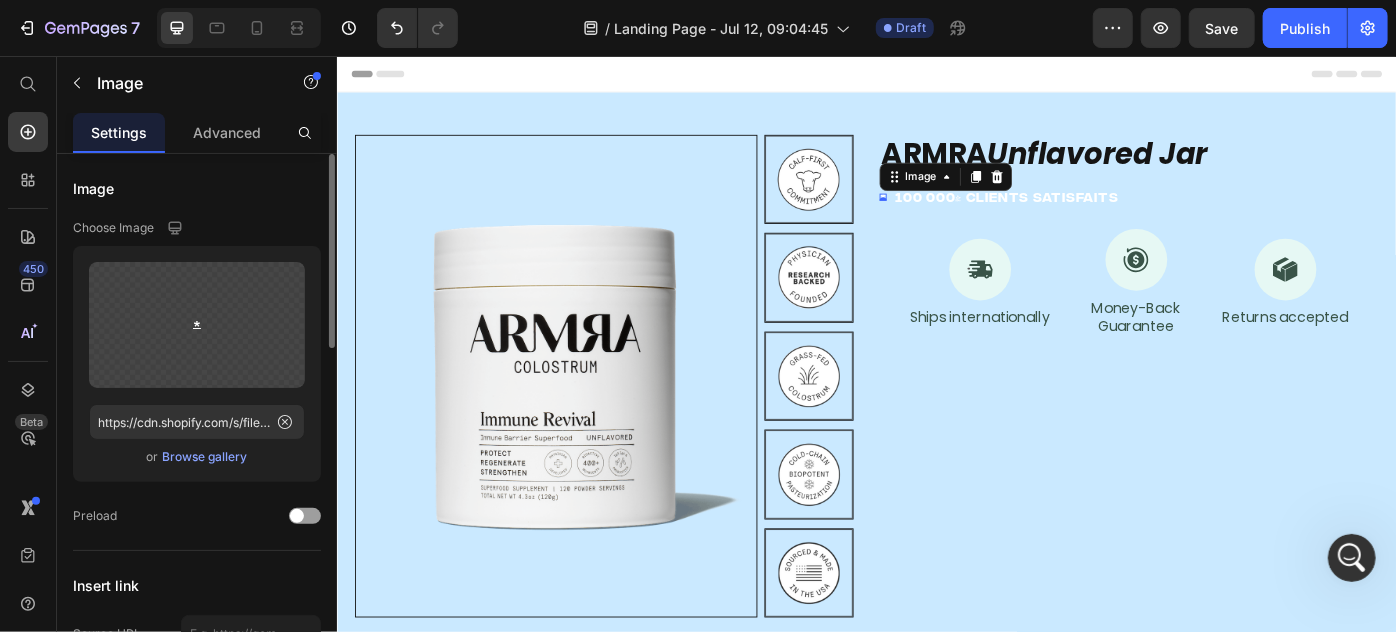 scroll, scrollTop: 272, scrollLeft: 0, axis: vertical 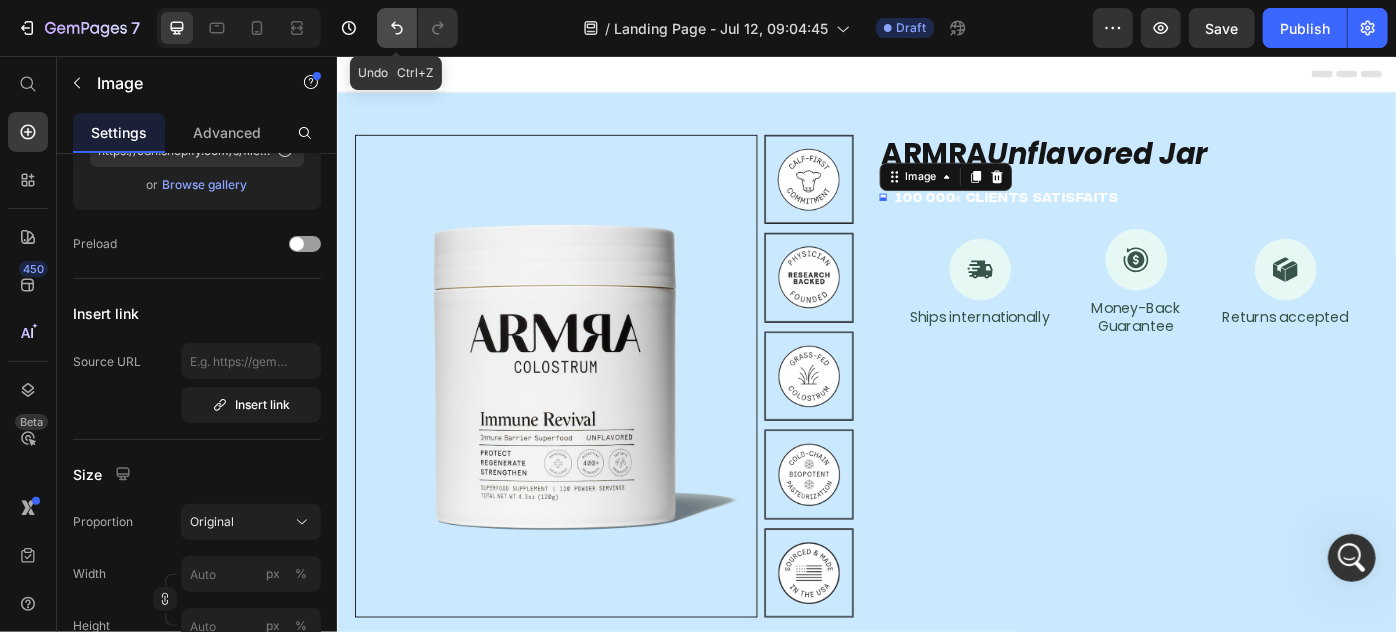 click 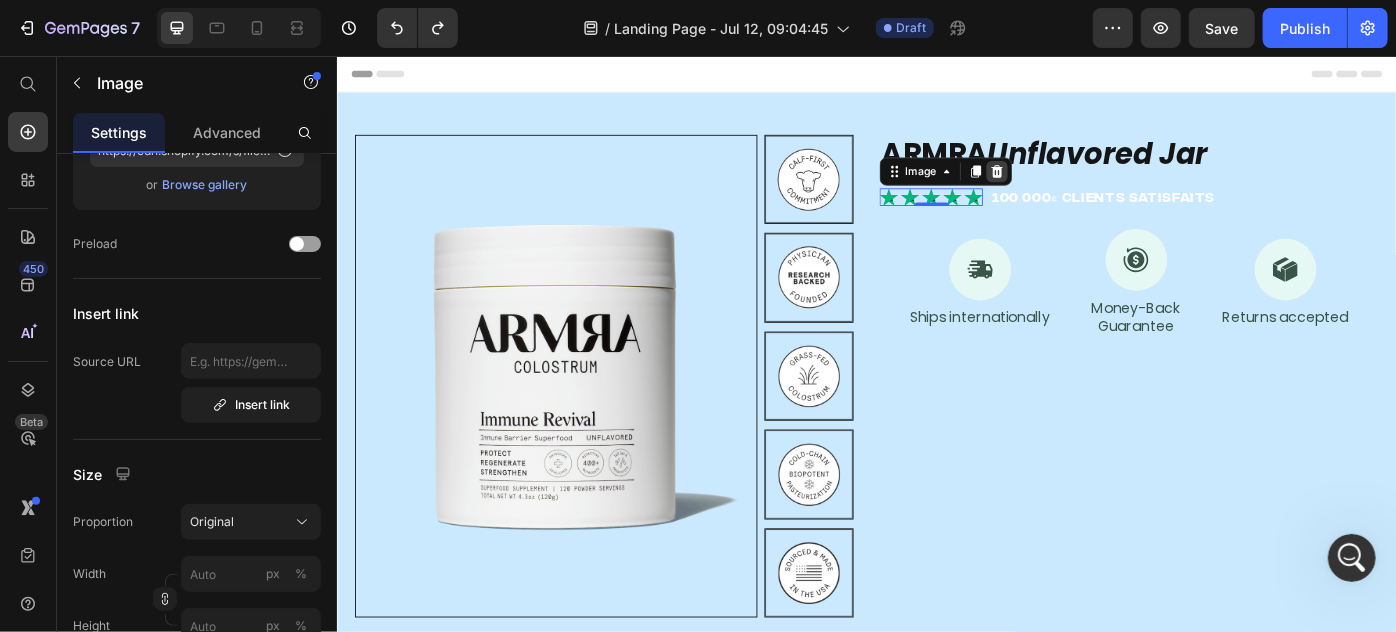 click 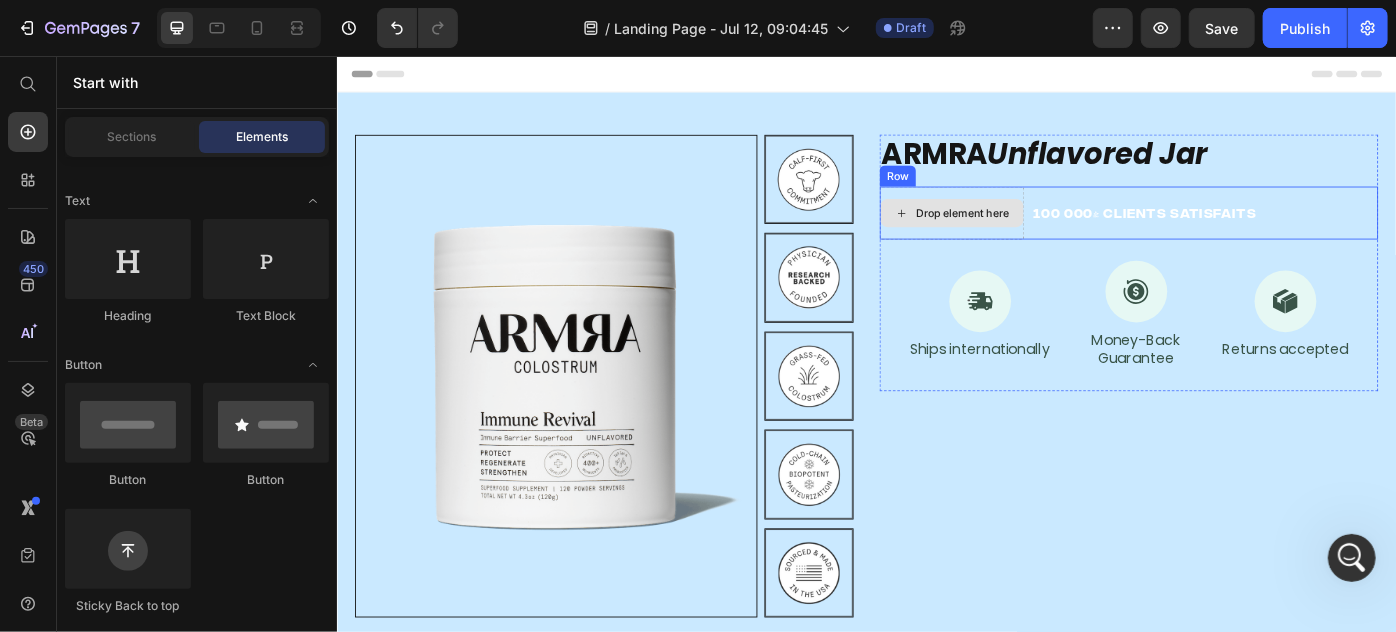 click on "Drop element here" at bounding box center (1045, 233) 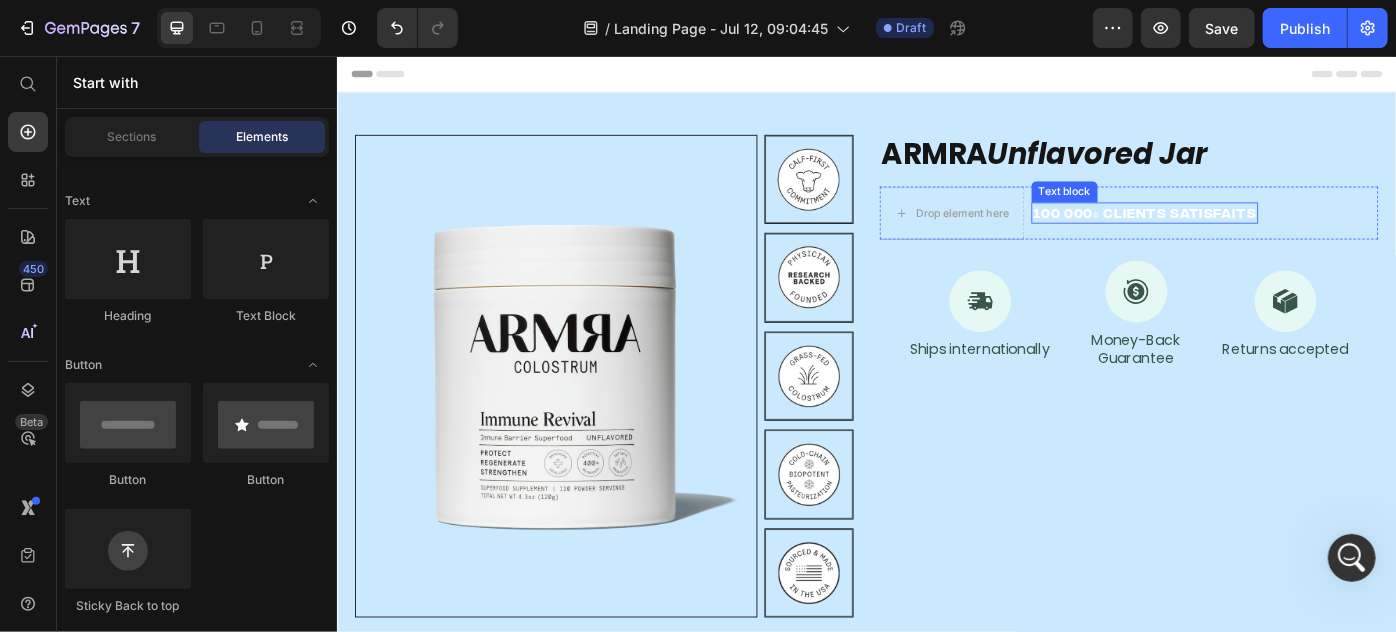 click on "100 000+ Clients satisfaits" at bounding box center [1251, 233] 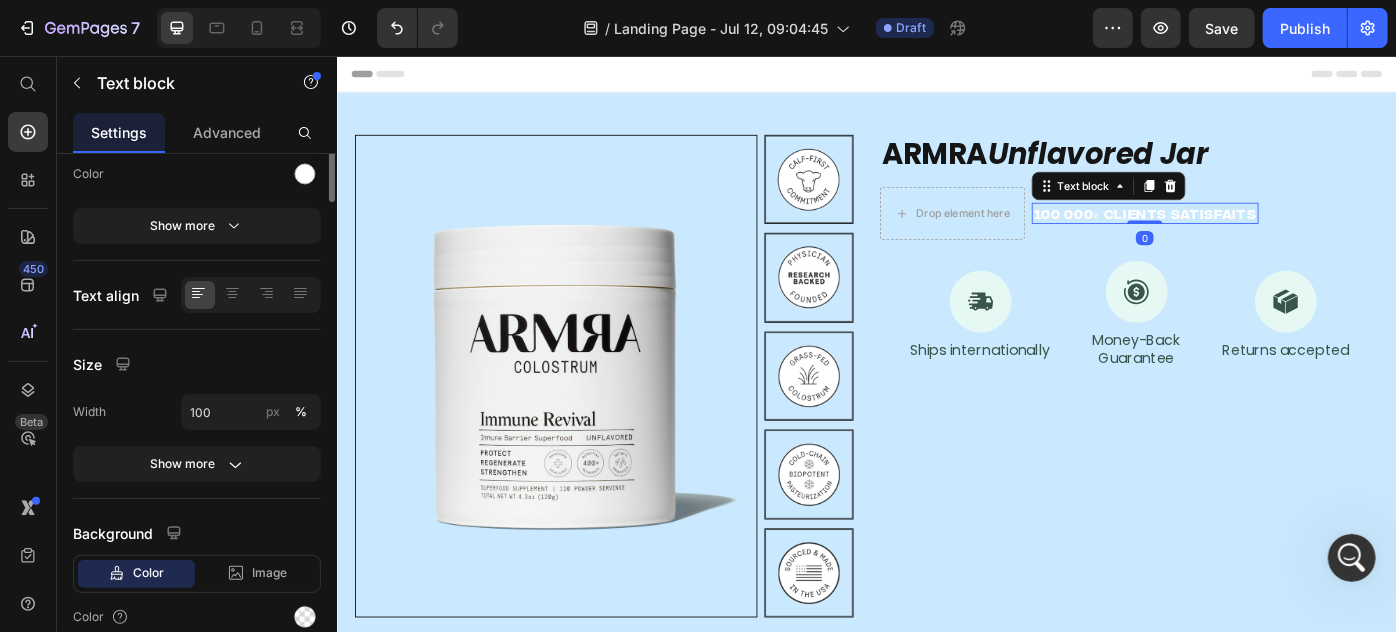 scroll, scrollTop: 0, scrollLeft: 0, axis: both 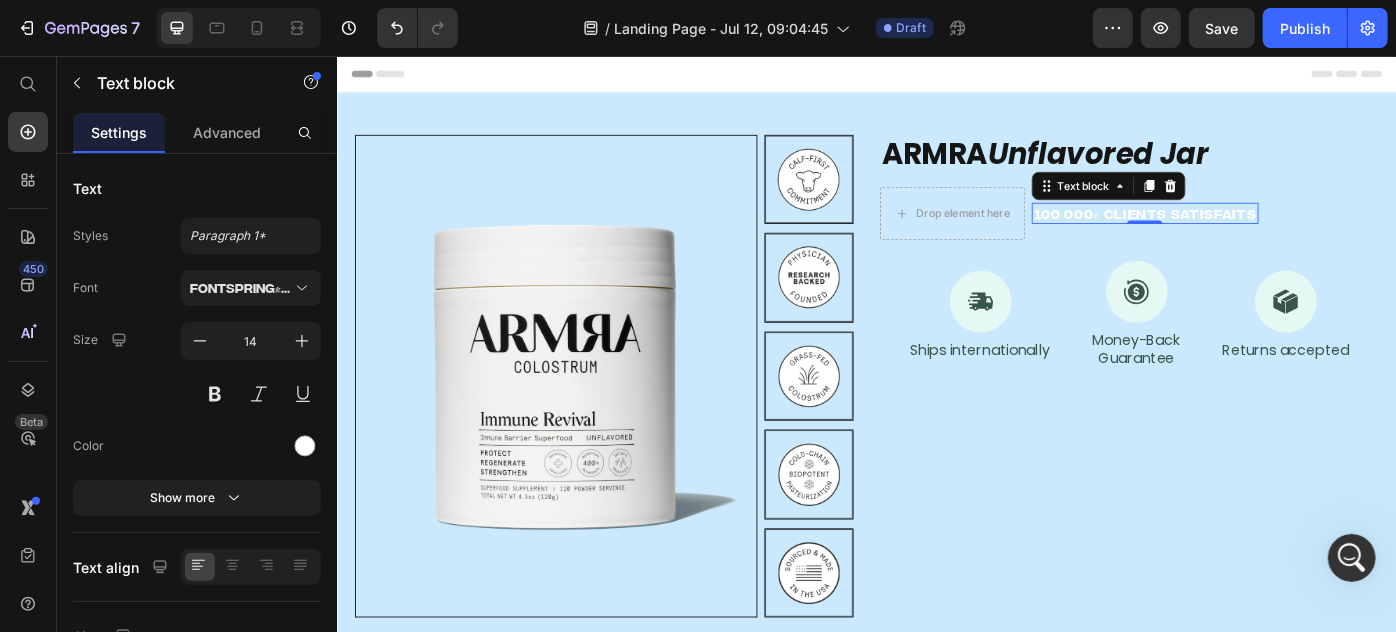 click on "100 000+ Clients satisfaits" at bounding box center (1251, 233) 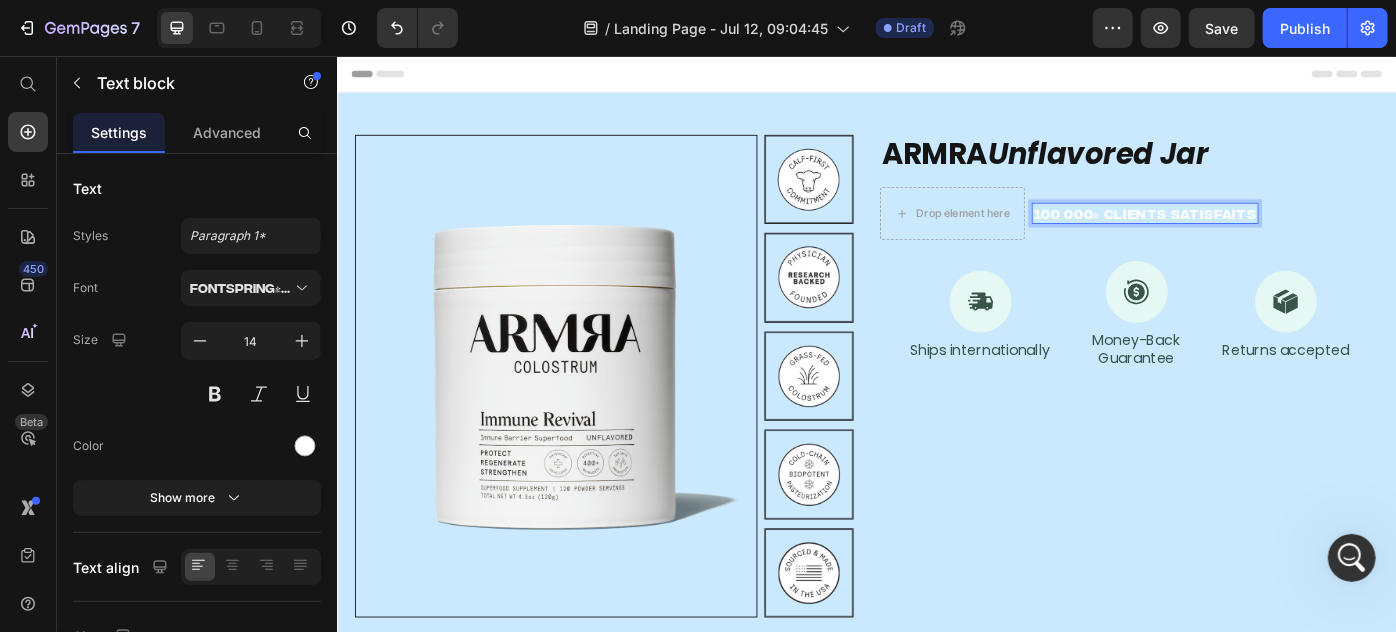click on "100 000+ Clients satisfaits" at bounding box center (1251, 233) 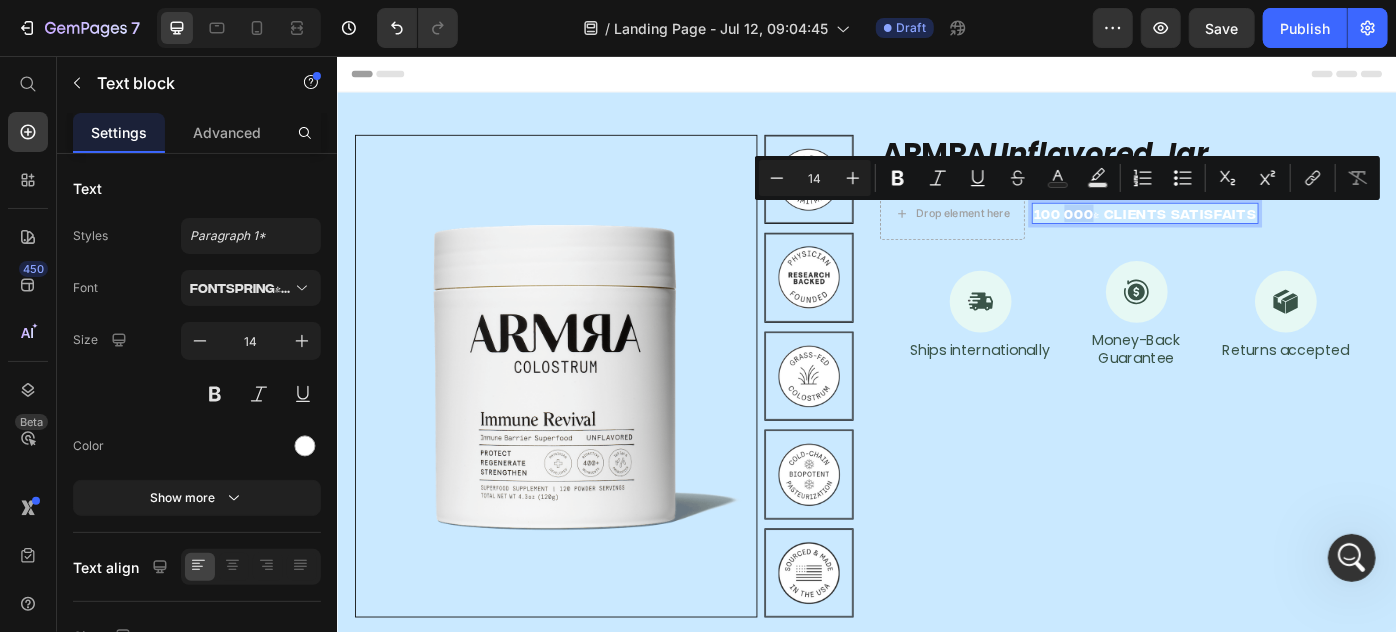 click on "100 000+ Clients satisfaits" at bounding box center (1251, 233) 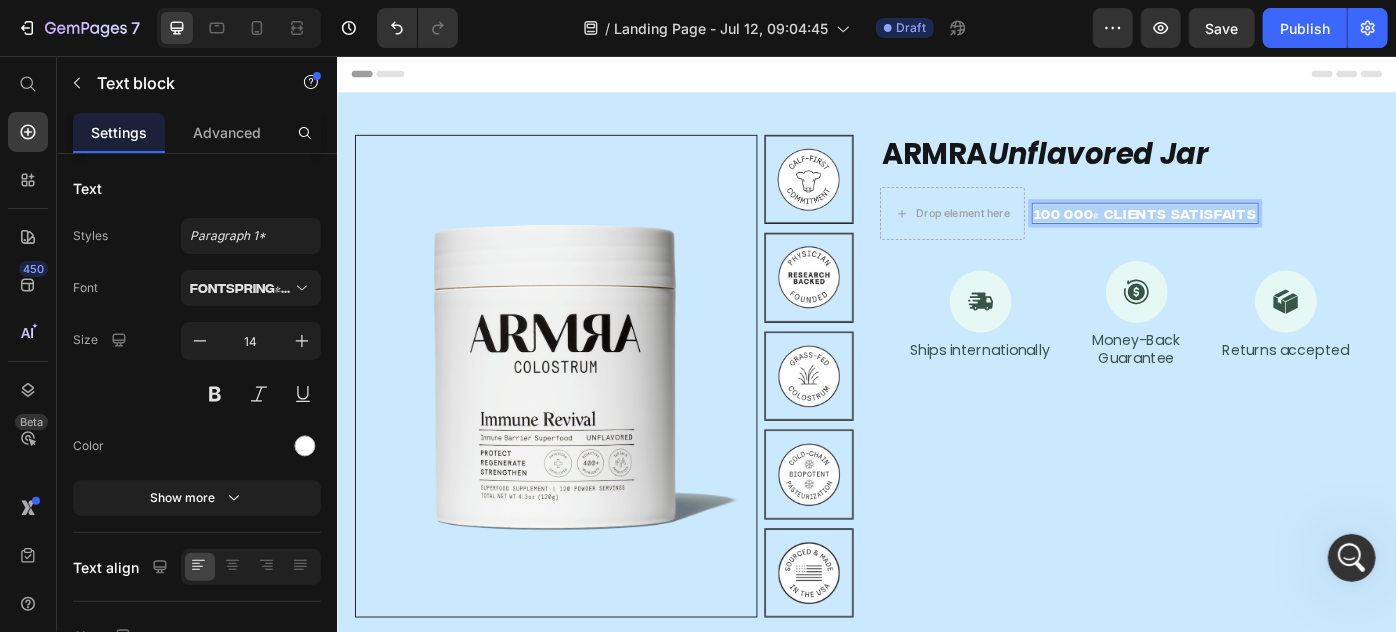 click on "100 000+ Clients satisfaits" at bounding box center (1251, 233) 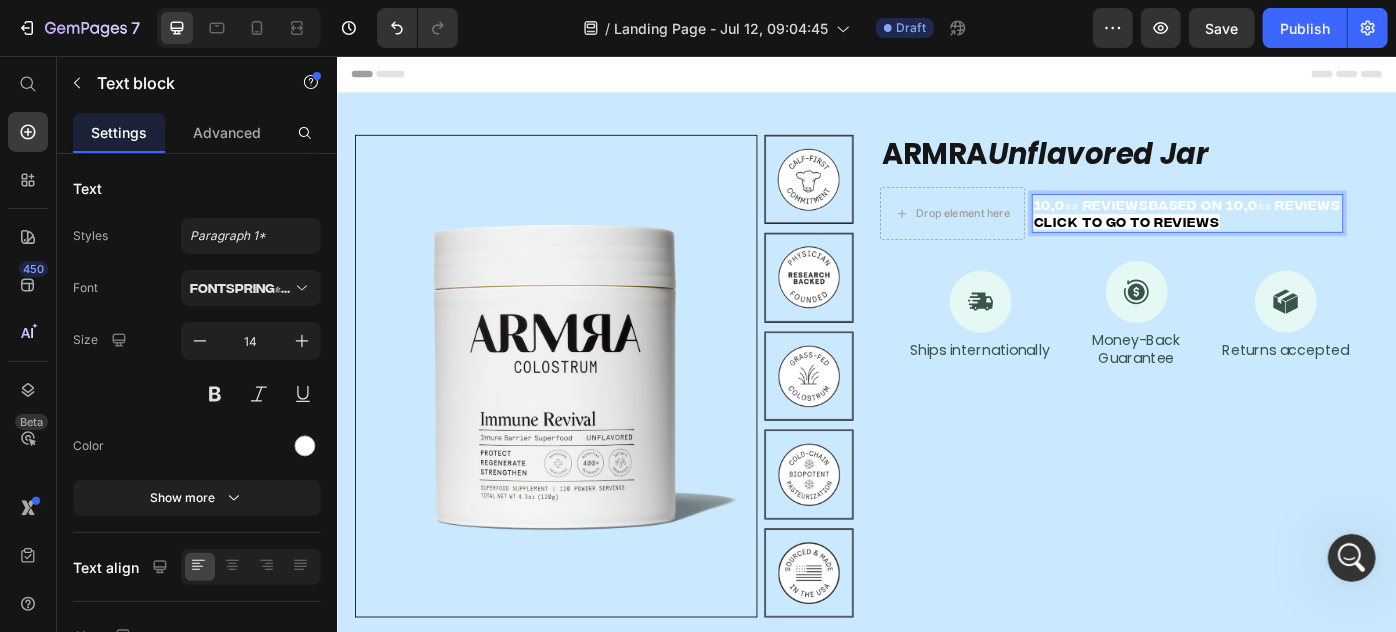 click on "10,044 ReviewsBased on 10,044 reviews" at bounding box center (1299, 223) 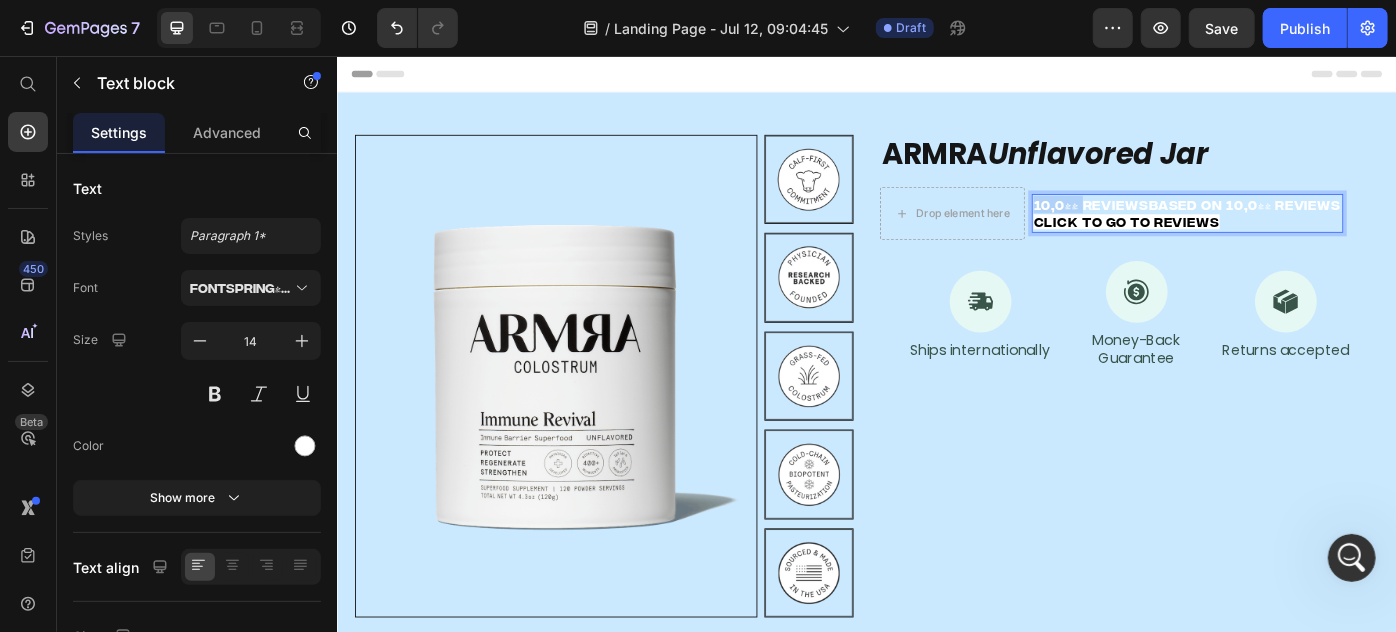 click on "10,044 ReviewsBased on 10,044 reviews" at bounding box center (1299, 223) 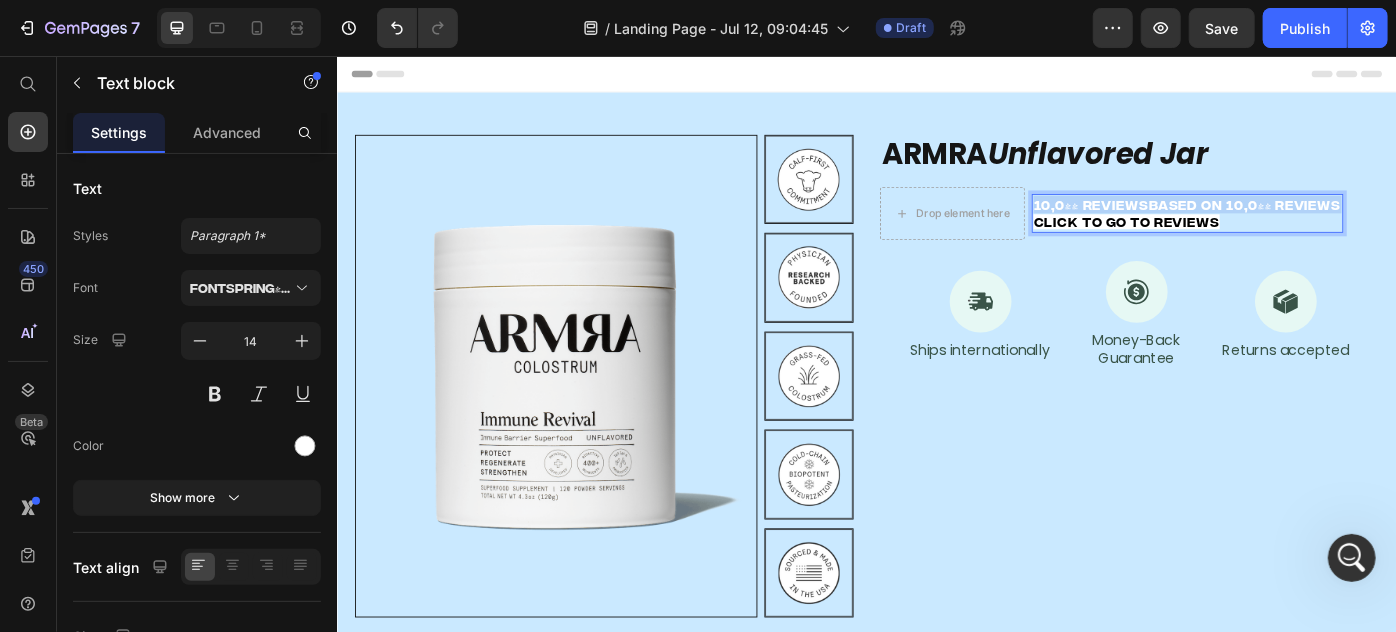 click on "10,044 ReviewsBased on 10,044 reviews" at bounding box center (1299, 223) 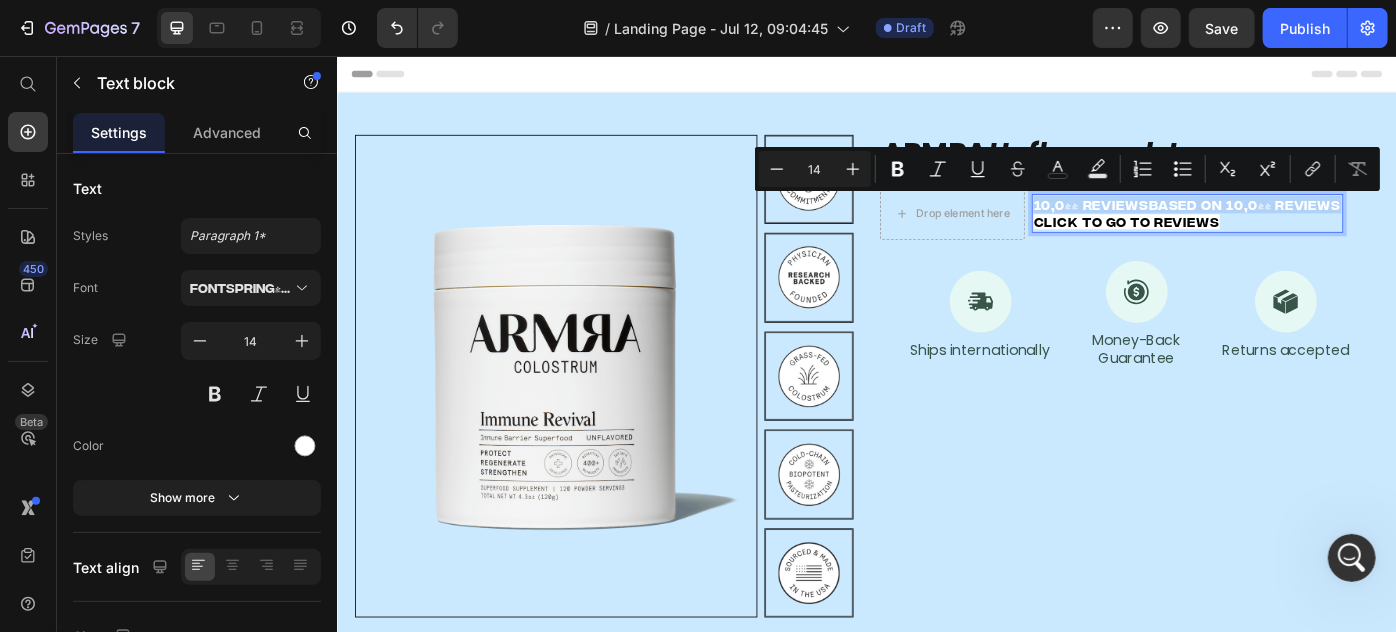 click on "10,044 ReviewsBased on 10,044 reviews" at bounding box center [1299, 223] 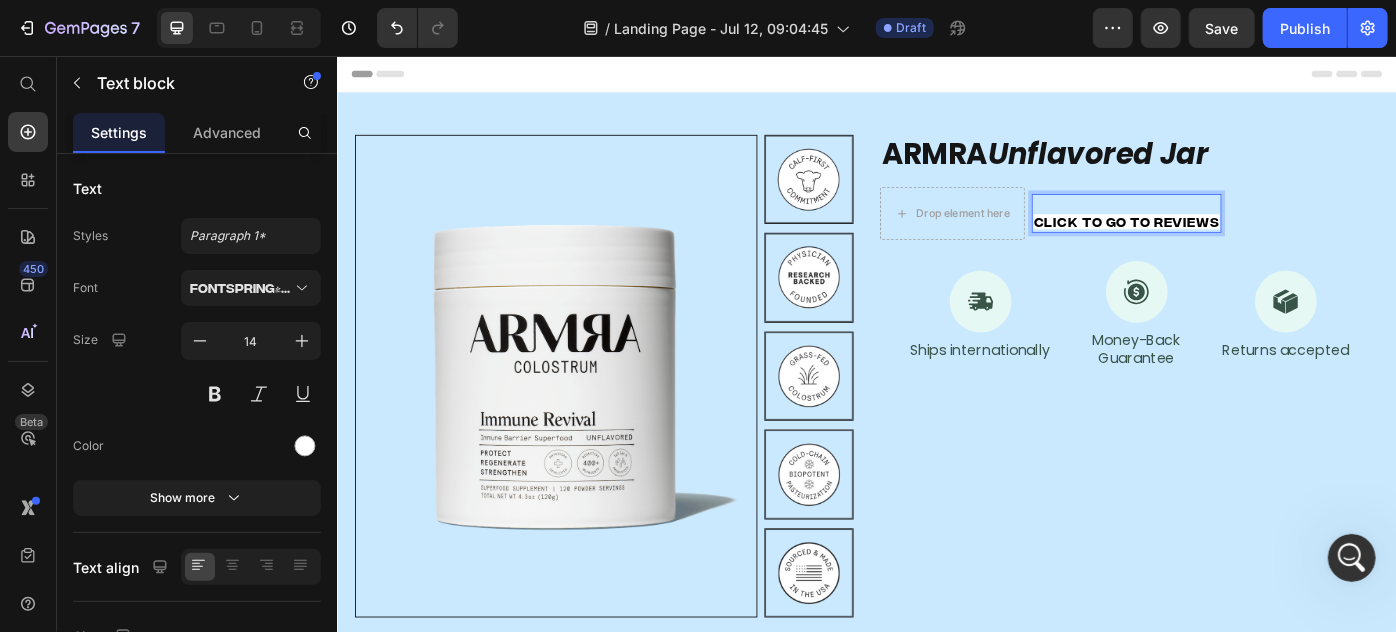click on "Click to go to reviews" at bounding box center [1230, 242] 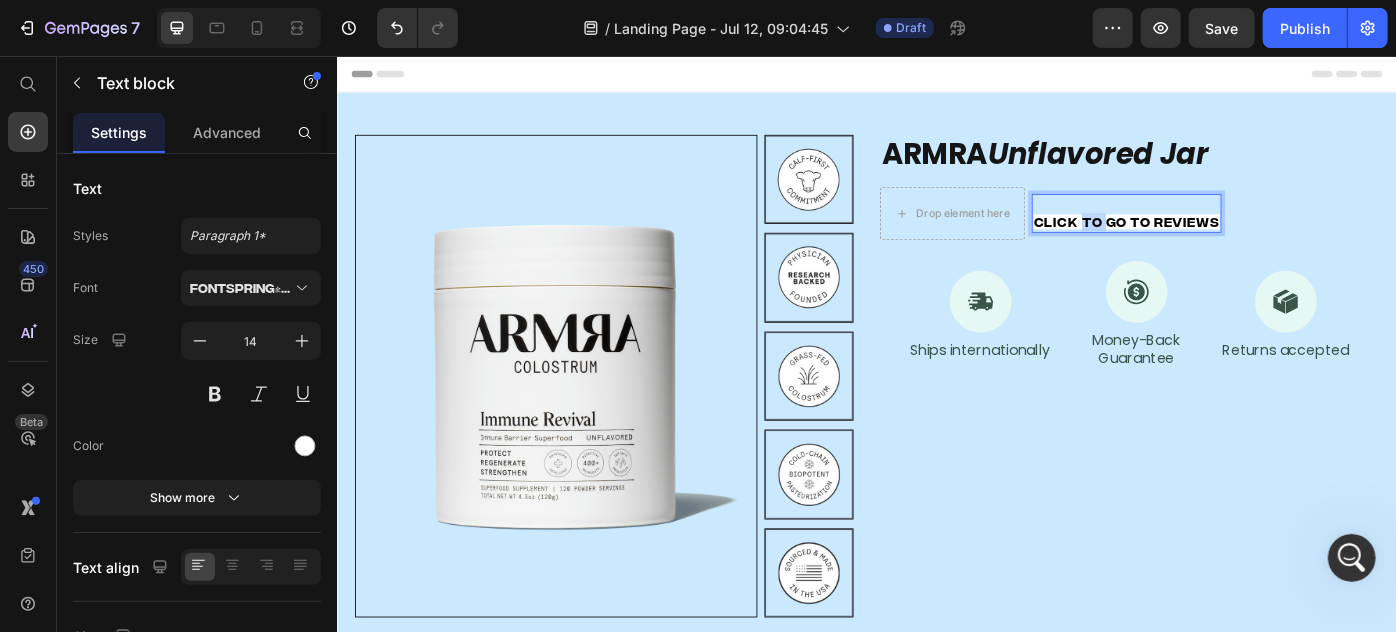 click on "Click to go to reviews" at bounding box center (1230, 242) 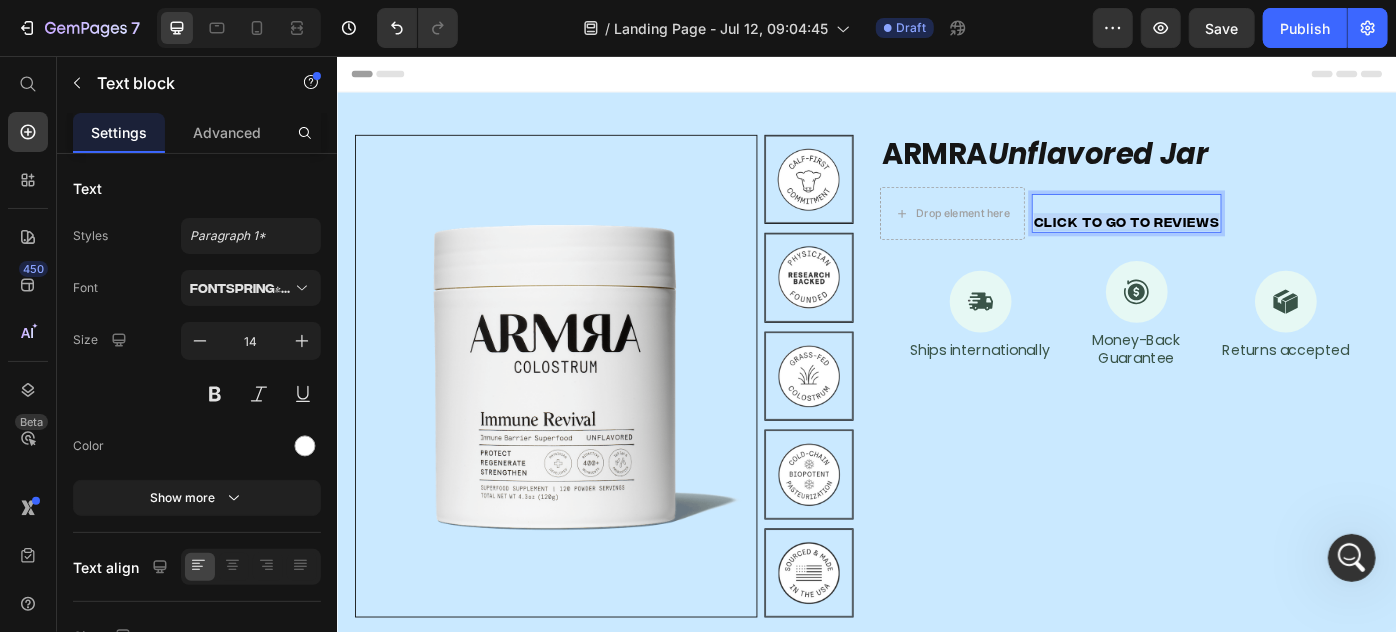click on "Click to go to reviews" at bounding box center [1230, 242] 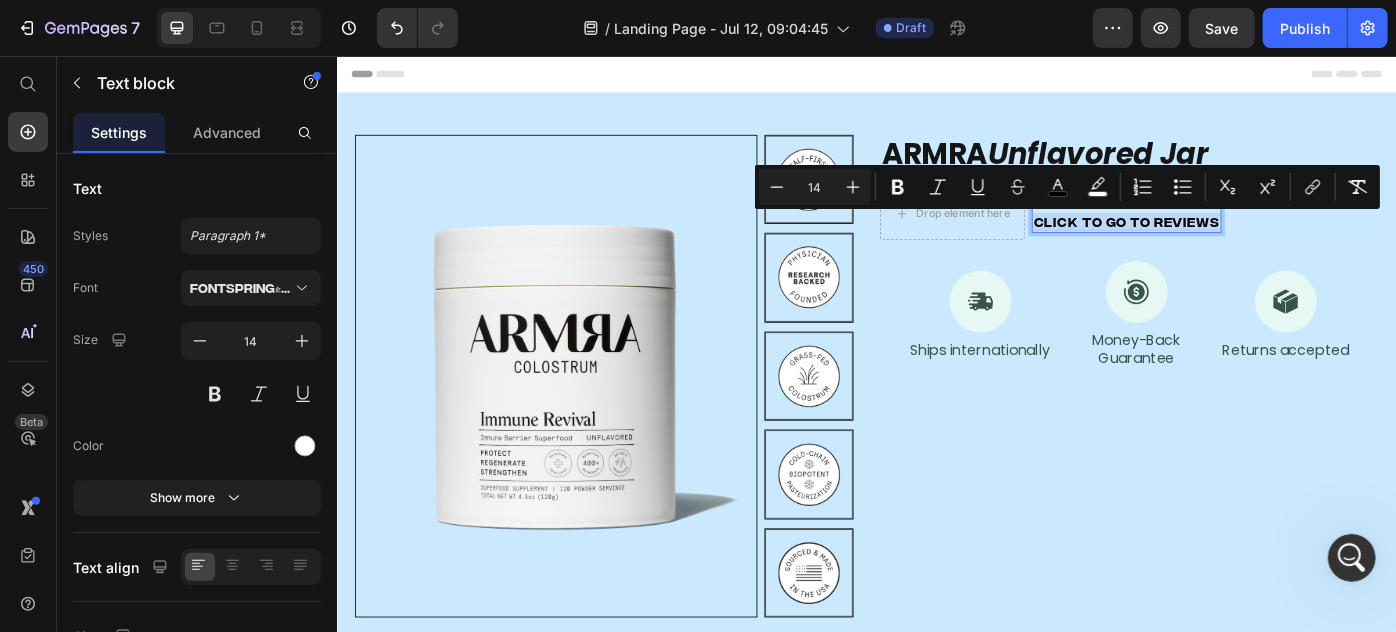 click on "Click to go to reviews" at bounding box center (1230, 242) 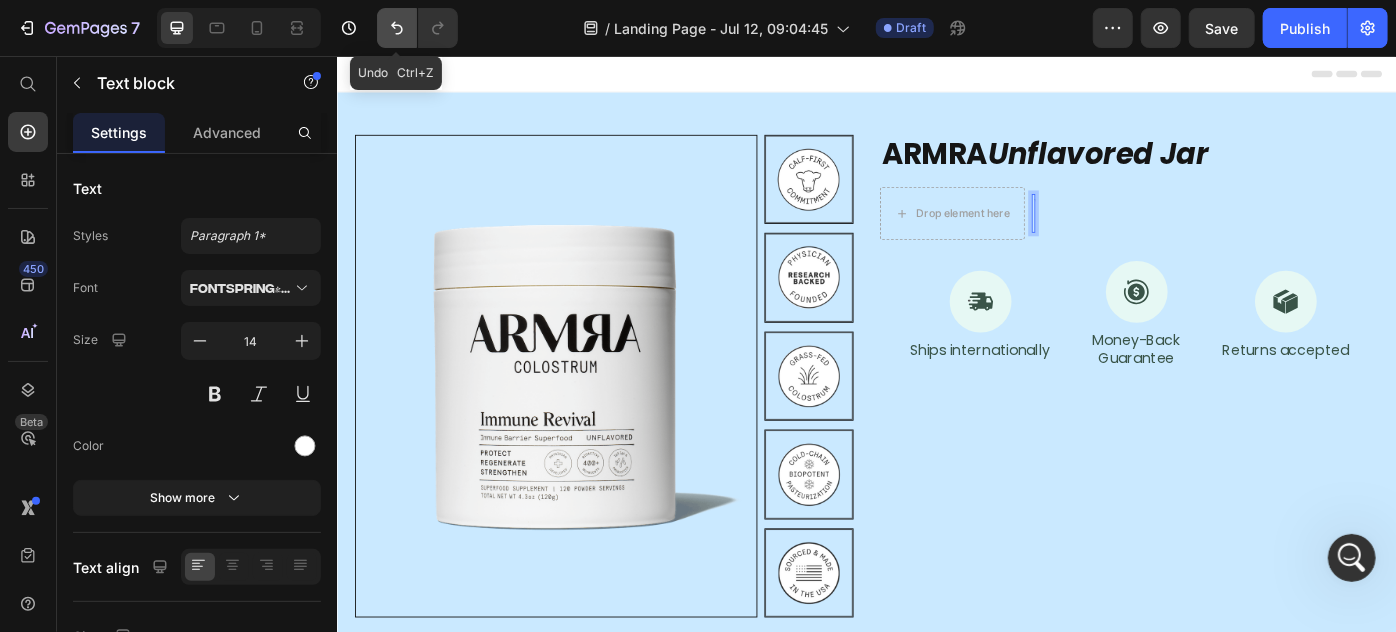 click 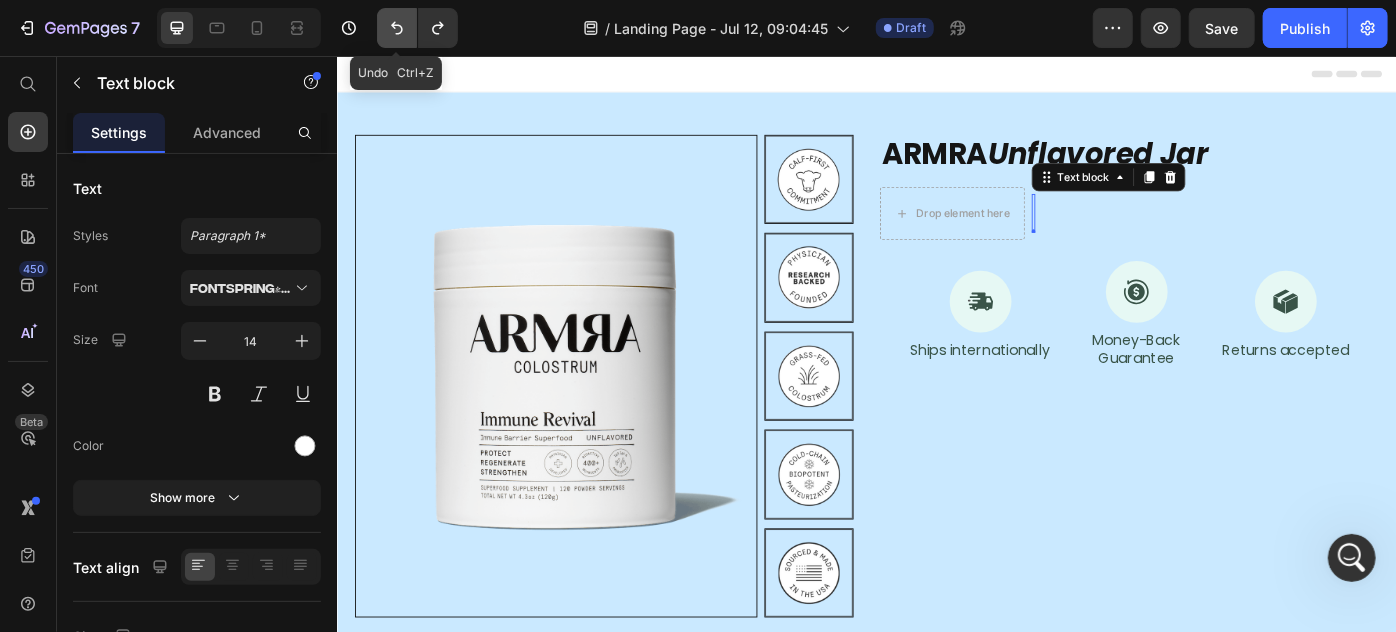 click 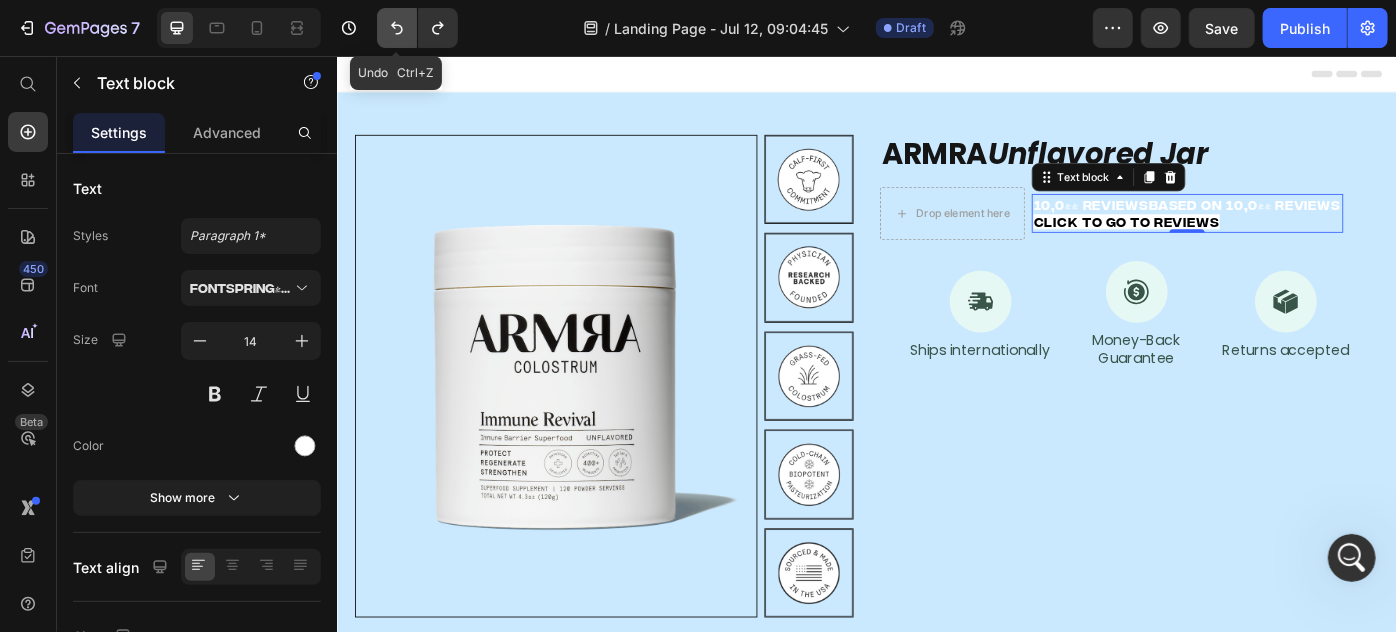 click 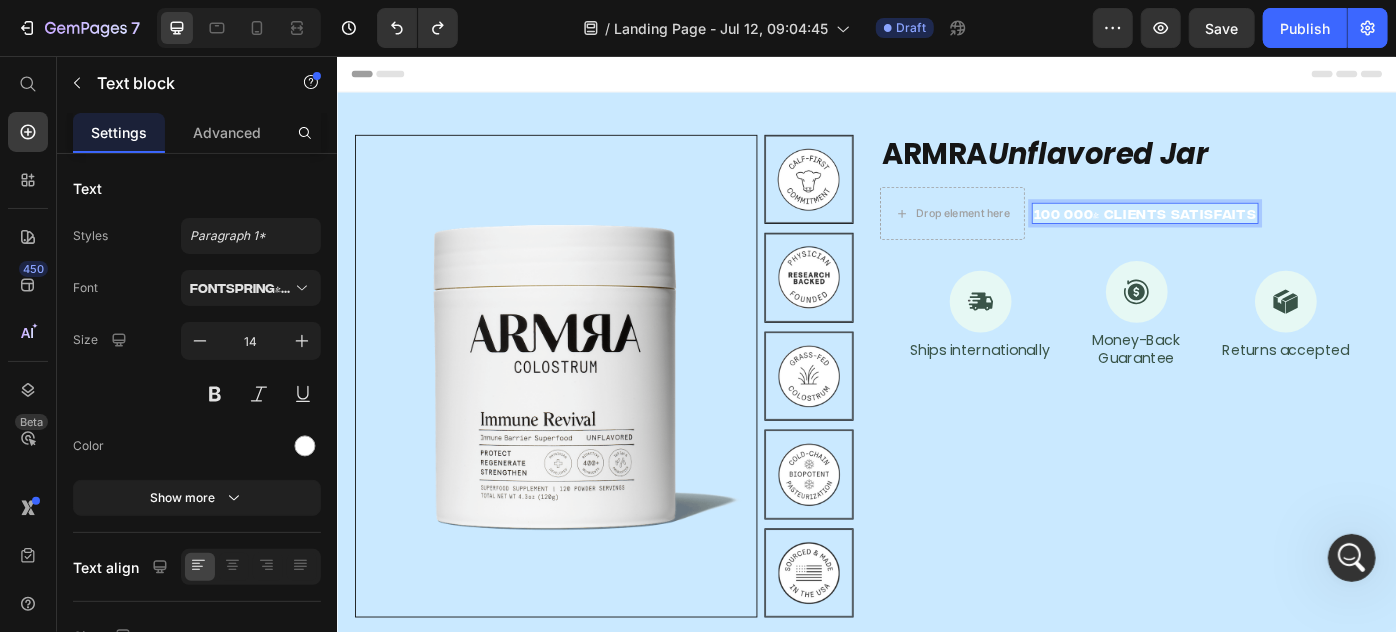 click on "100 000+ Clients satisfaits" at bounding box center [1251, 233] 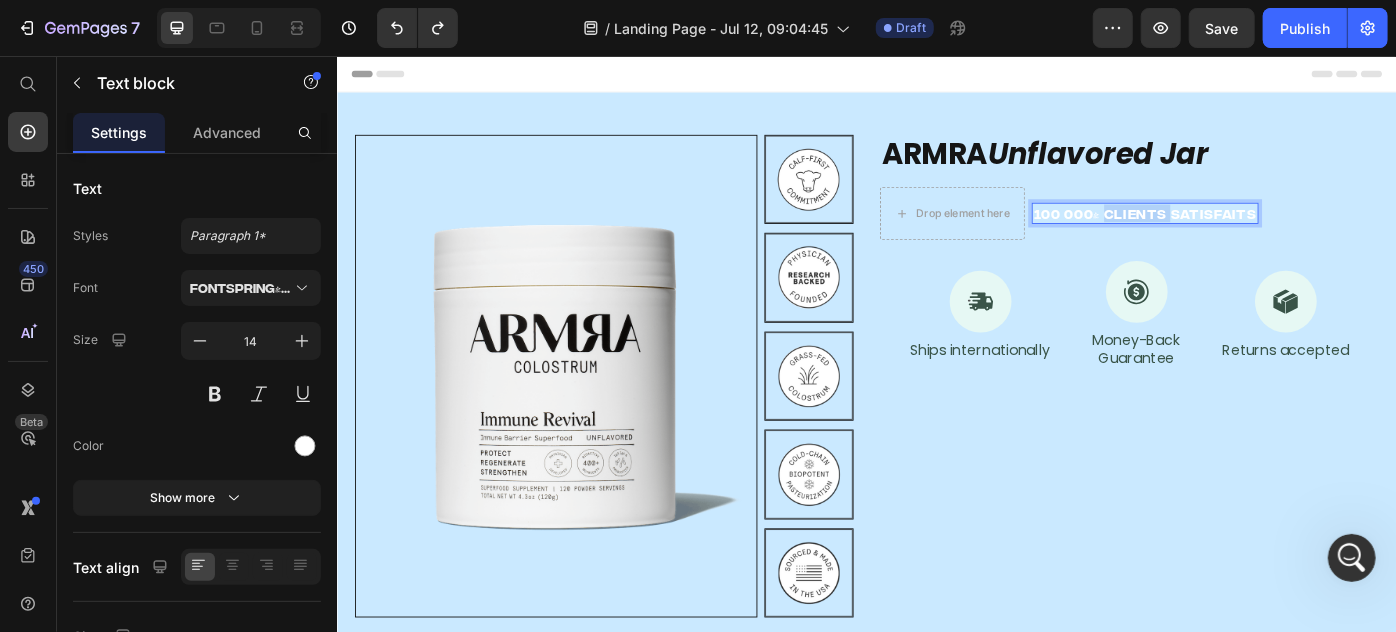 click on "100 000+ Clients satisfaits" at bounding box center [1251, 233] 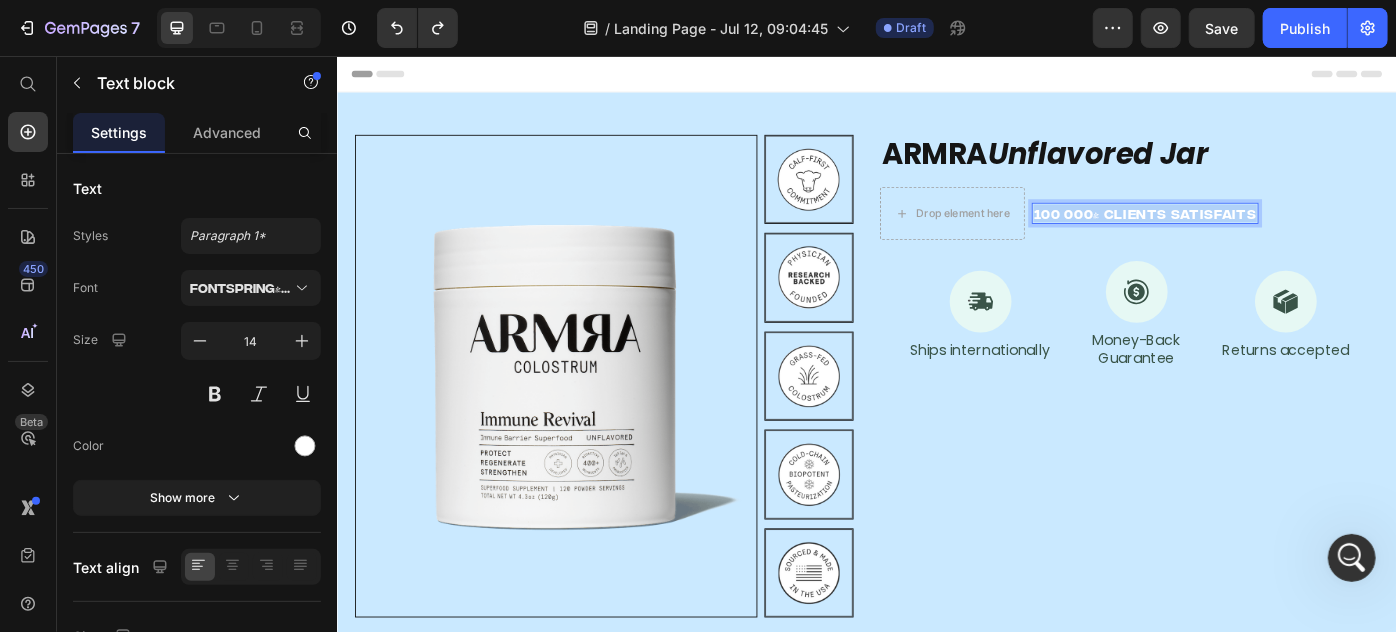 click on "100 000+ Clients satisfaits" at bounding box center (1251, 233) 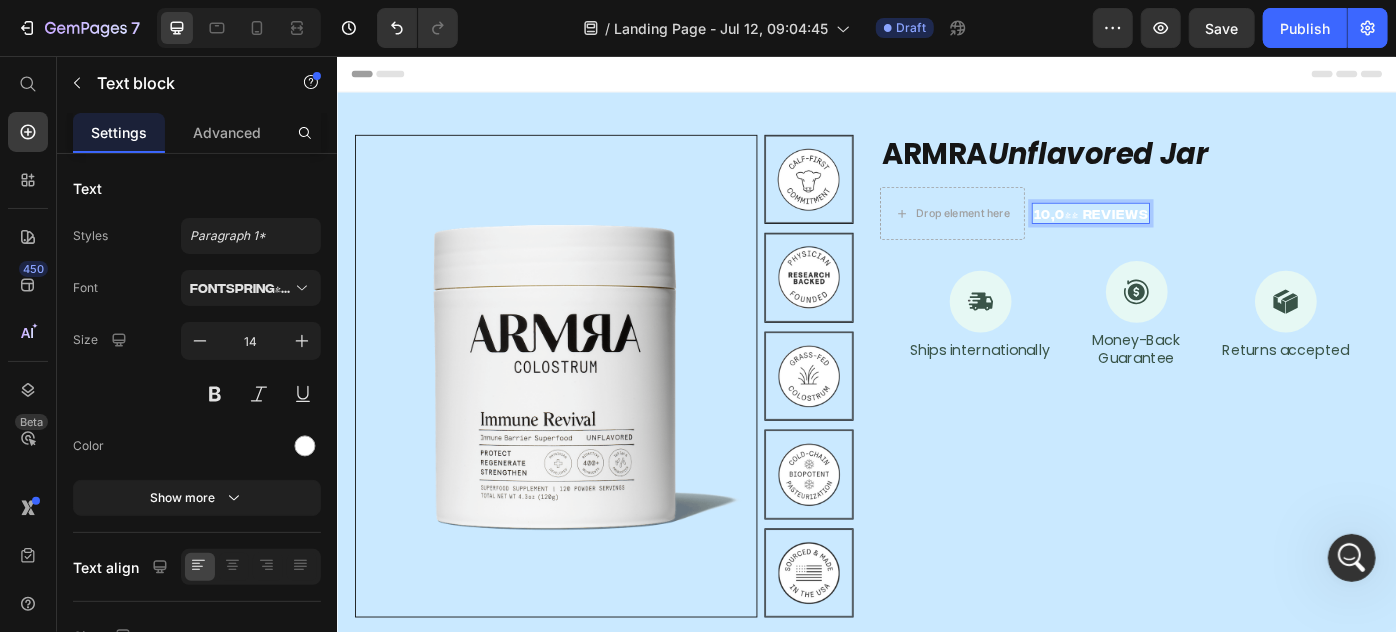scroll, scrollTop: 744, scrollLeft: 0, axis: vertical 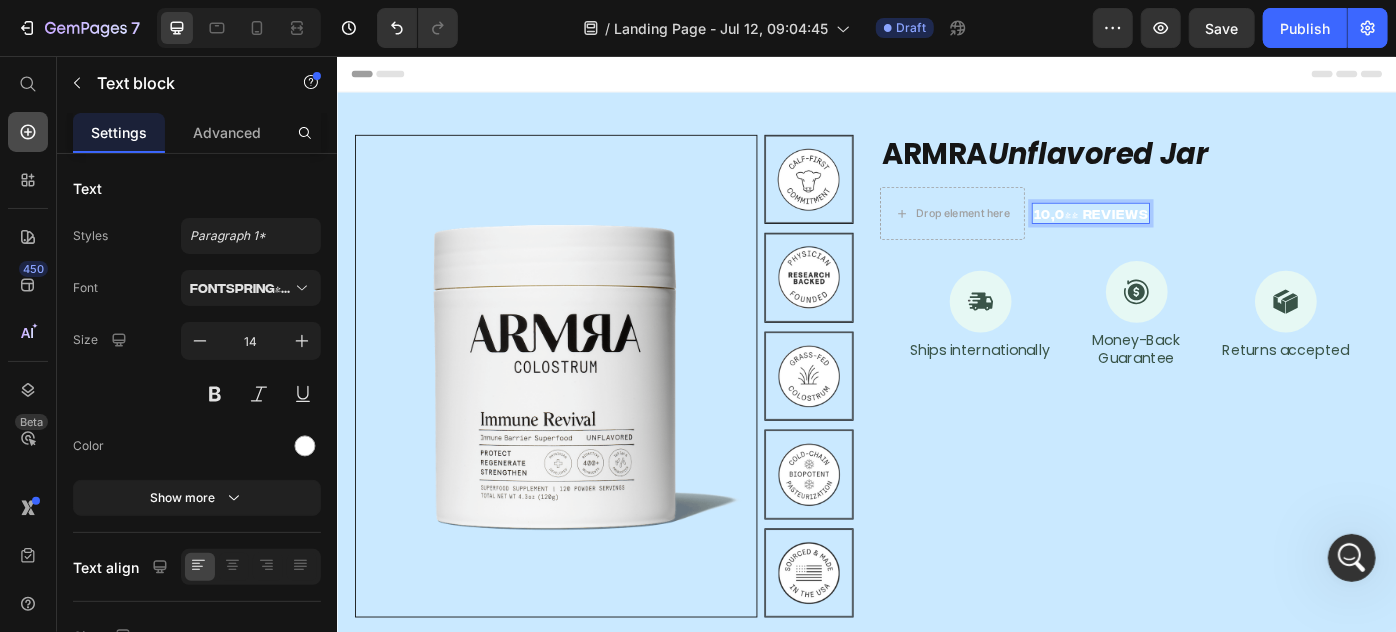 click 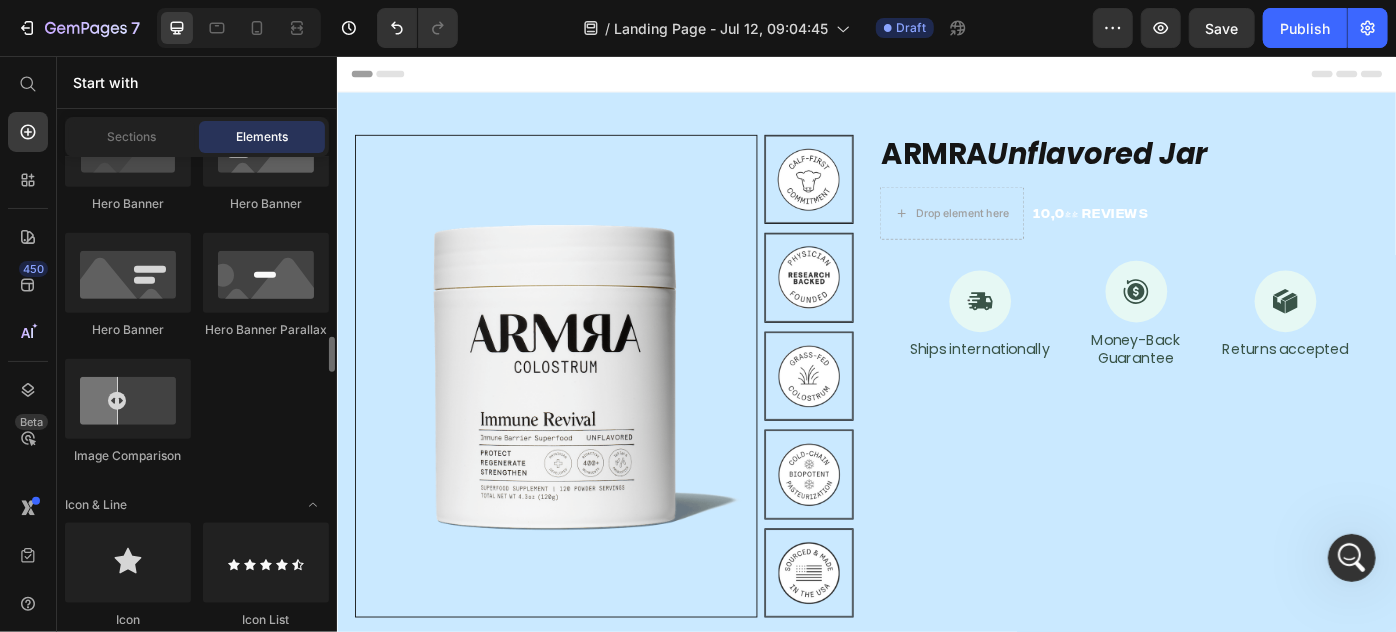 scroll, scrollTop: 1181, scrollLeft: 0, axis: vertical 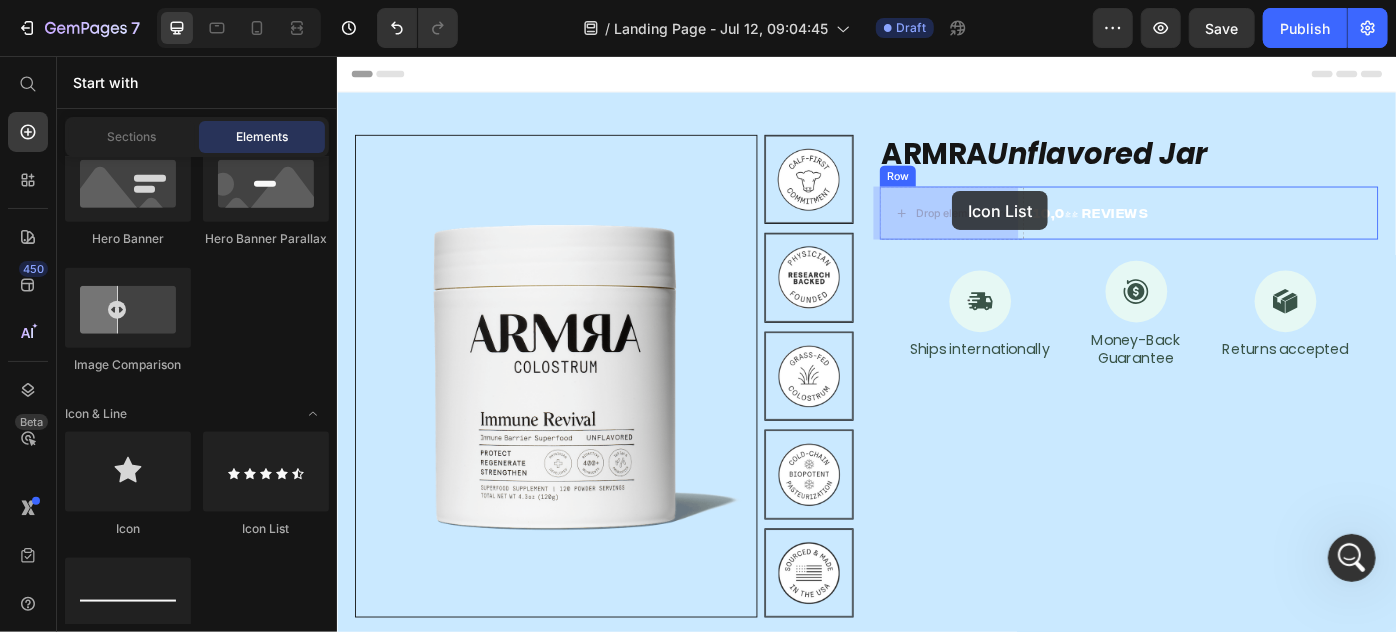 drag, startPoint x: 628, startPoint y: 515, endPoint x: 1033, endPoint y: 208, distance: 508.20667 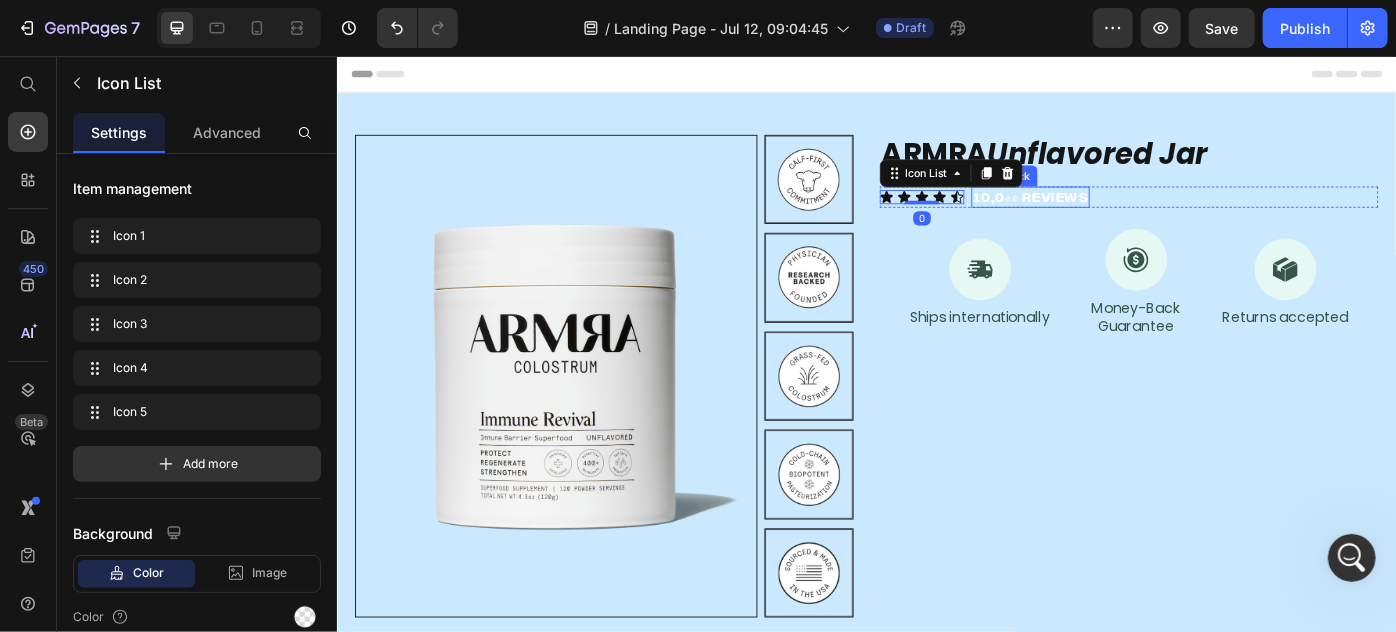 click on "10,044 Reviews" at bounding box center [1122, 215] 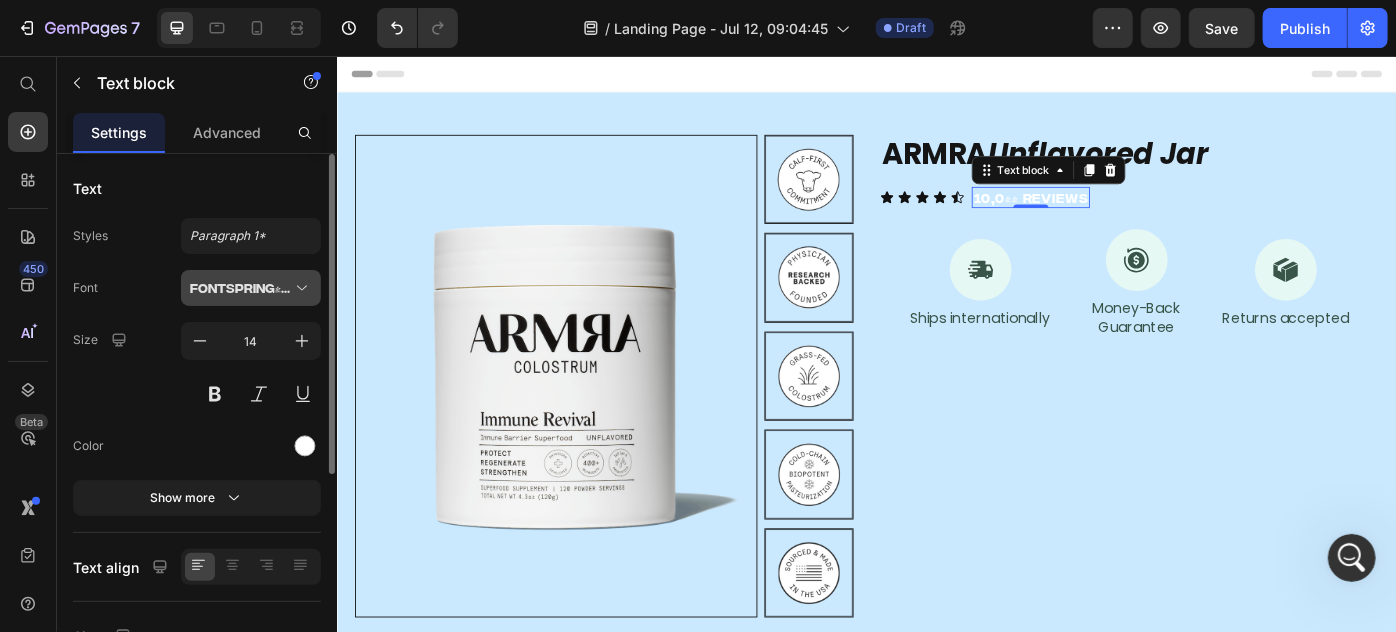 click on "Fontspring-DEMO-integralcf-medium" at bounding box center (241, 288) 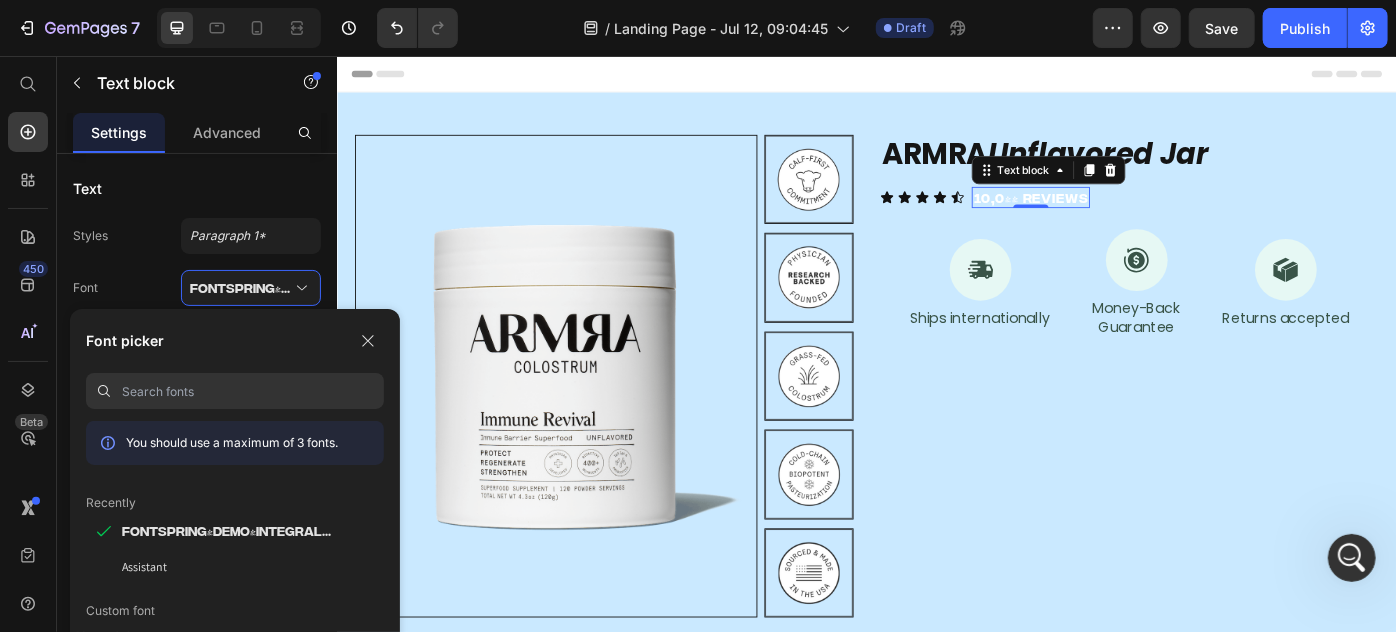 click at bounding box center [253, 391] 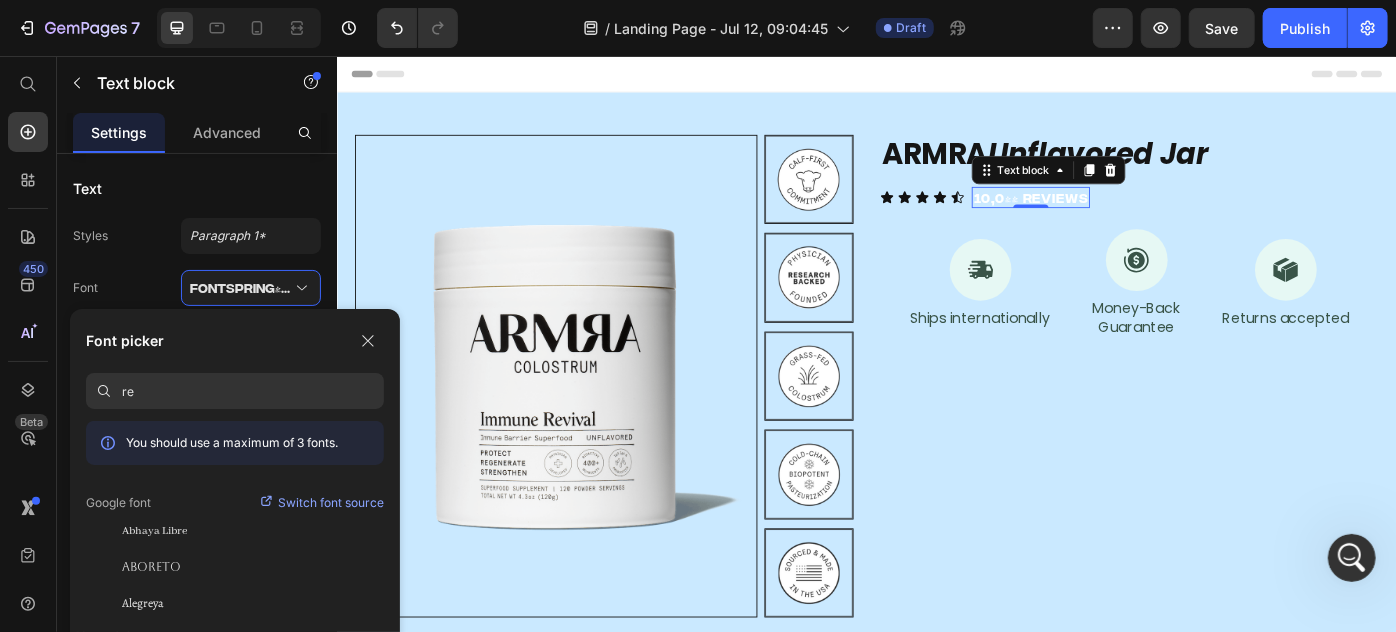 type on "r" 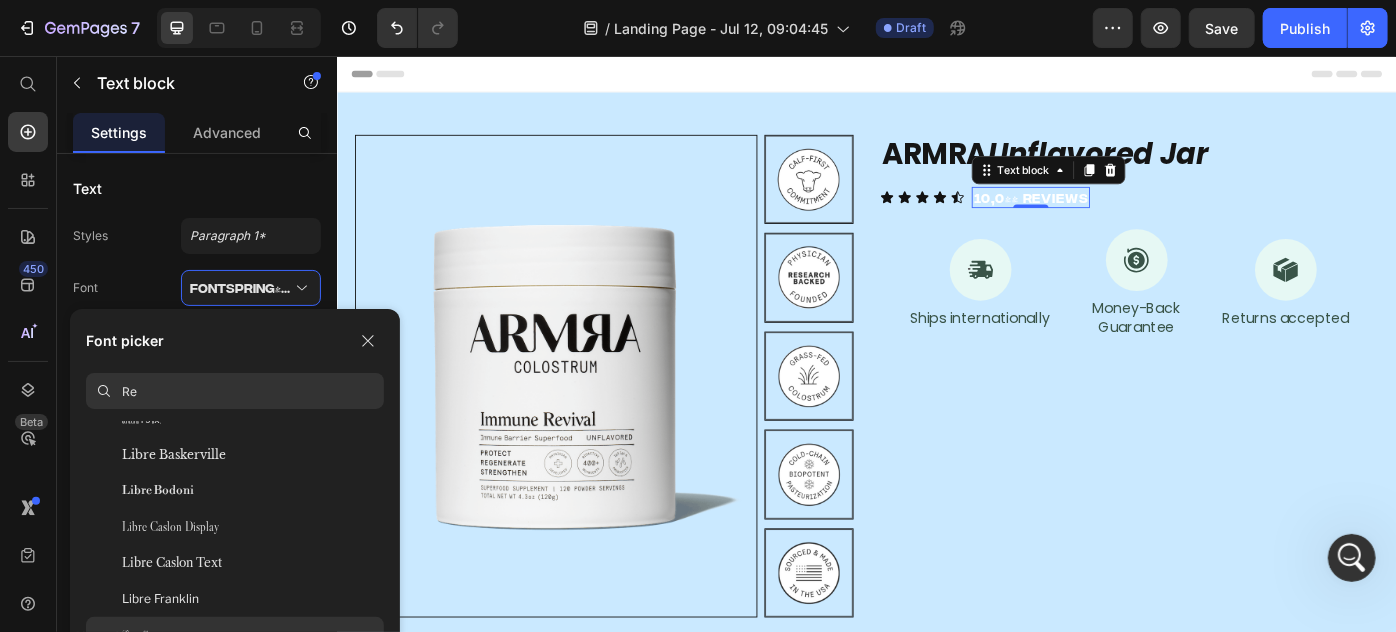 scroll, scrollTop: 2545, scrollLeft: 0, axis: vertical 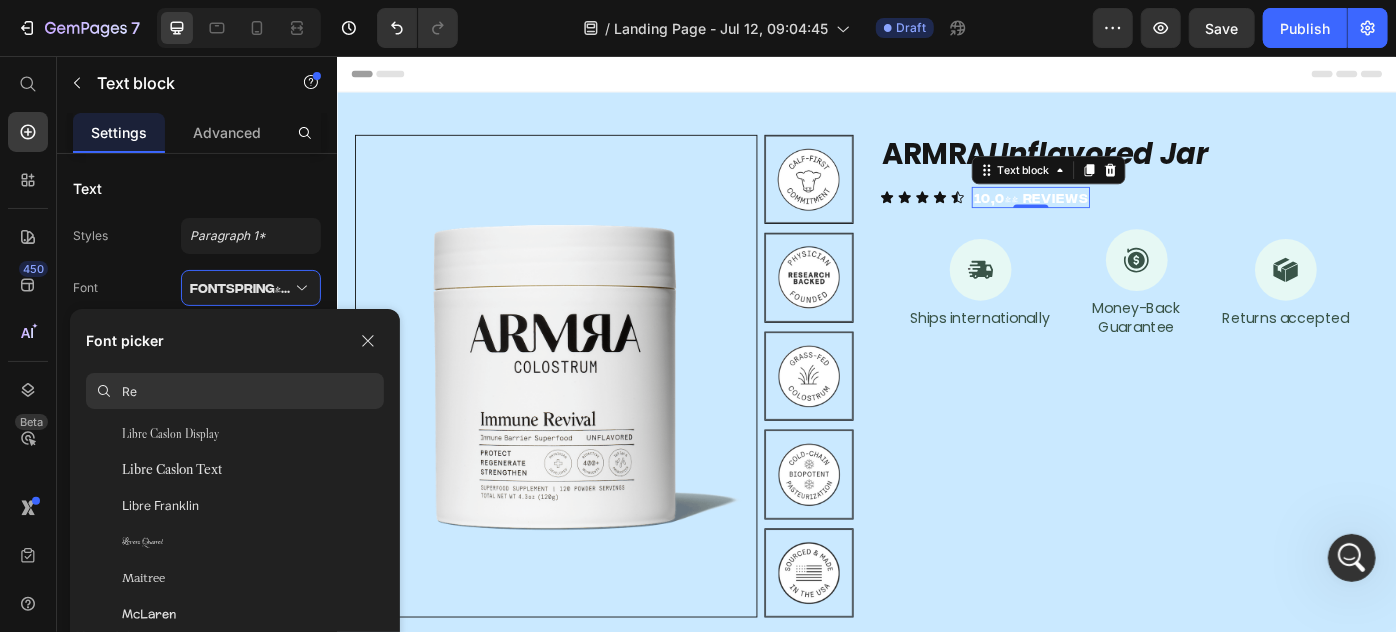 type on "Re" 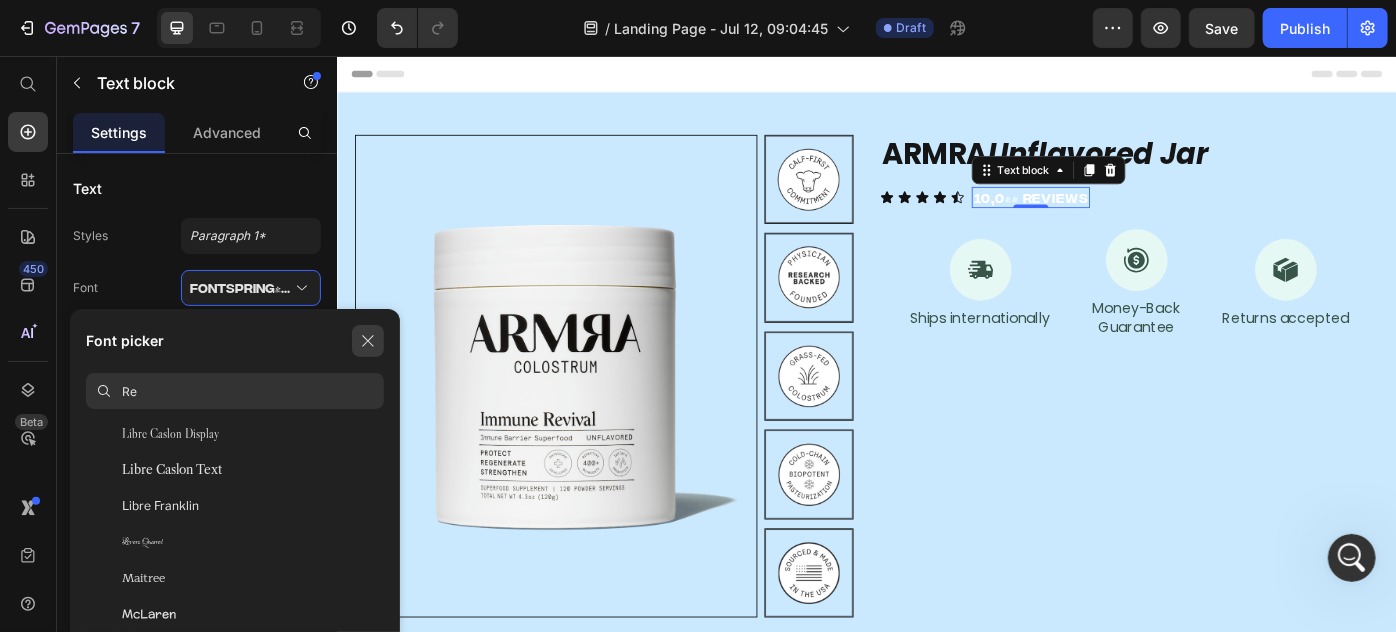 drag, startPoint x: 372, startPoint y: 335, endPoint x: 4, endPoint y: 336, distance: 368.00137 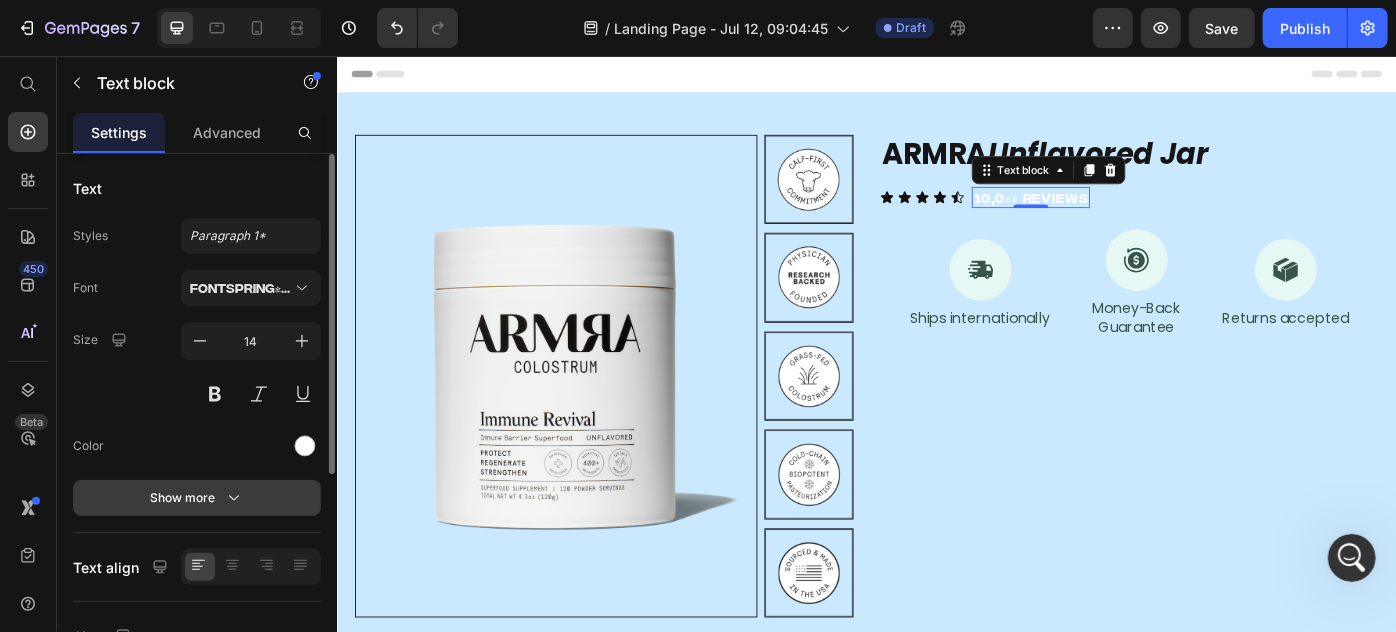 click on "Show more" at bounding box center [197, 498] 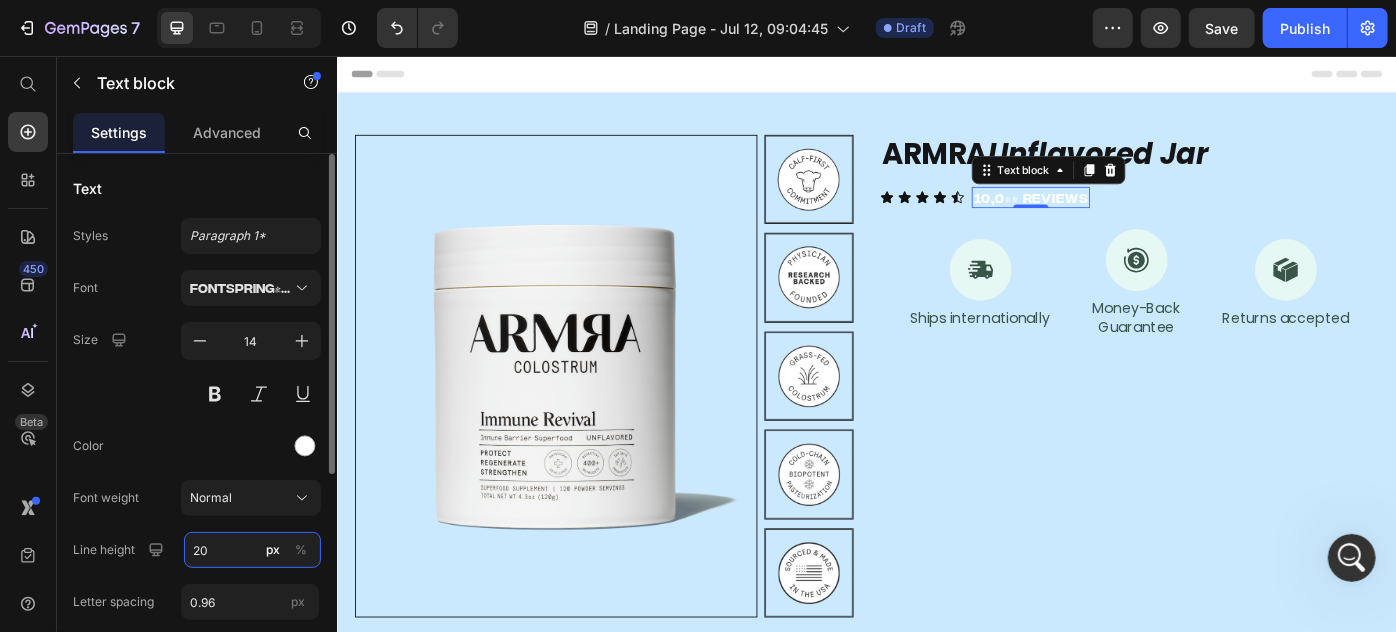 click on "20" at bounding box center (252, 550) 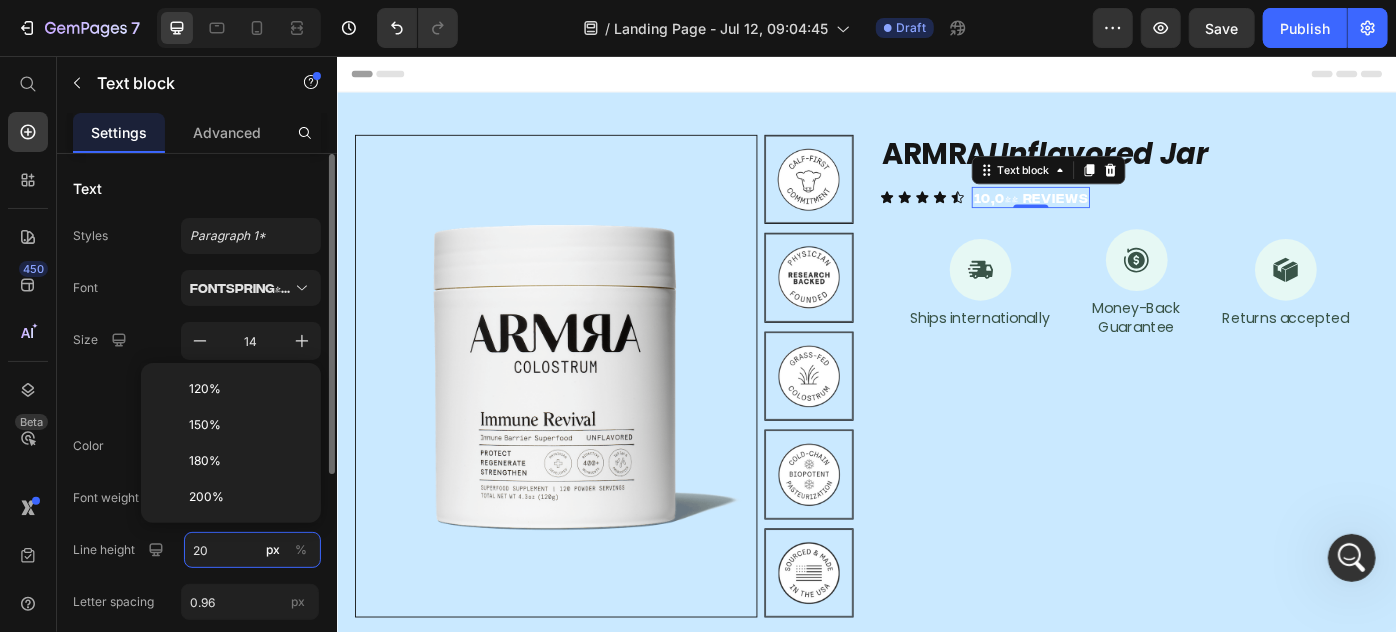 paste on "2.4 px" 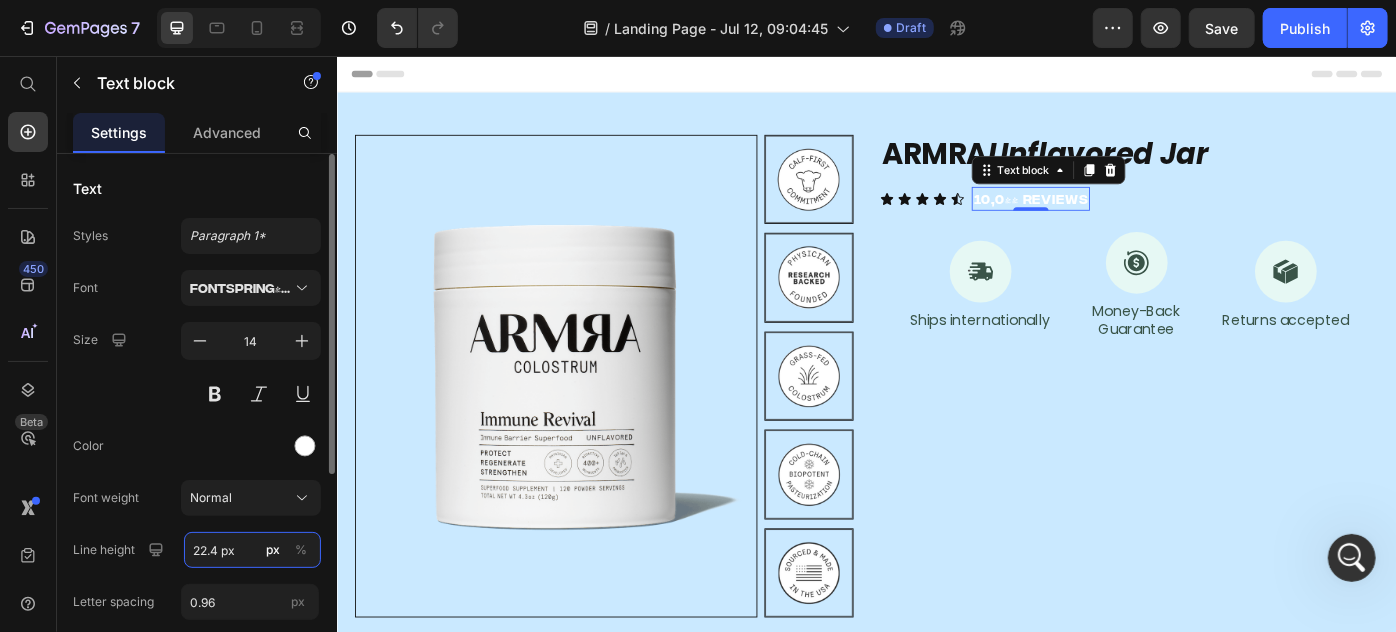 scroll, scrollTop: 181, scrollLeft: 0, axis: vertical 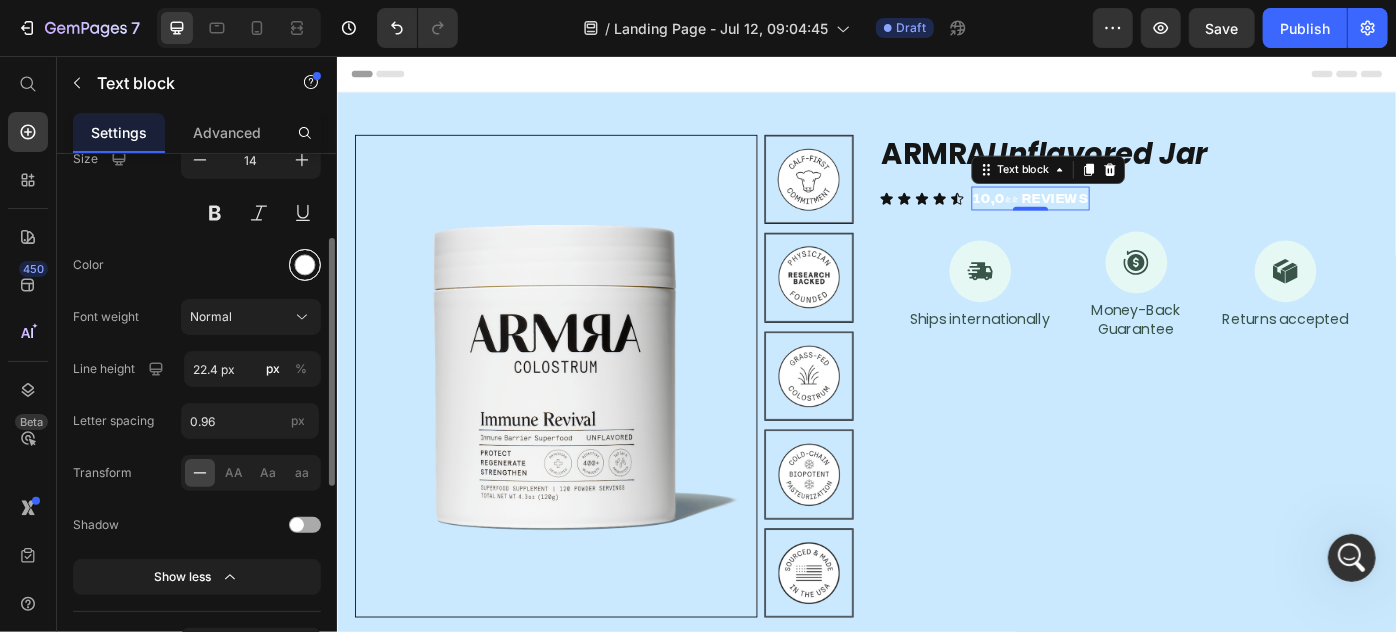 type on "22.4" 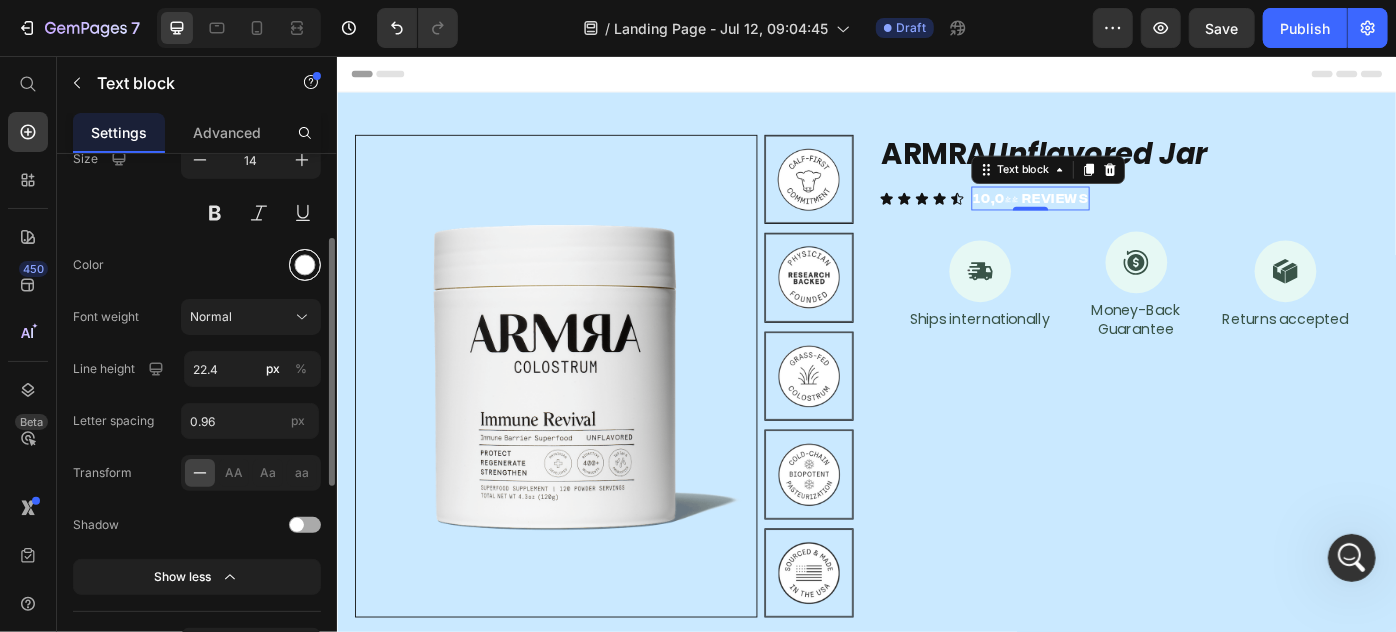 click at bounding box center (305, 265) 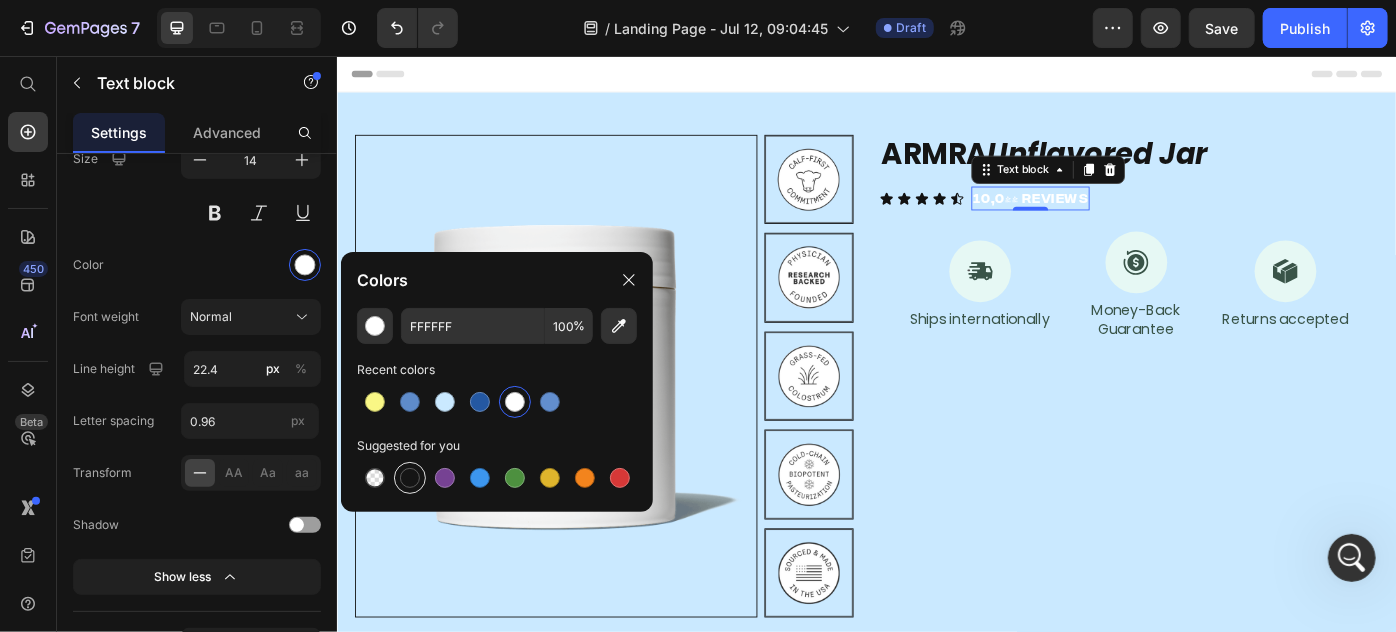 click at bounding box center (410, 478) 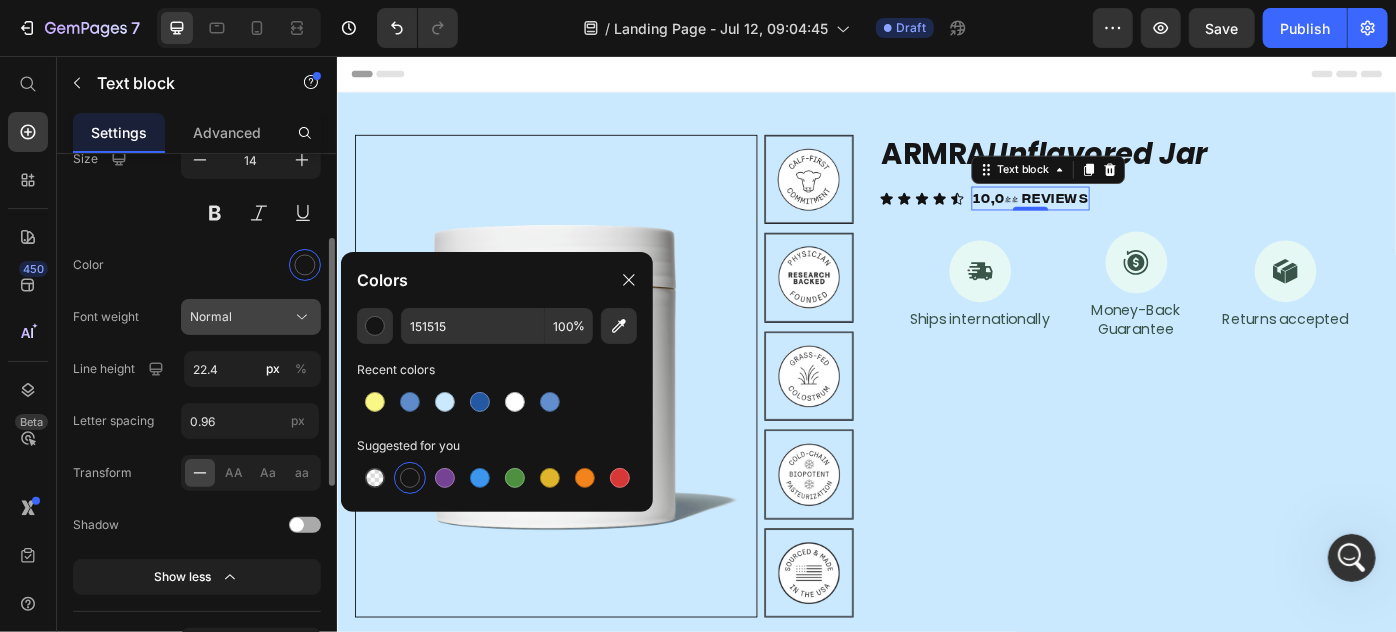click on "Normal" at bounding box center [251, 317] 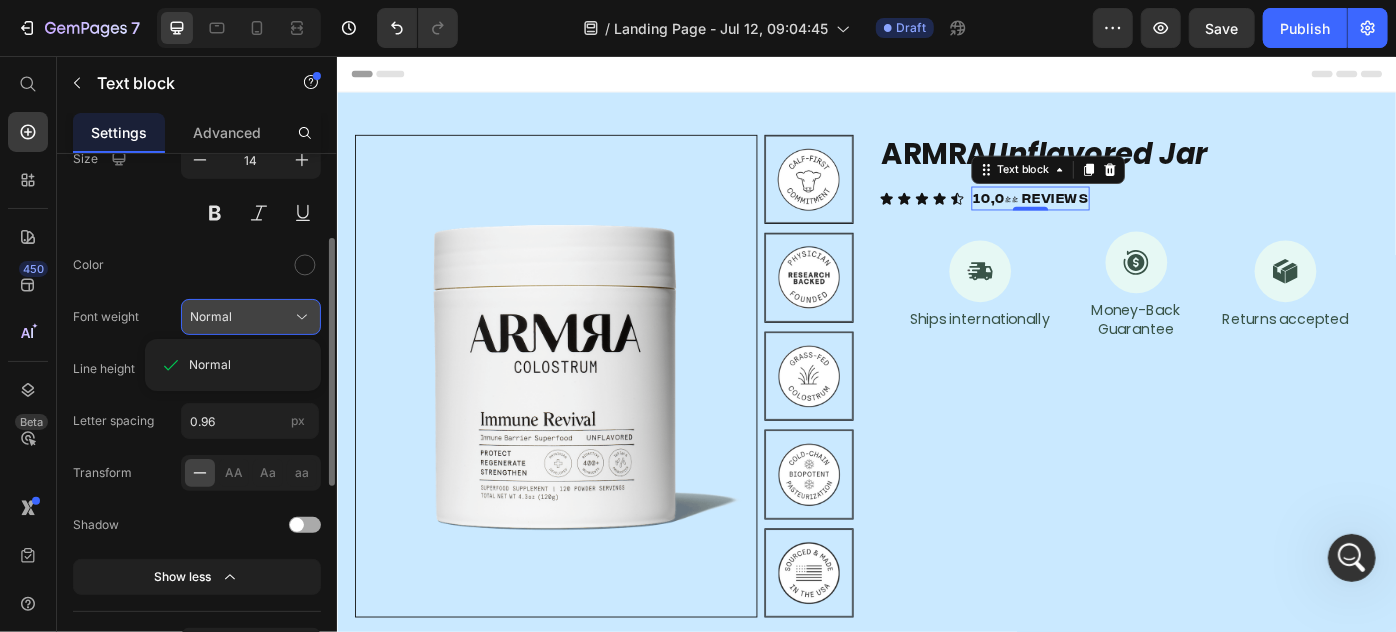 click on "Normal" at bounding box center [211, 317] 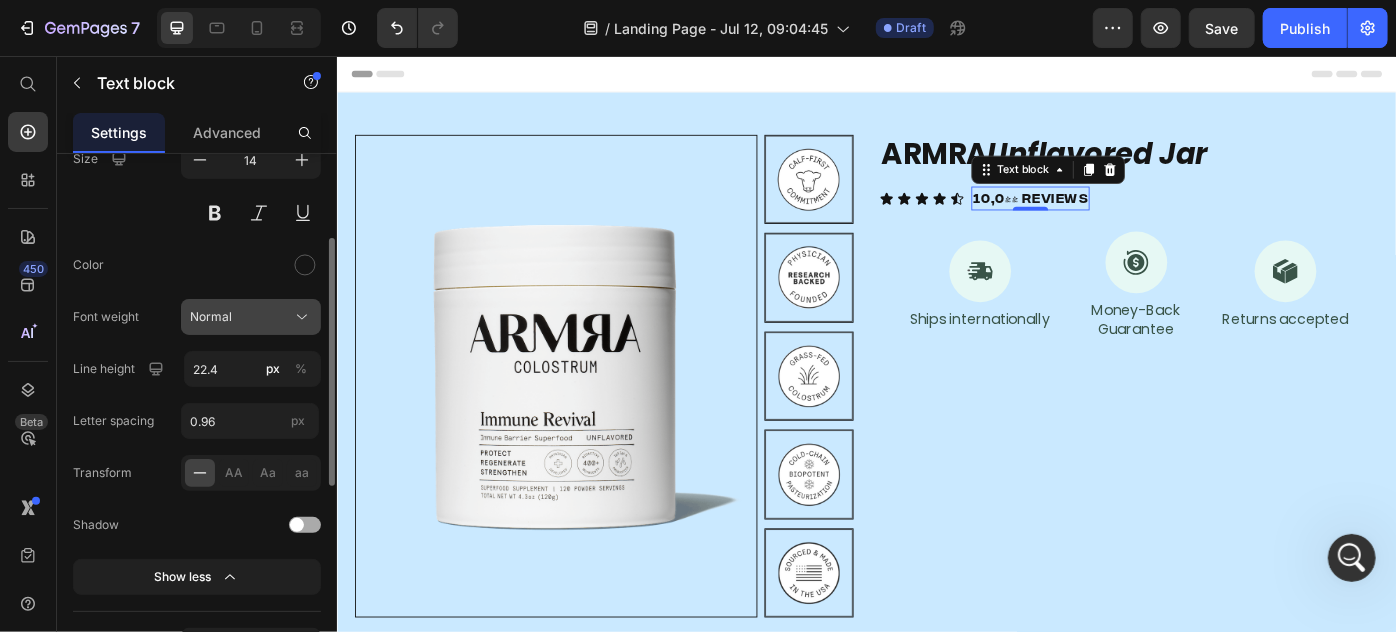 scroll, scrollTop: 90, scrollLeft: 0, axis: vertical 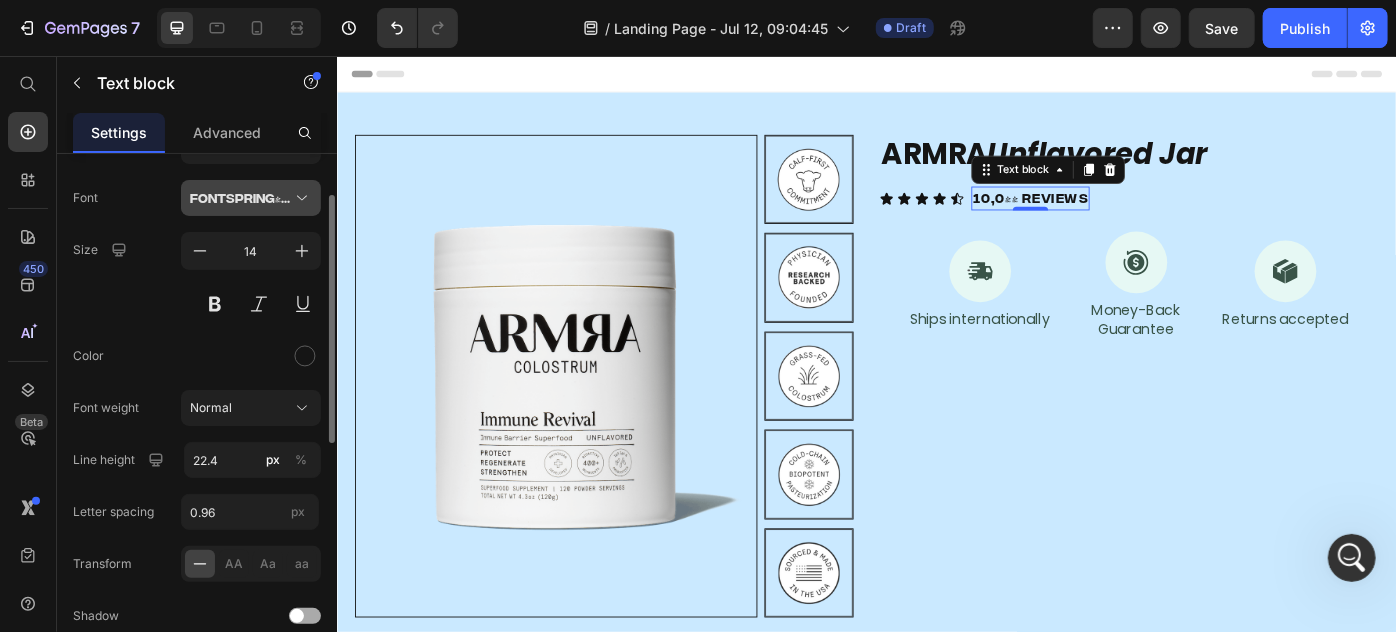 click on "Fontspring-DEMO-integralcf-medium" at bounding box center (241, 198) 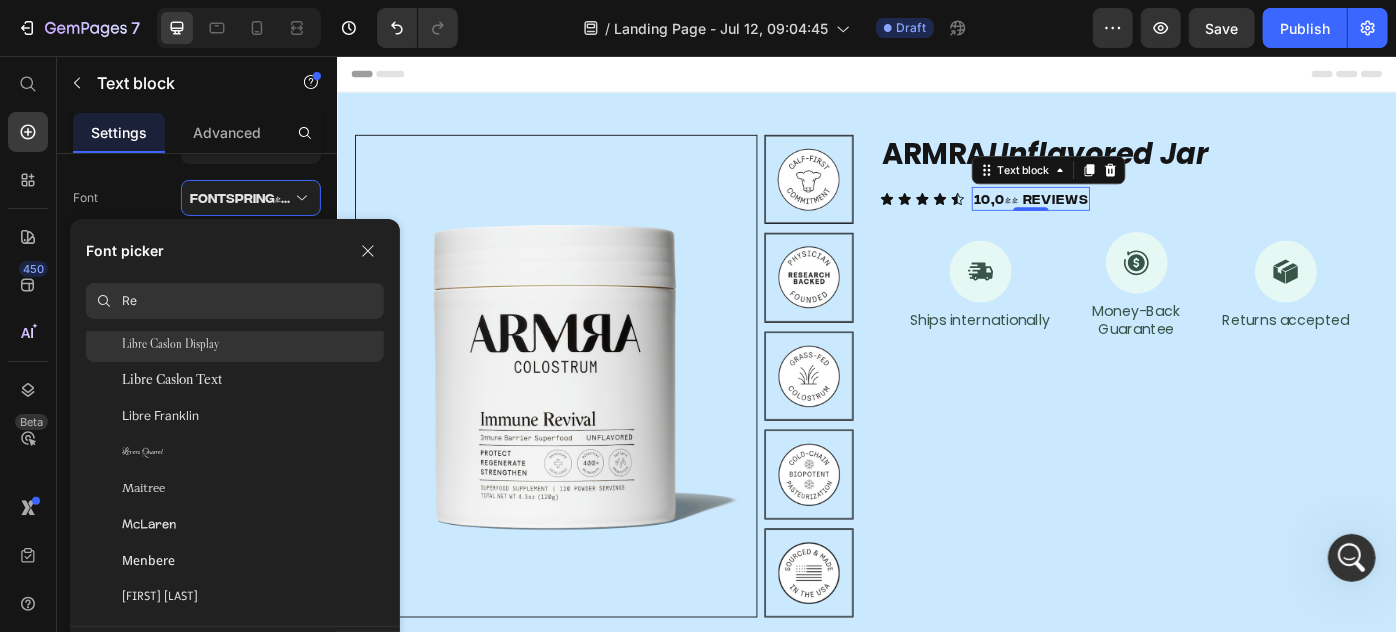 click on "Libre Caslon Display" 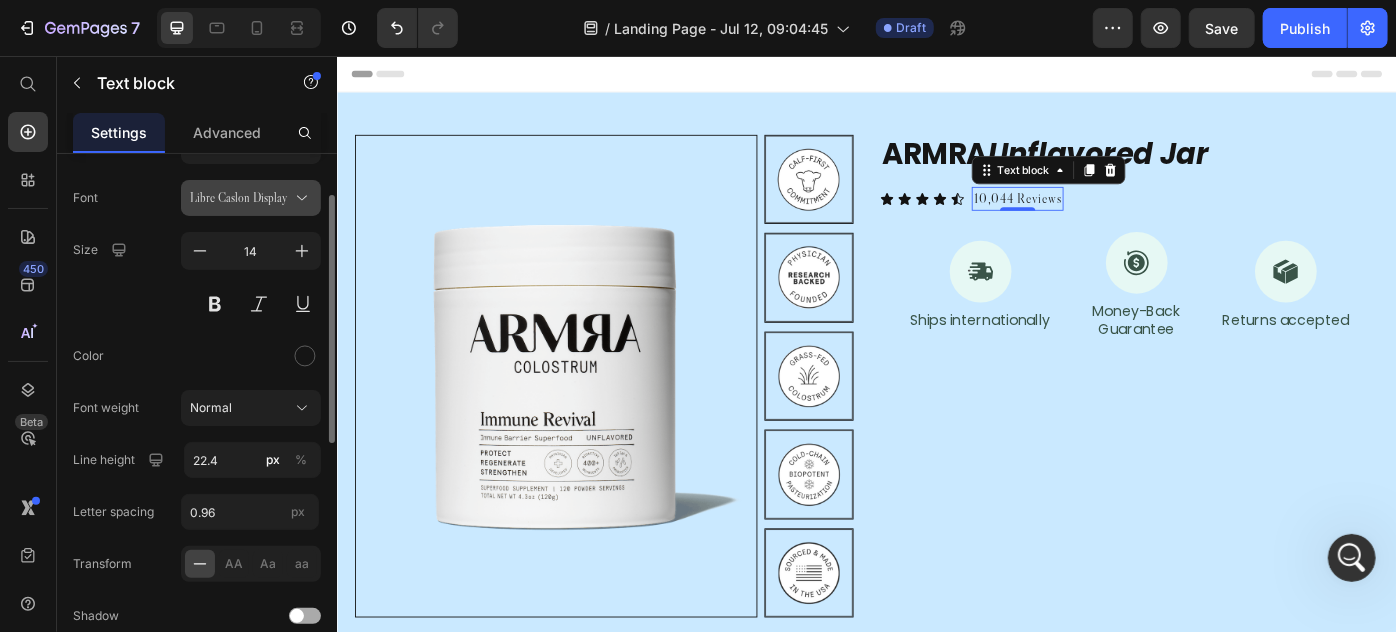 click on "Libre Caslon Display" at bounding box center (241, 198) 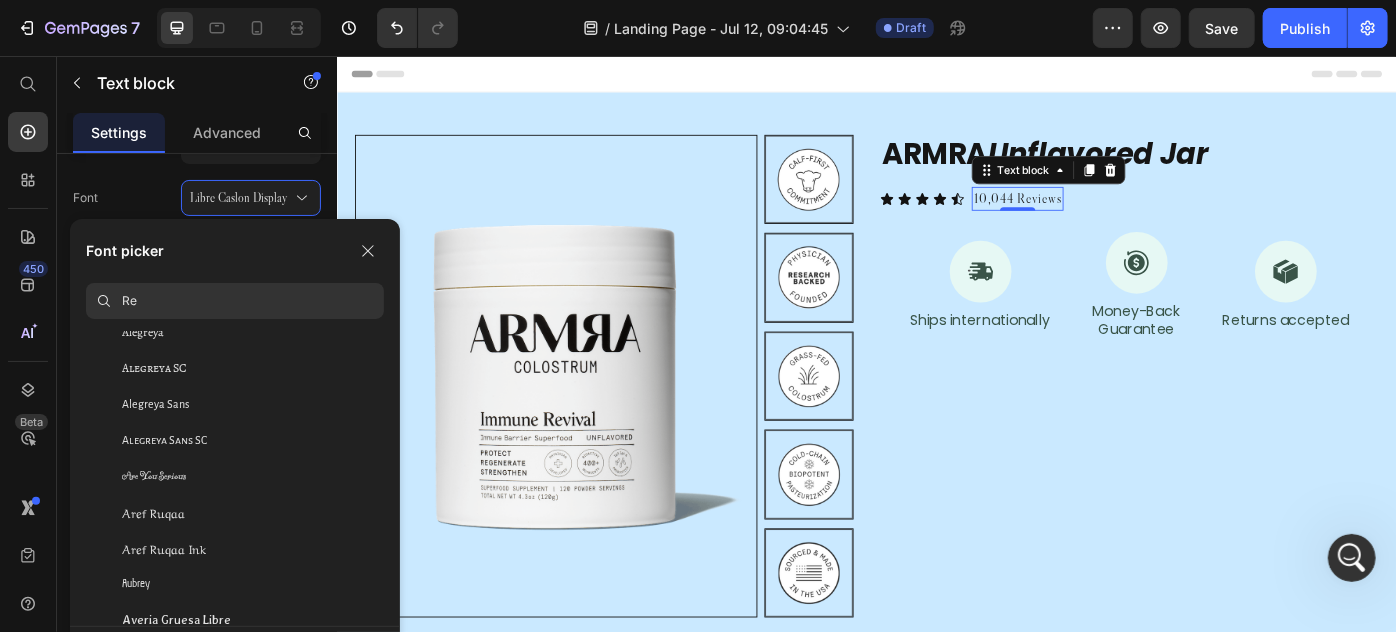 scroll, scrollTop: 0, scrollLeft: 0, axis: both 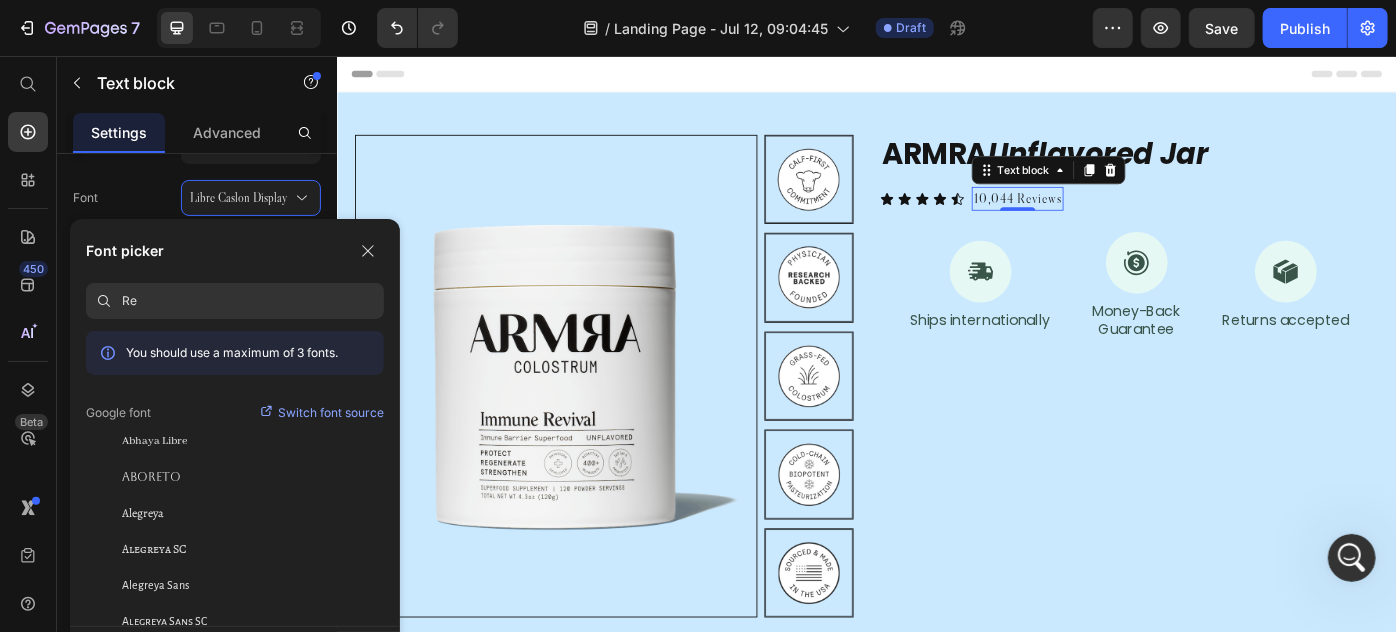 click on "Re" at bounding box center (253, 301) 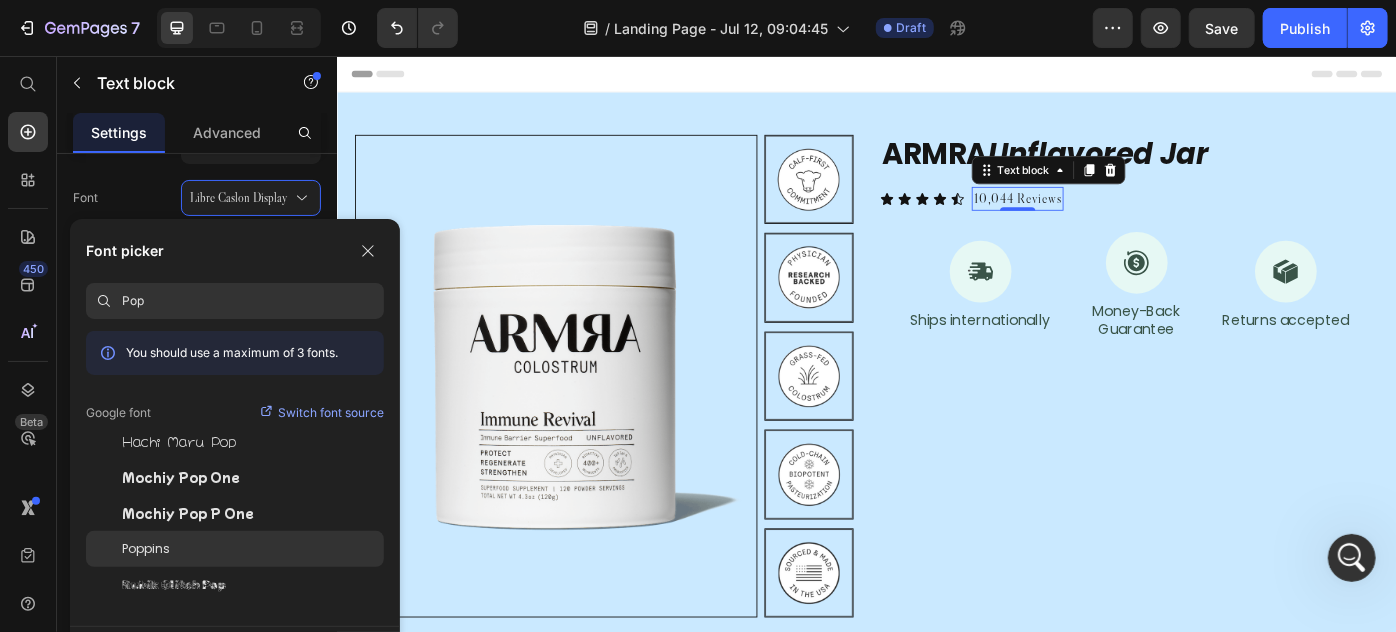 type on "Pop" 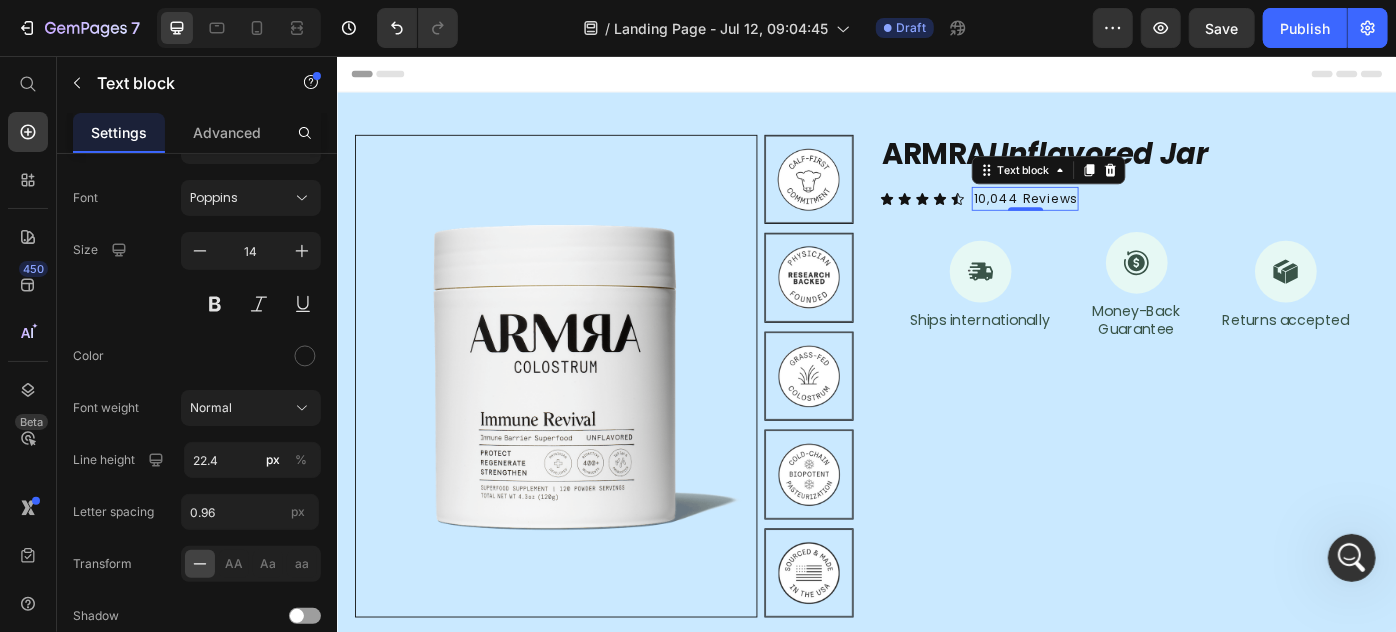 drag, startPoint x: 13, startPoint y: 128, endPoint x: 24, endPoint y: 155, distance: 29.15476 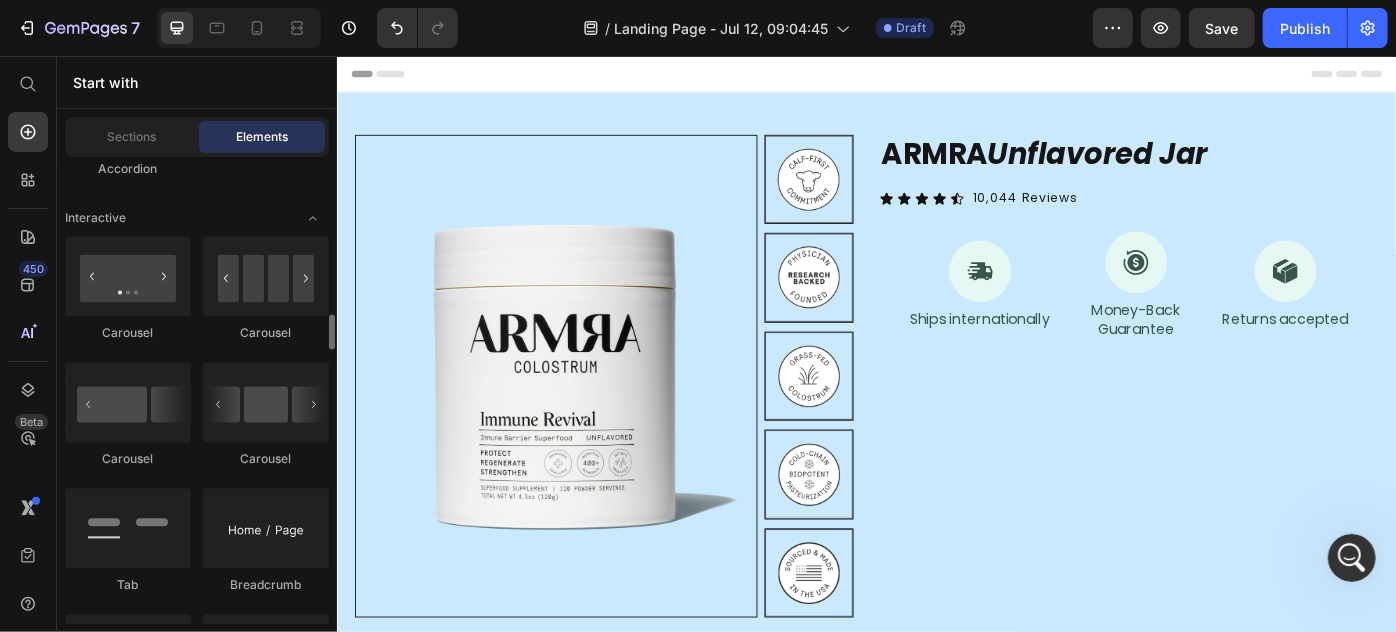 scroll, scrollTop: 2180, scrollLeft: 0, axis: vertical 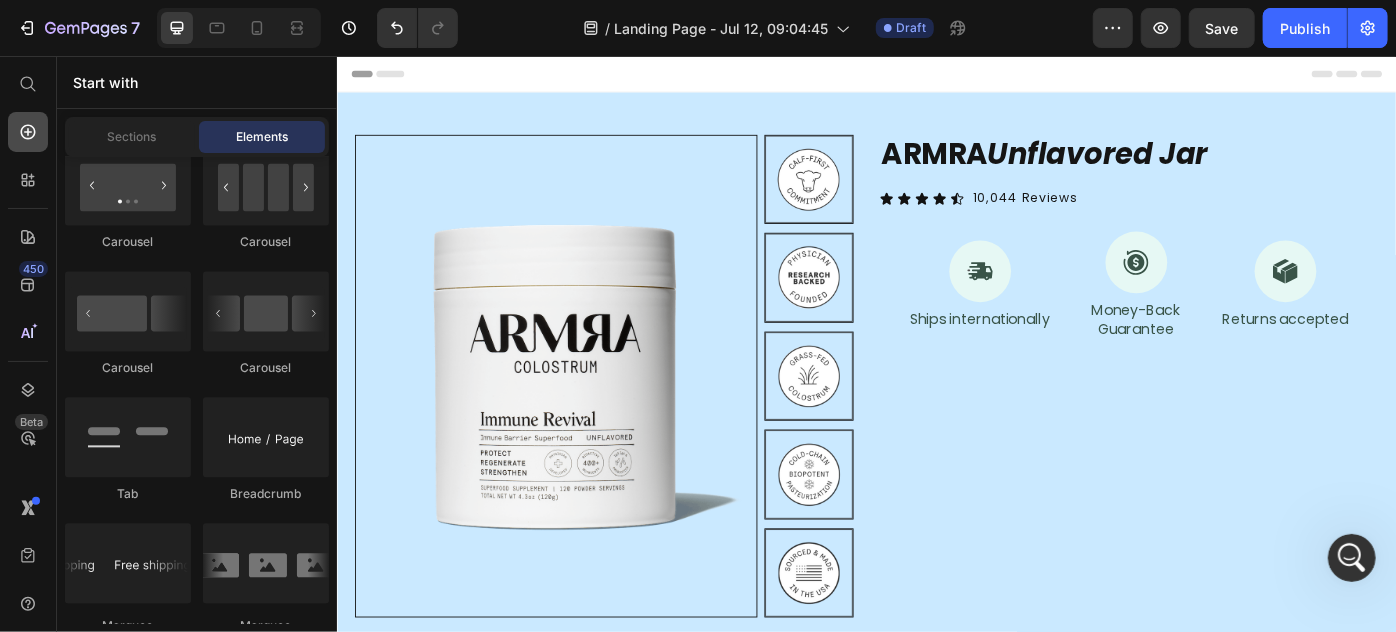 click 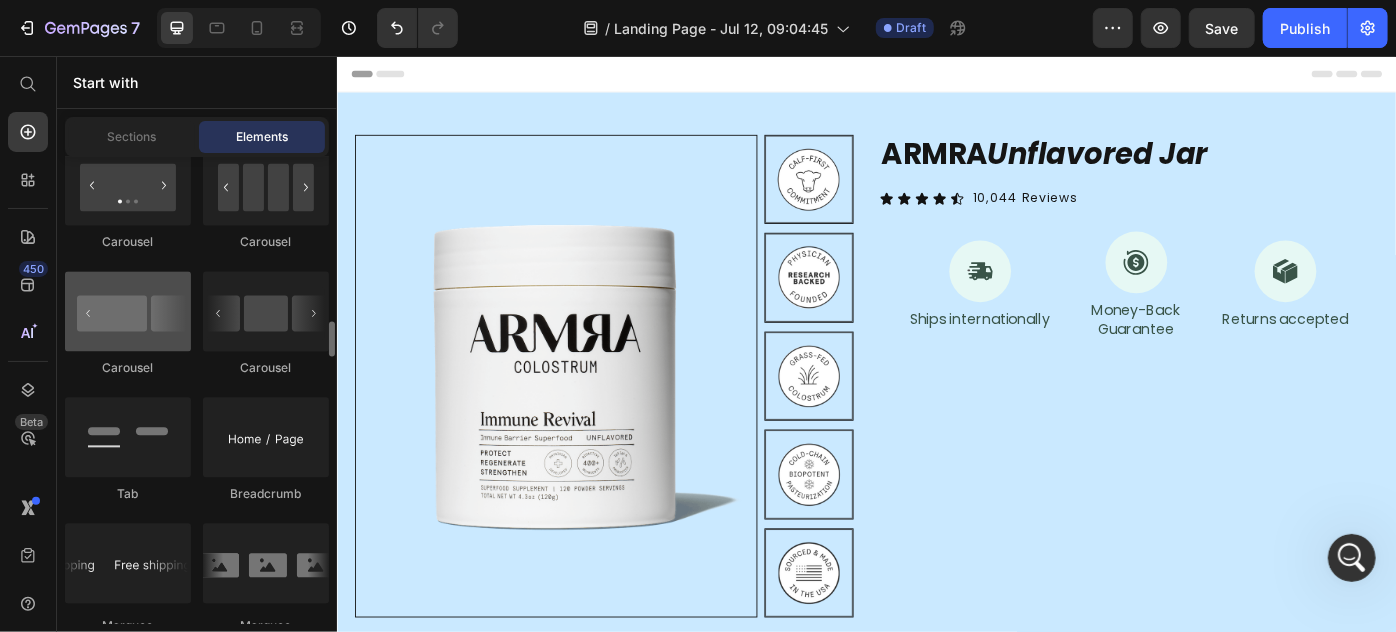 scroll, scrollTop: 1997, scrollLeft: 0, axis: vertical 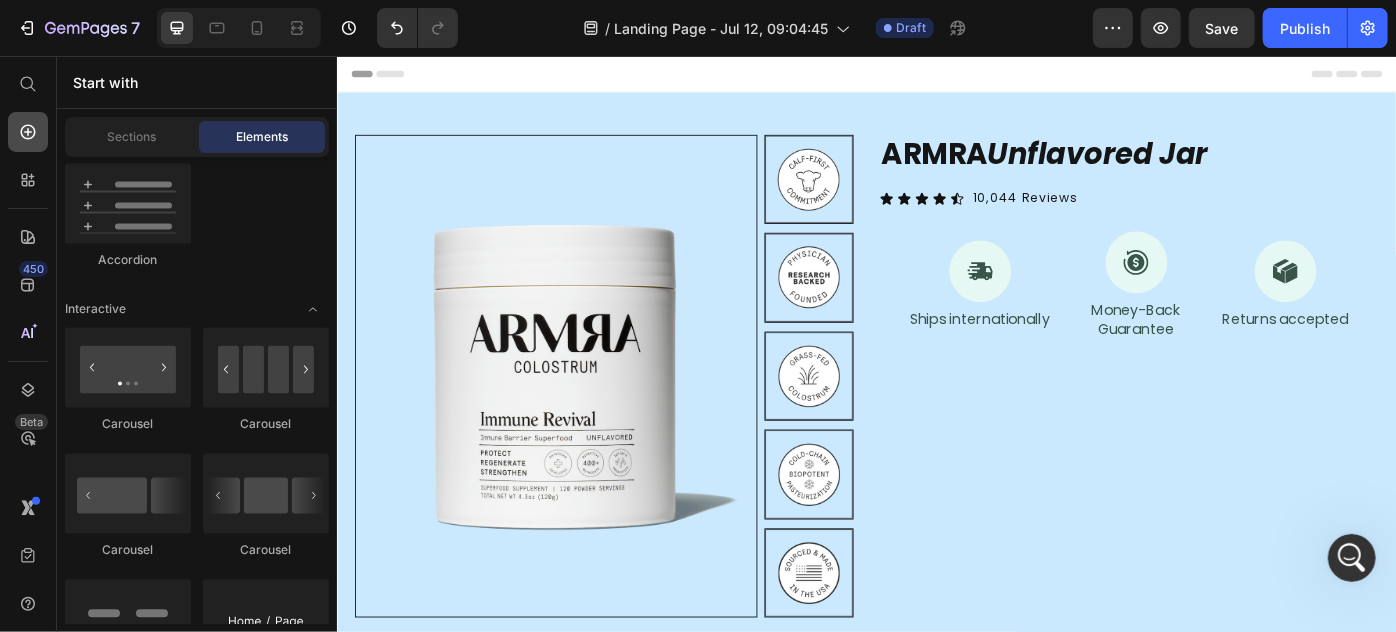click 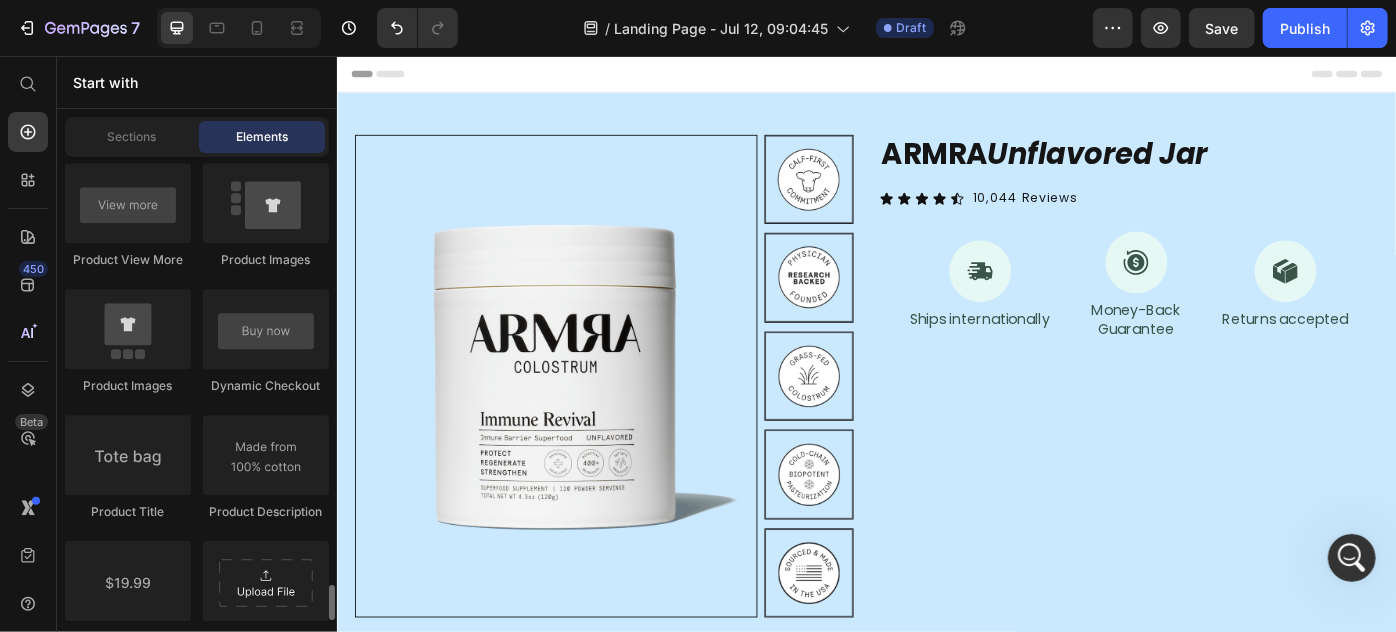 scroll, scrollTop: 3269, scrollLeft: 0, axis: vertical 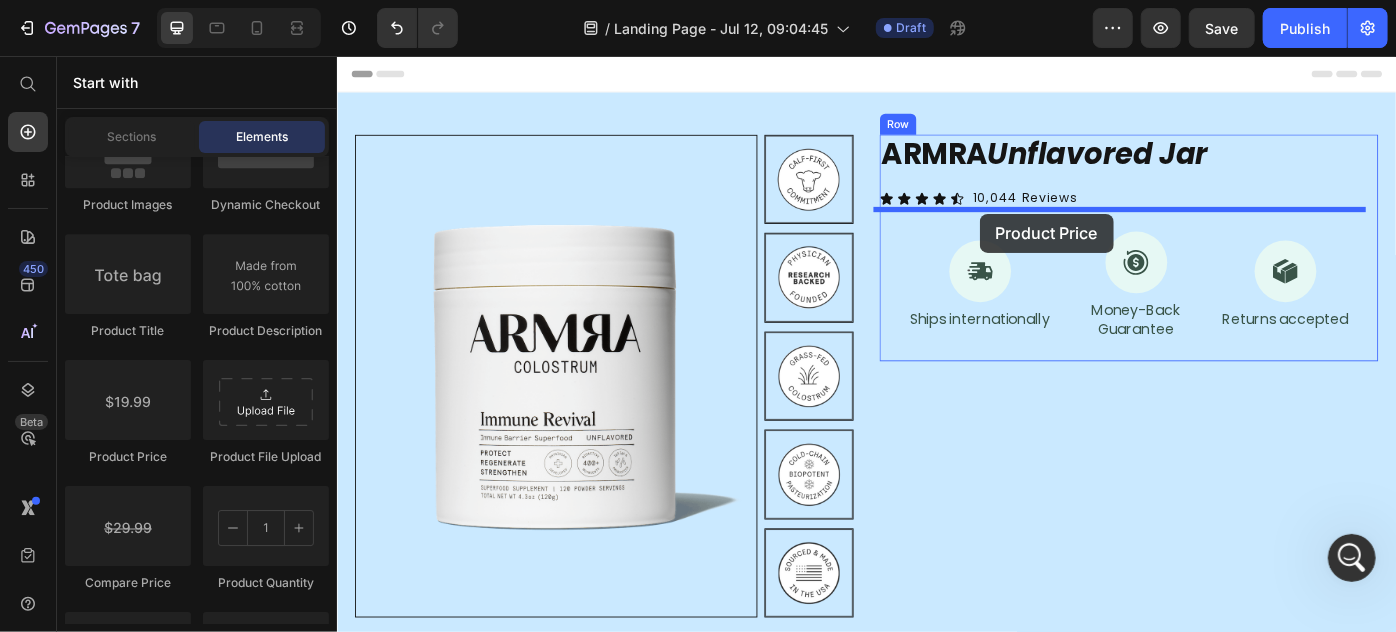 drag, startPoint x: 453, startPoint y: 456, endPoint x: 1064, endPoint y: 235, distance: 649.7399 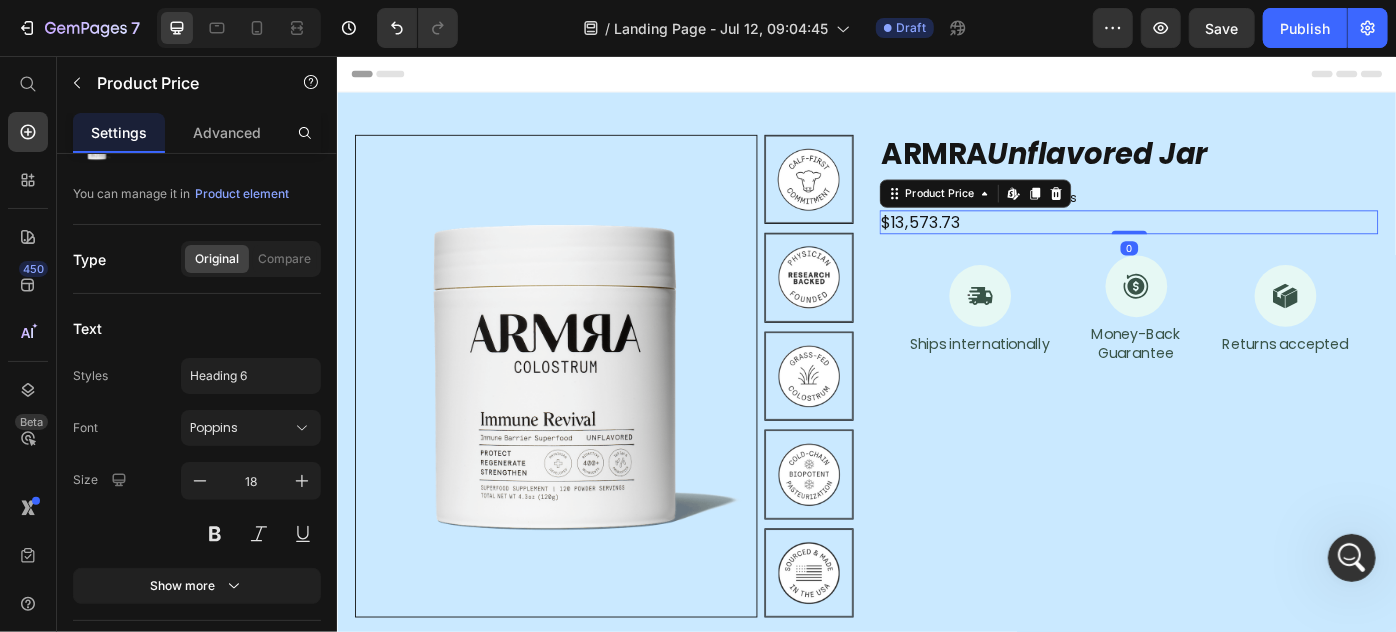 scroll, scrollTop: 0, scrollLeft: 0, axis: both 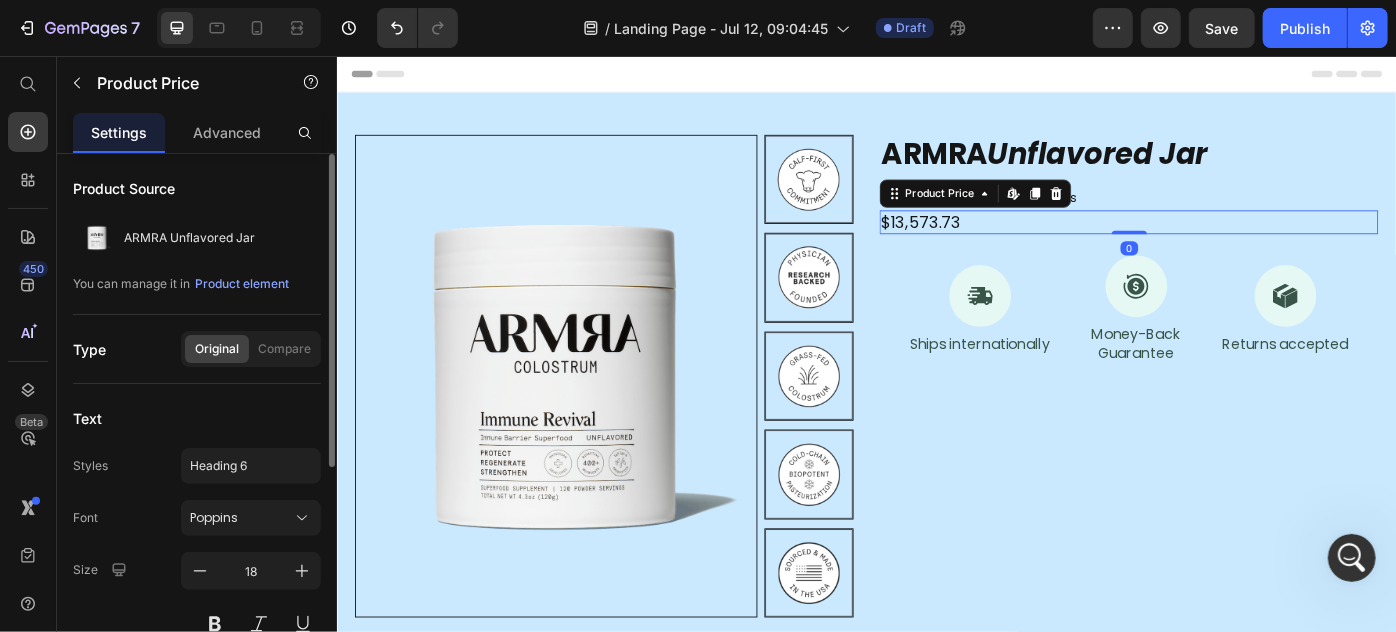 click on "$13,573.73" at bounding box center [1233, 243] 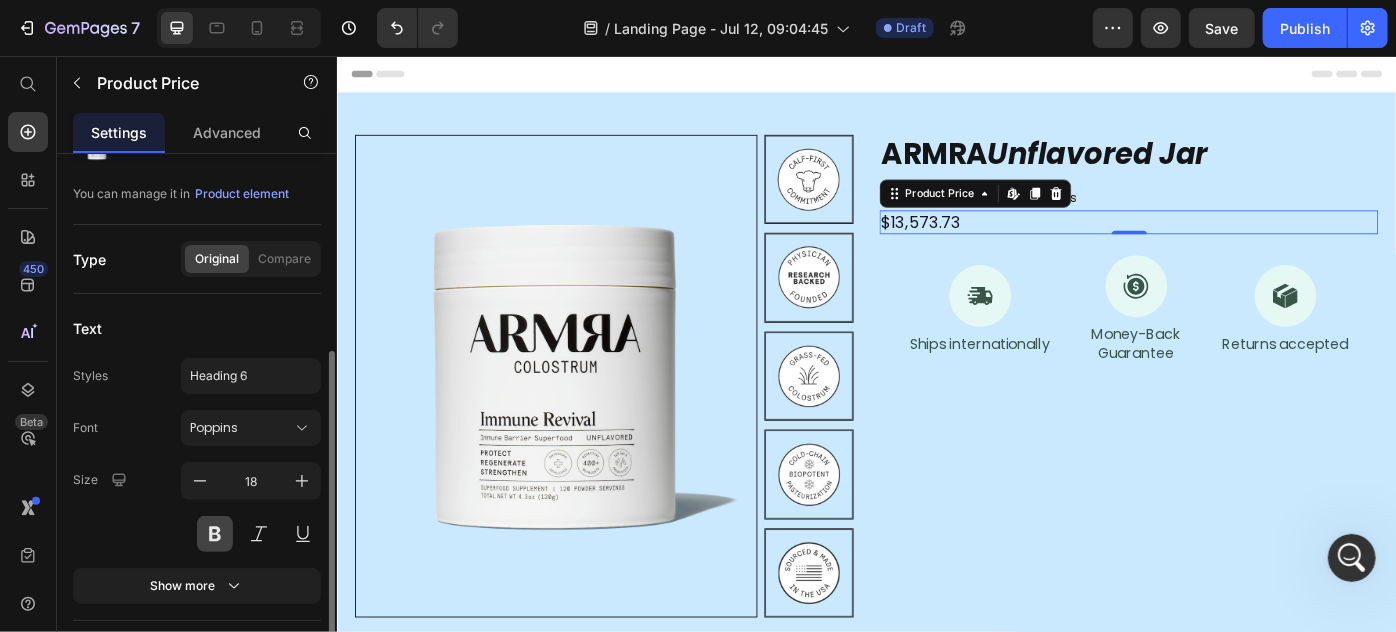 scroll, scrollTop: 181, scrollLeft: 0, axis: vertical 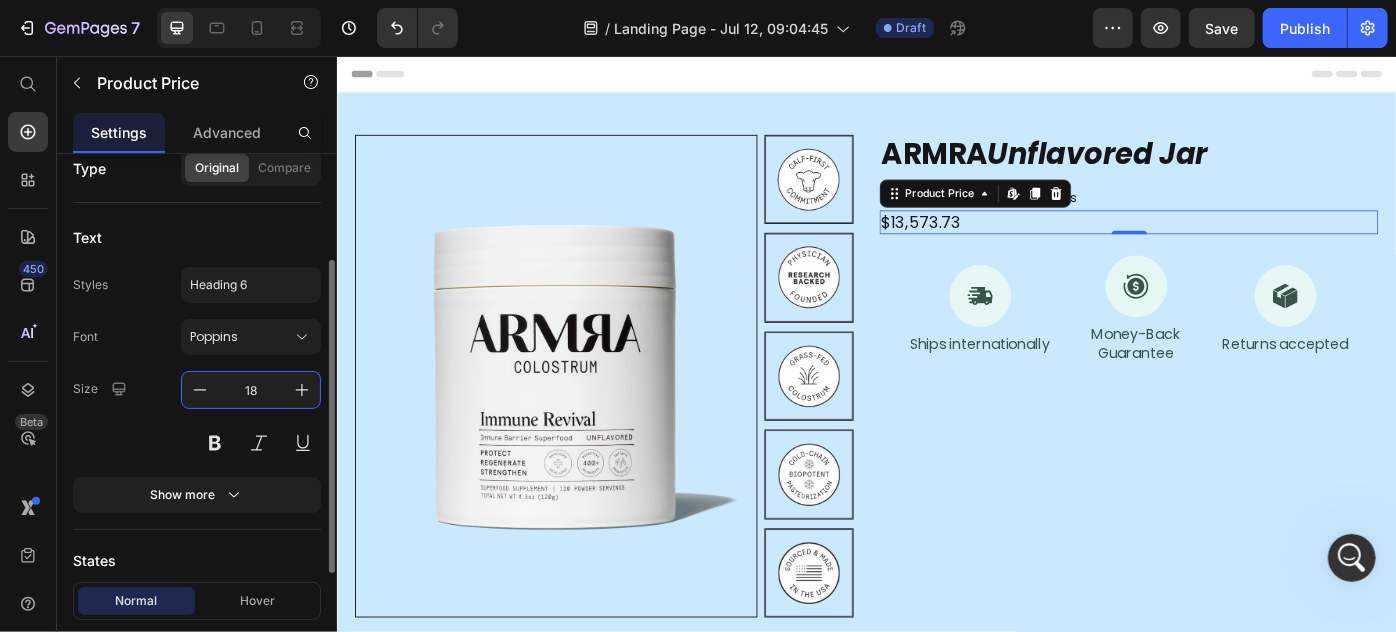 click on "18" at bounding box center (251, 390) 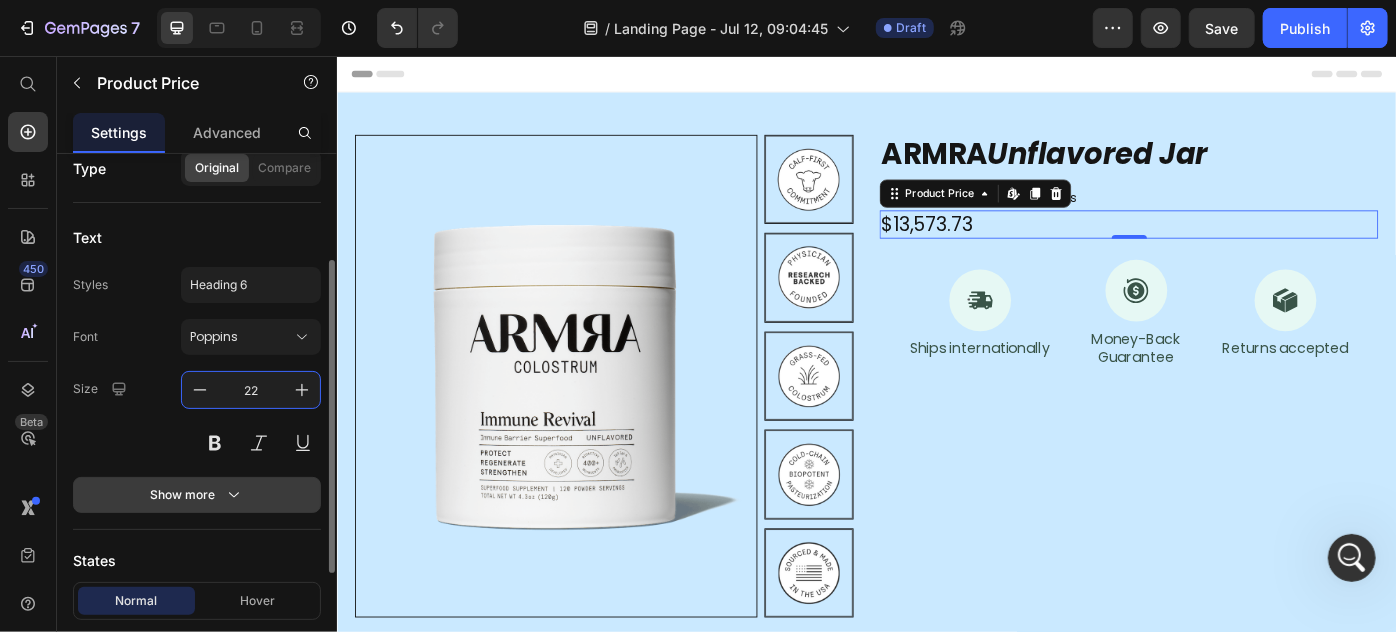 type on "22" 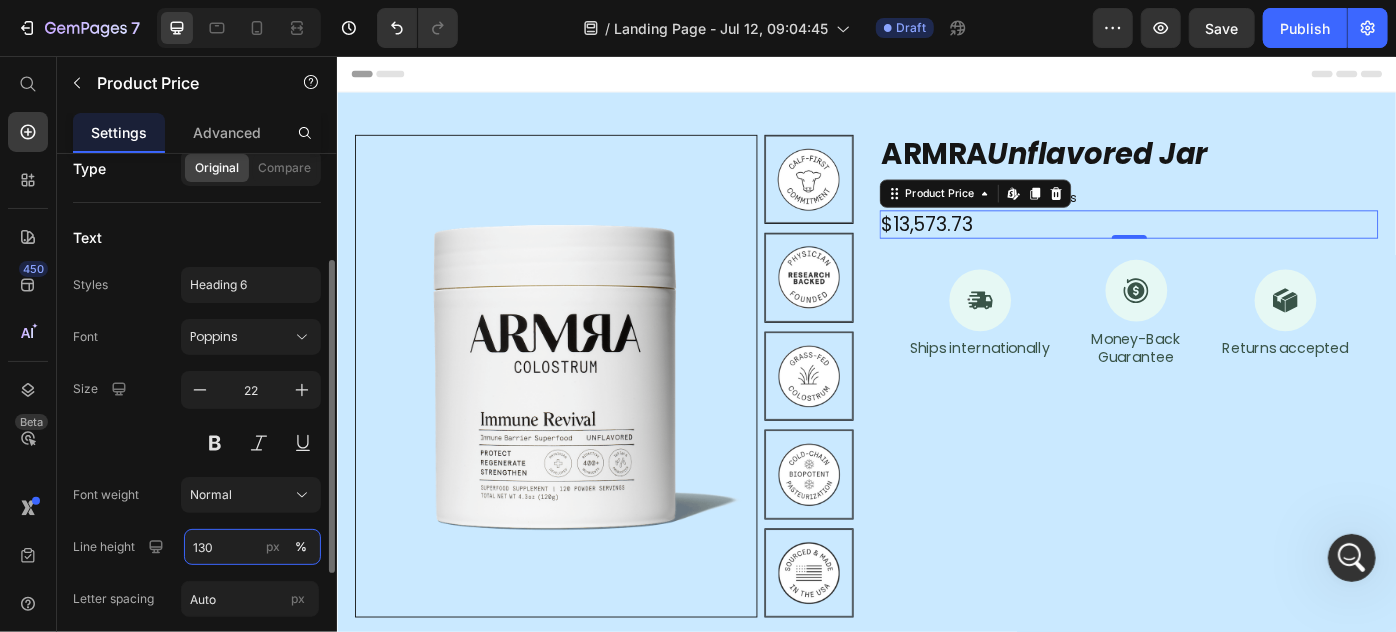 click on "130" at bounding box center (252, 547) 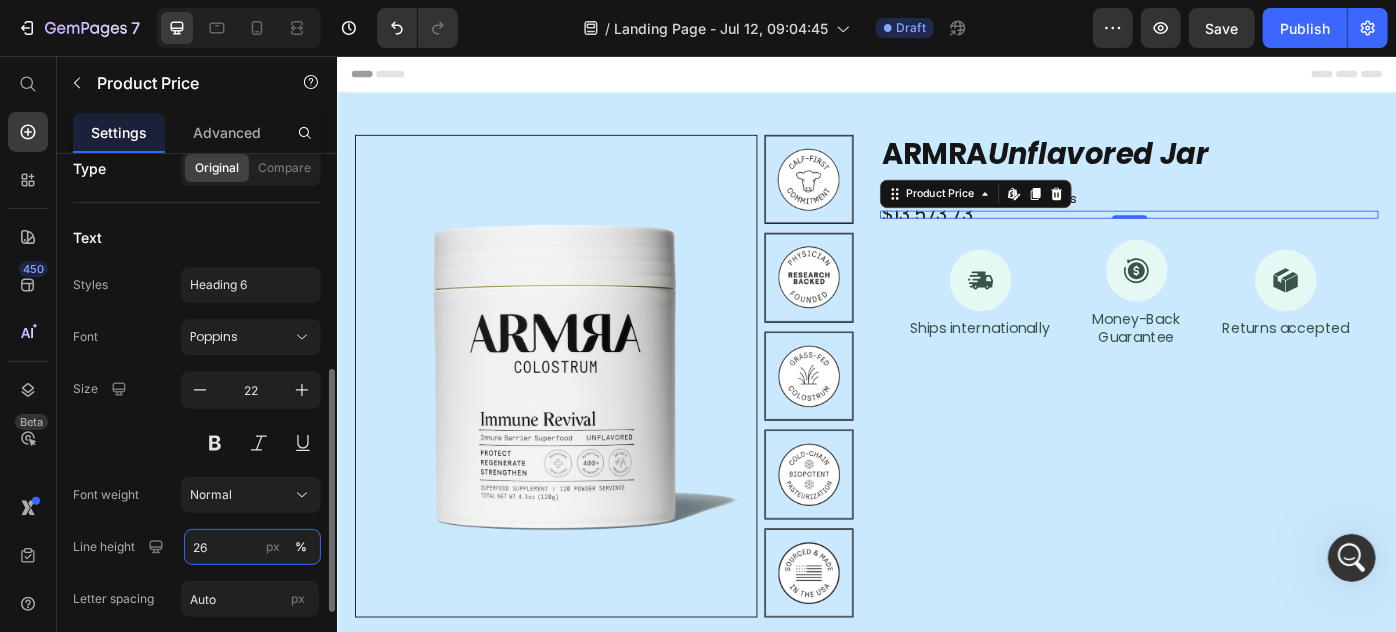 scroll, scrollTop: 272, scrollLeft: 0, axis: vertical 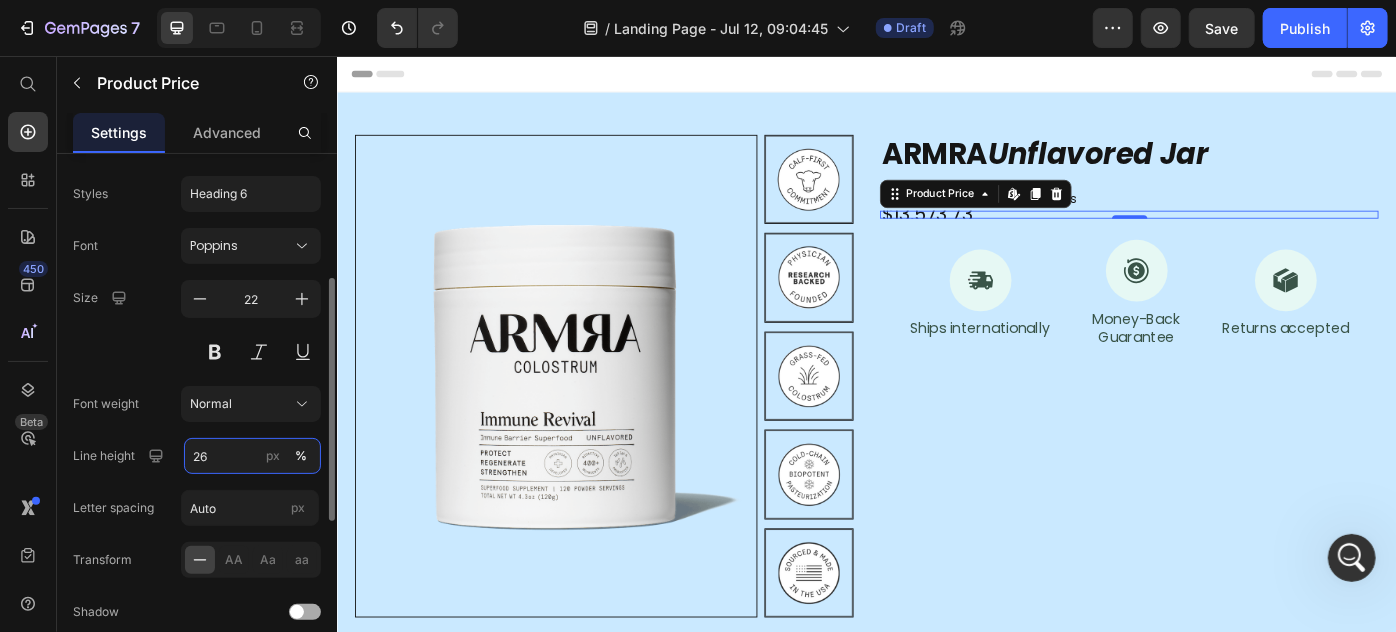 type on "26" 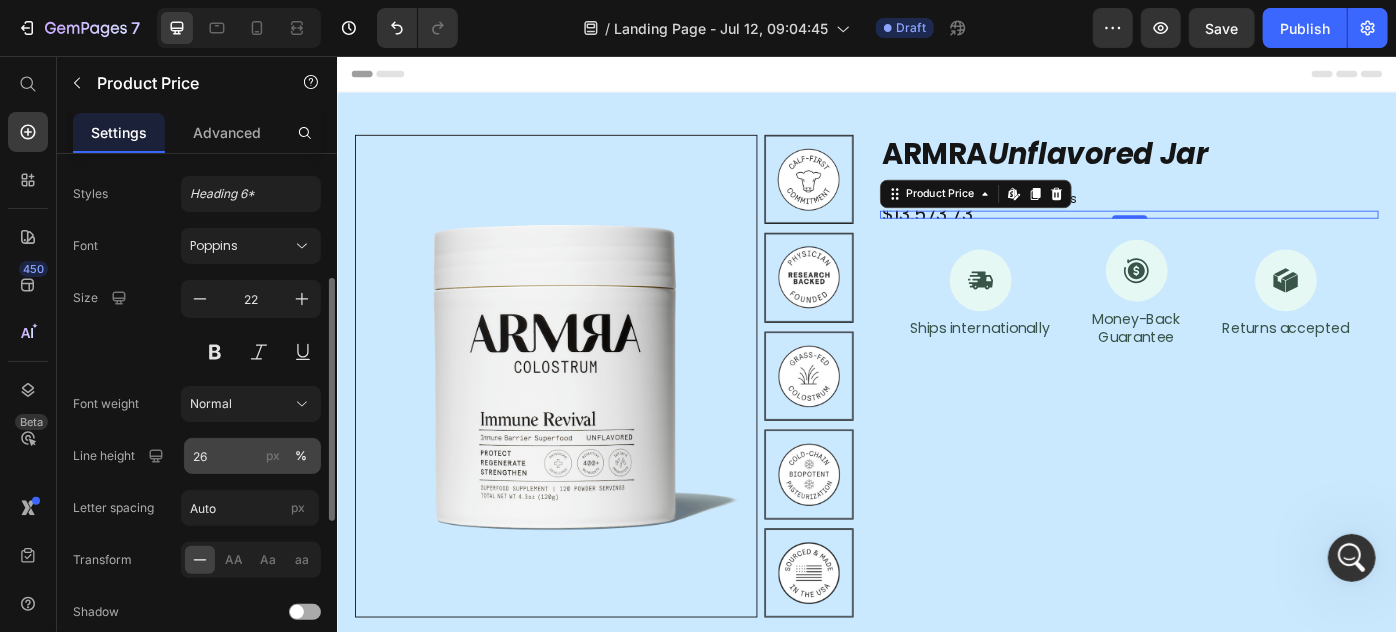 click on "px" at bounding box center [273, 456] 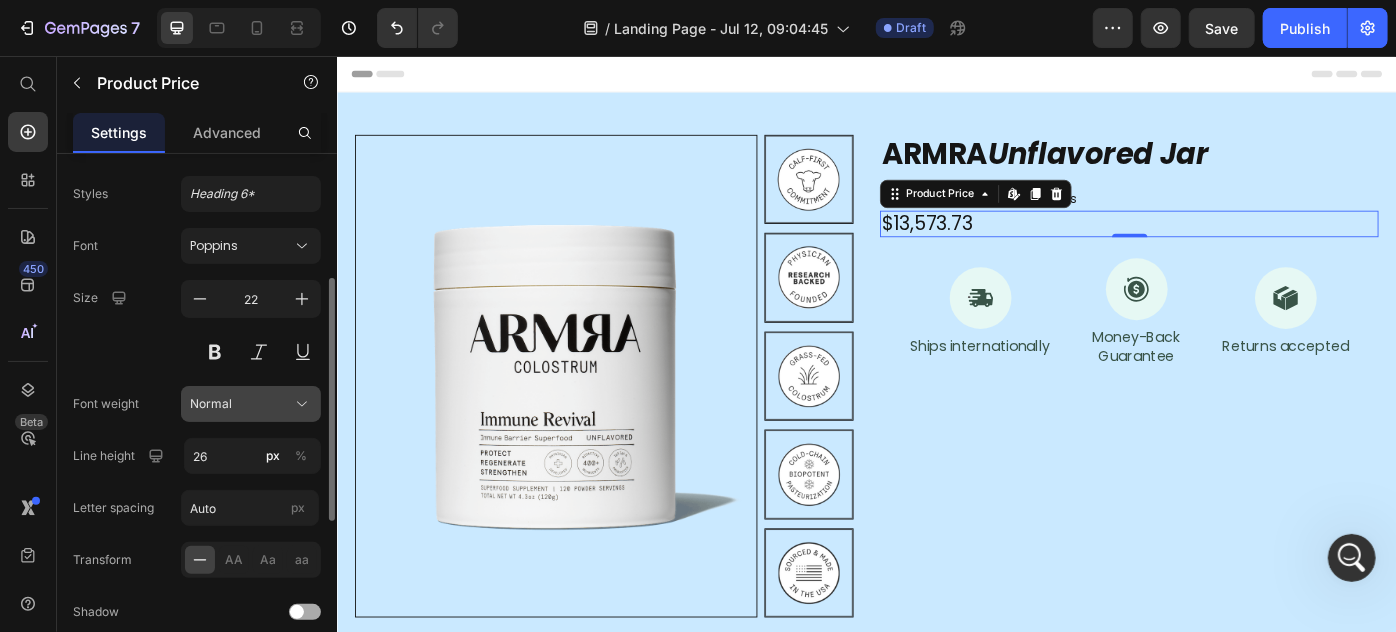 click on "Normal" 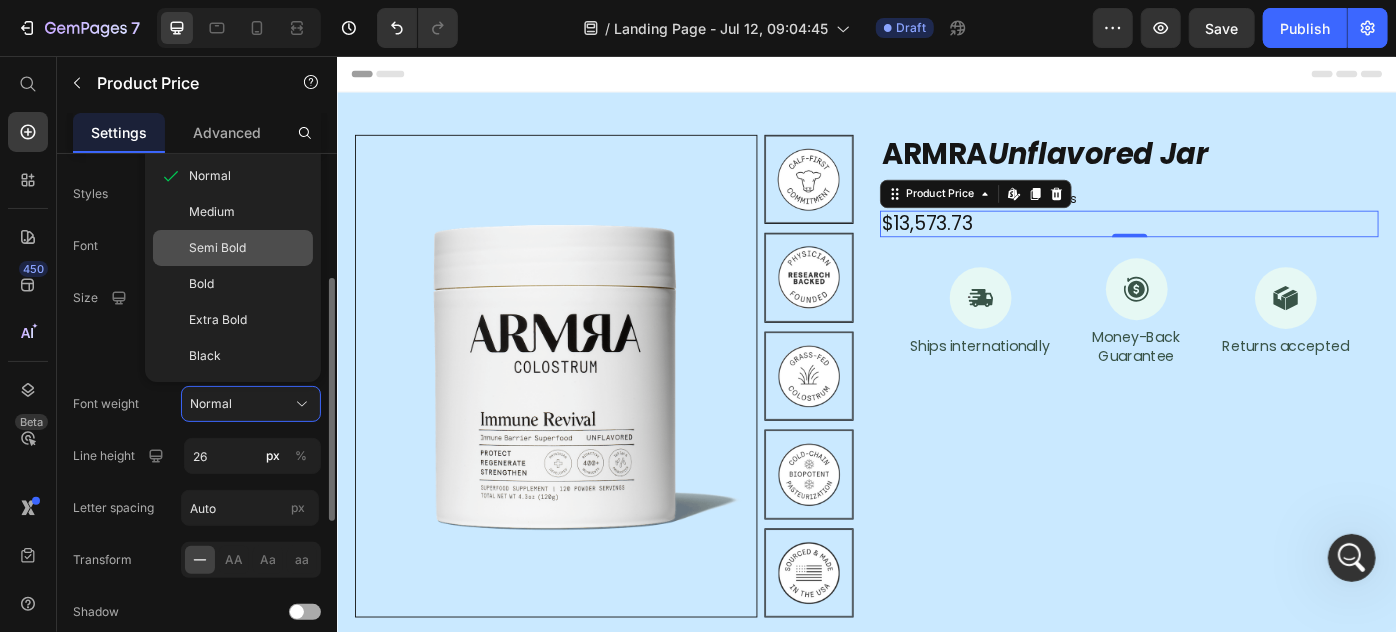 click on "Semi Bold" at bounding box center (217, 248) 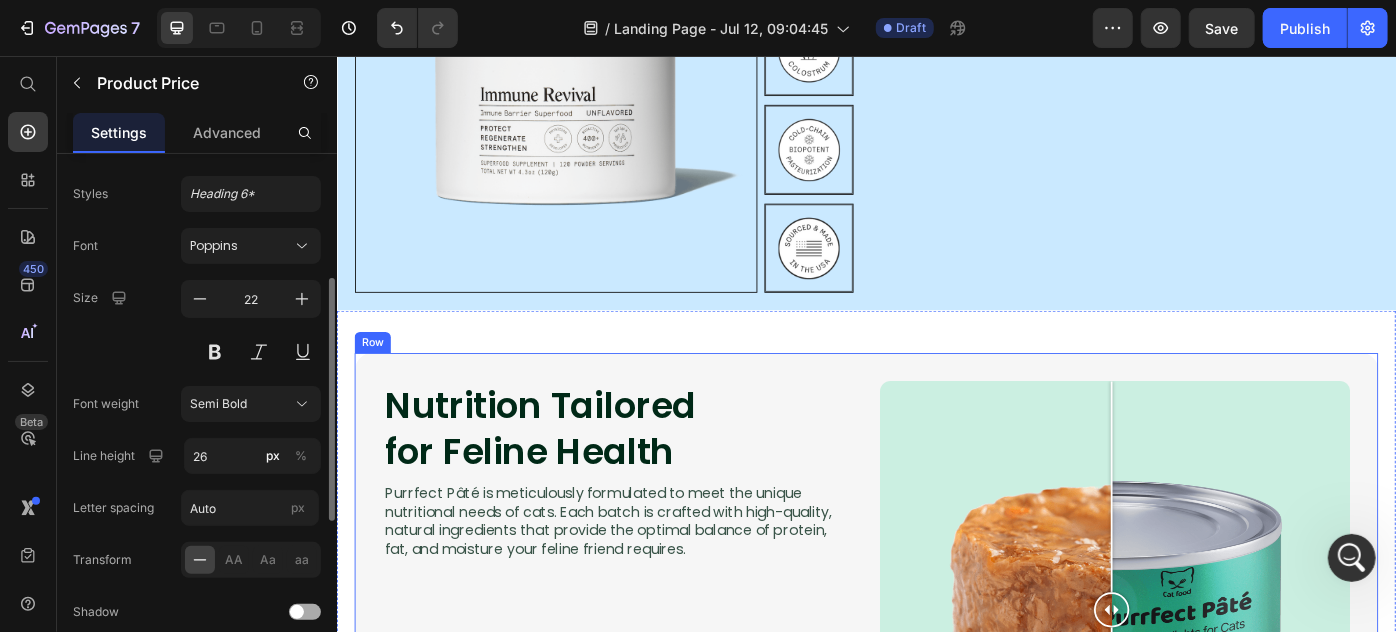 scroll, scrollTop: 363, scrollLeft: 0, axis: vertical 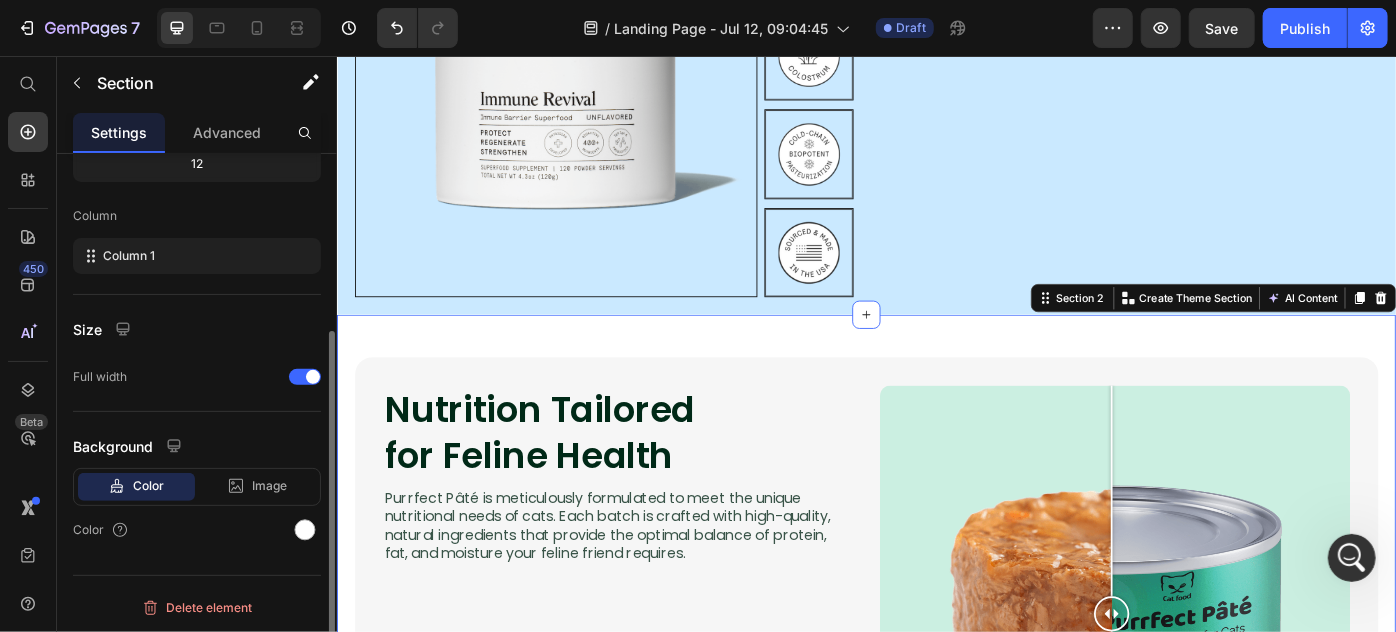 click on "Nutrition Tailored for Feline Health Heading Purrfect Pâté is meticulously formulated to meet the unique nutritional needs of cats. Each batch is crafted with high-quality, natural ingredients that provide the optimal balance of protein, fat, and moisture your feline friend requires. Text Block Image Comparison Keypoints: Text Block 78% Text Block Row The 78% moisture level helps keep your cat hydrated and supports urinary tract health. Text Block Row 12% Text Block Row The 12% protein content in Purrfect Pâté supports the development and maintenance of lean muscle mass in your cat. Text Block Row 10% Text Block Row The carefully balanced 10% fat ratio provides sustained energy without excess calories. Text Block Row Row Image Comparison Row Section 2   Create Theme Section AI Content Write with GemAI What would you like to describe here? Tone and Voice Persuasive Product Show more Generate" at bounding box center [936, 722] 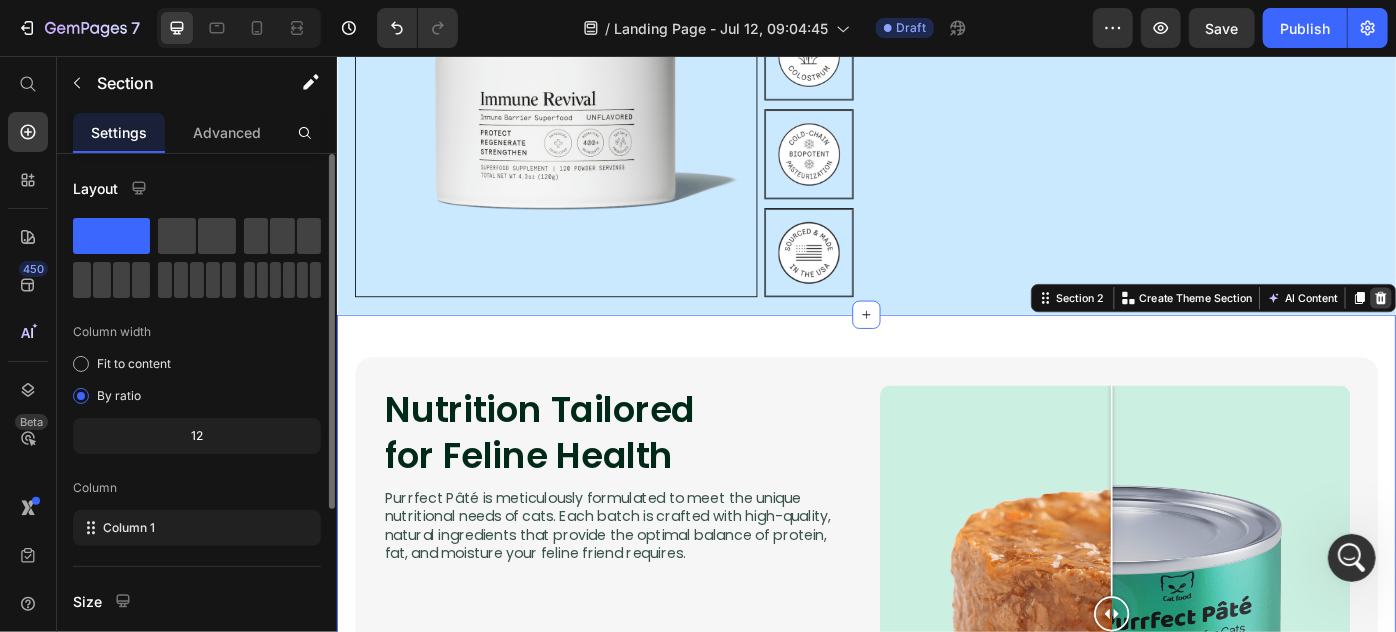click 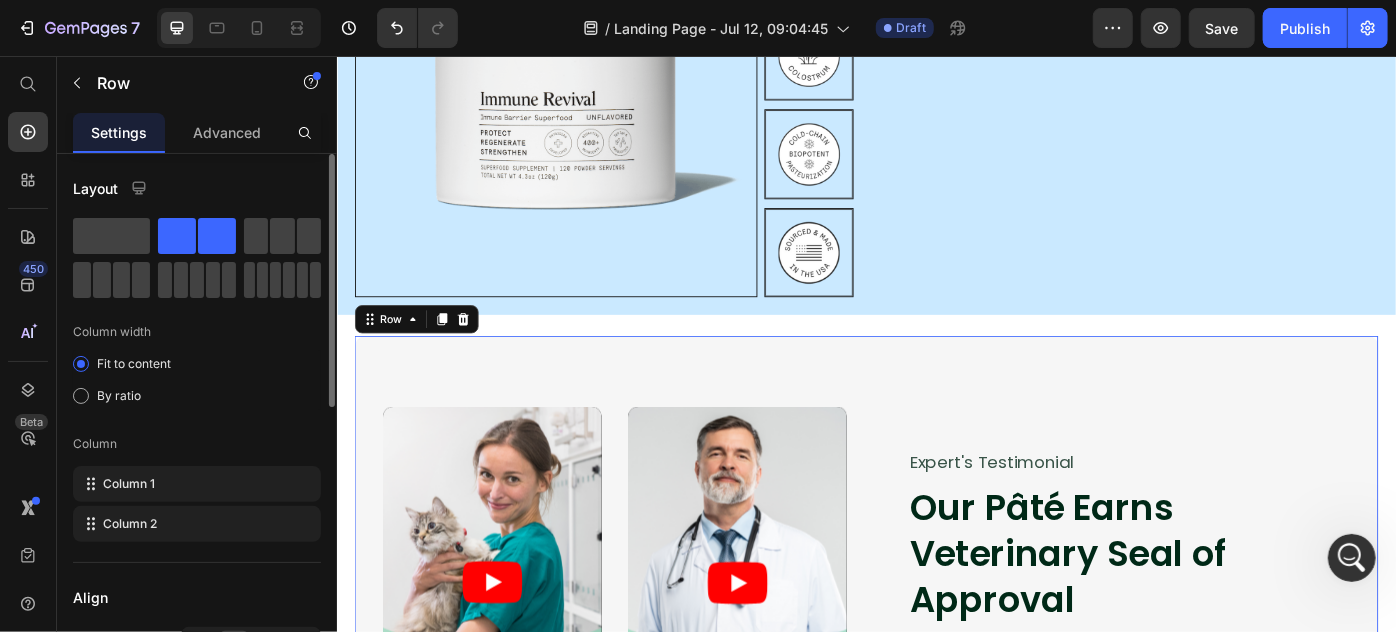 click on "Video Video Video Video Carousel Expert's Testimonial Text Block Our Pâté Earns Veterinary Seal of Approval Heading The expertly-formulated recipe of Purrfect Pâté provides a complete and balanced blend of proteins, fats, carbohydrates, vitamins and minerals. This helps support your cat's overall health and wellbeing. Text Block Row Row   0" at bounding box center (936, 651) 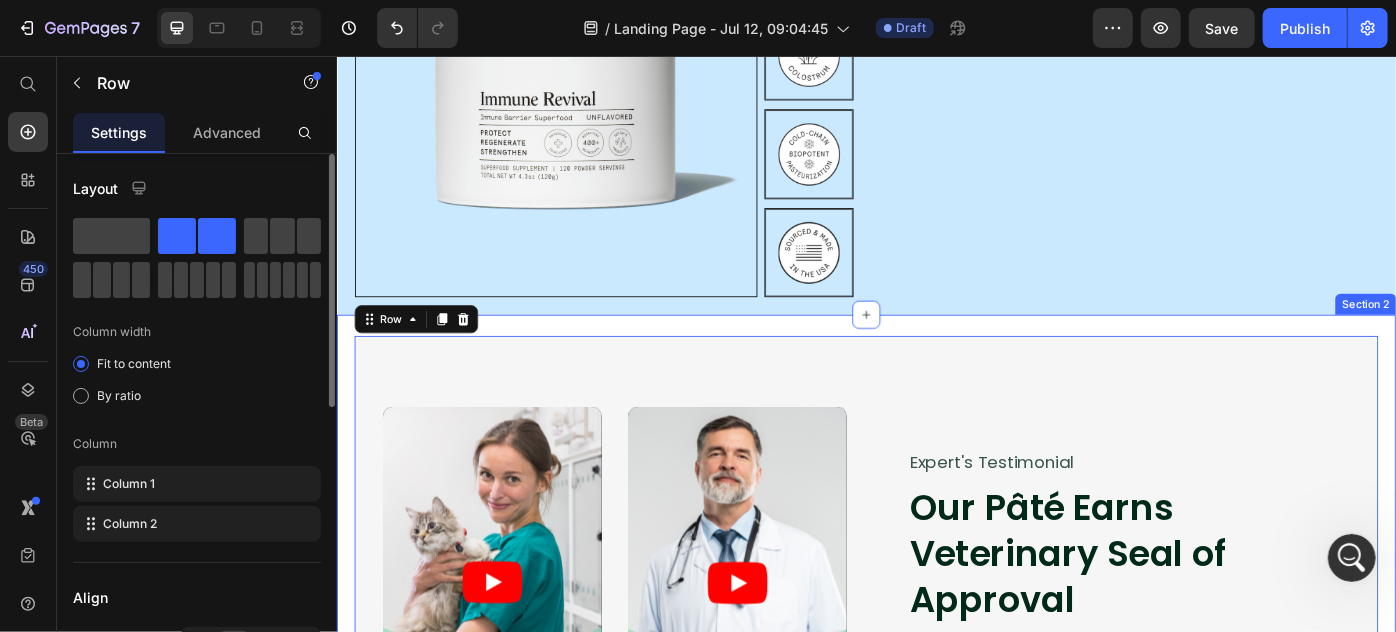 click on "Video Video Video Video Carousel Expert's Testimonial Text Block Our Pâté Earns Veterinary Seal of Approval Heading The expertly-formulated recipe of Purrfect Pâté provides a complete and balanced blend of proteins, fats, carbohydrates, vitamins and minerals. This helps support your cat's overall health and wellbeing. Text Block Row Row   0 Section 2" at bounding box center (936, 651) 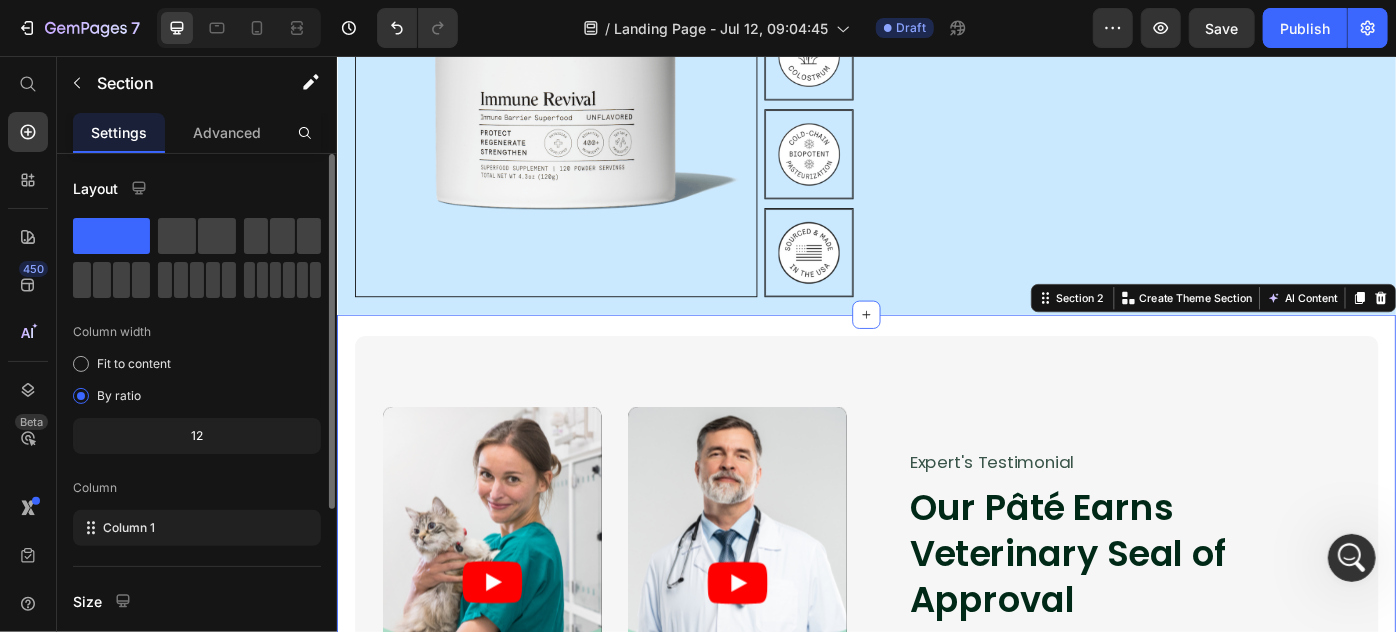 drag, startPoint x: 1506, startPoint y: 334, endPoint x: 1490, endPoint y: 340, distance: 17.088007 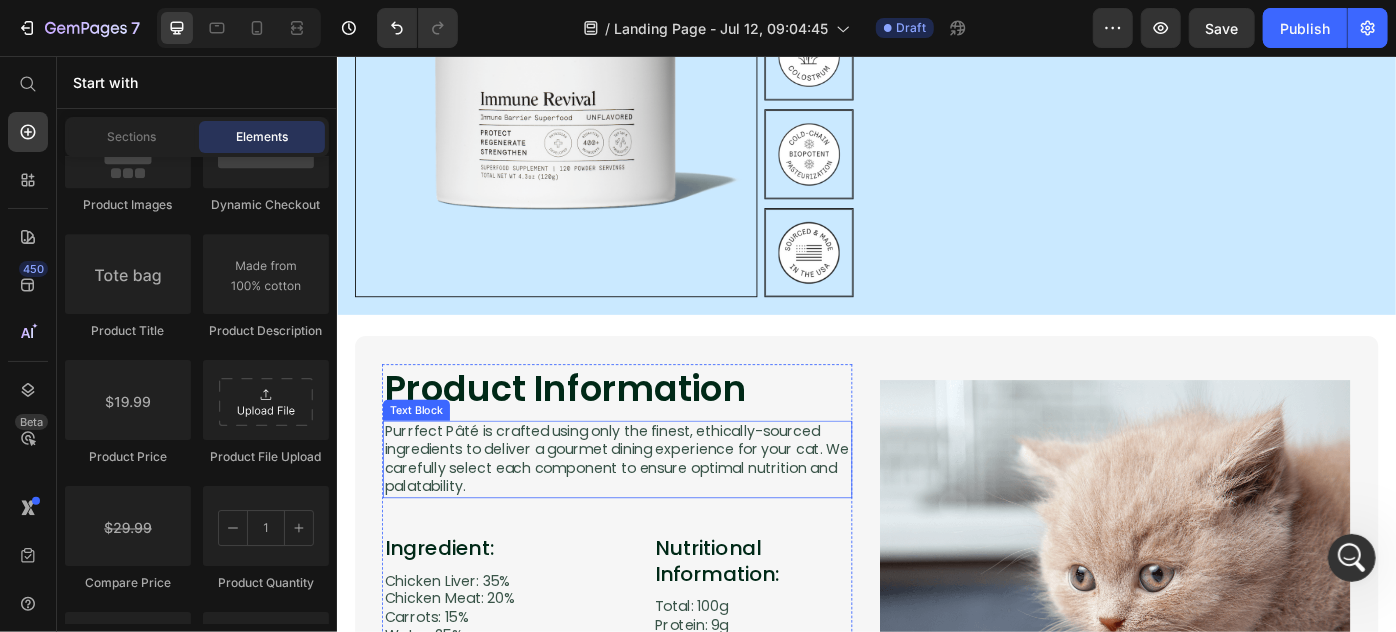 scroll, scrollTop: 545, scrollLeft: 0, axis: vertical 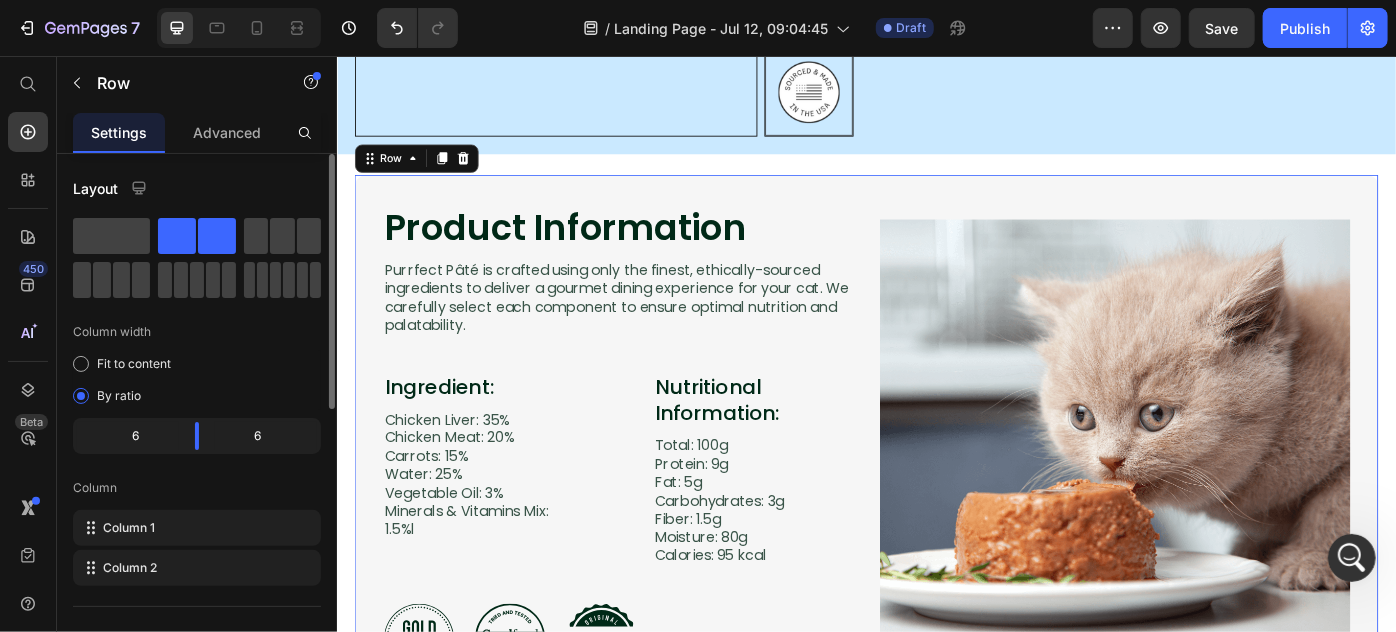 click on "Product Information Heading Image Purrfect Pâté is crafted using only the finest, ethically-sourced ingredients to deliver a gourmet dining experience for your cat. We carefully select each component to ensure optimal nutrition and palatability. Text Block Ingredient: Heading Chicken Liver: 35% Chicken Meat: 20% Carrots: 15% Water: 25% Vegetable Oil: 3% Minerals & Vitamins Mix: 1.5%l Text Block Row Nutritional Information: Heading Total: 100g Protein: 9g Fat: 5g Carbohydrates: 3g Fiber: 1.5g Moisture: 80g Calories: 95 kcal Text Block Row Row Row
Icon
Icon
Icon Row Image Row   0" at bounding box center (936, 488) 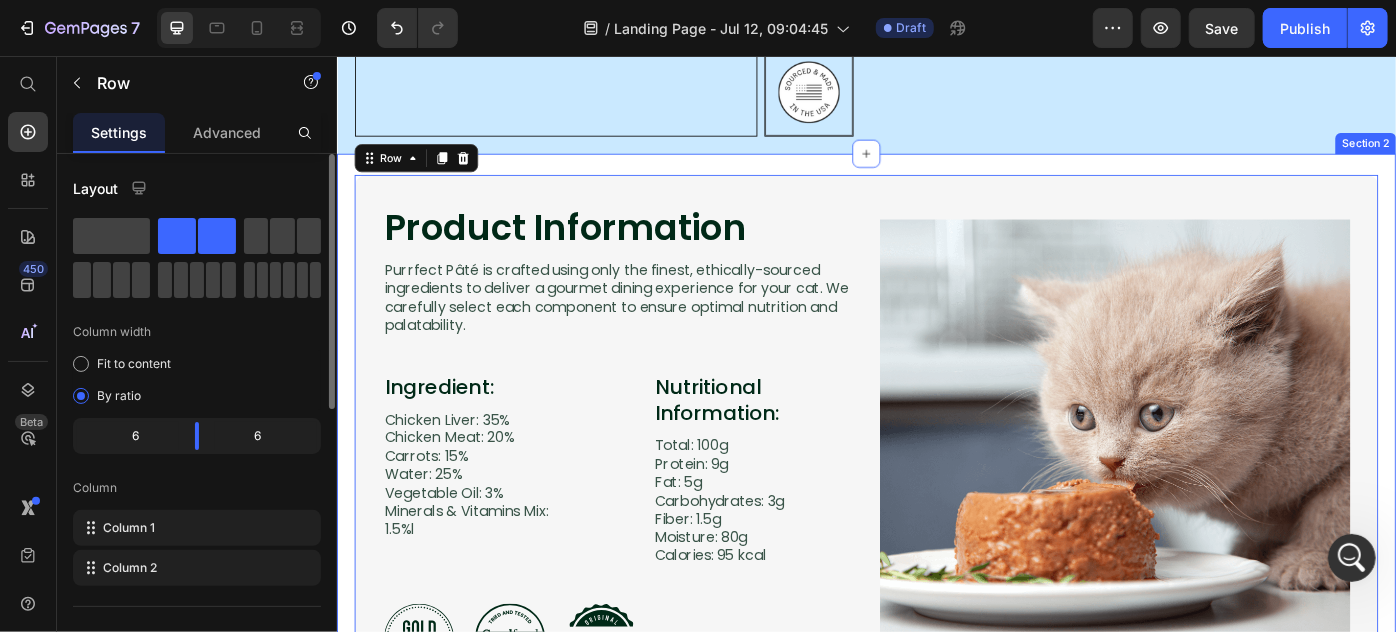 click on "Product Information Heading Image Purrfect Pâté is crafted using only the finest, ethically-sourced ingredients to deliver a gourmet dining experience for your cat. We carefully select each component to ensure optimal nutrition and palatability. Text Block Ingredient: Heading Chicken Liver: 35% Chicken Meat: 20% Carrots: 15% Water: 25% Vegetable Oil: 3% Minerals & Vitamins Mix: 1.5%l Text Block Row Nutritional Information: Heading Total: 100g Protein: 9g Fat: 5g Carbohydrates: 3g Fiber: 1.5g Moisture: 80g Calories: 95 kcal Text Block Row Row Row
Icon
Icon
Icon Row Image Row   0 Section 2" at bounding box center [936, 500] 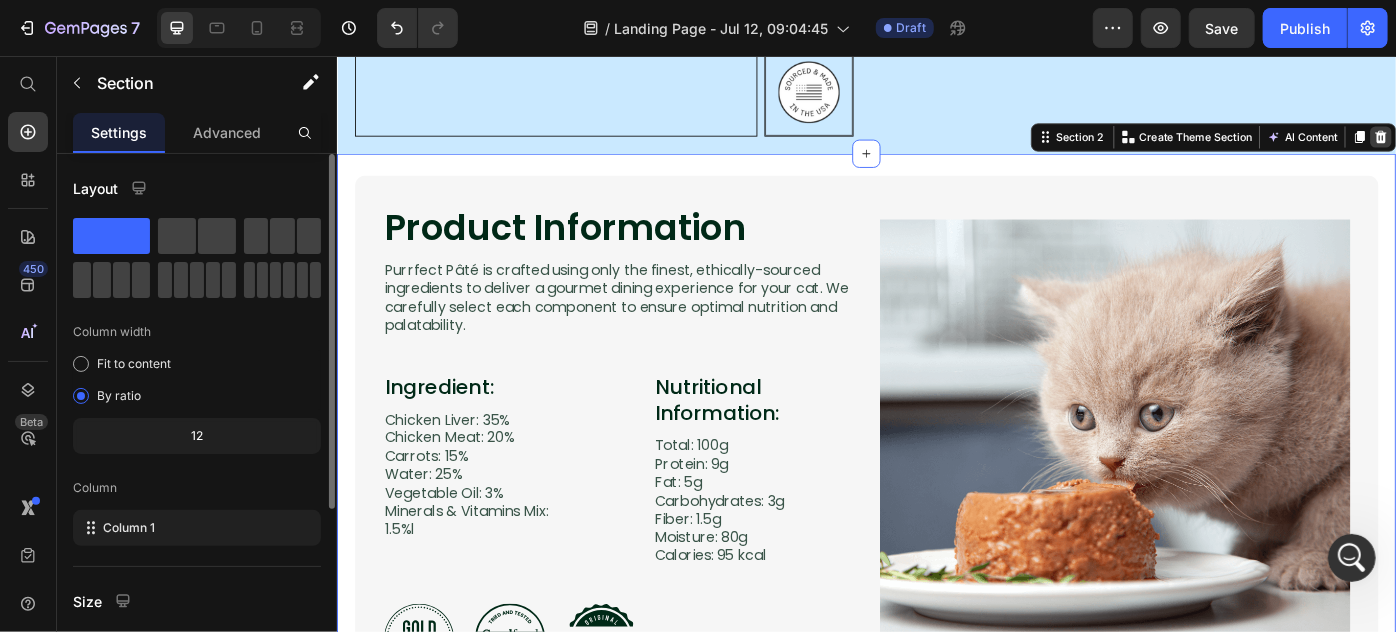 click 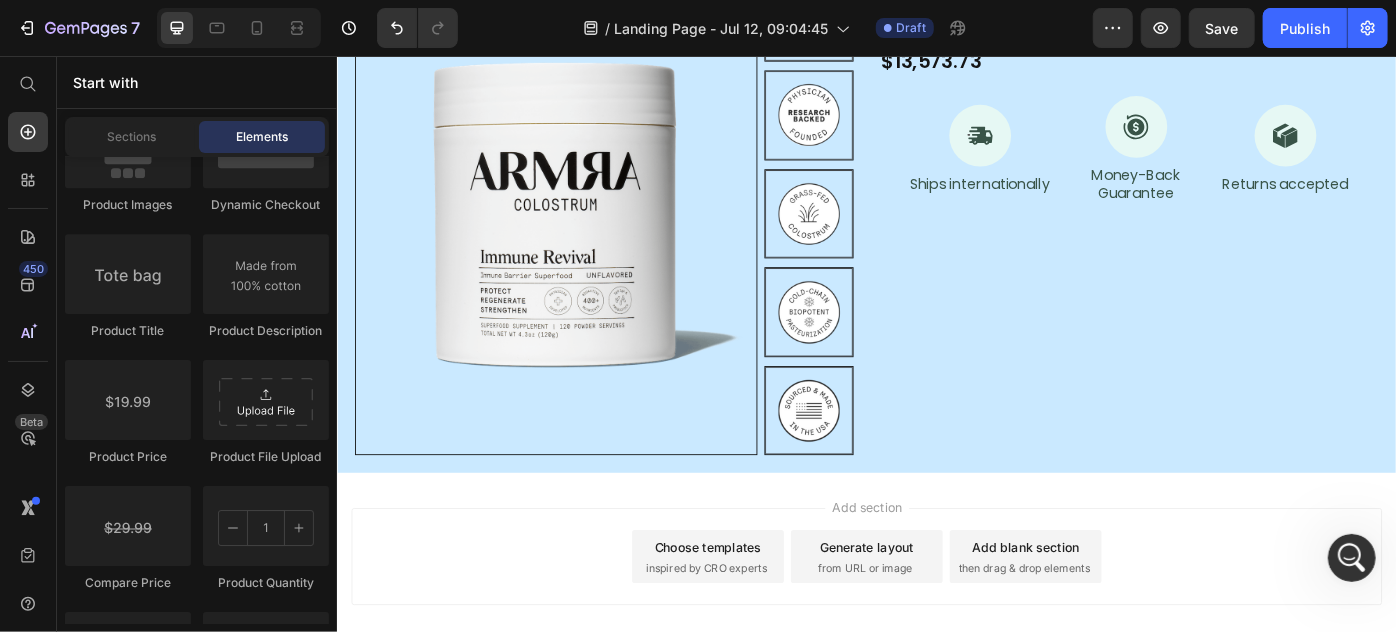 scroll, scrollTop: 290, scrollLeft: 0, axis: vertical 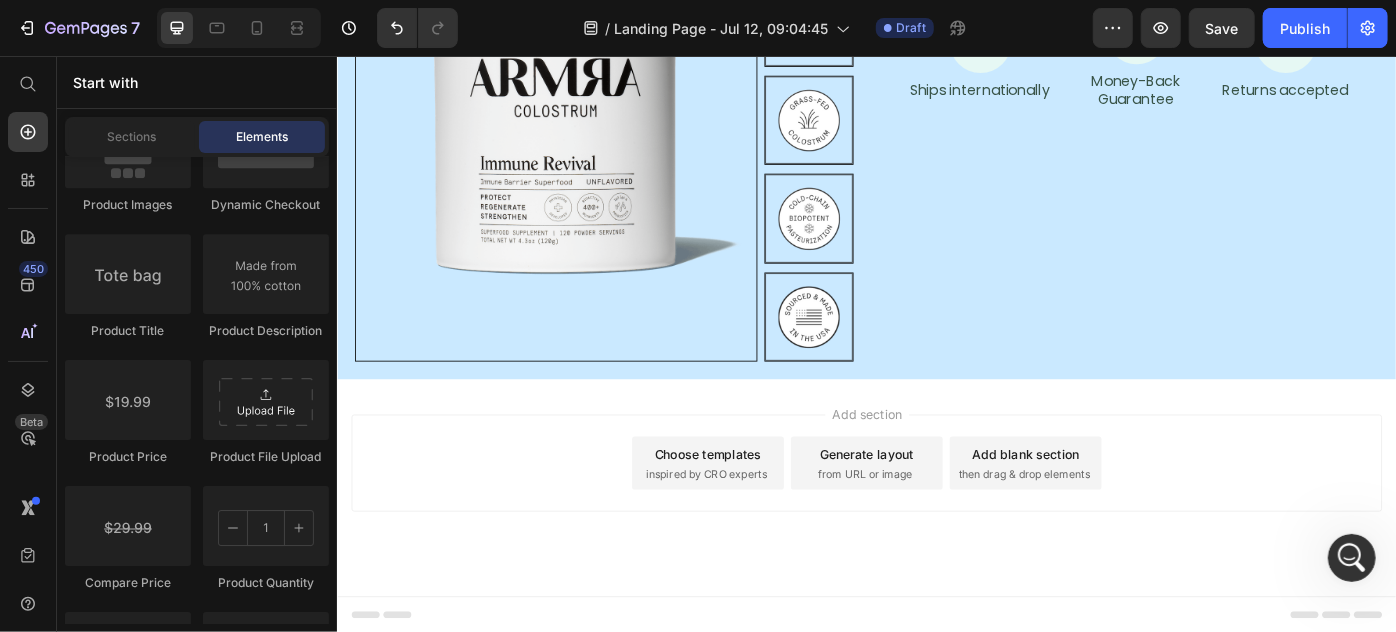 click on "inspired by CRO experts" at bounding box center (754, 529) 